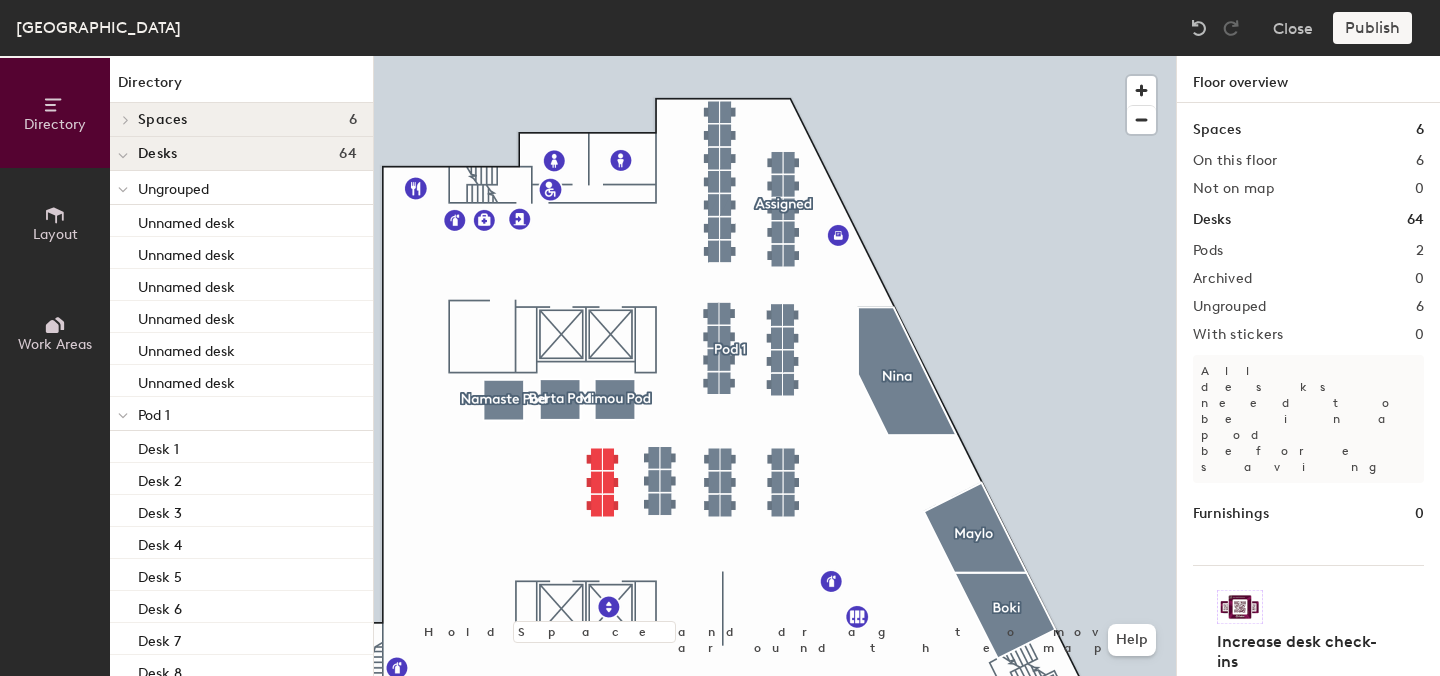scroll, scrollTop: 0, scrollLeft: 0, axis: both 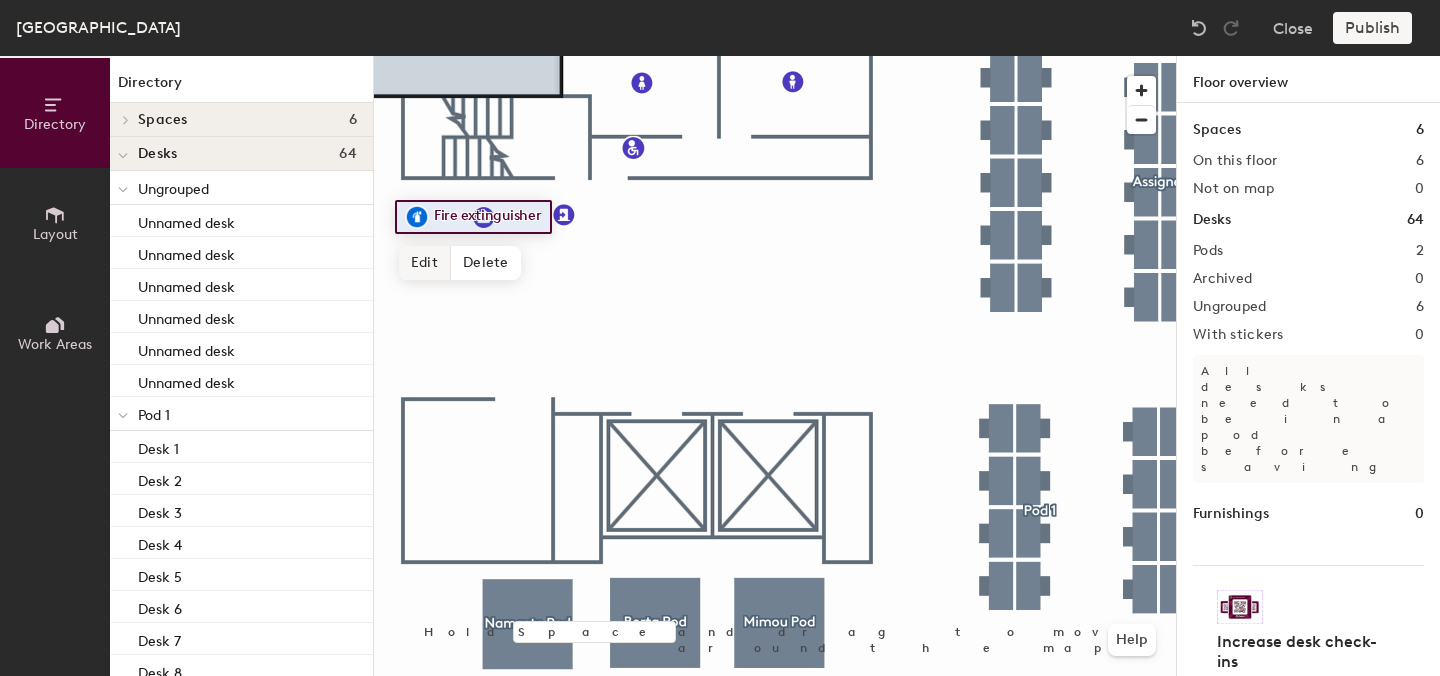 click on "Edit" 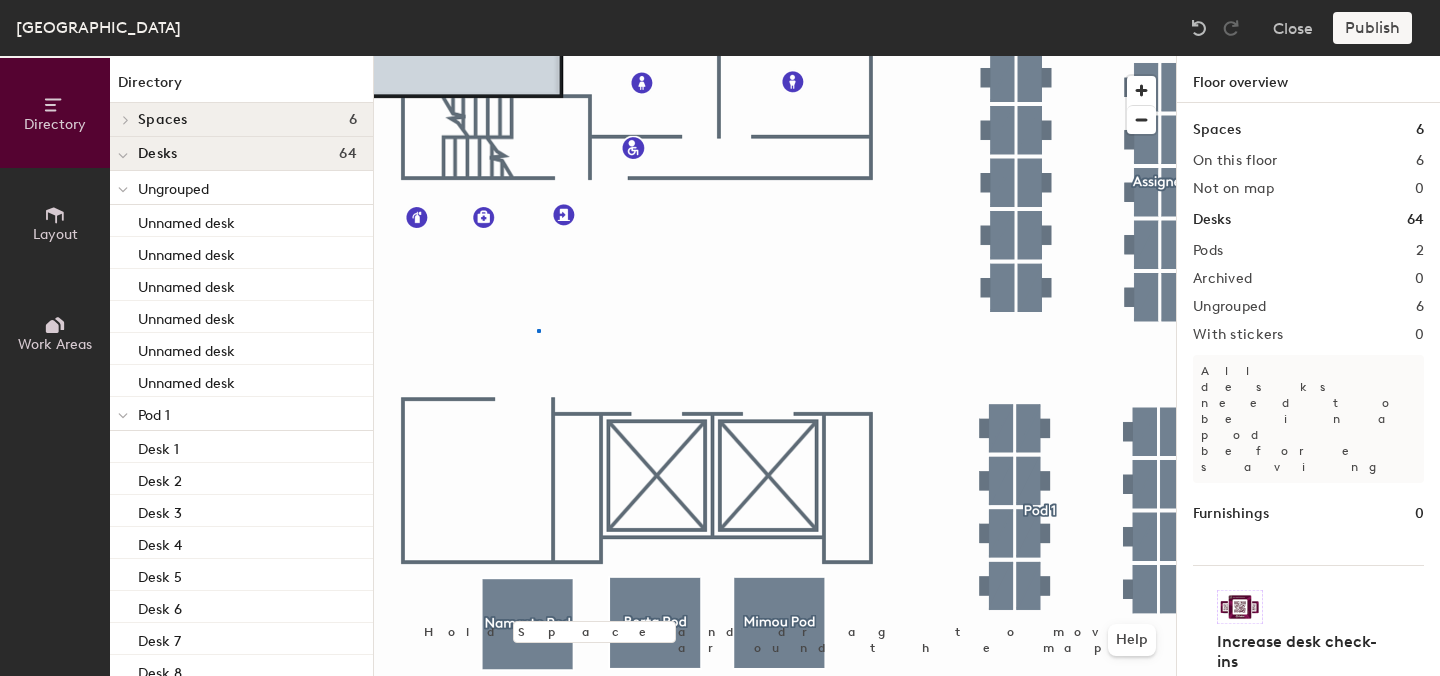 click 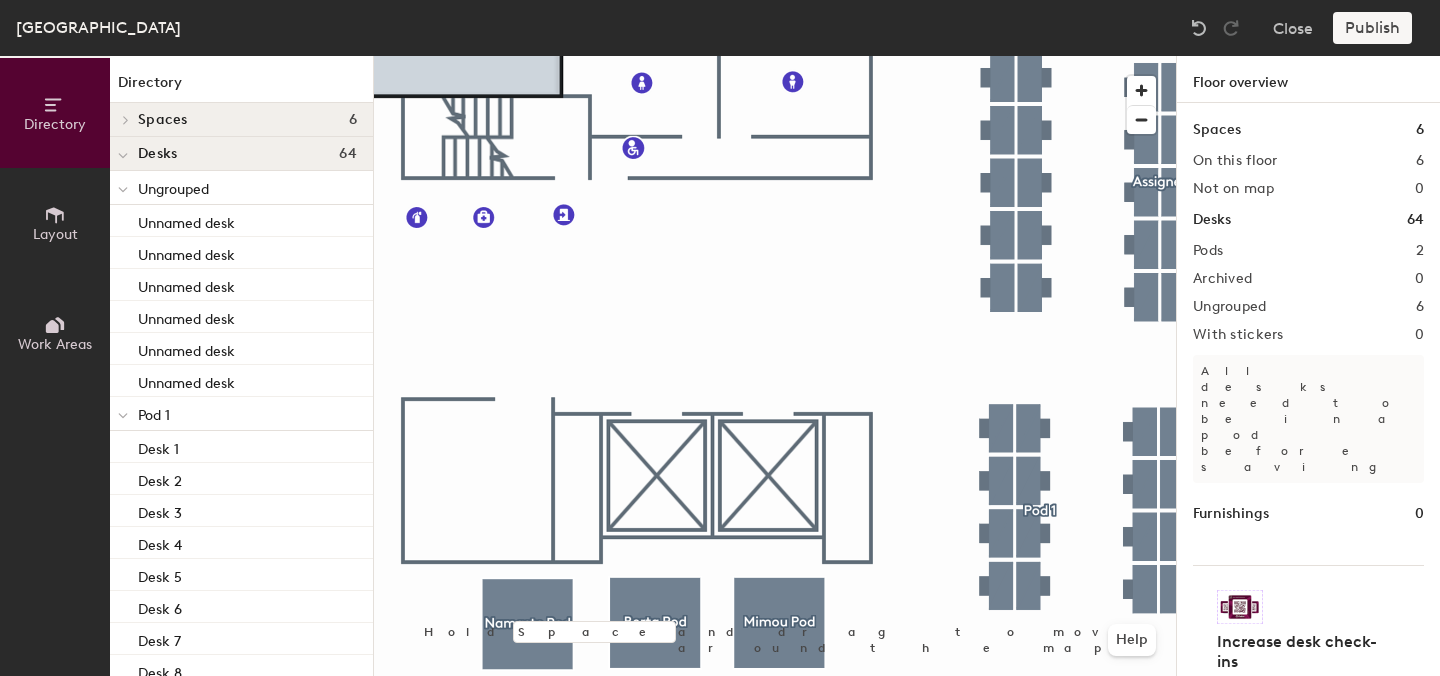 click 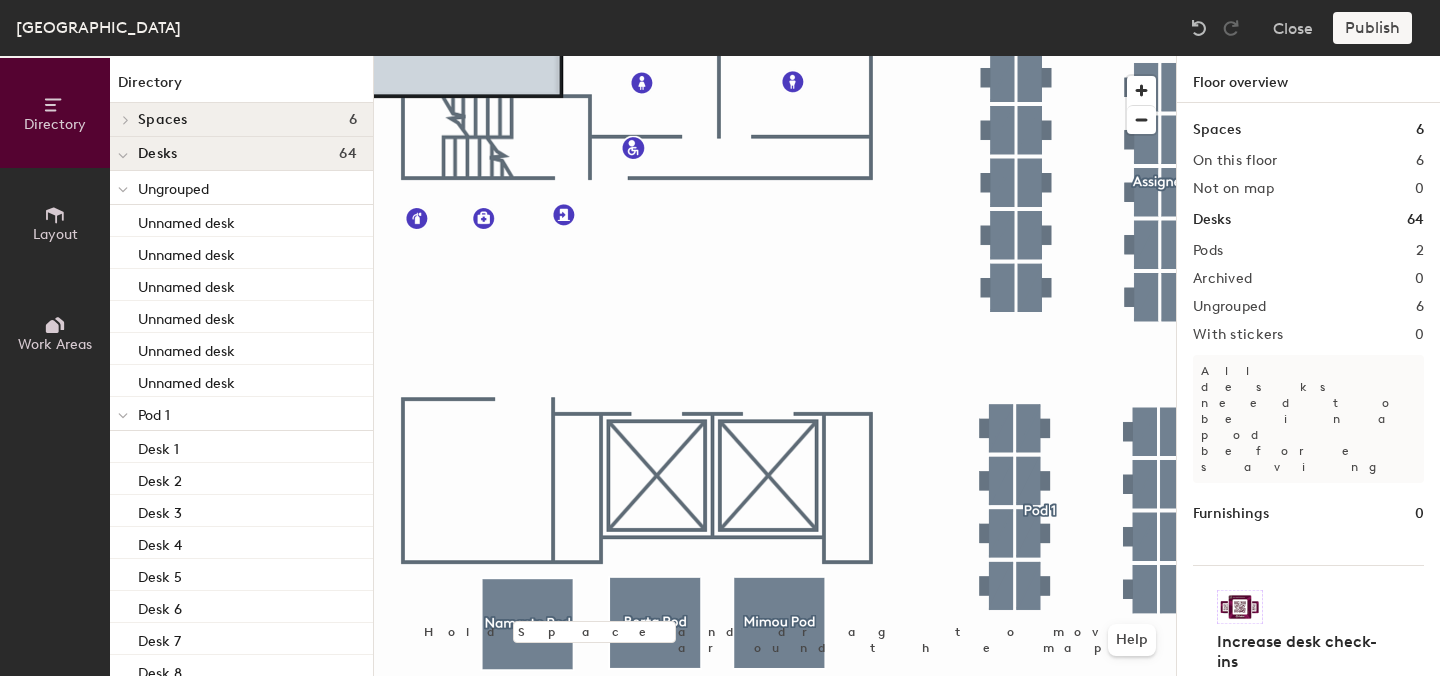 click 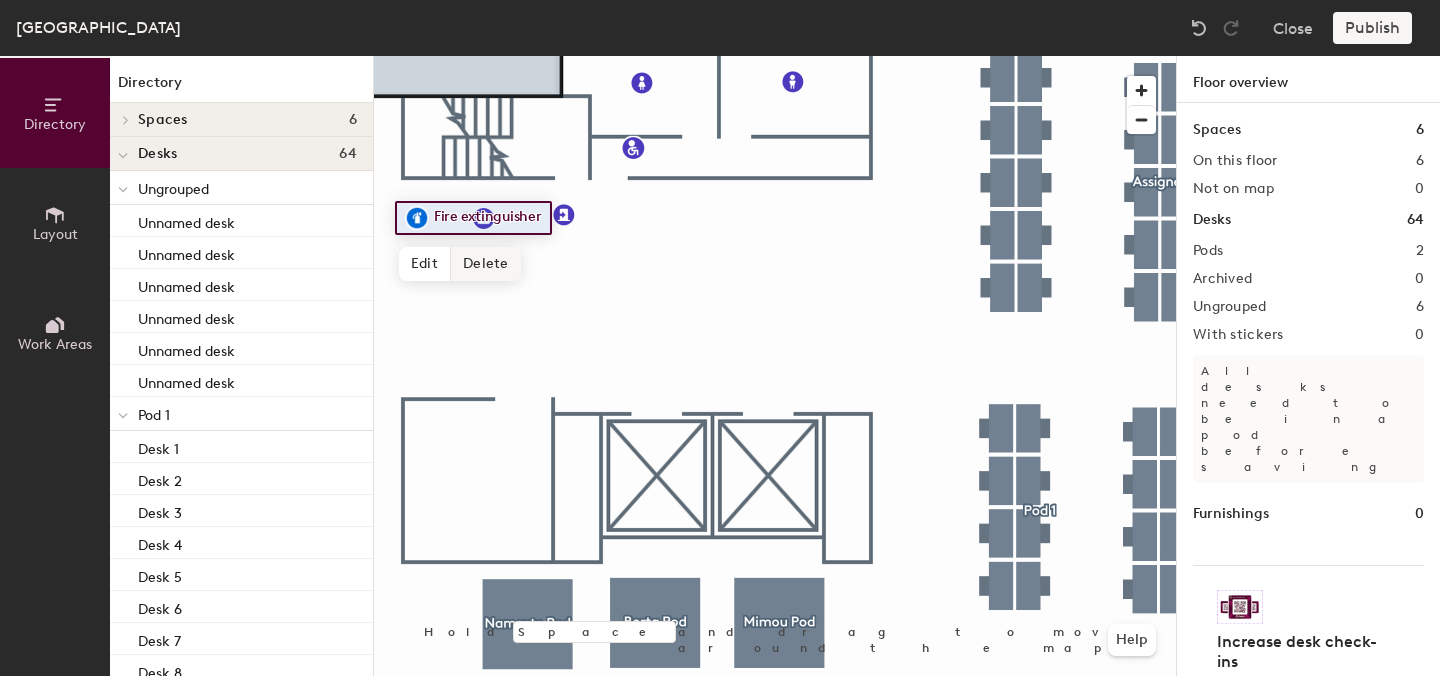 click 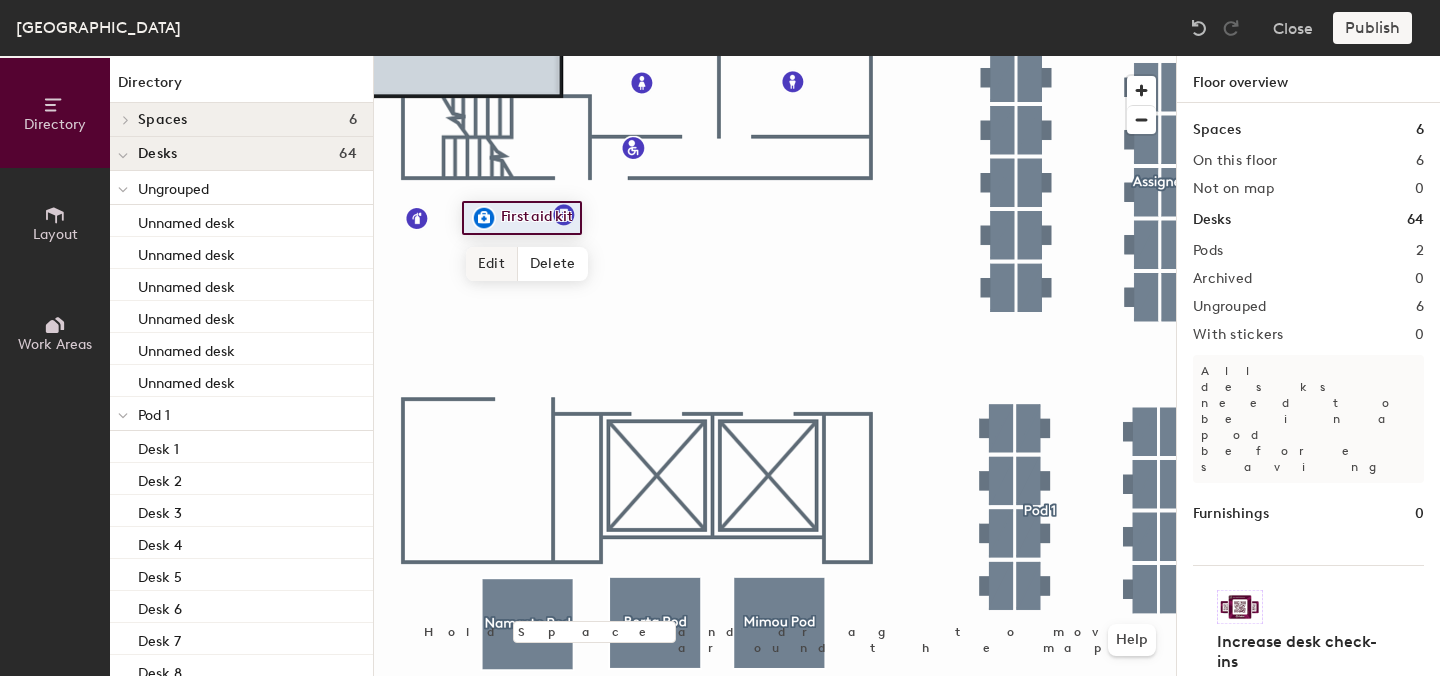 click on "Edit" 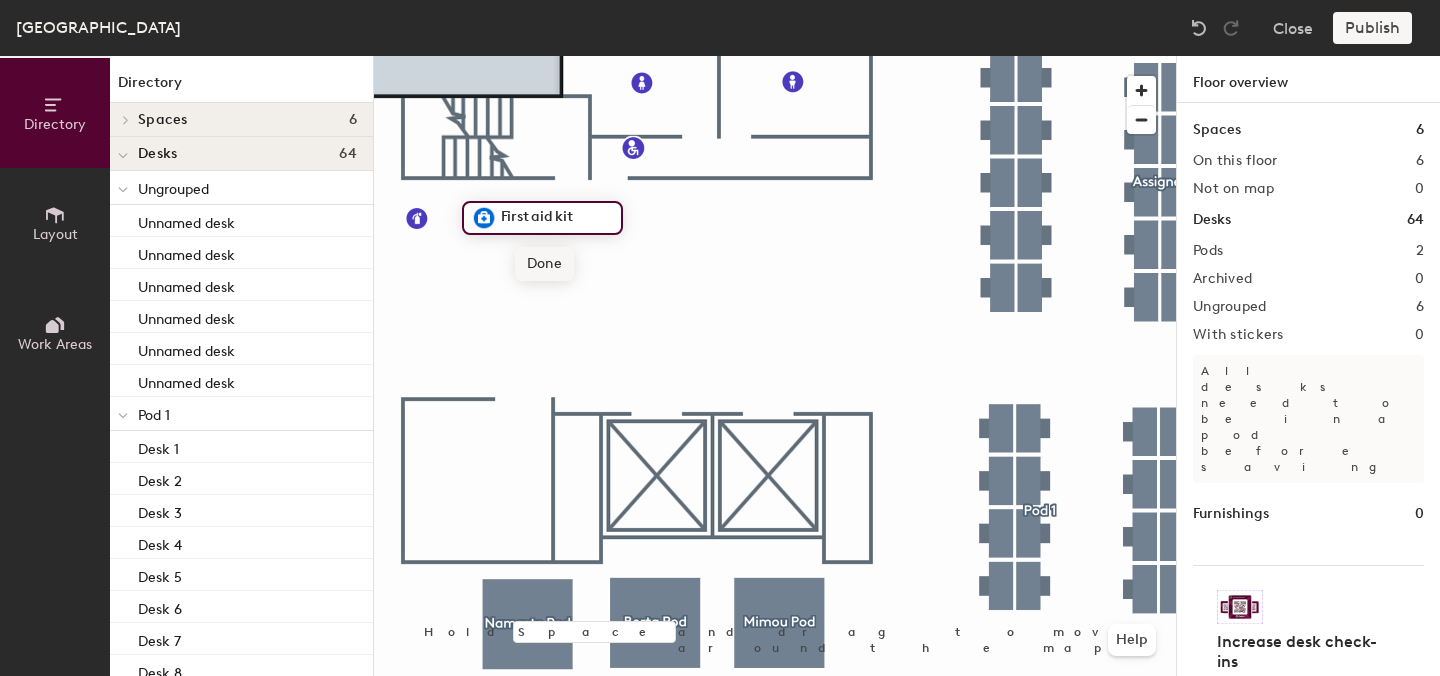 click 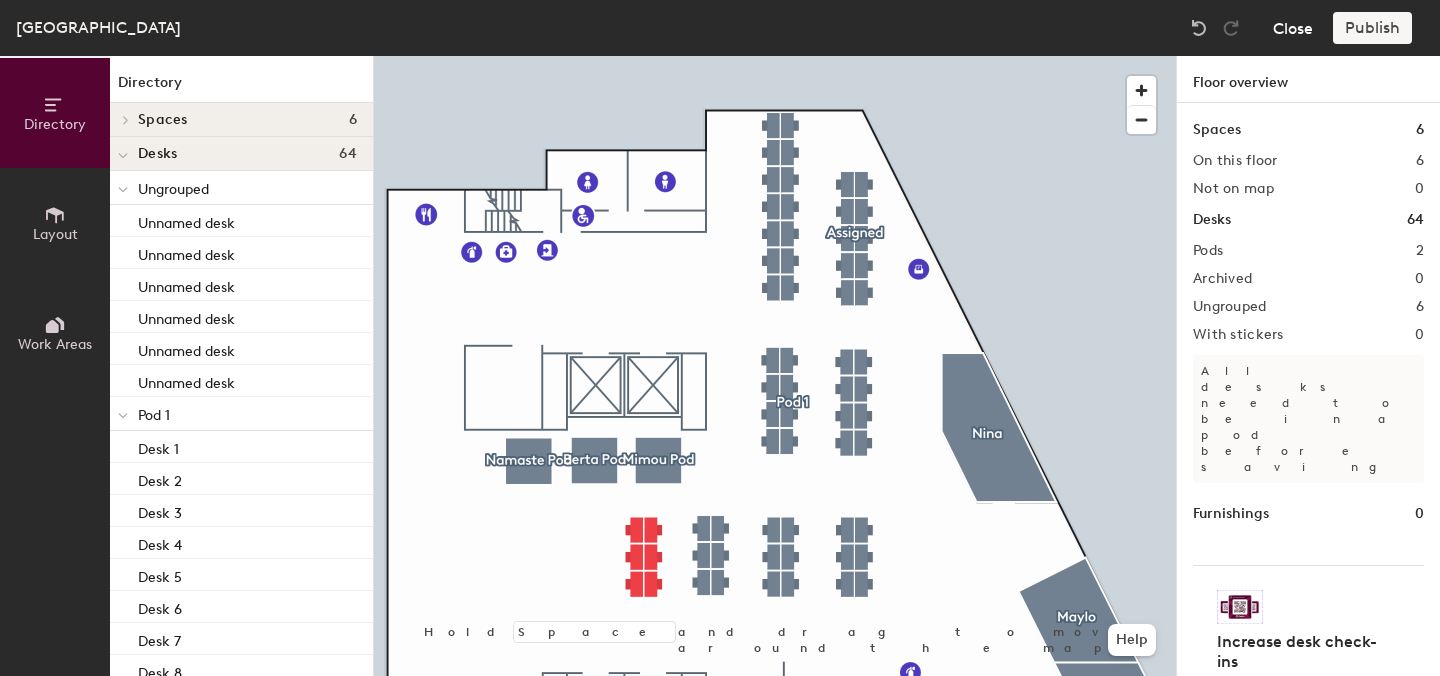 click on "Close" 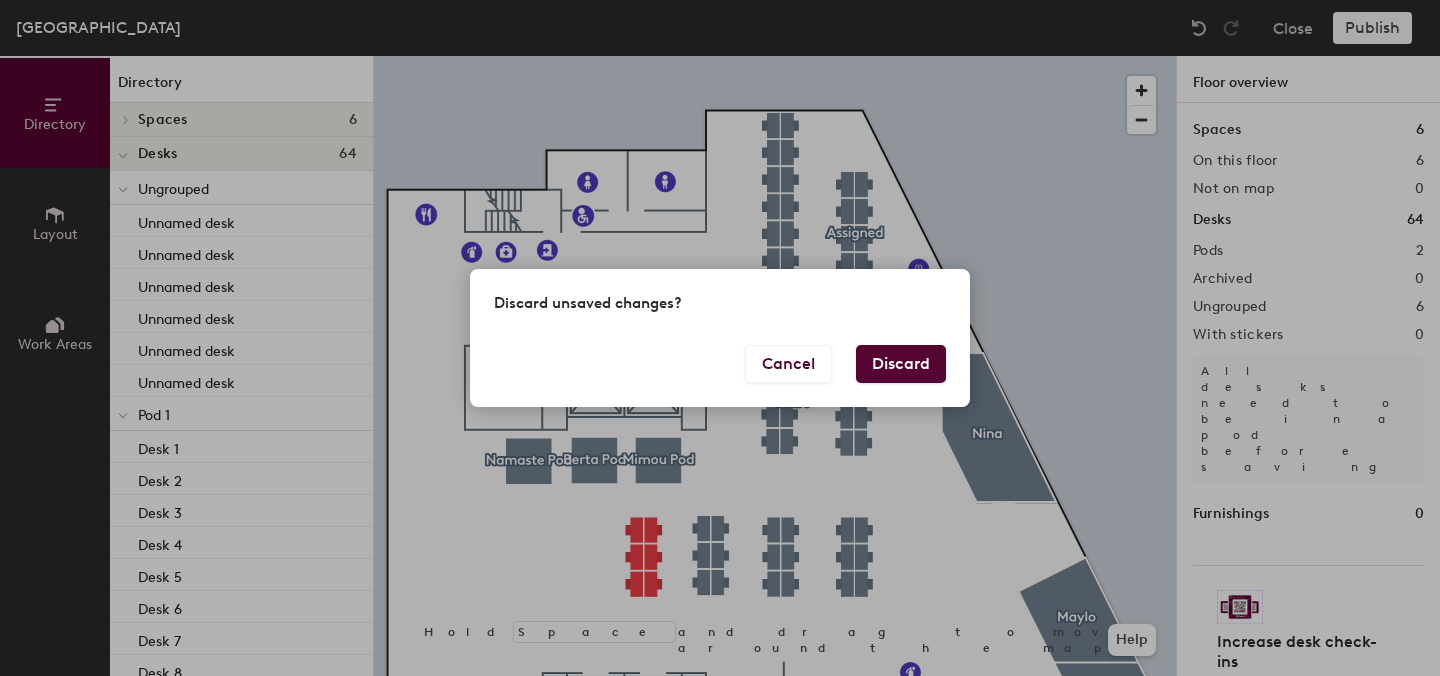 click on "Discard" at bounding box center [901, 364] 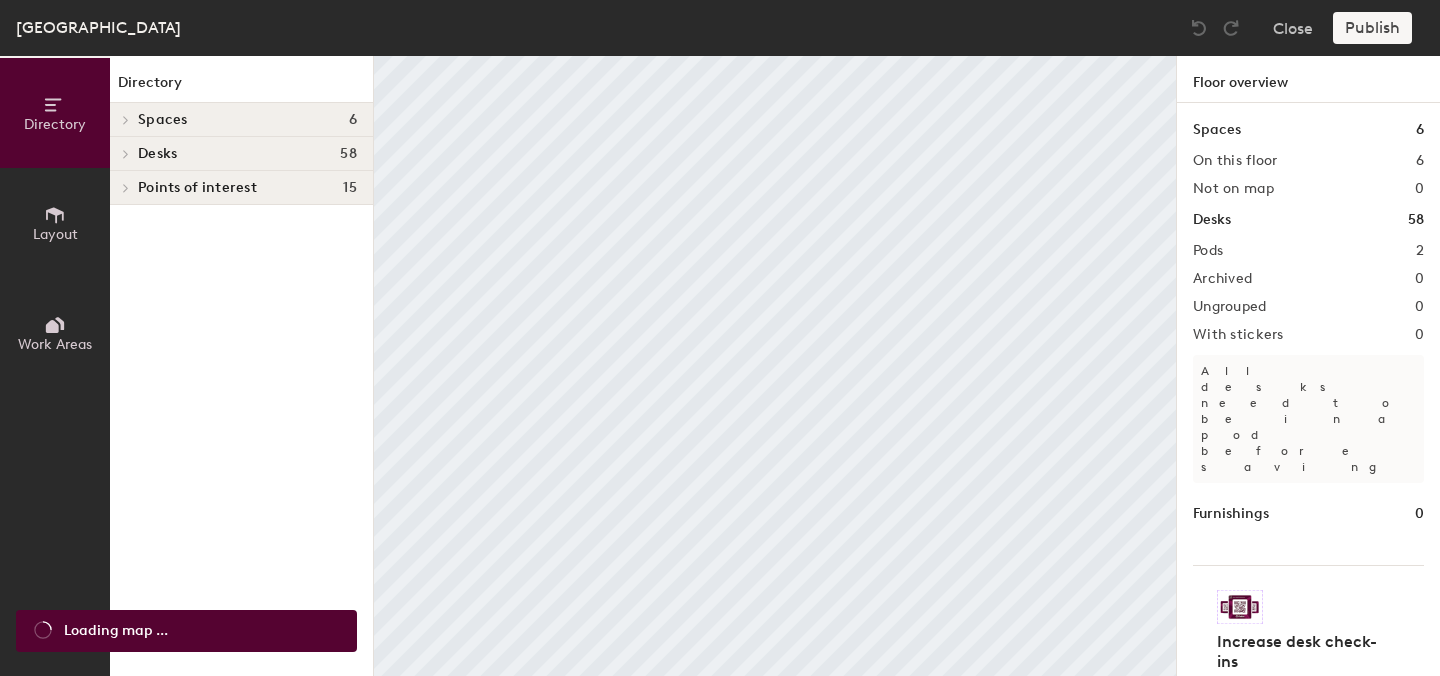 scroll, scrollTop: 0, scrollLeft: 0, axis: both 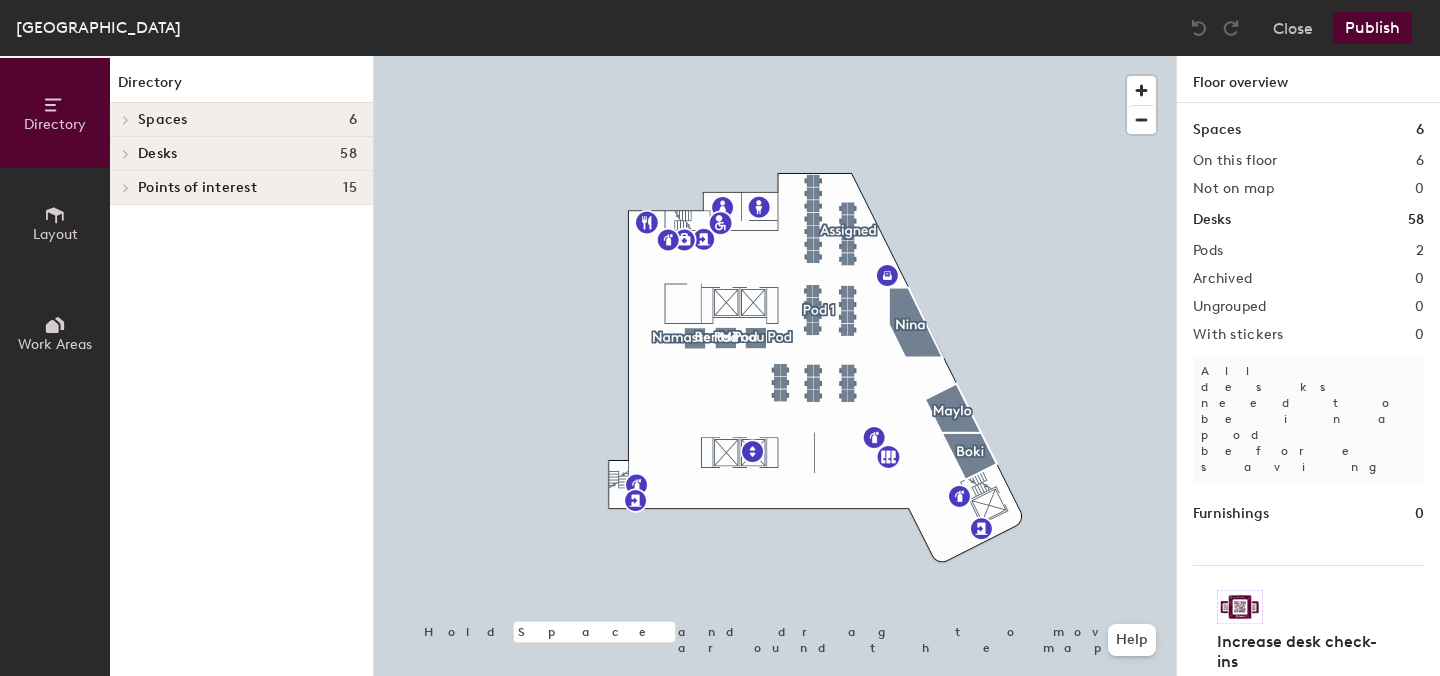 click on "Layout" 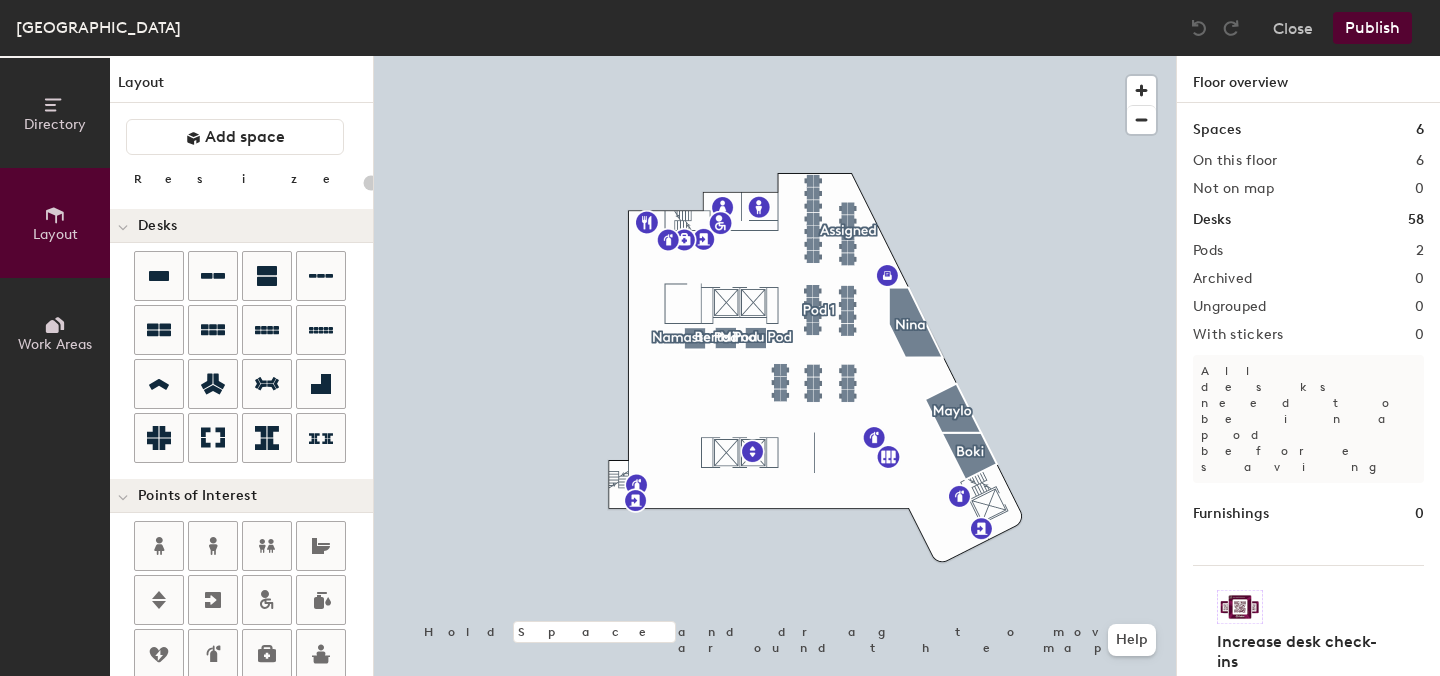 click on "Directory" 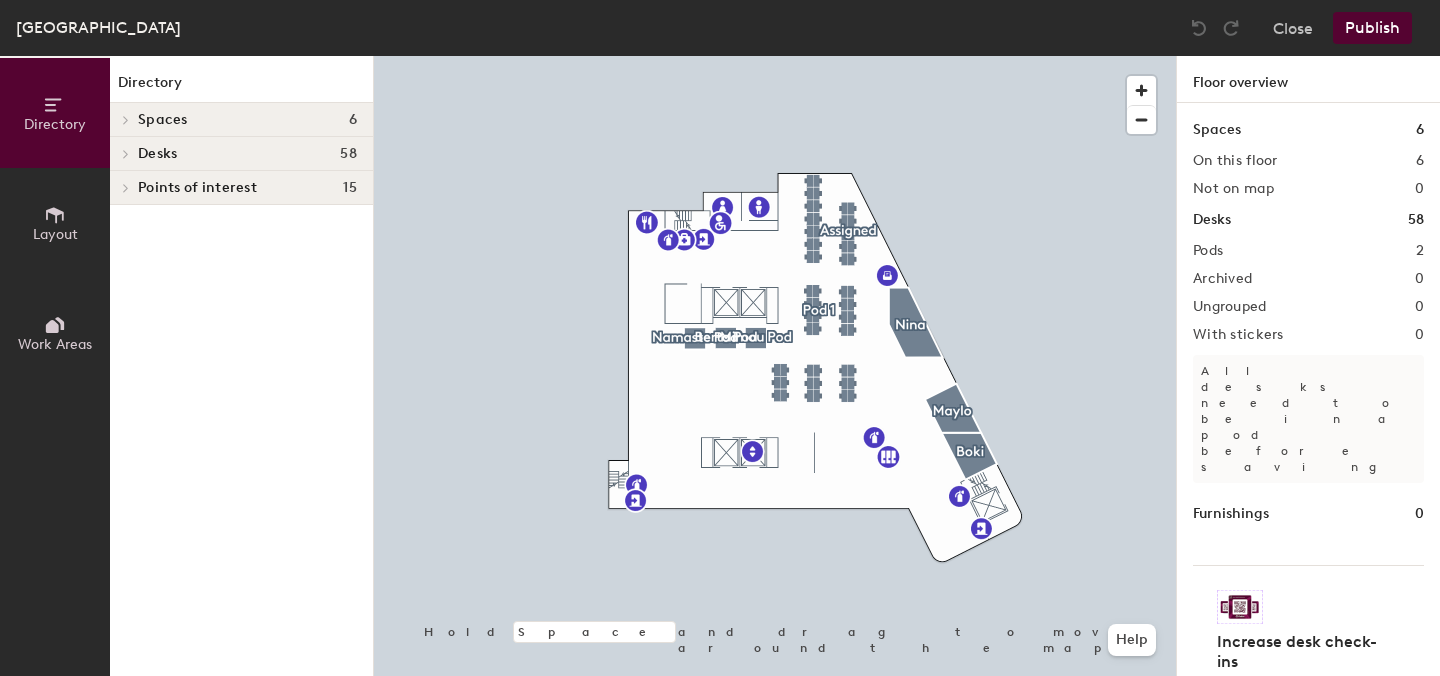 click on "Points of interest" 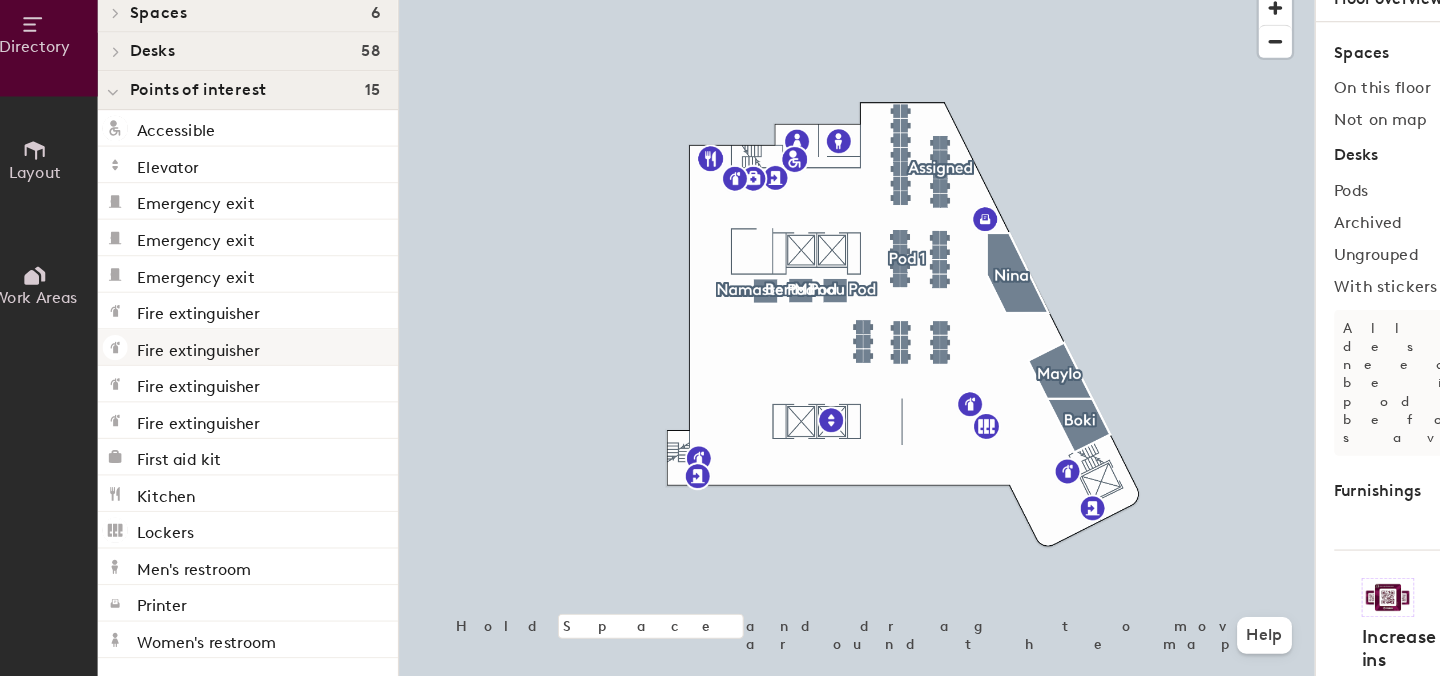 scroll, scrollTop: 0, scrollLeft: 0, axis: both 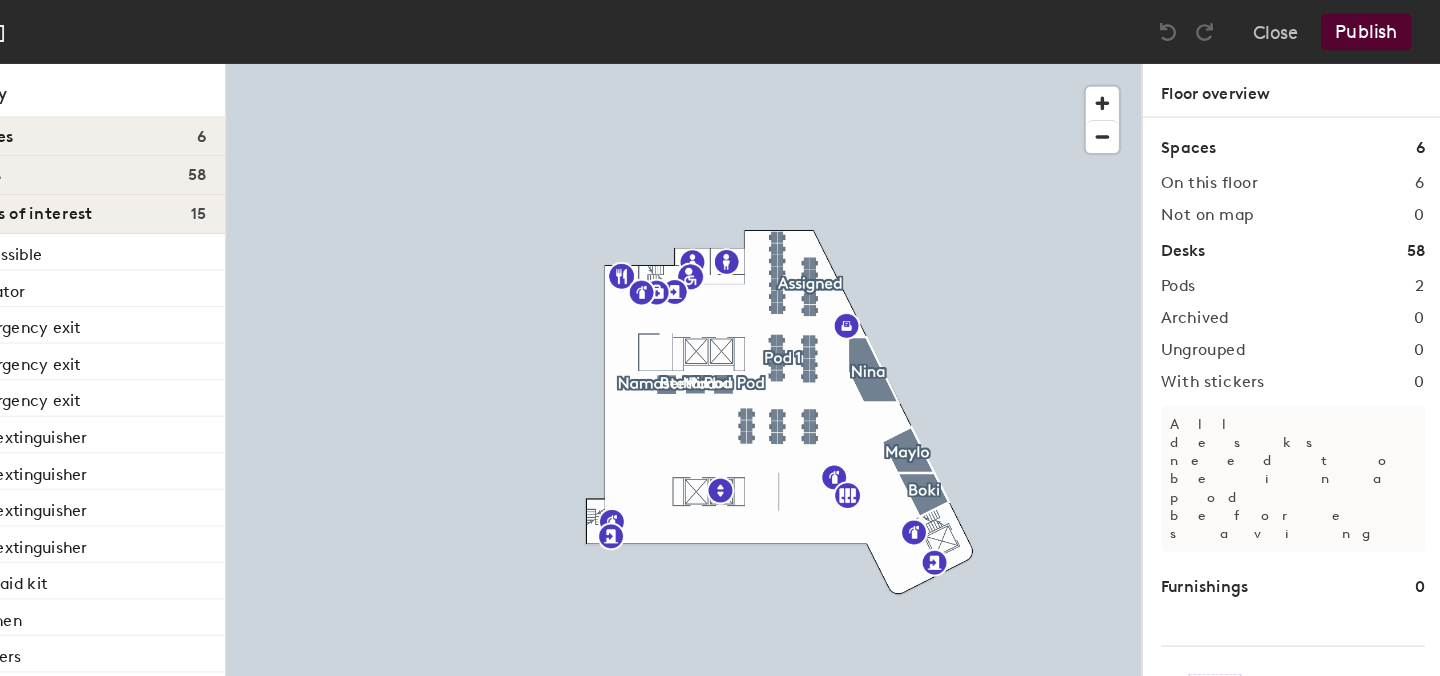 click on "Pods" 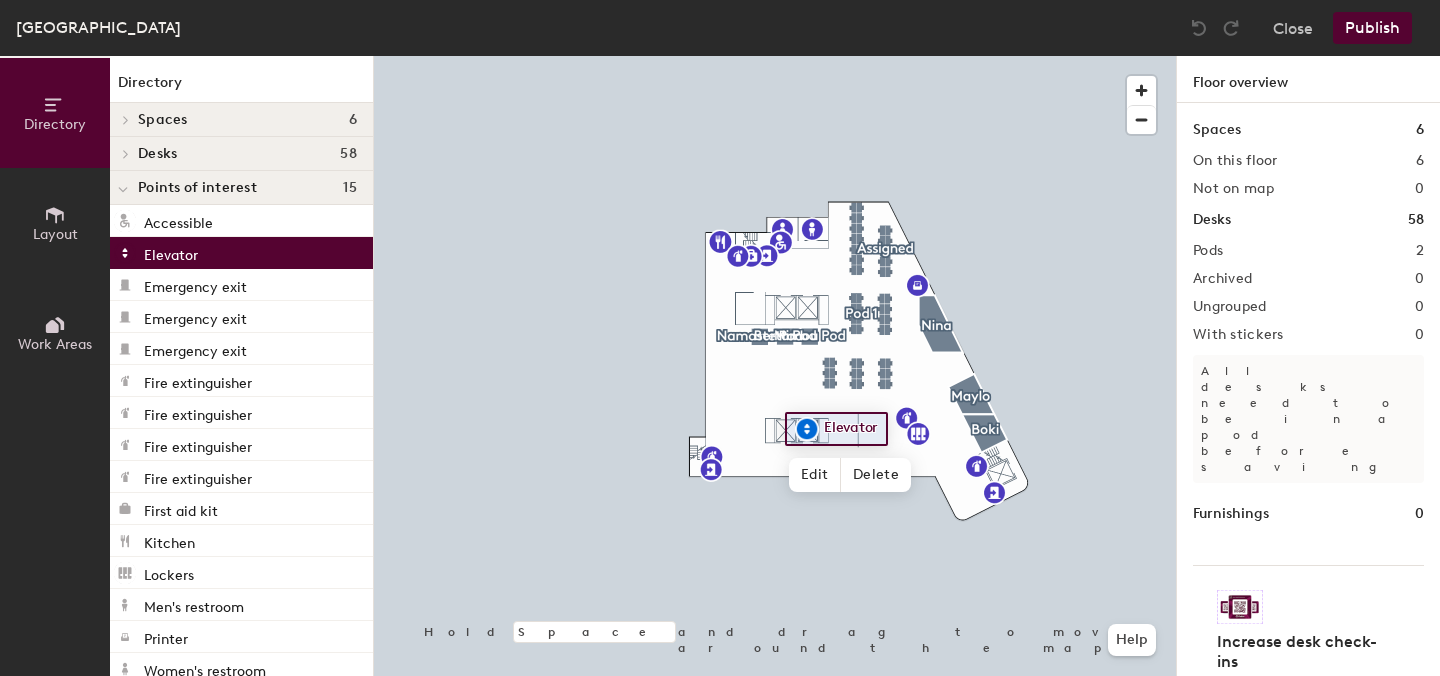 click on "Elevator" 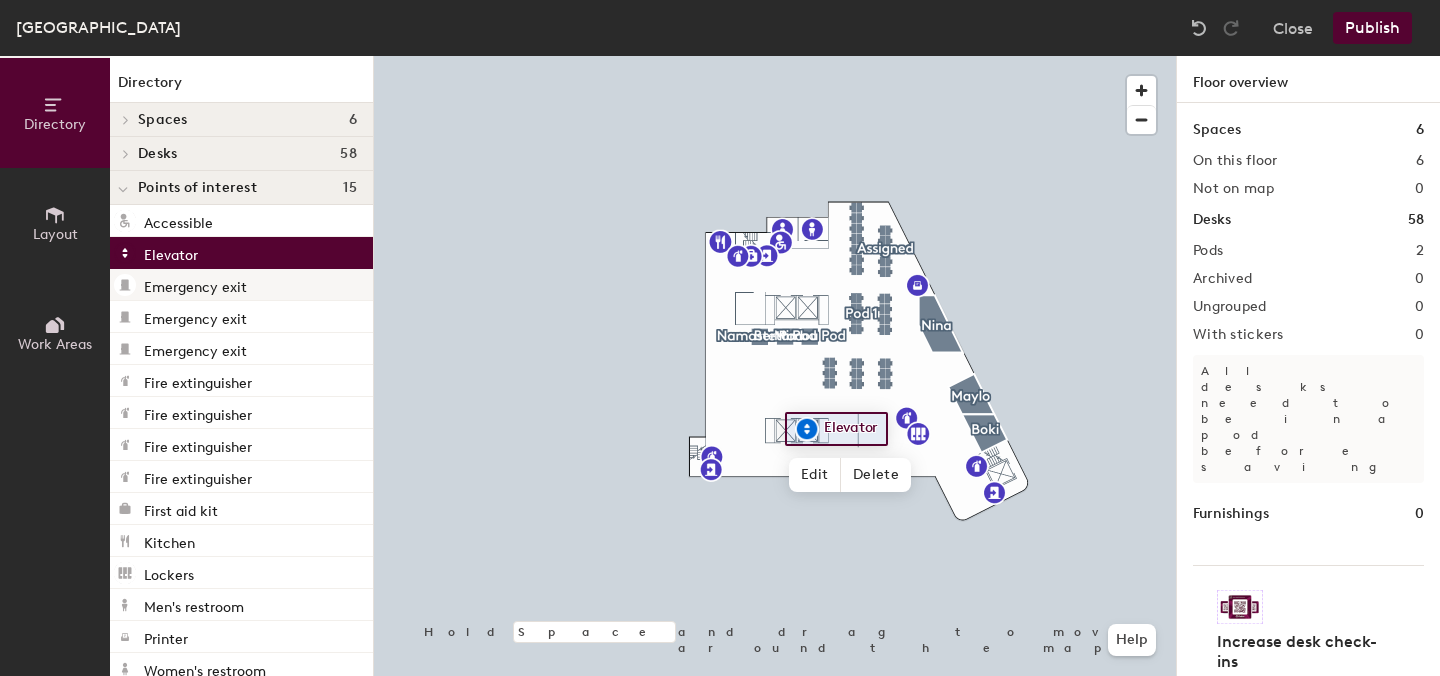 click on "Emergency exit" 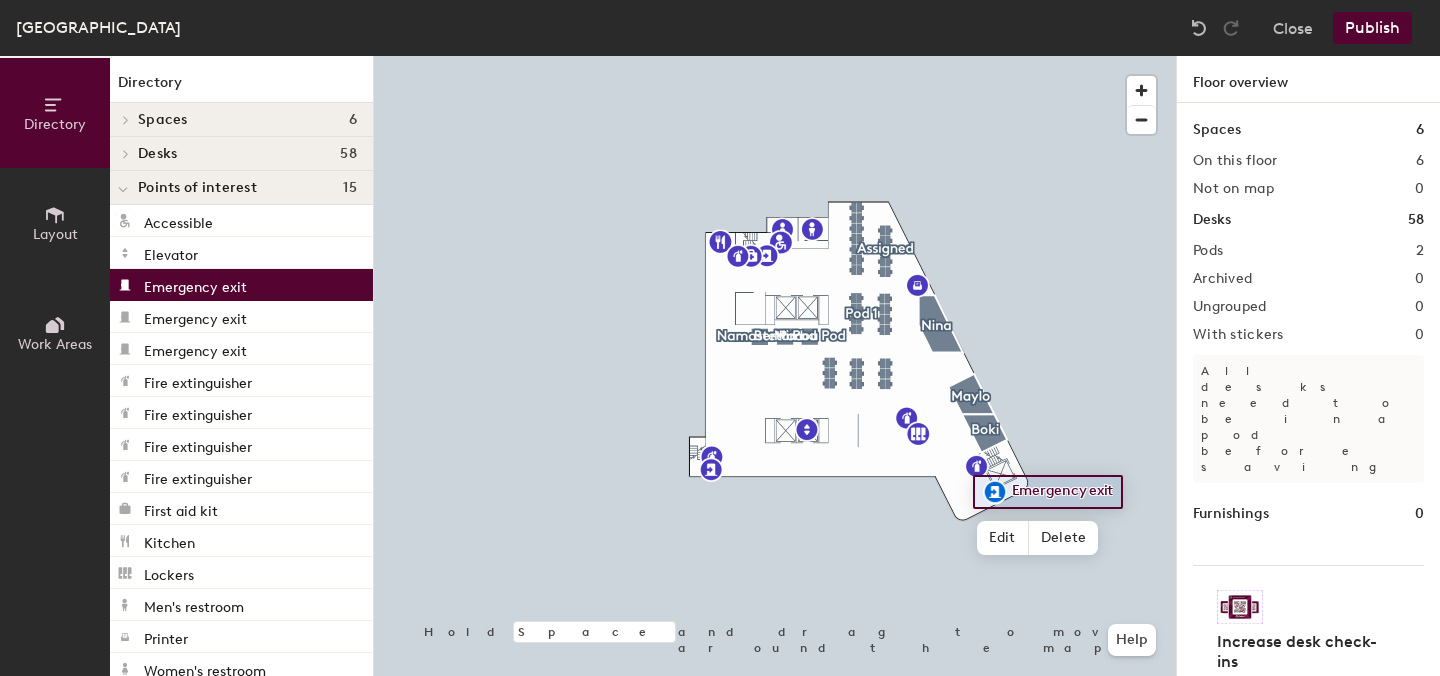 click on "Points of interest" 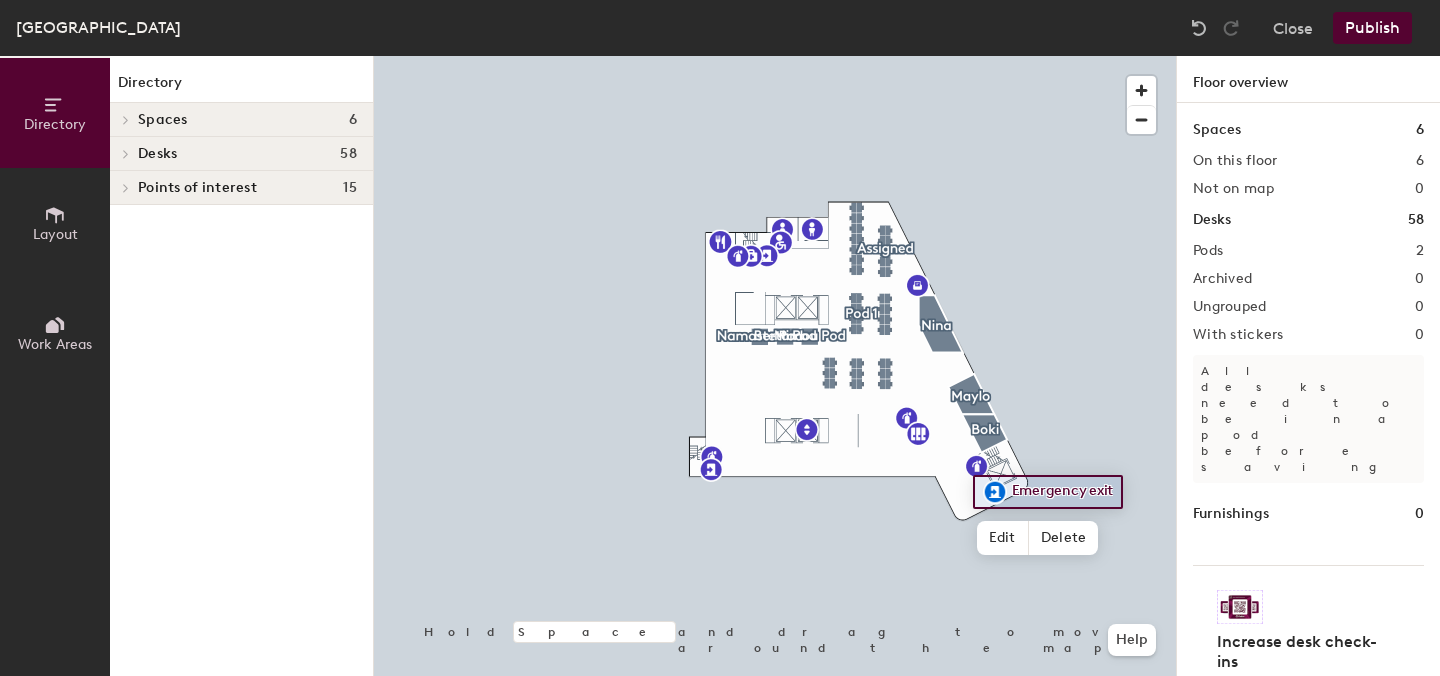 click on "Desks 58" 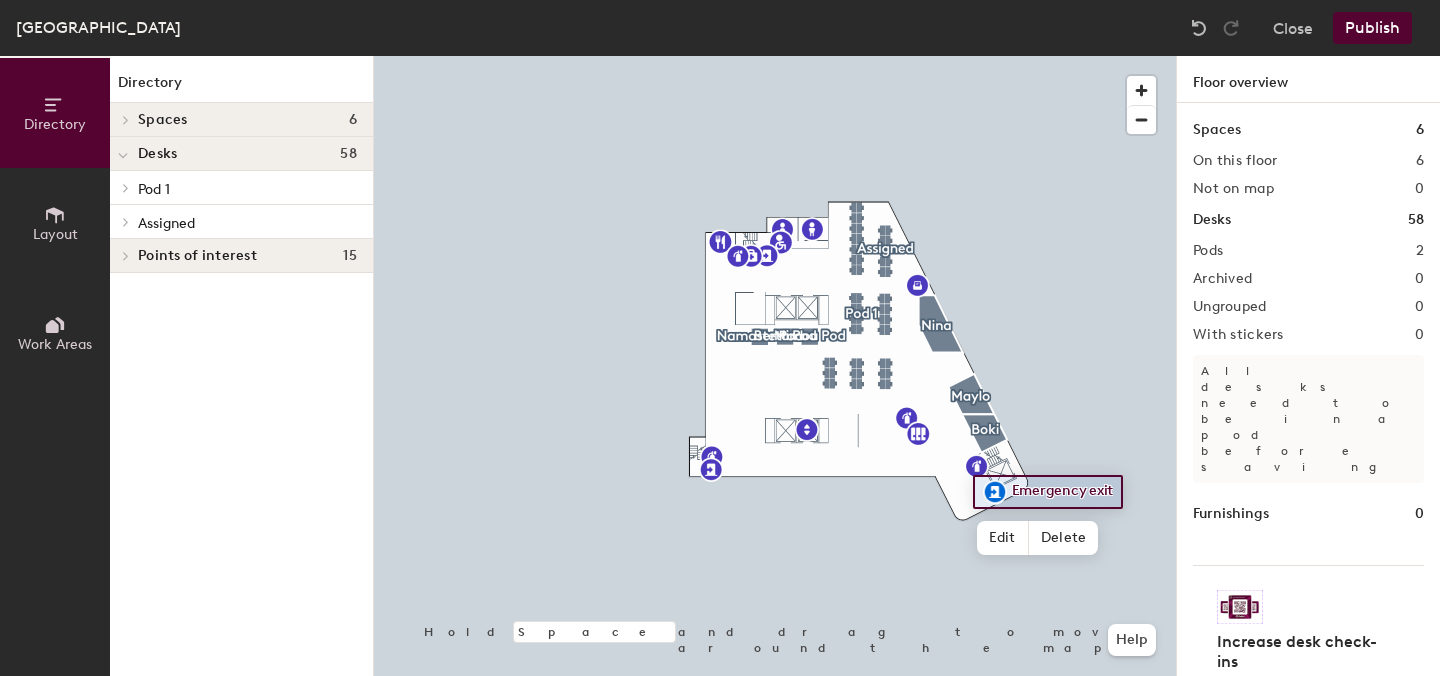 click on "Spaces 6" 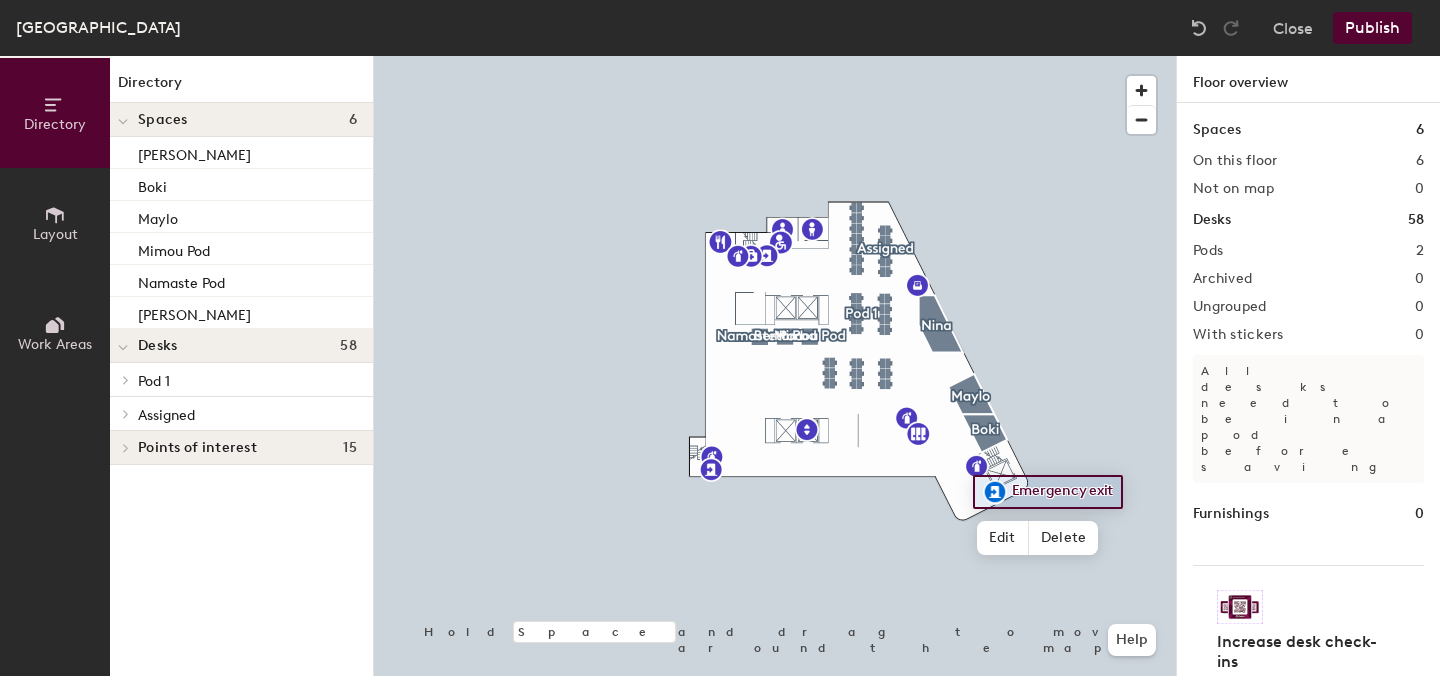 click on "Spaces 6" 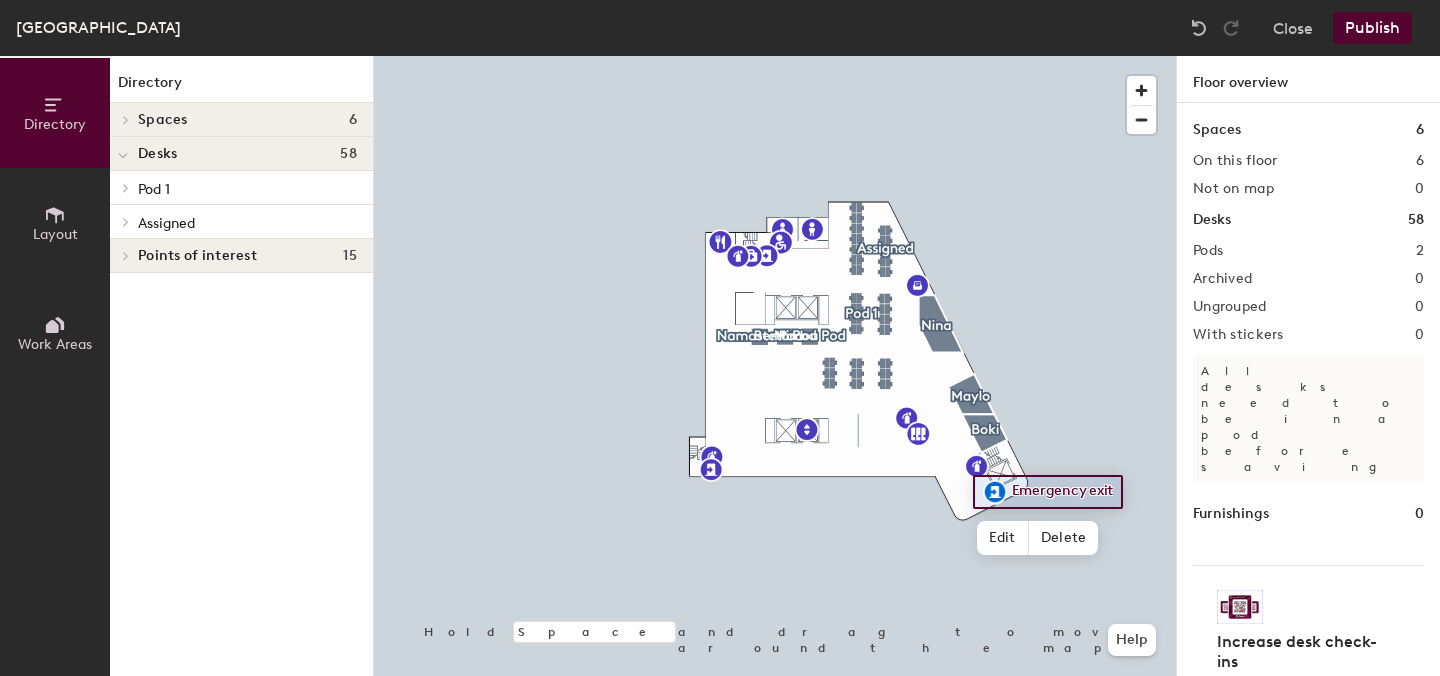 click on "Assigned" 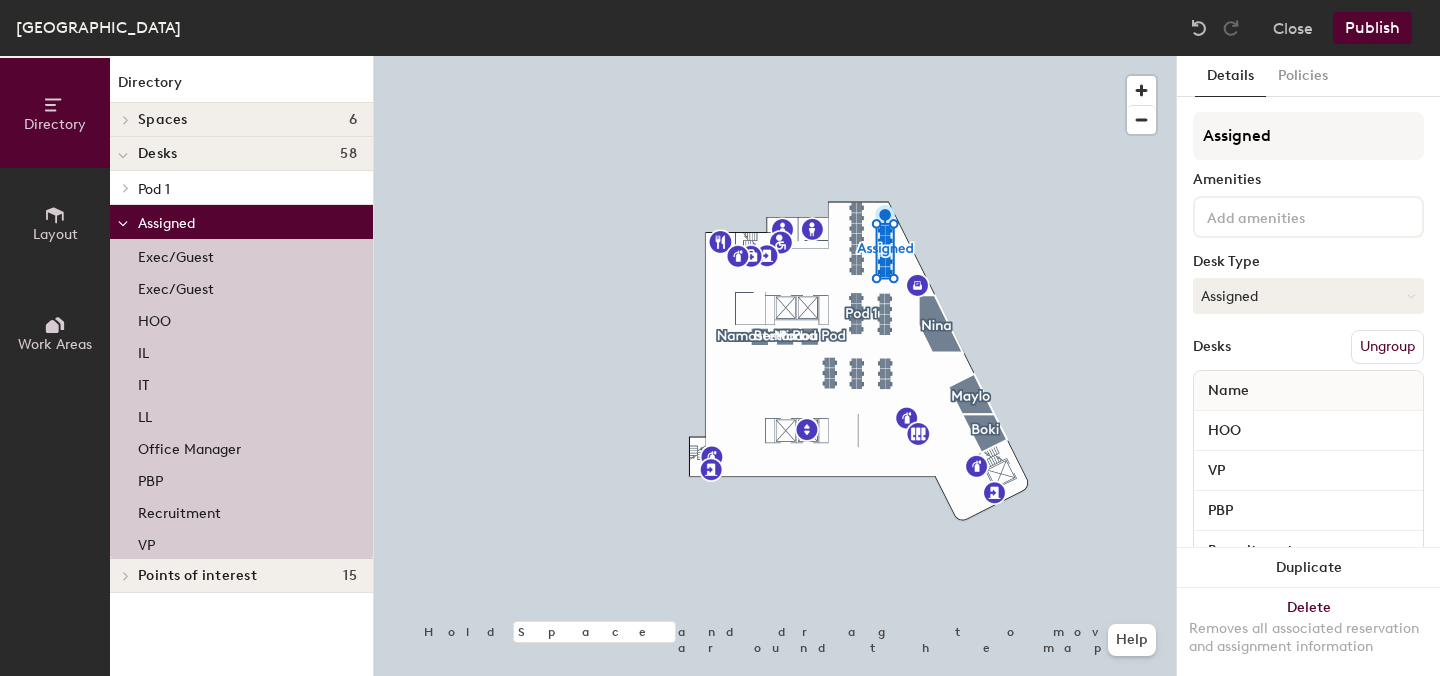 click on "Assigned" 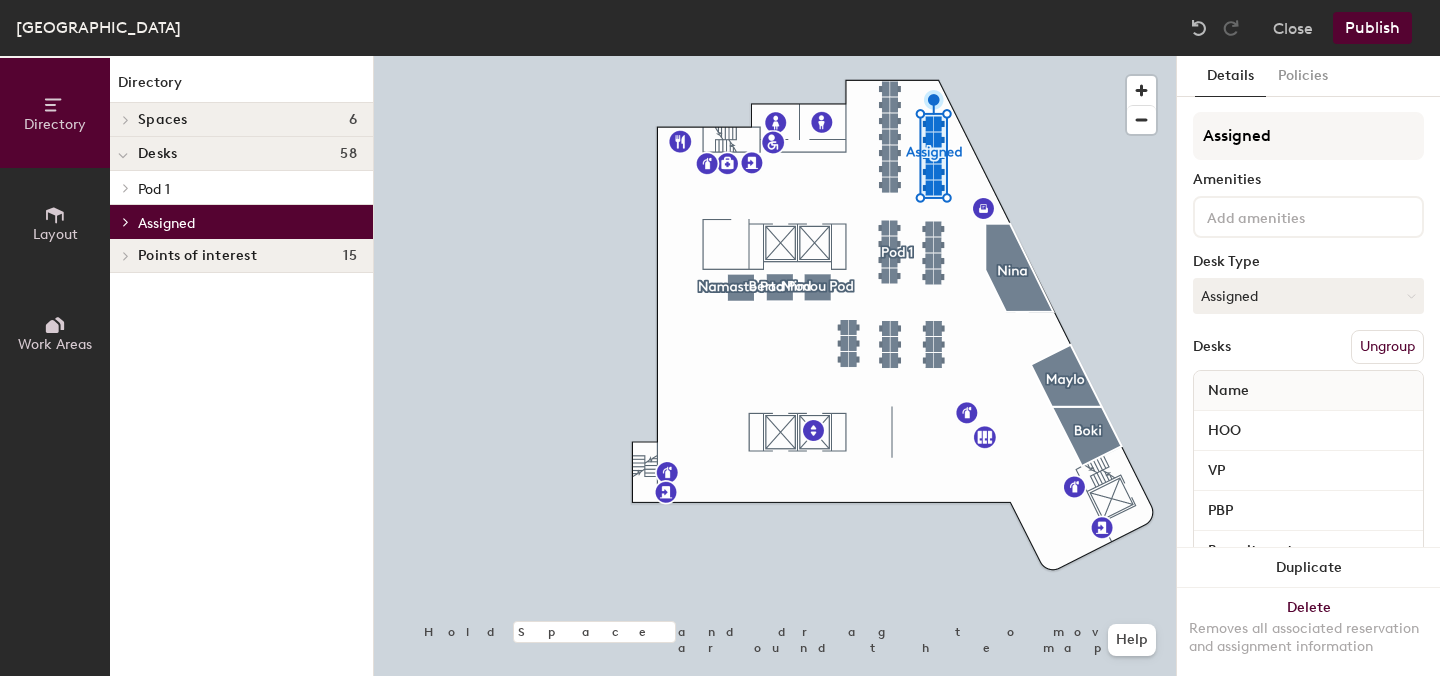 click on "Layout" 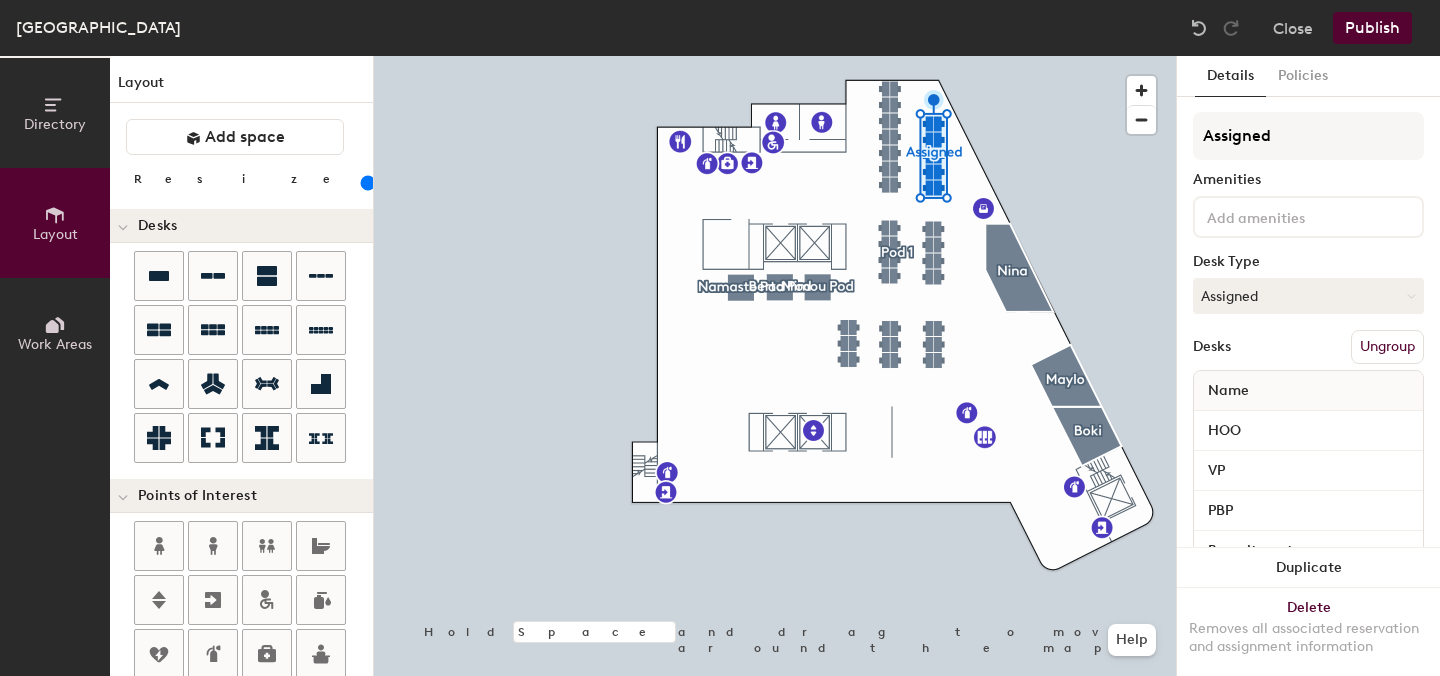 drag, startPoint x: 198, startPoint y: 183, endPoint x: 218, endPoint y: 183, distance: 20 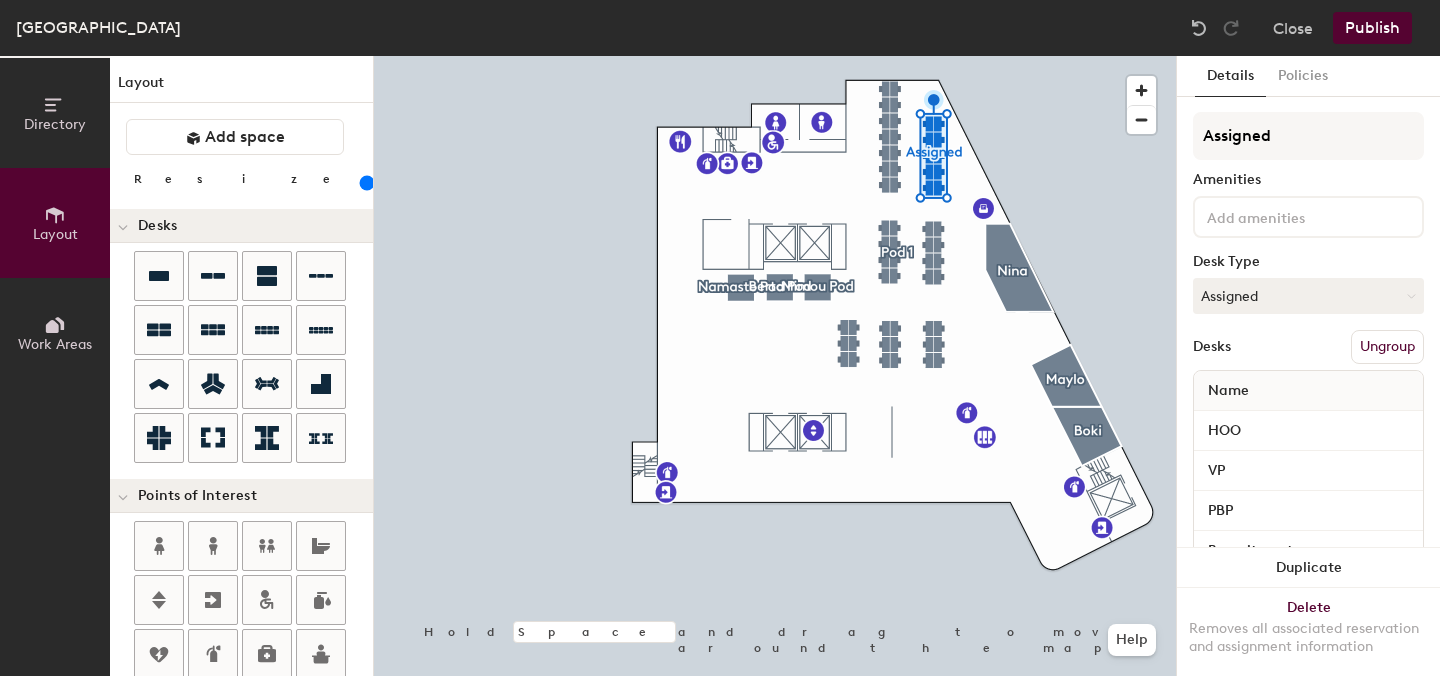 click 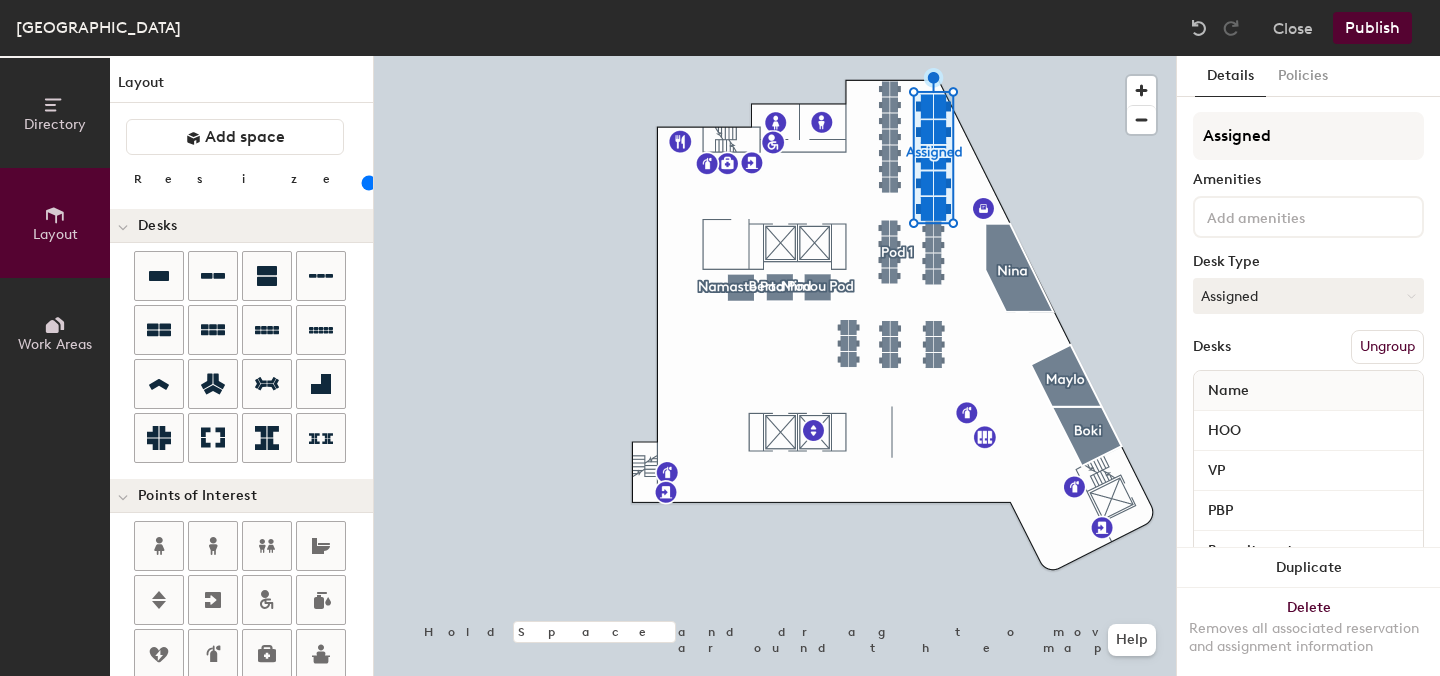 drag, startPoint x: 218, startPoint y: 183, endPoint x: 204, endPoint y: 187, distance: 14.56022 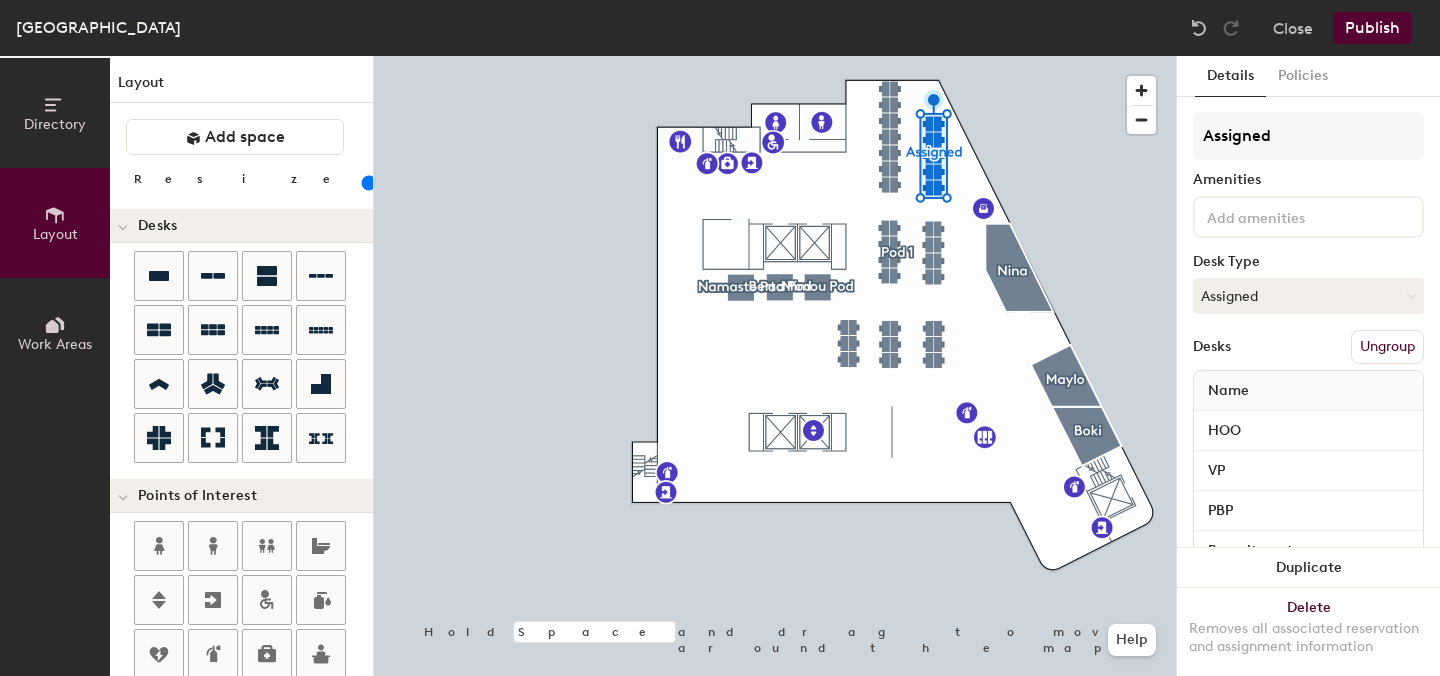 click 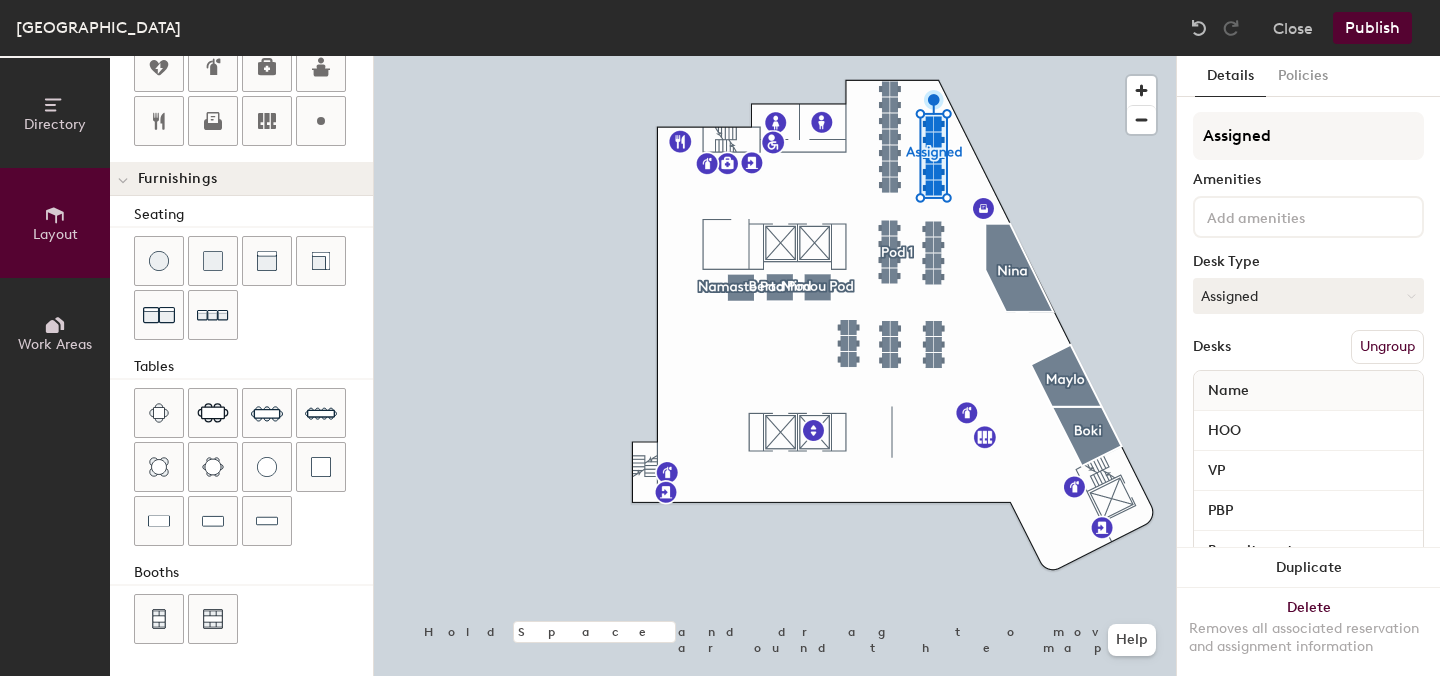 scroll, scrollTop: 0, scrollLeft: 0, axis: both 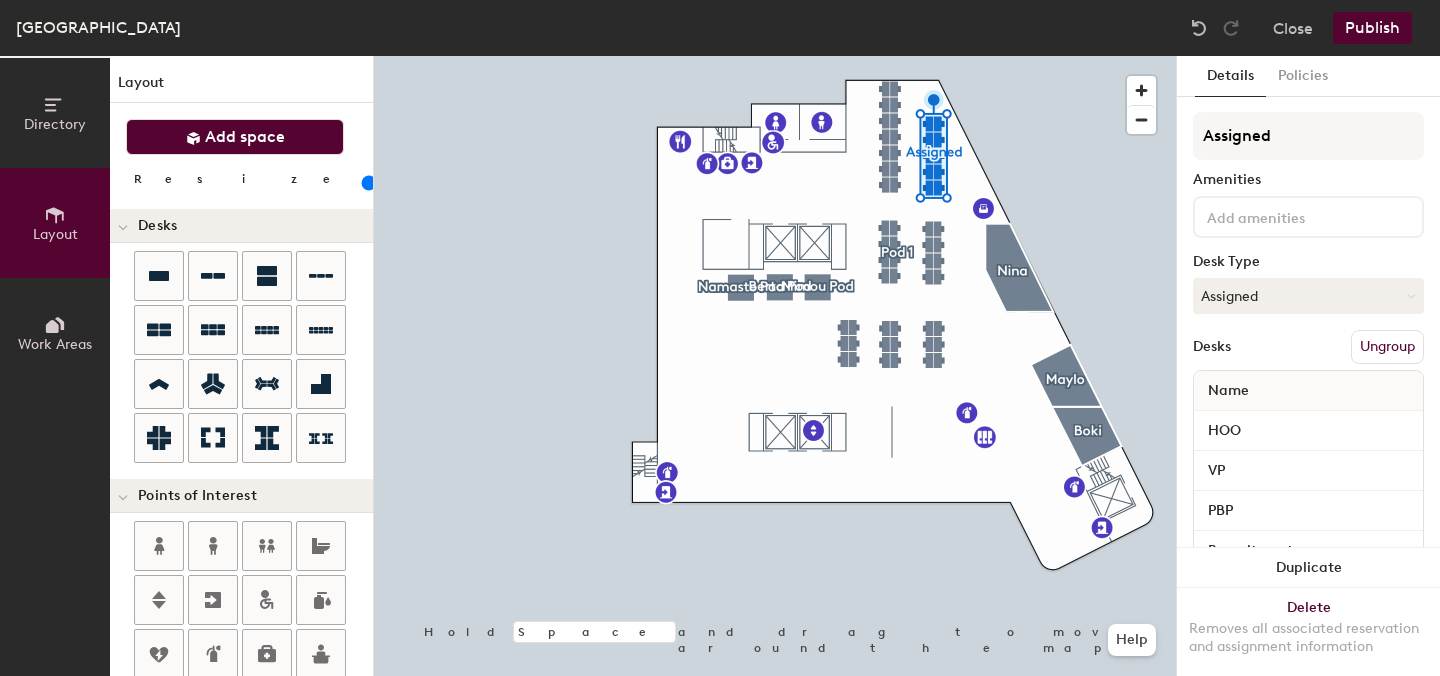 click on "Add space" 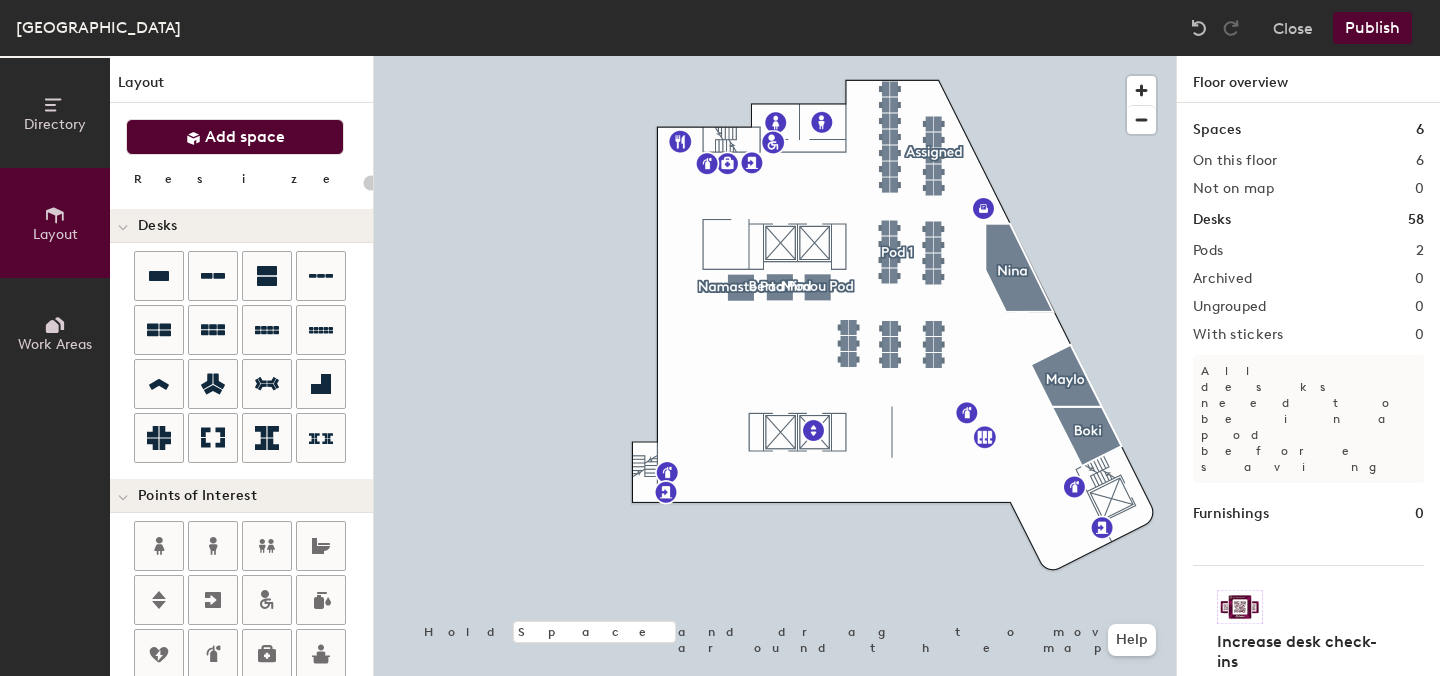 type on "20" 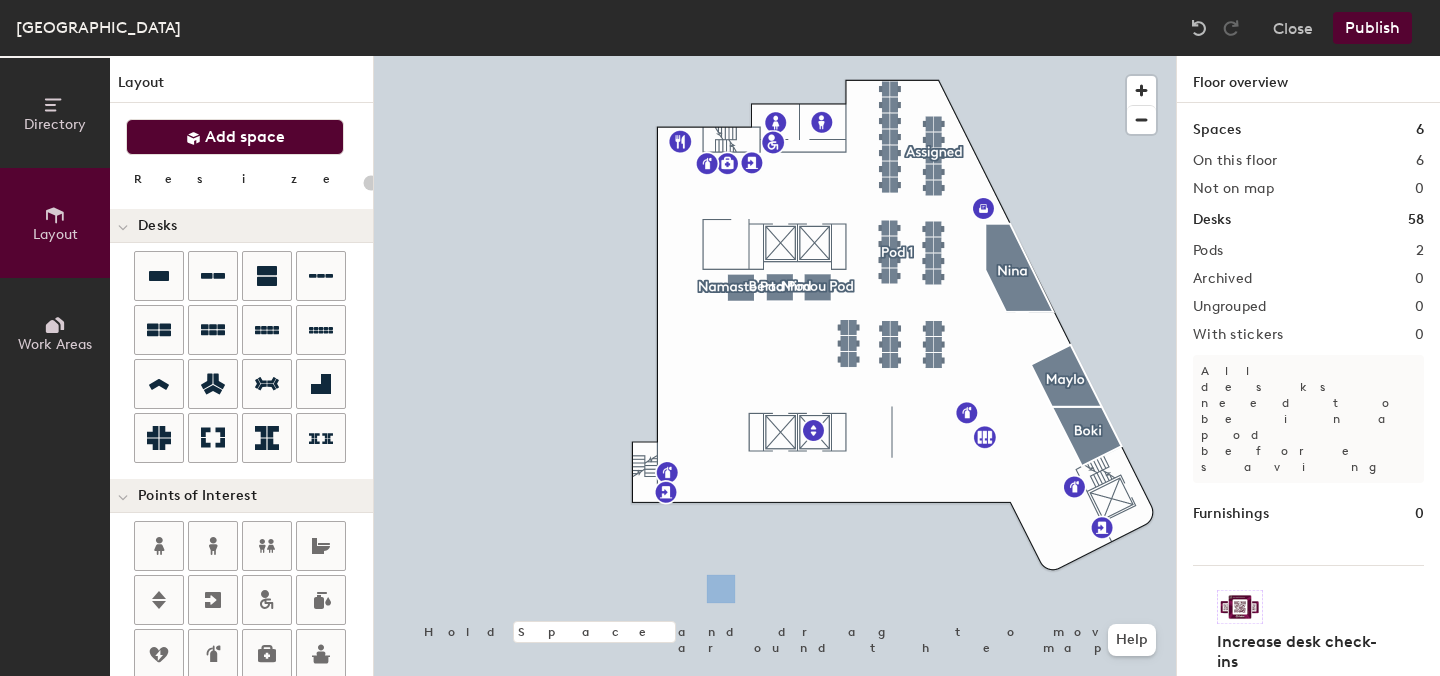 type 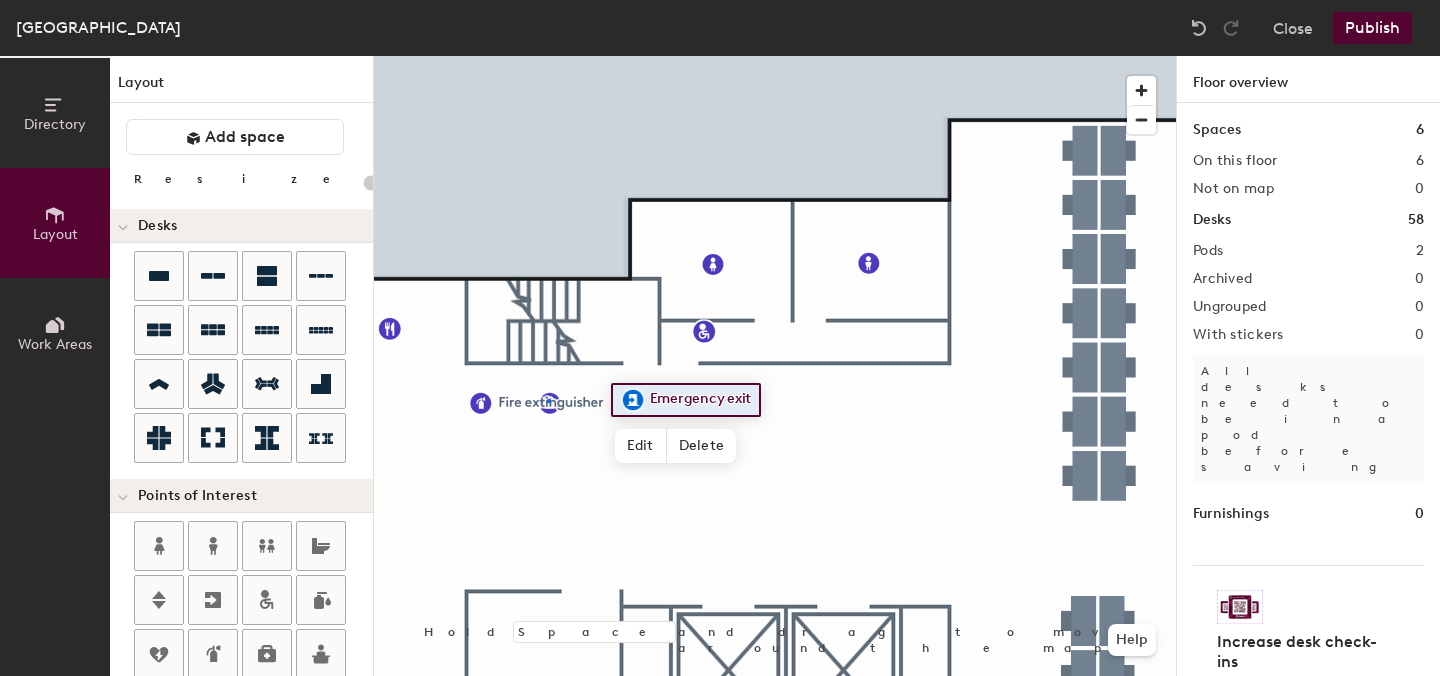 click 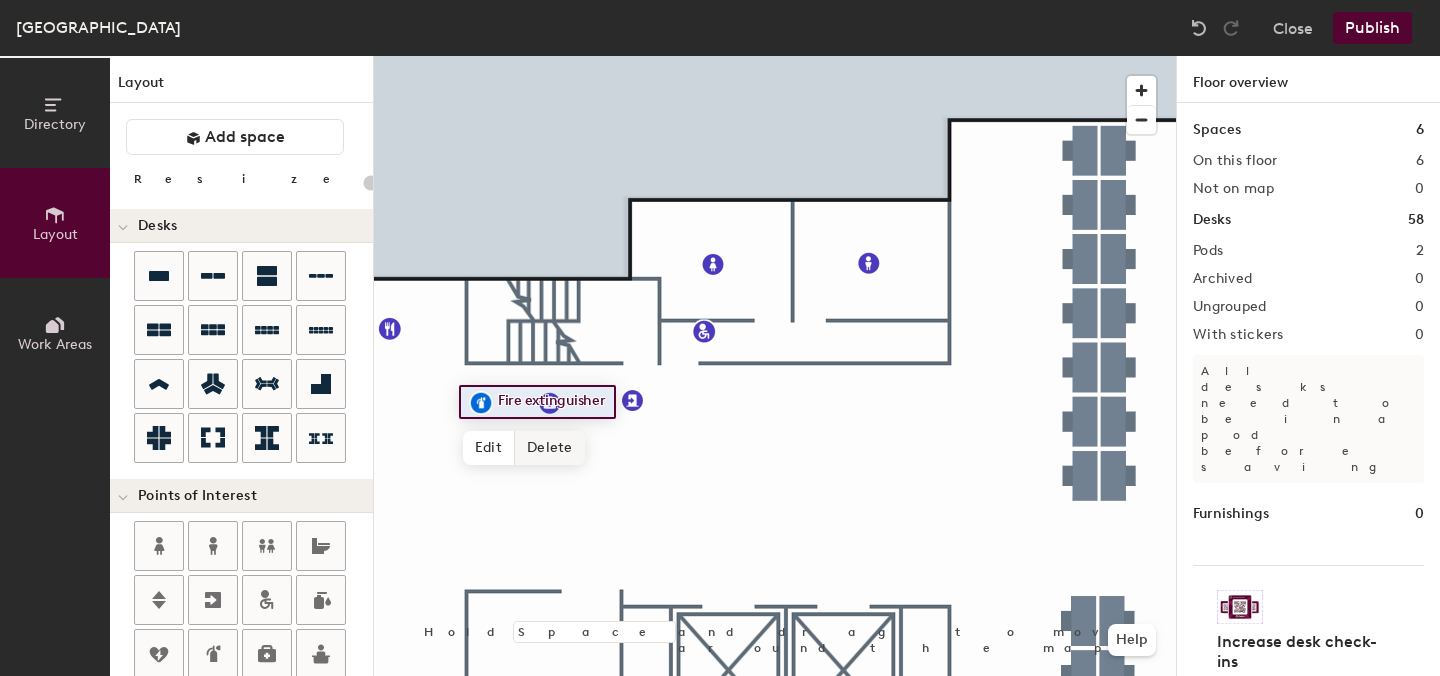 click on "Delete" 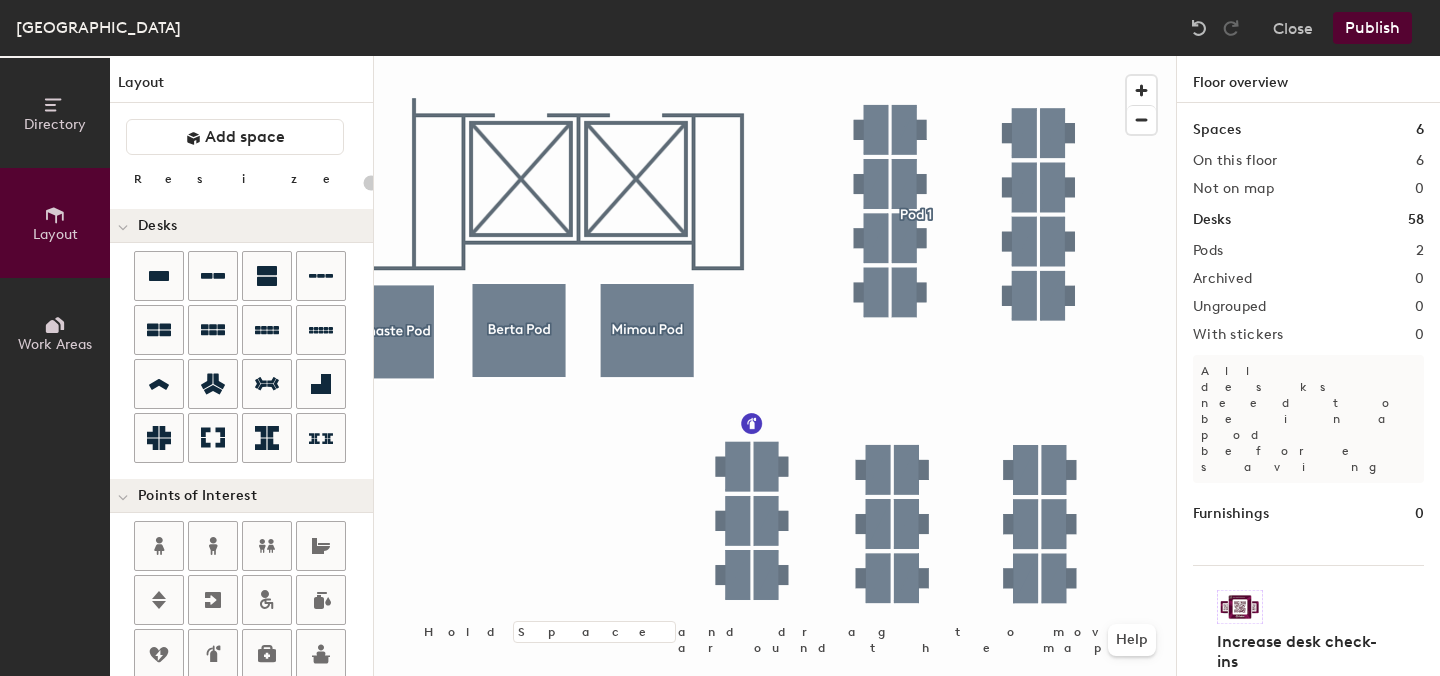 click 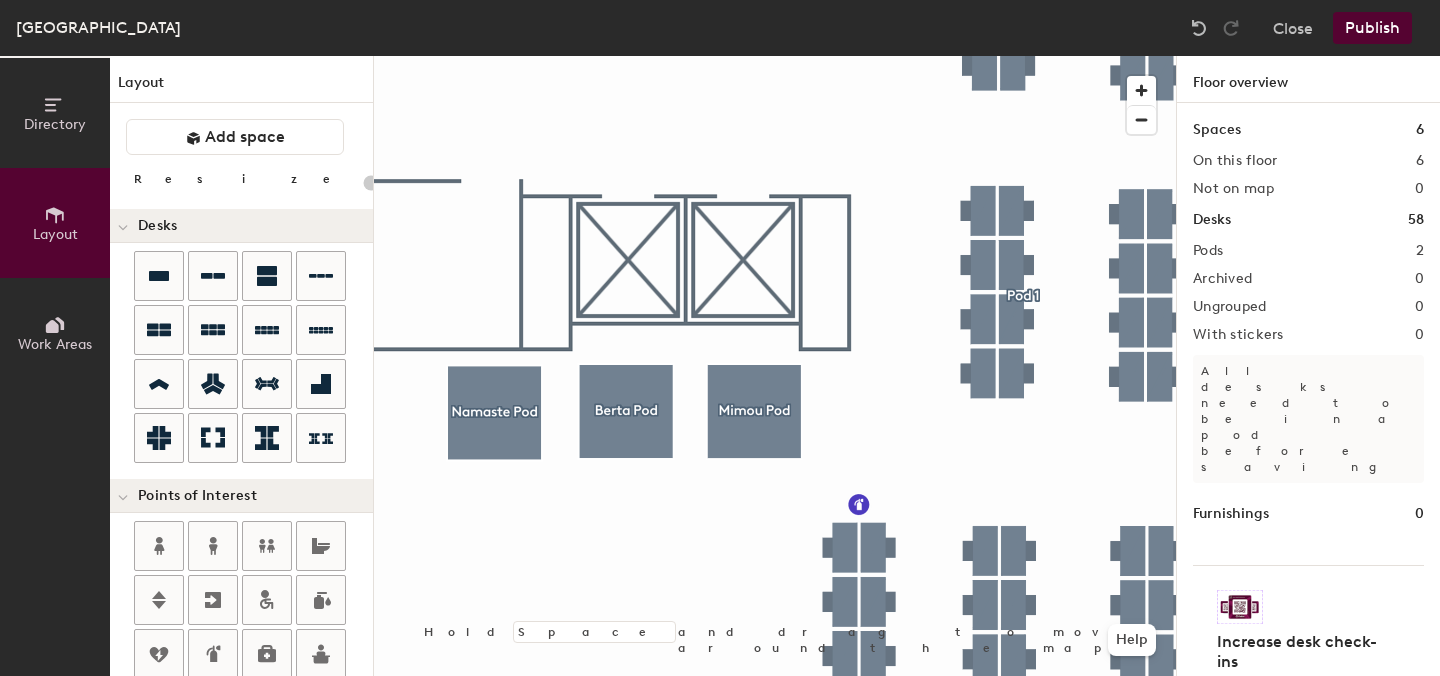click 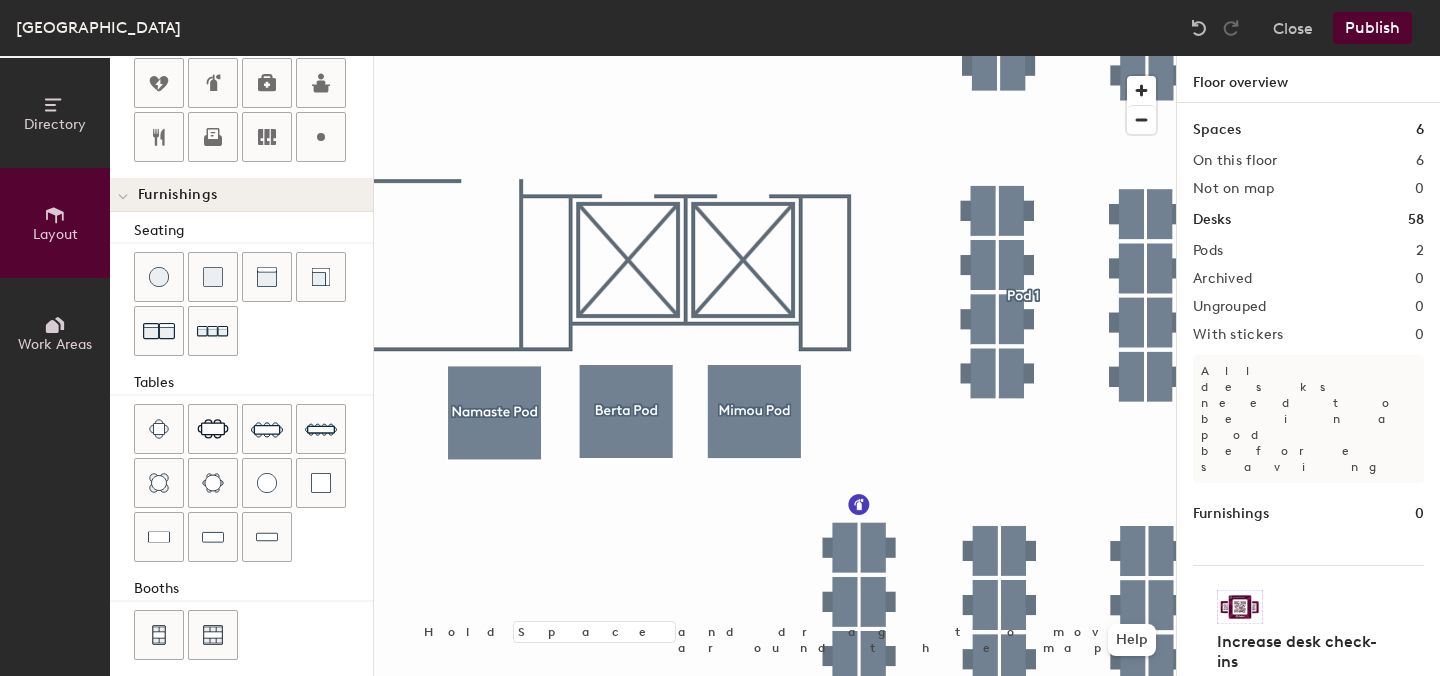 scroll, scrollTop: 575, scrollLeft: 0, axis: vertical 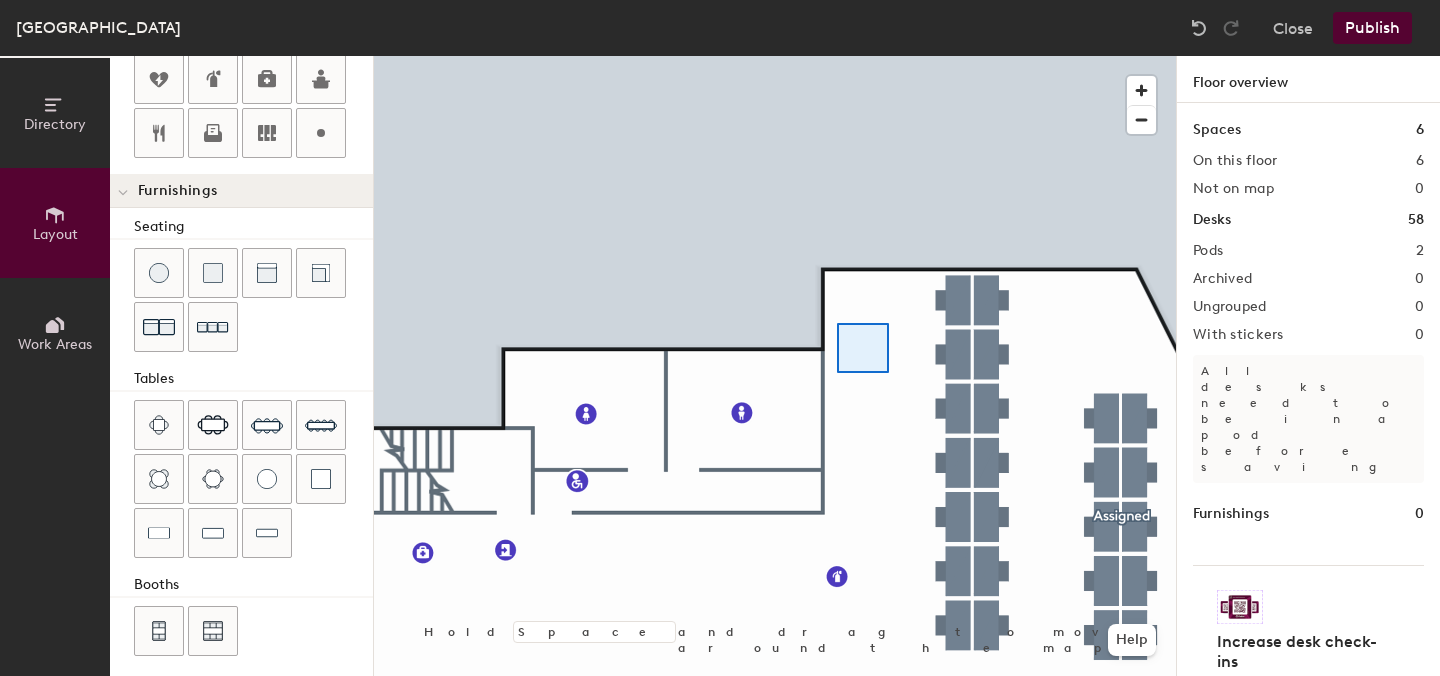 click 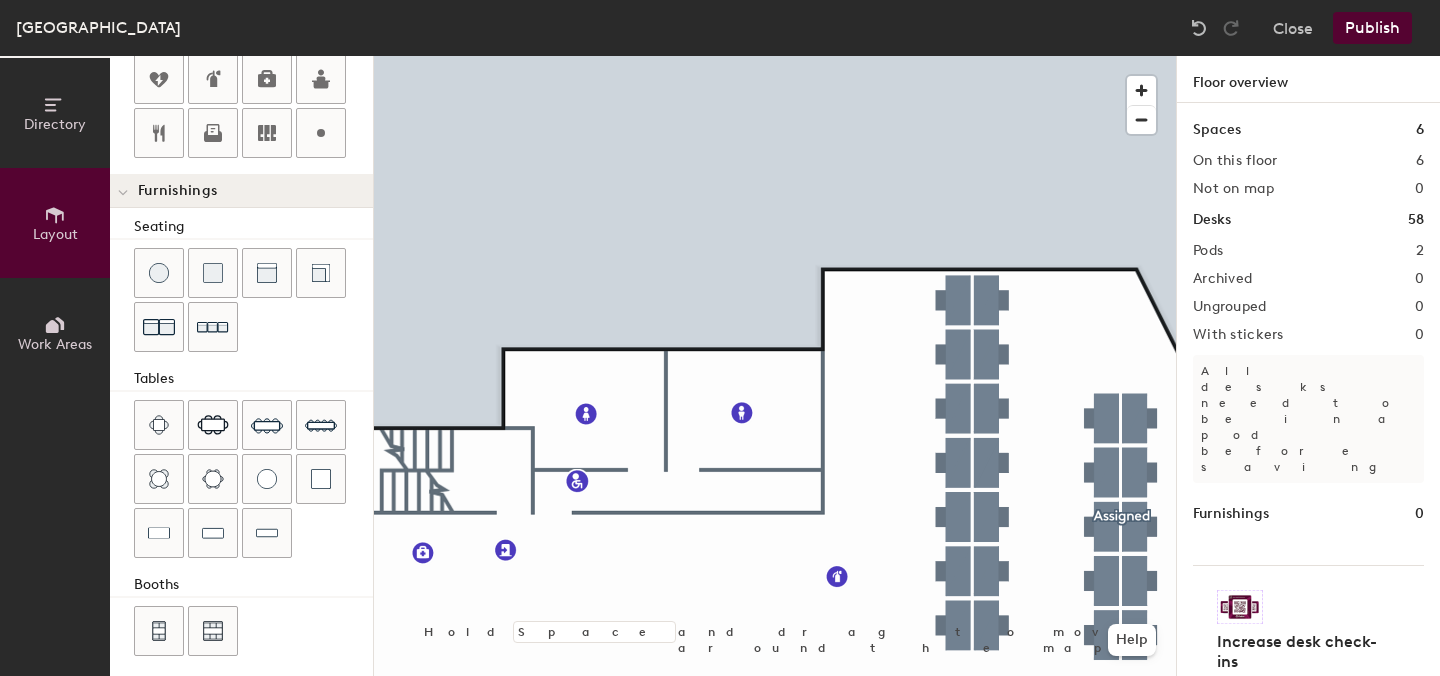 click on "Furnishings 0" 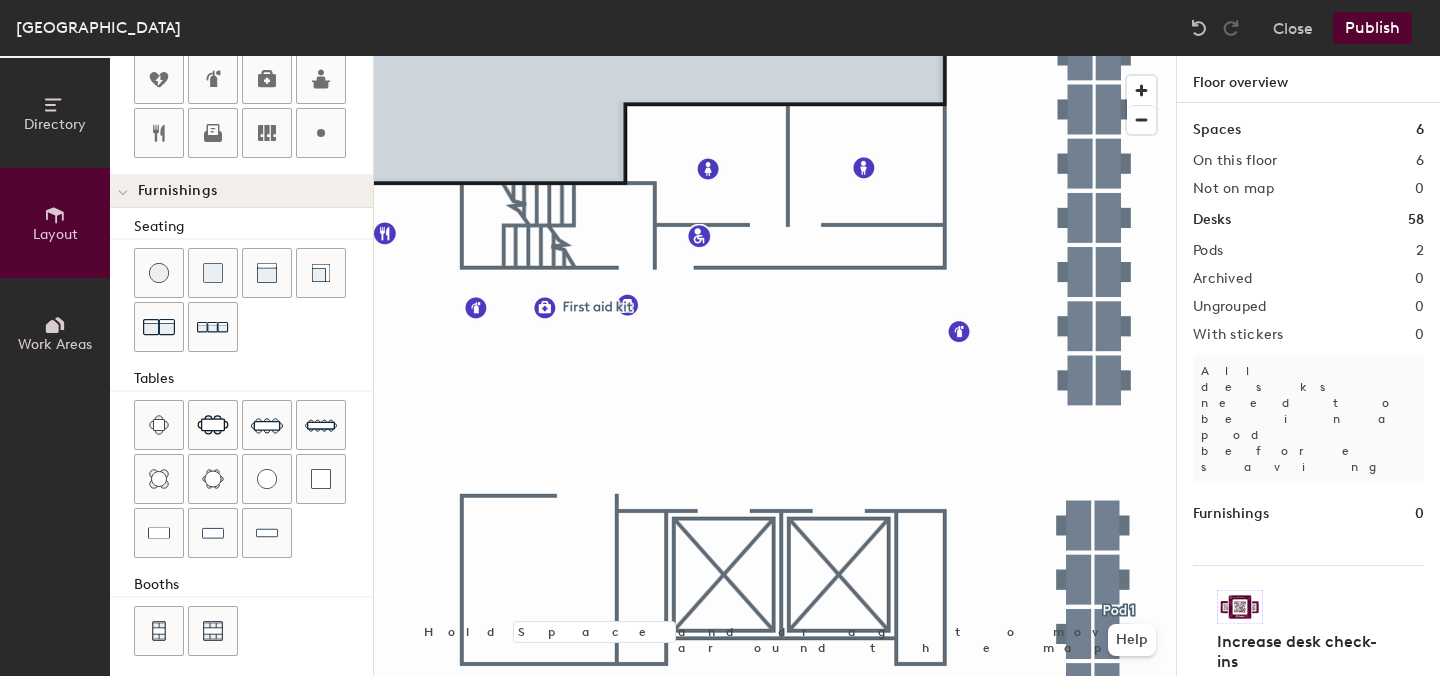 click 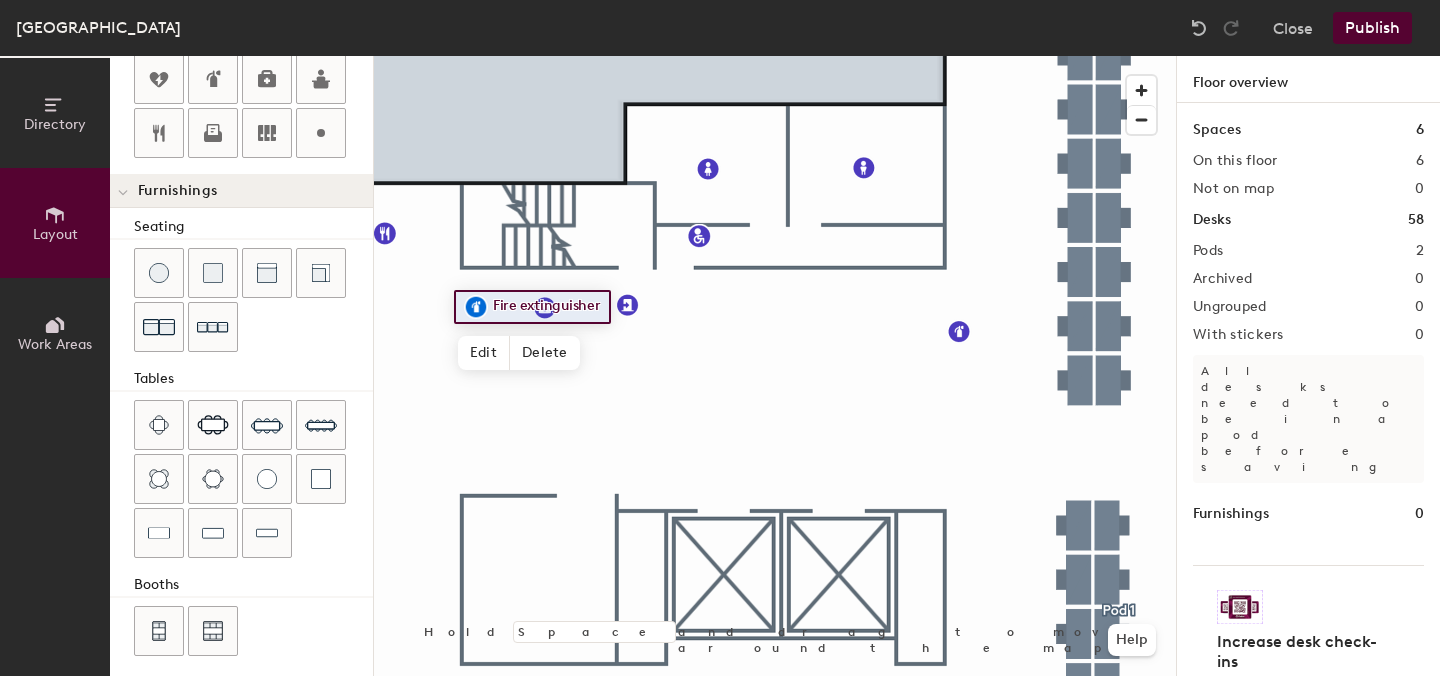 click 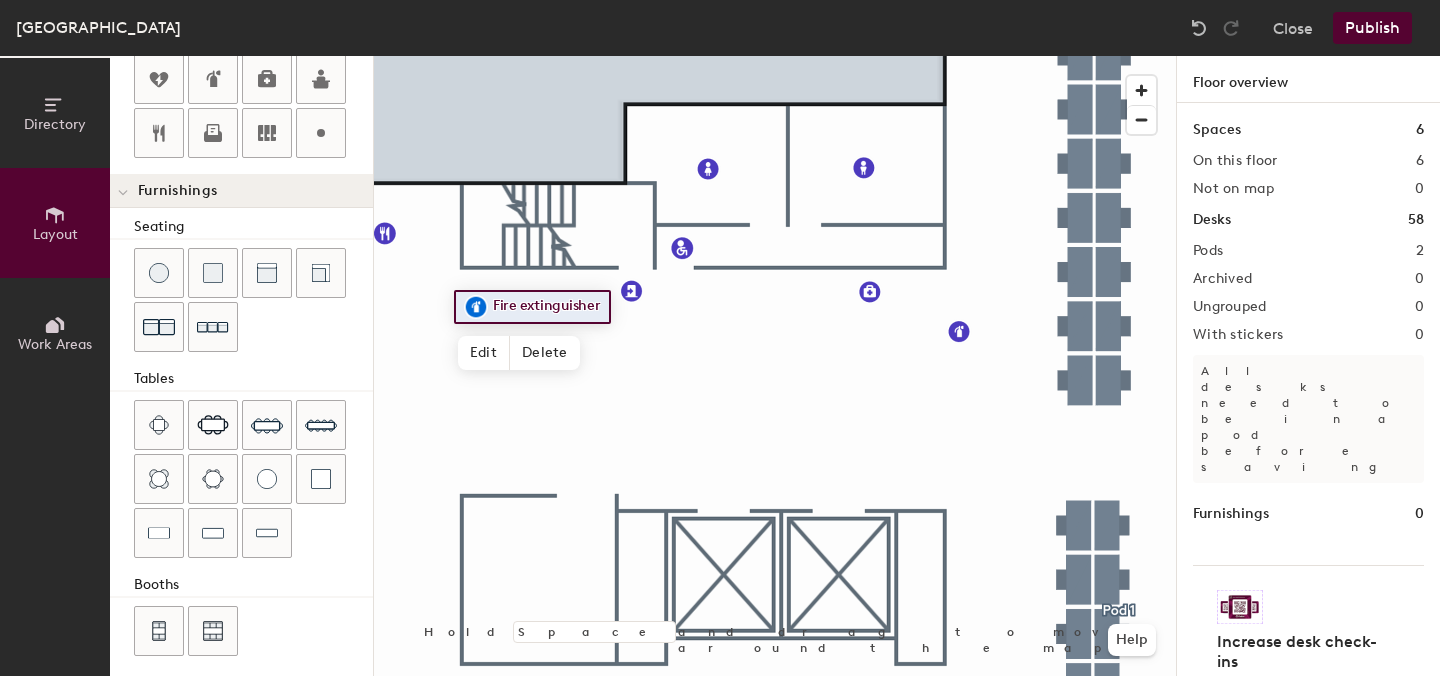 type on "20" 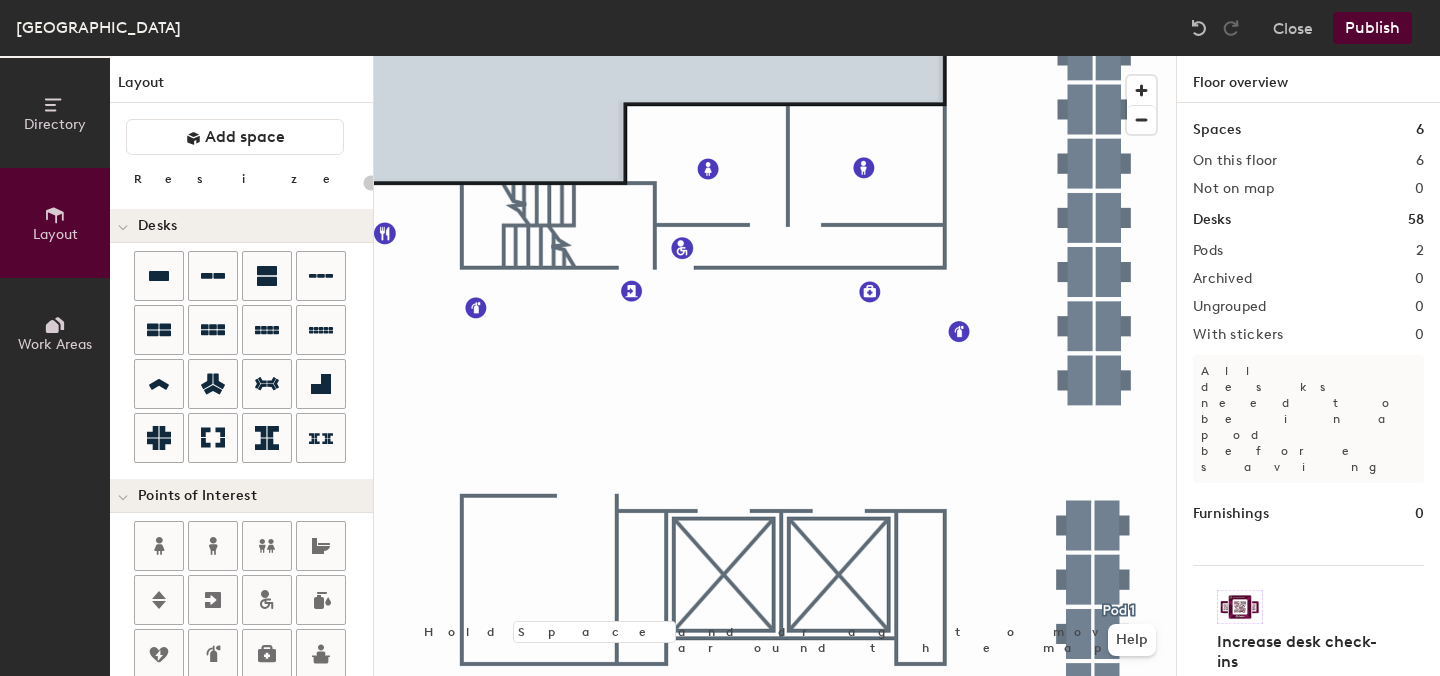 scroll, scrollTop: 0, scrollLeft: 0, axis: both 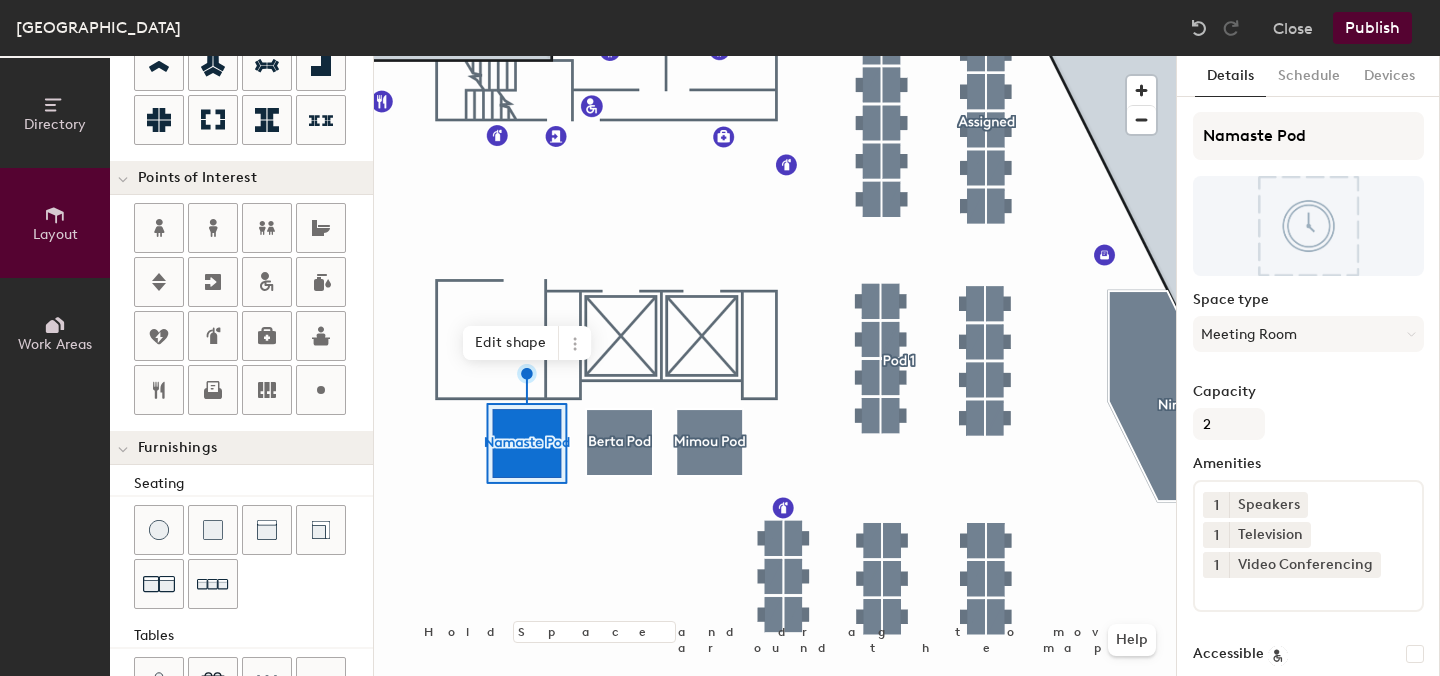 click 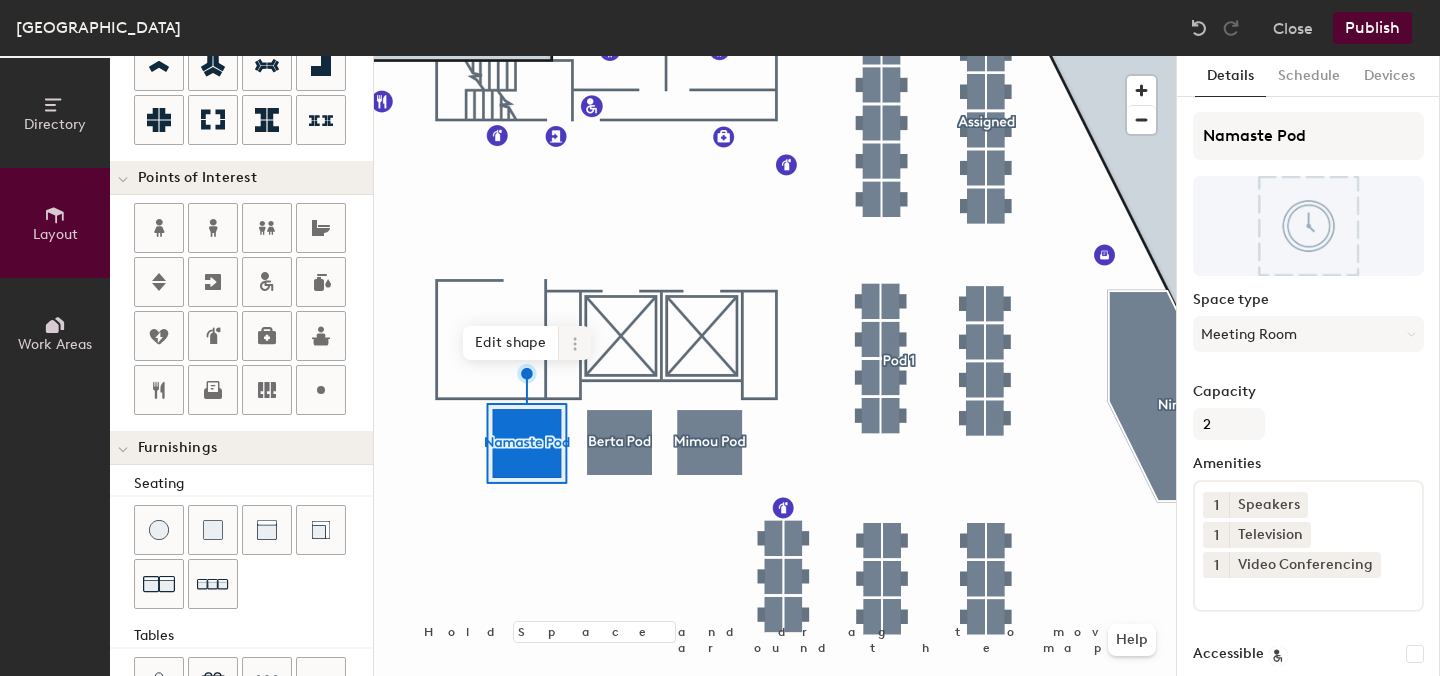 click 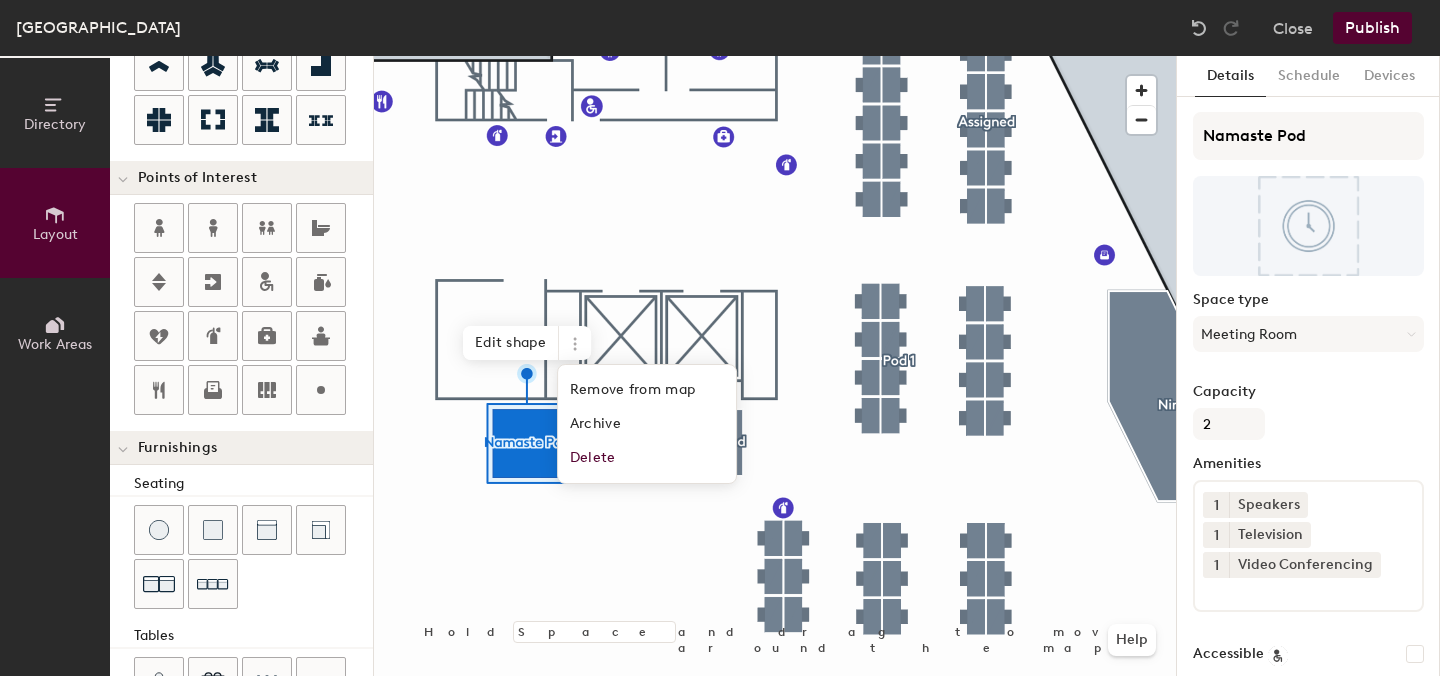 click 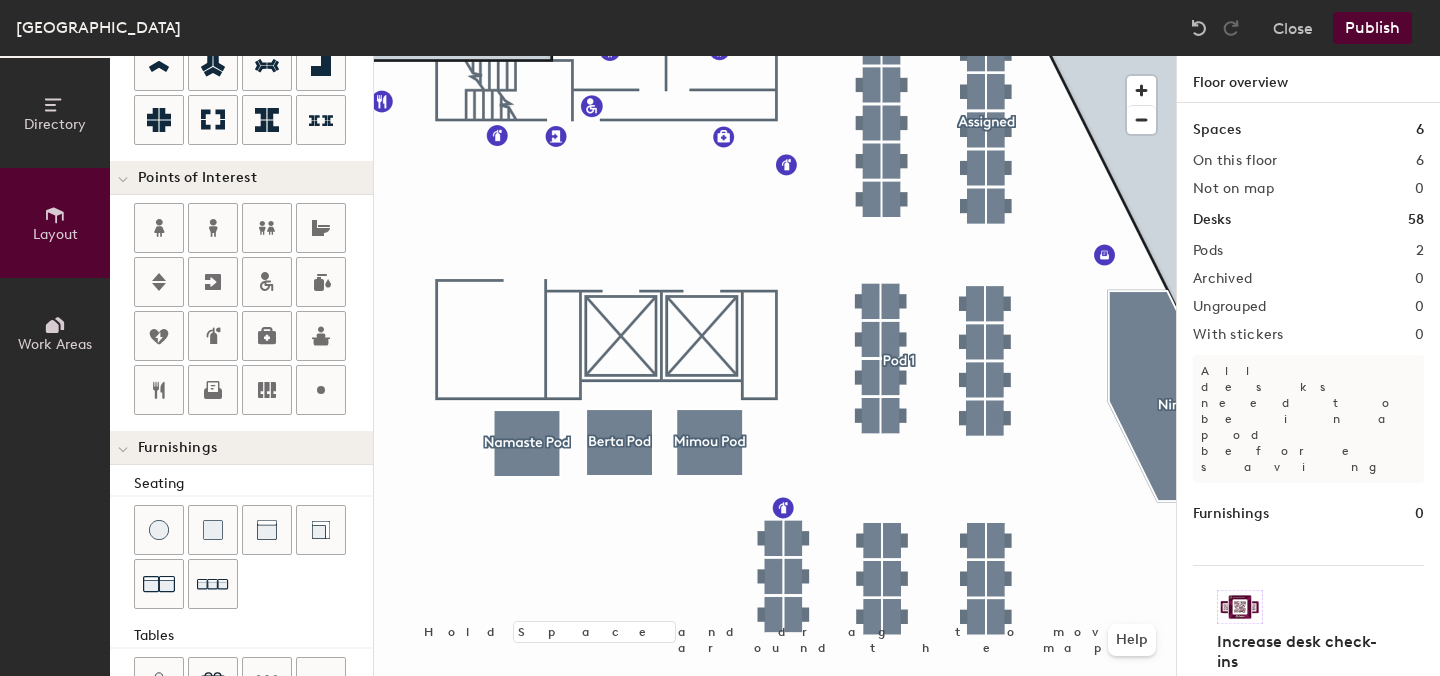 click 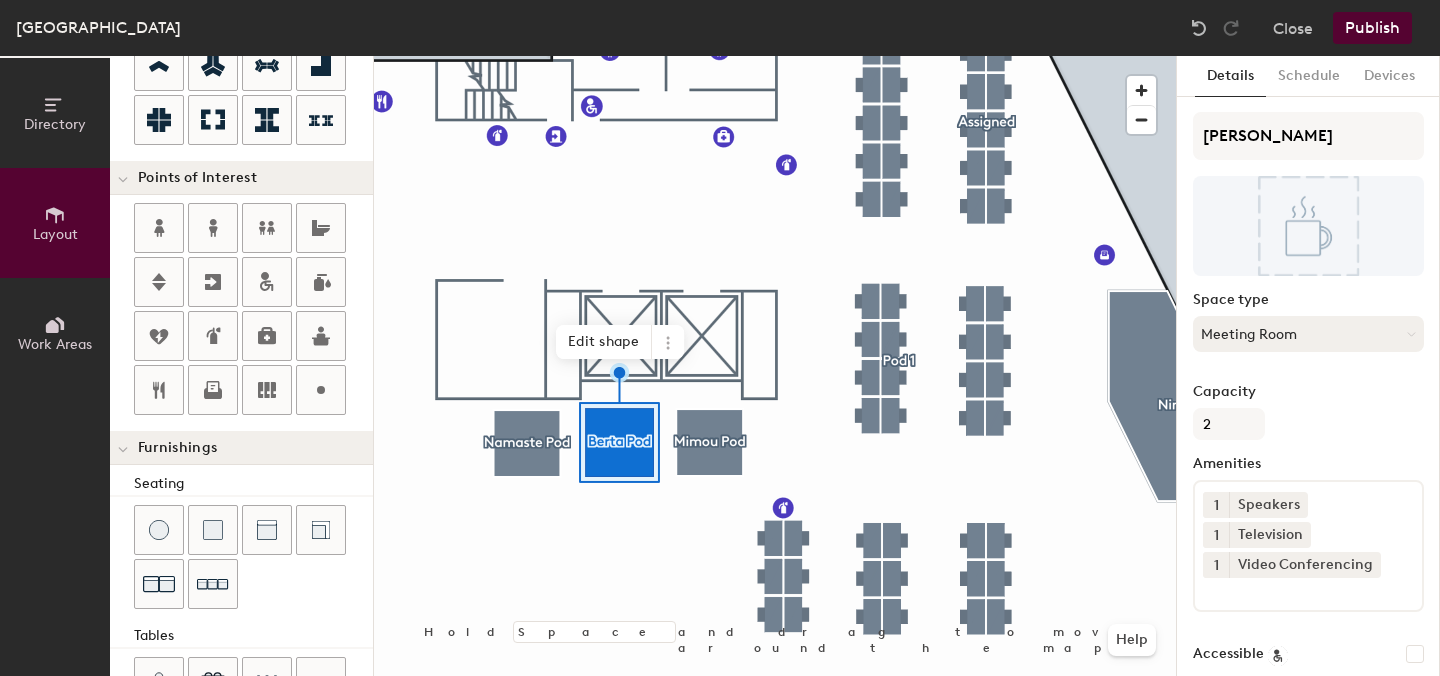 click on "Meeting Room" at bounding box center [1308, 334] 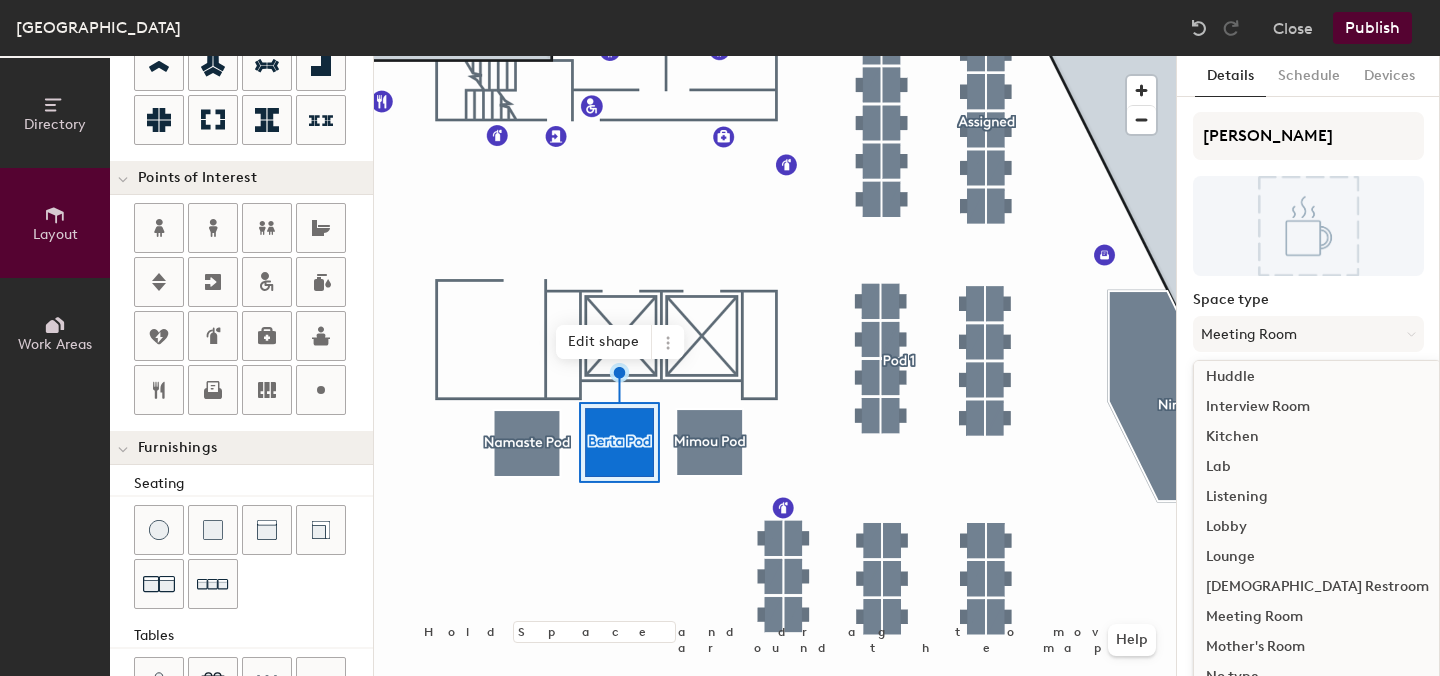 scroll, scrollTop: 0, scrollLeft: 0, axis: both 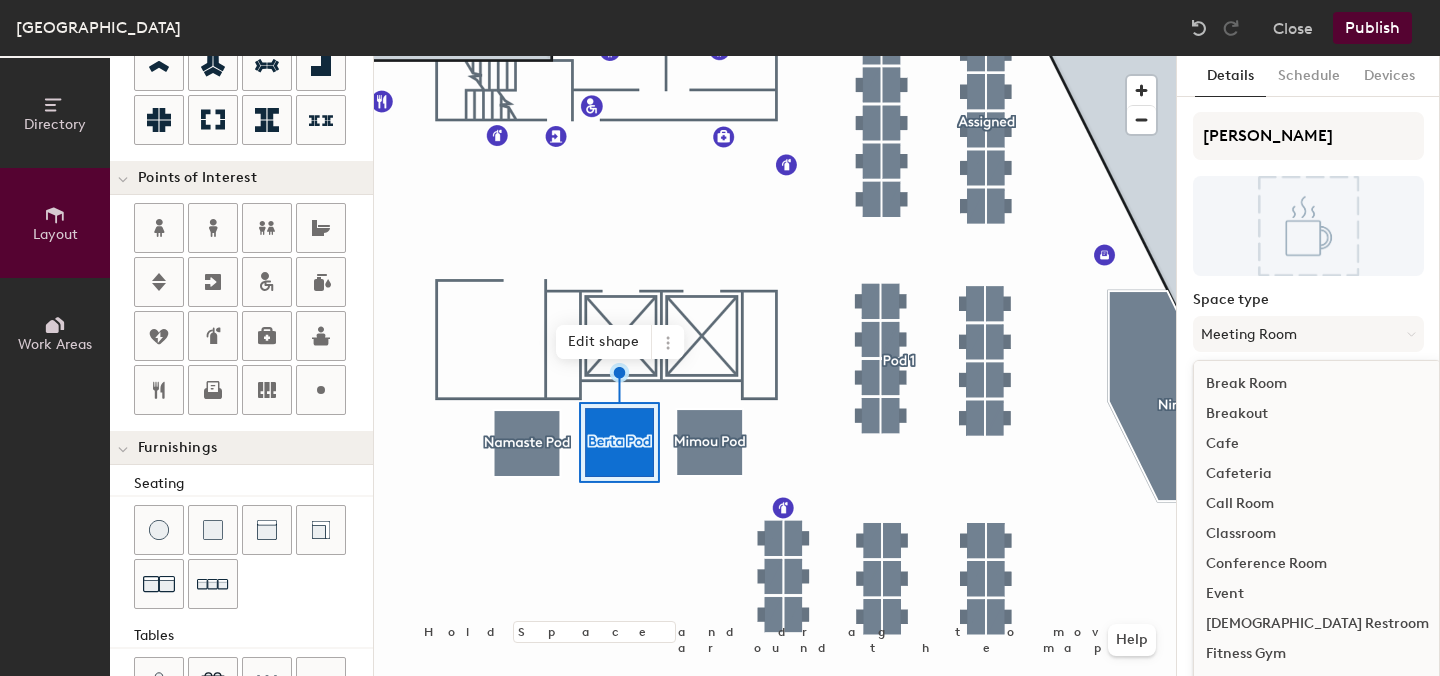 click 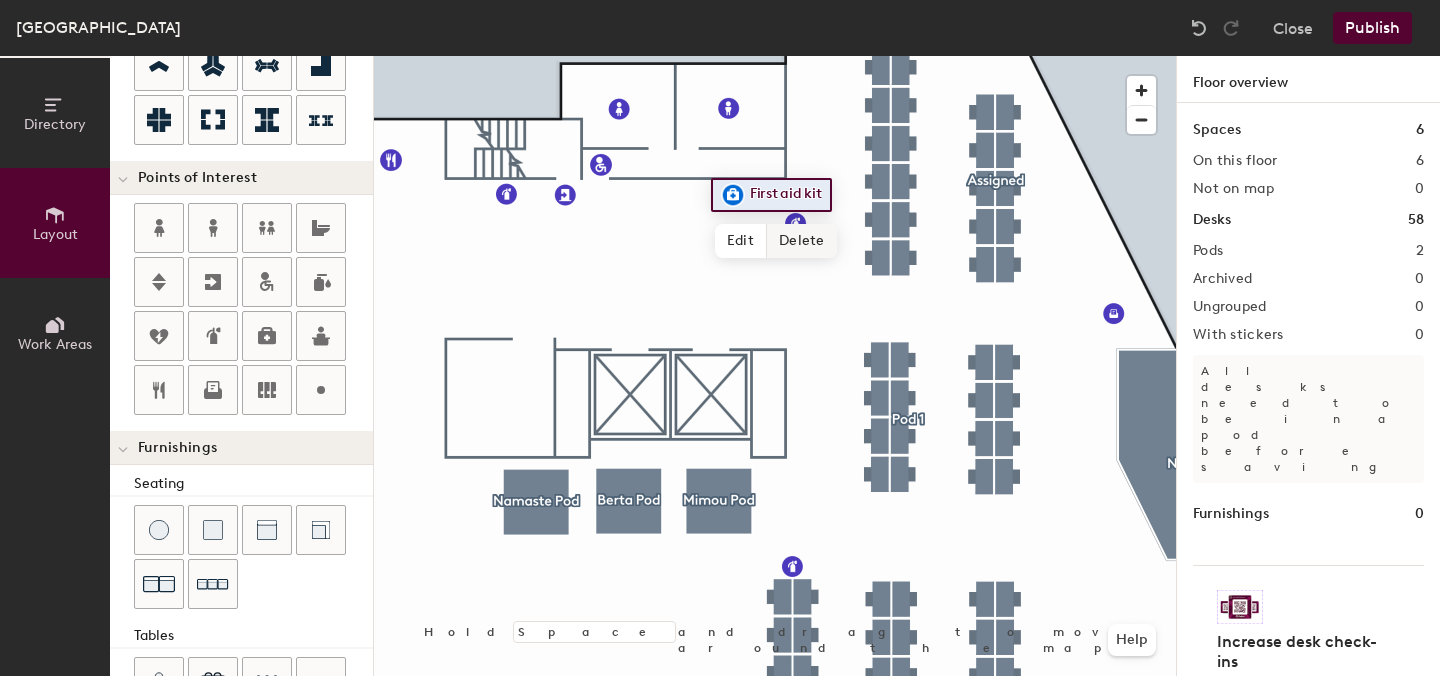 click 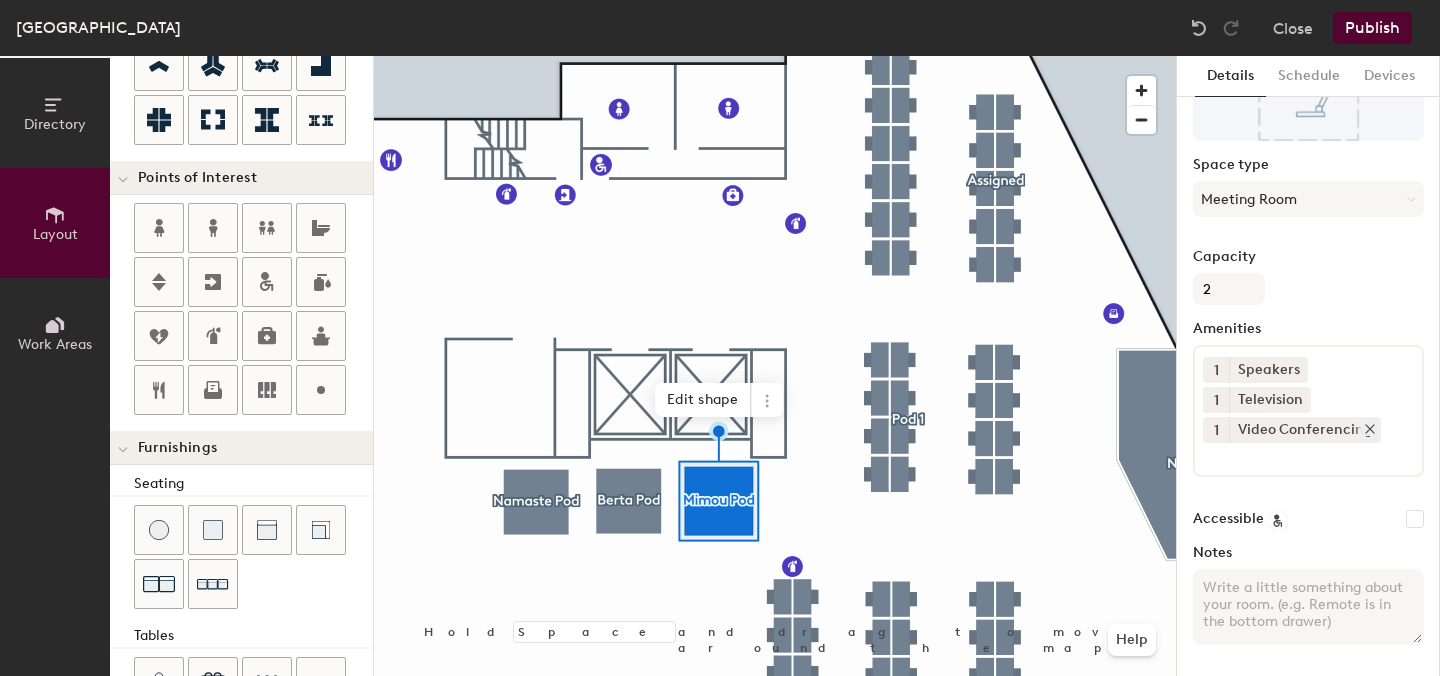 scroll, scrollTop: 202, scrollLeft: 0, axis: vertical 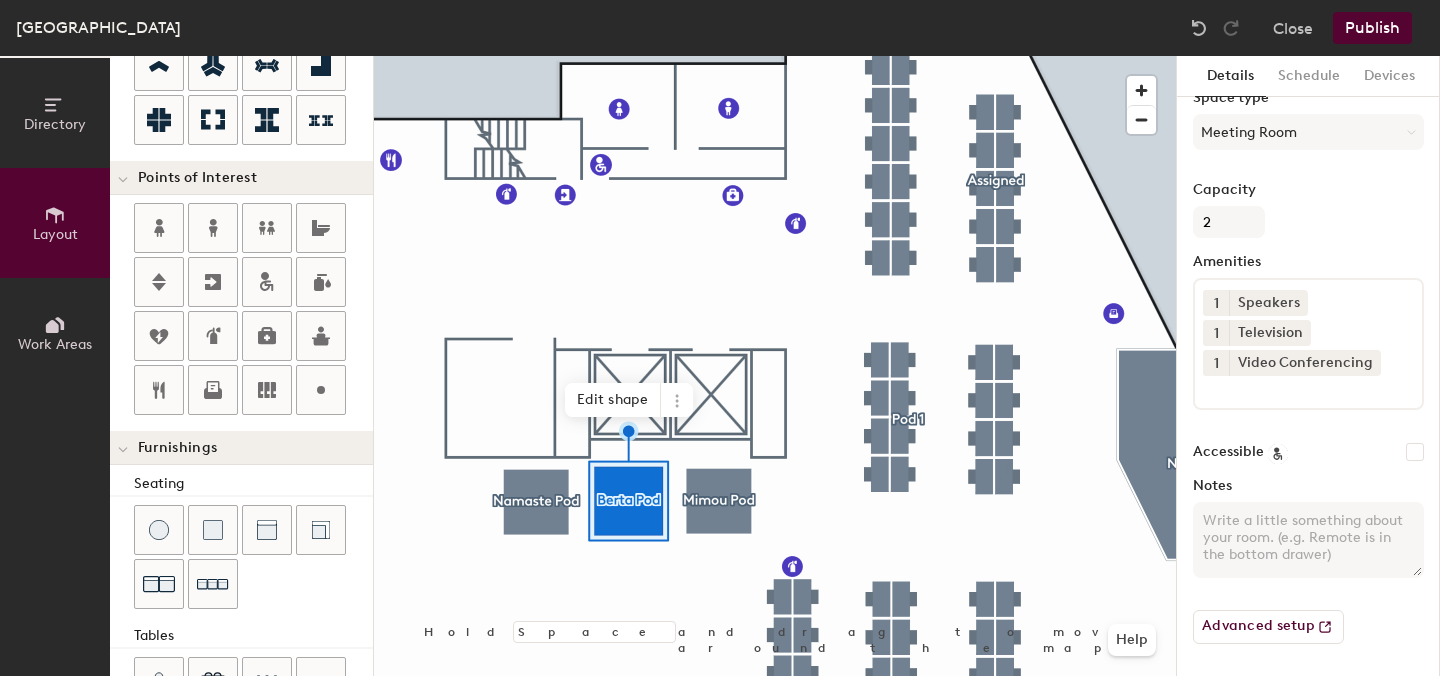 click 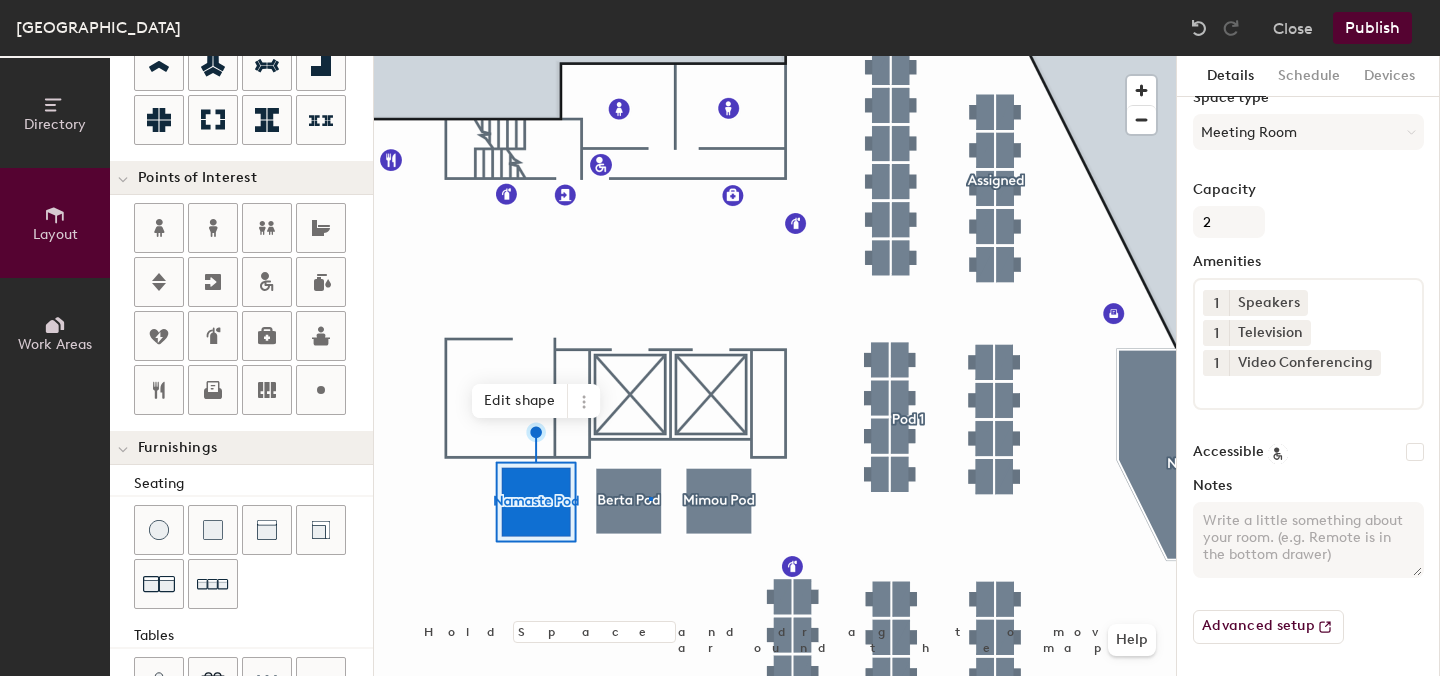 click 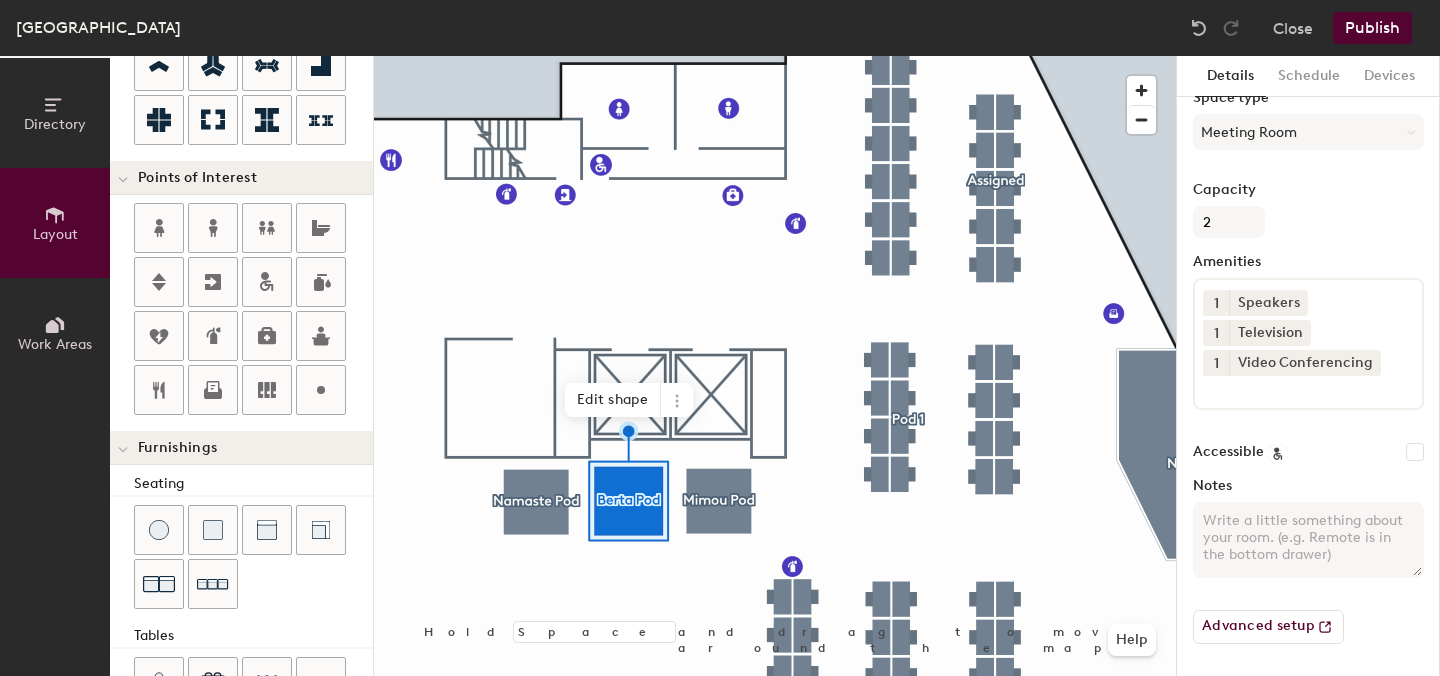 click 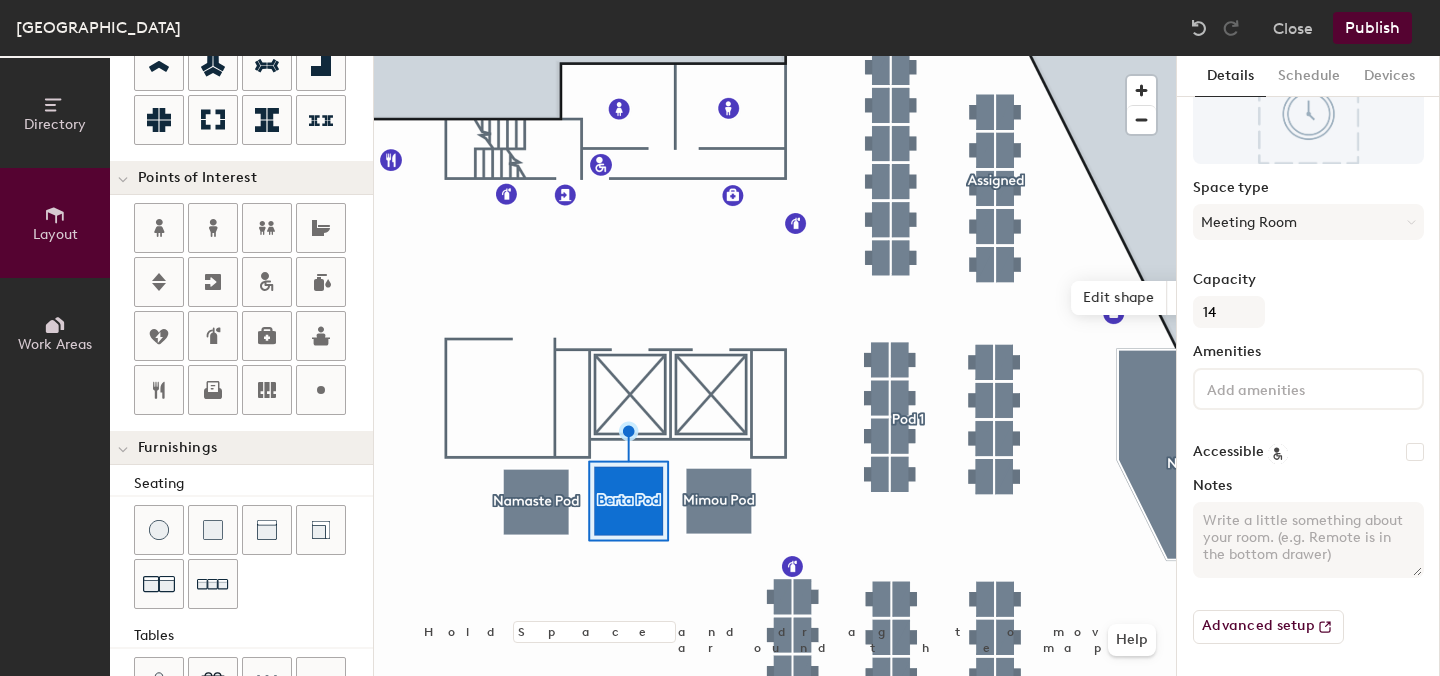 scroll, scrollTop: 112, scrollLeft: 0, axis: vertical 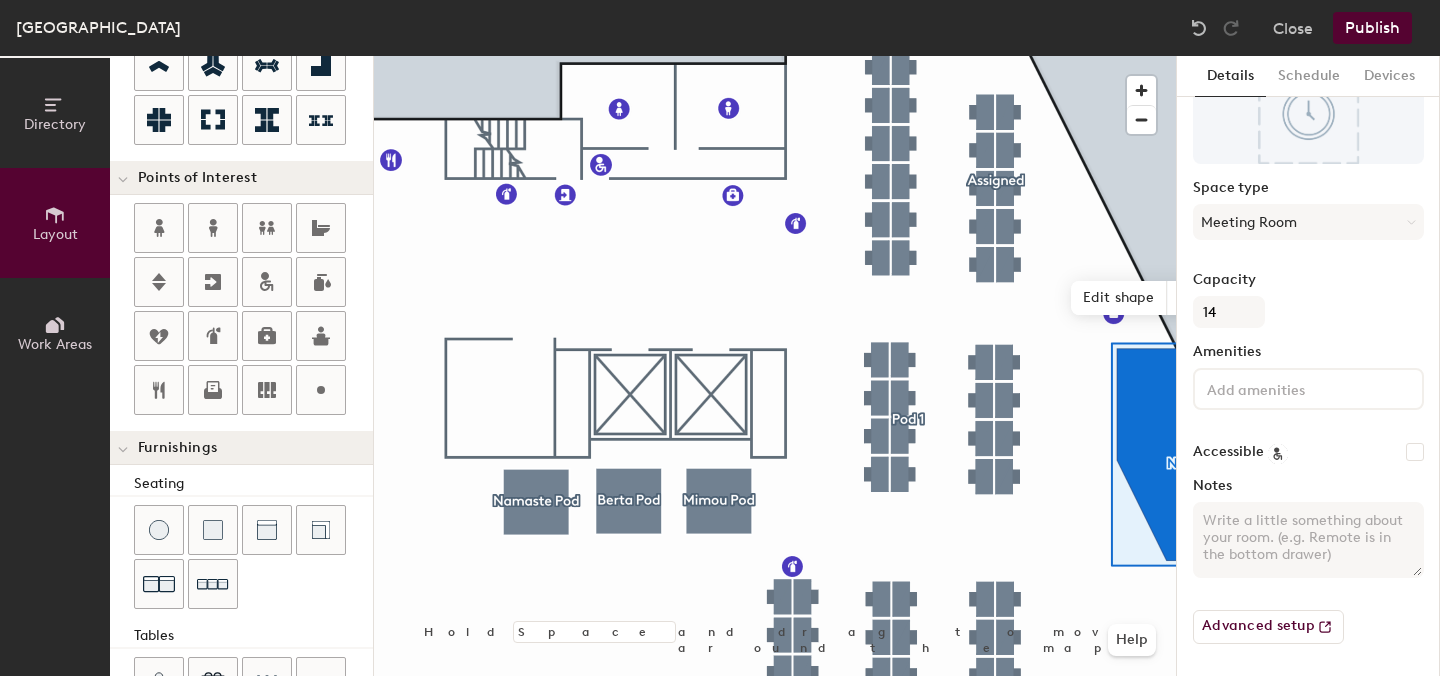 click 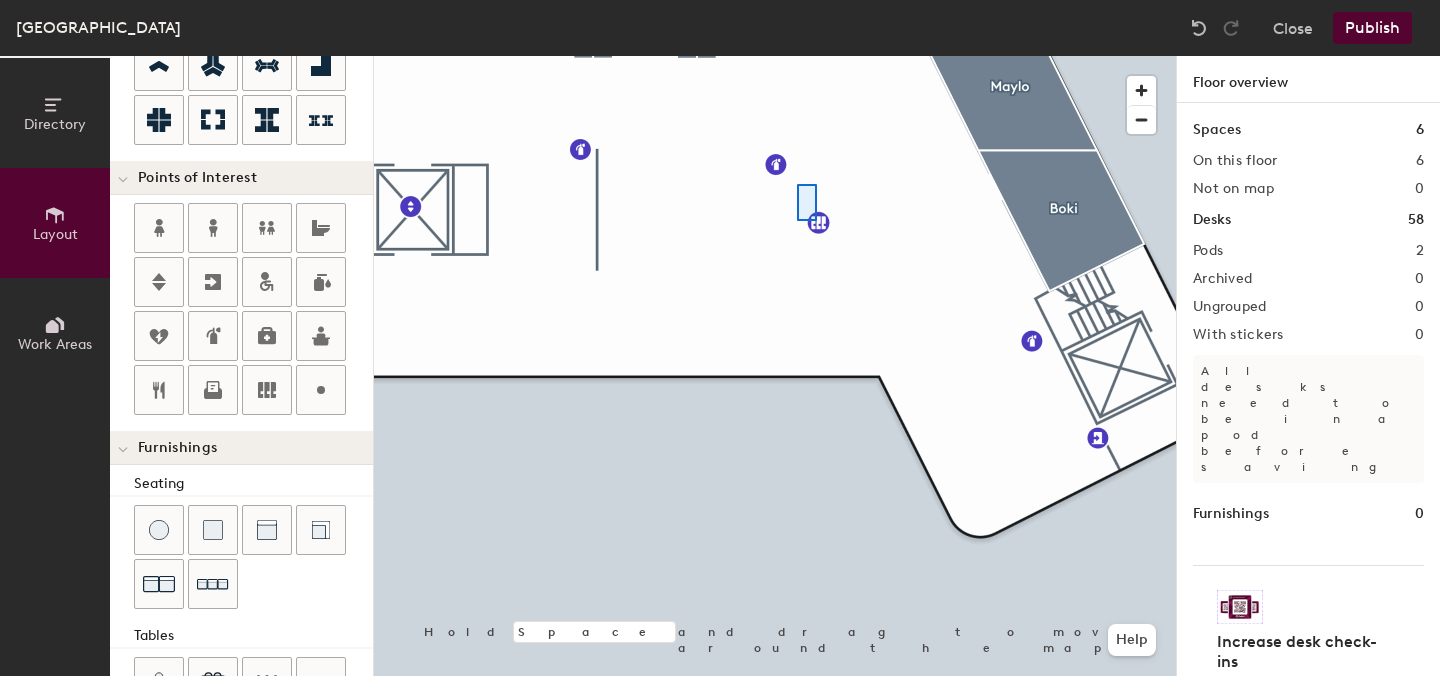 click 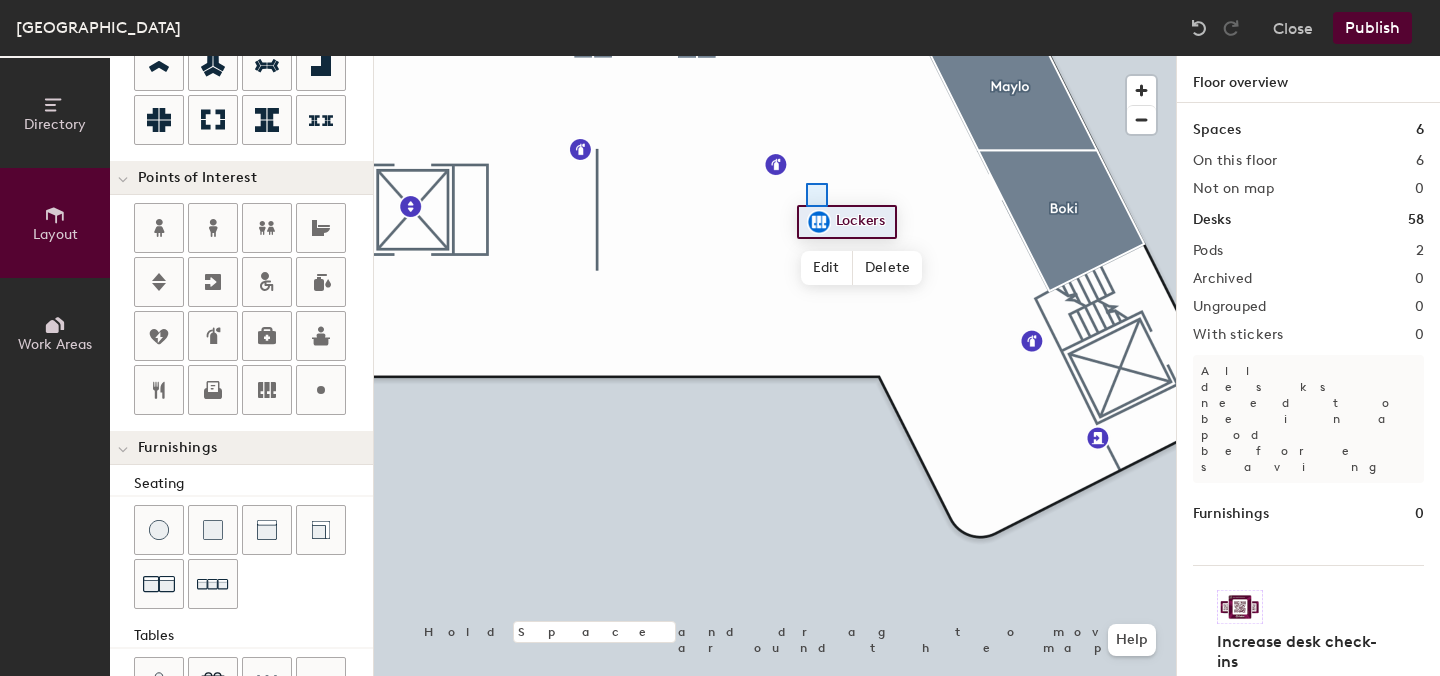 click 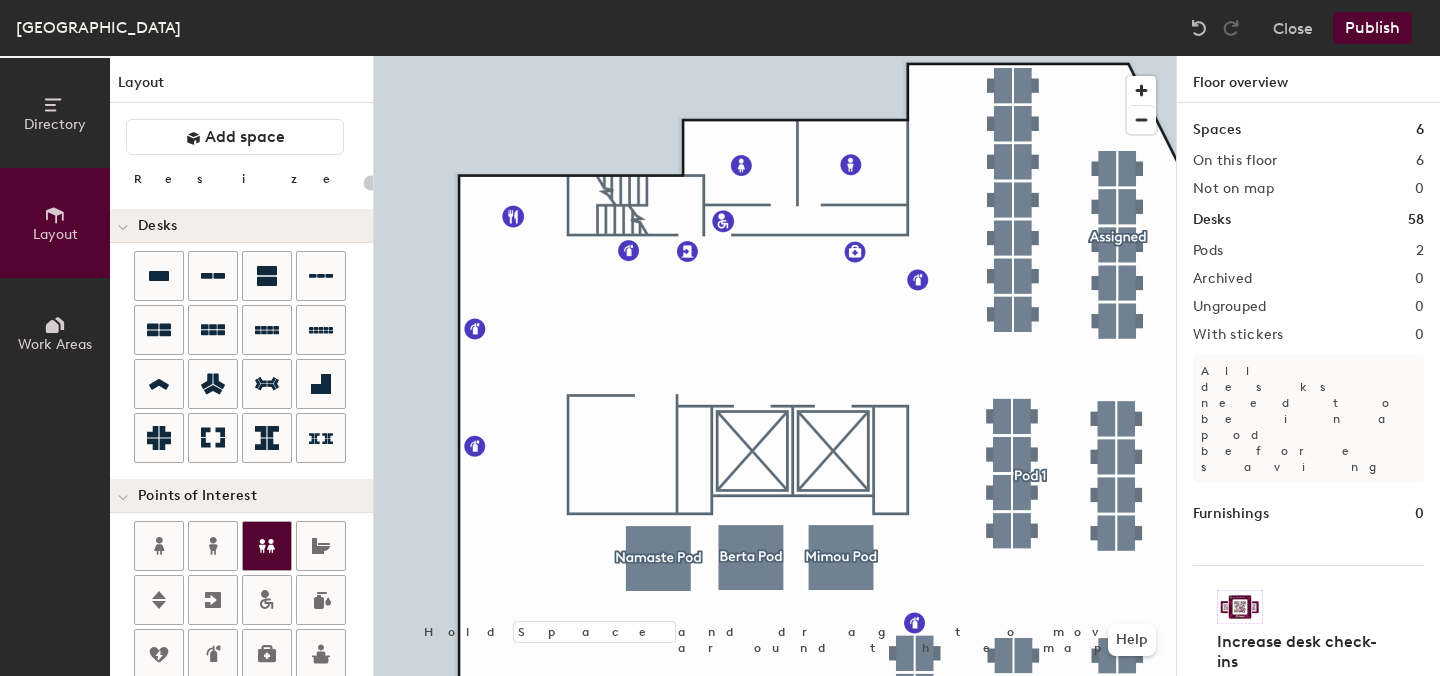scroll, scrollTop: 587, scrollLeft: 0, axis: vertical 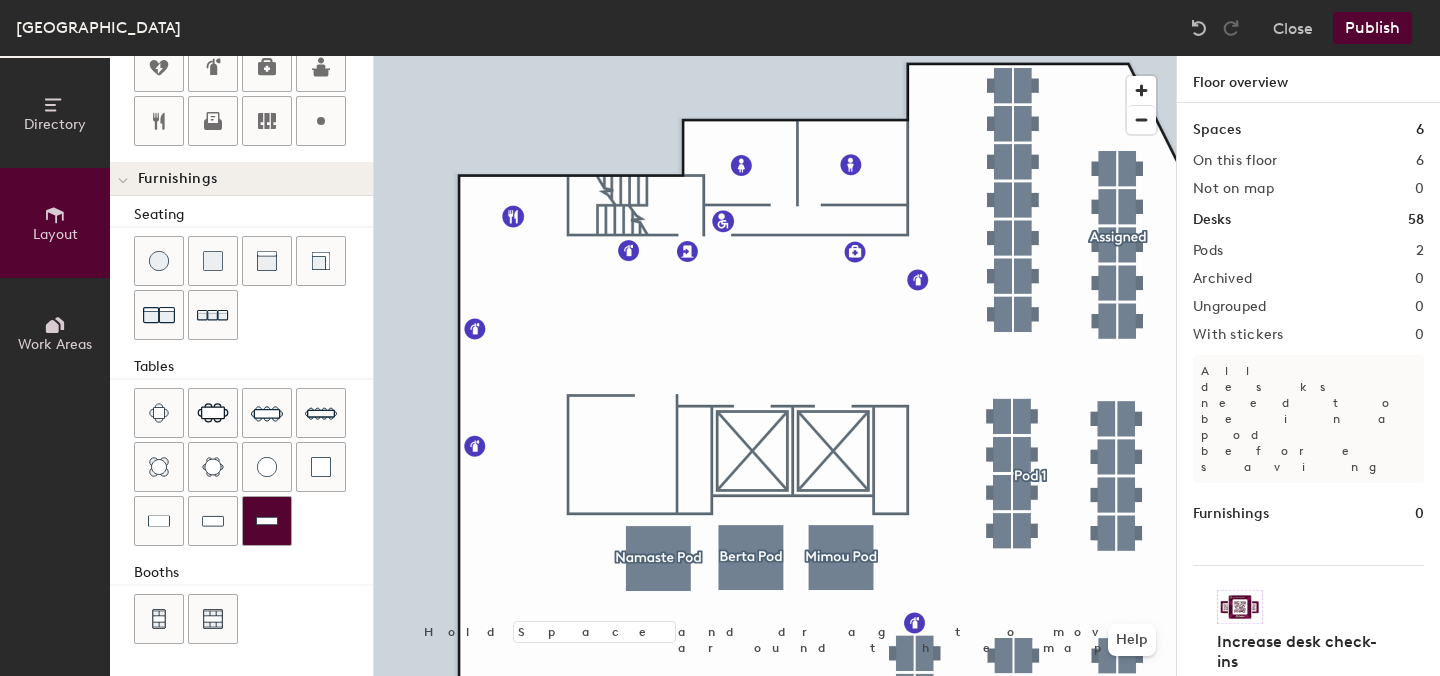 click 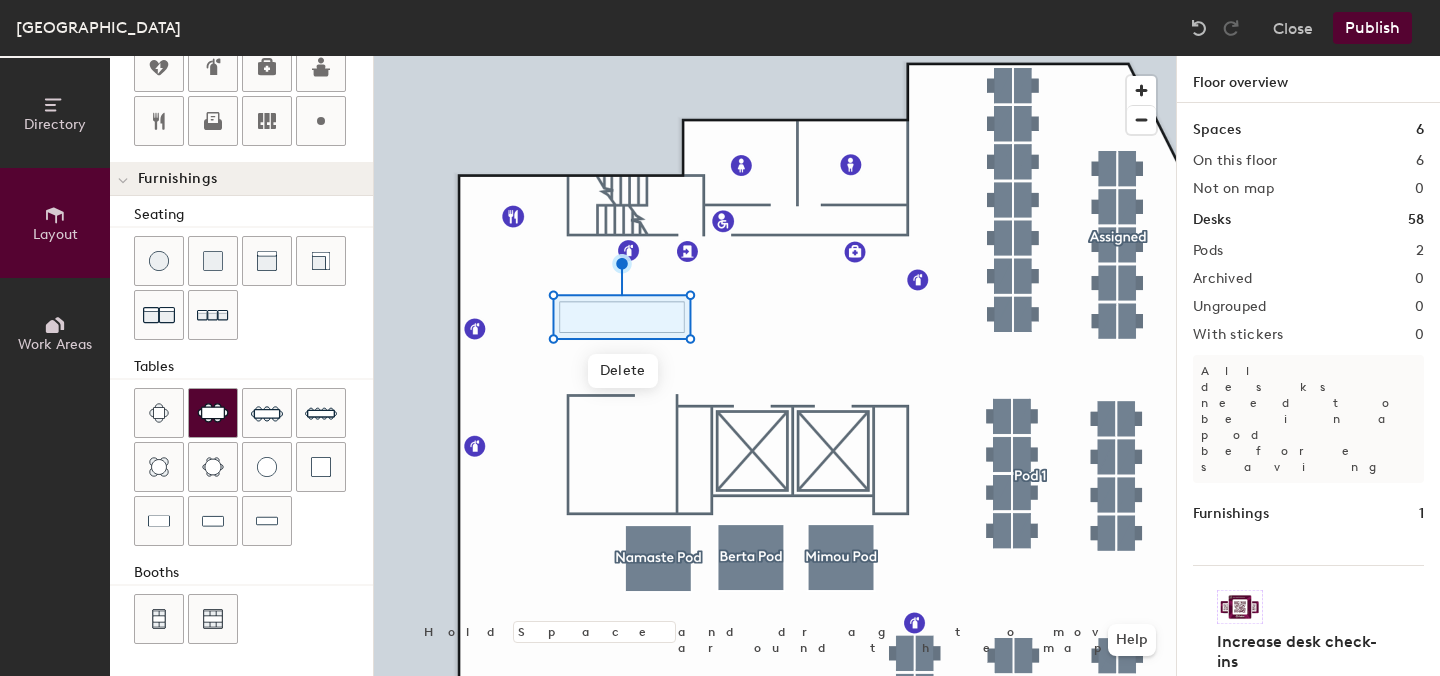 click 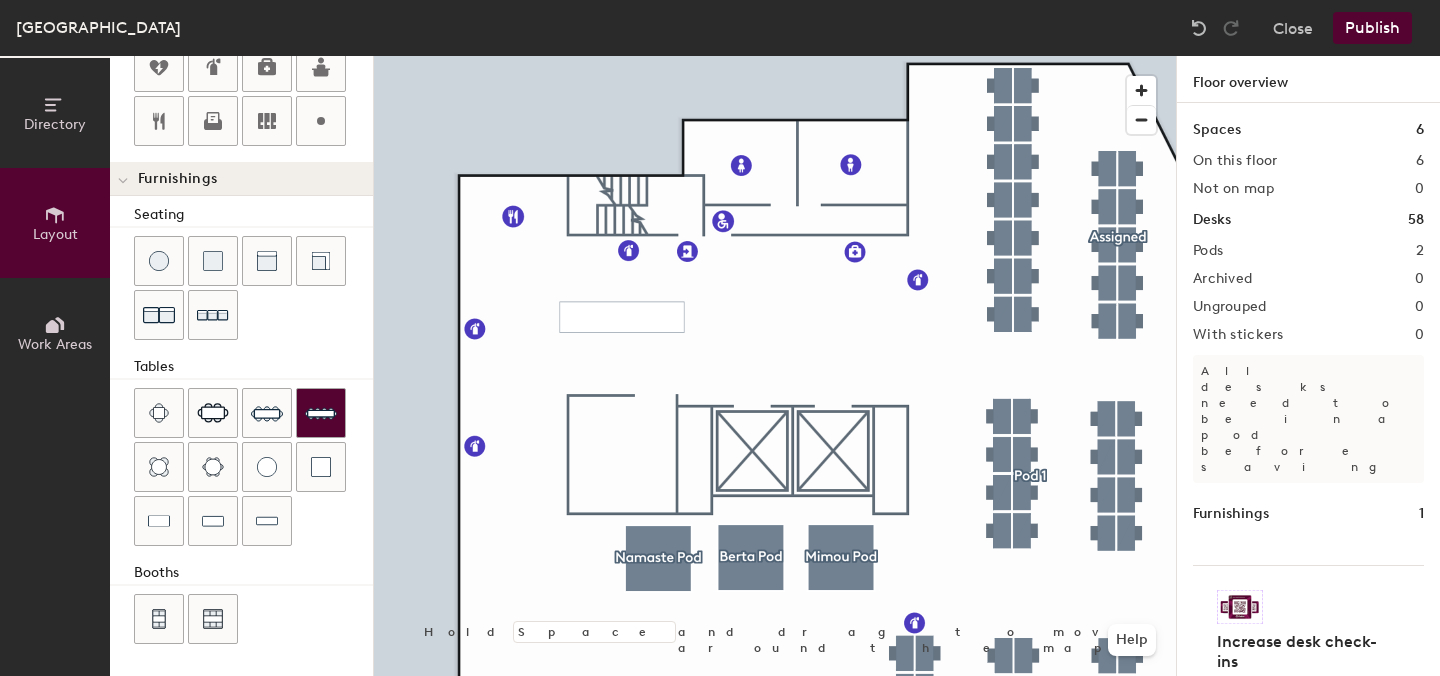click on "Directory Layout Work Areas Layout   Add space Resize Desks Points of Interest Furnishings Seating Tables Booths Hold Space and drag to move around the map. Help Floor overview Spaces 6 On this floor 6 Not on map 0 Desks 58 Pods 2 Archived 0 Ungrouped 0 With stickers 0 All desks need to be in a pod before saving Furnishings 1 Increase desk check-ins Companies that use desk stickers have up to 25% more check-ins. Get your stickers" 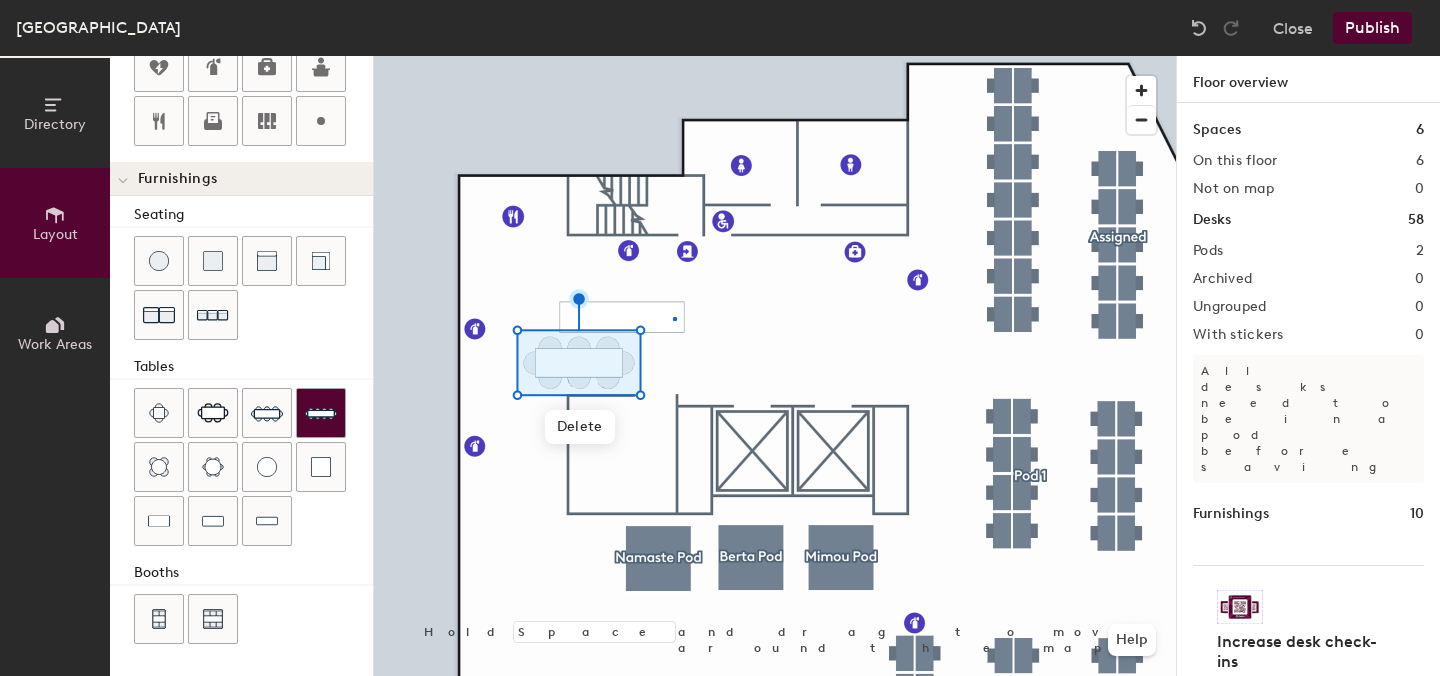 drag, startPoint x: 281, startPoint y: 415, endPoint x: 344, endPoint y: 400, distance: 64.7611 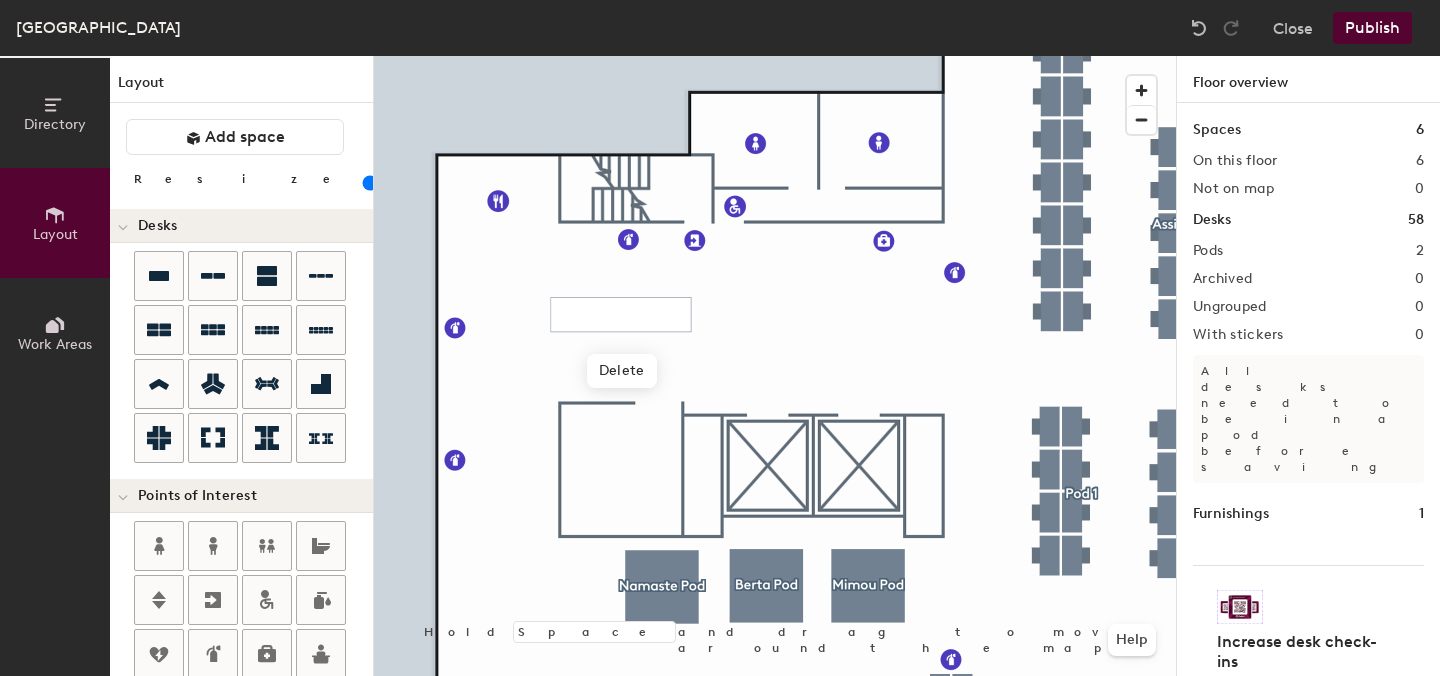 scroll, scrollTop: 0, scrollLeft: 0, axis: both 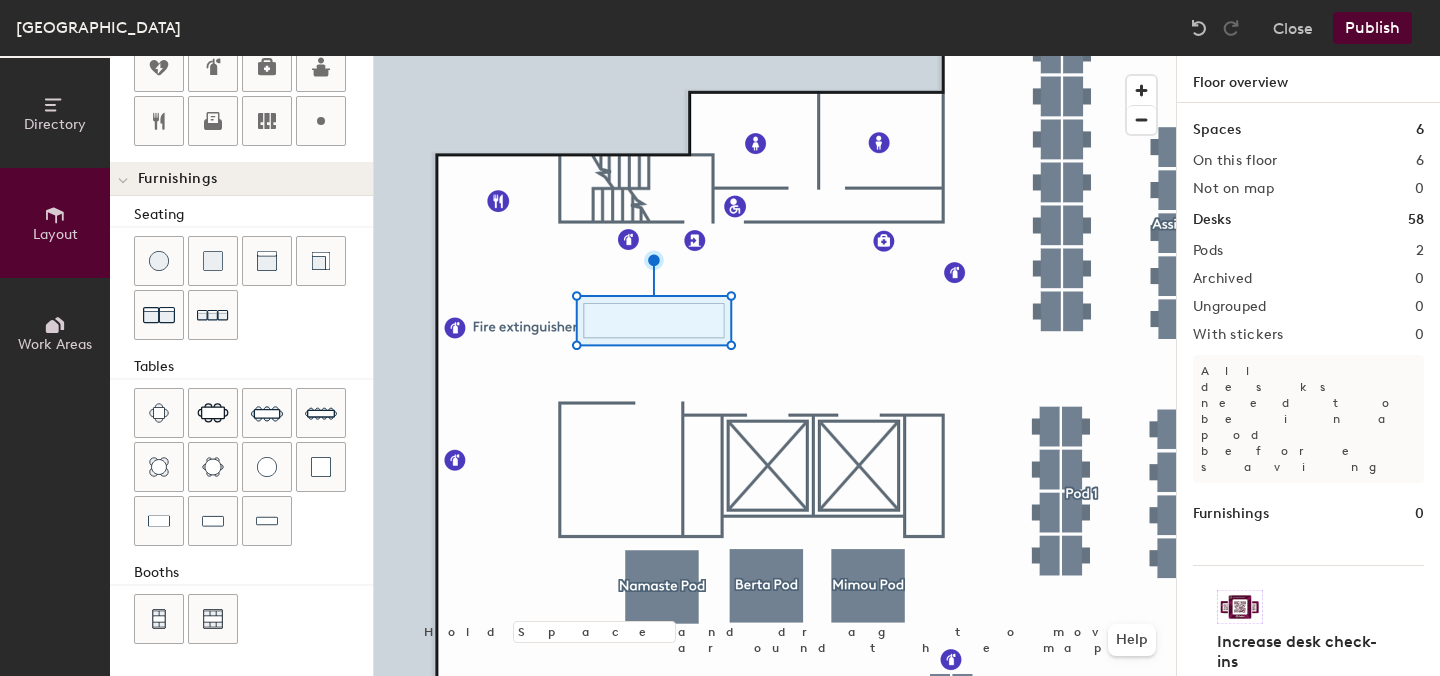 type on "20" 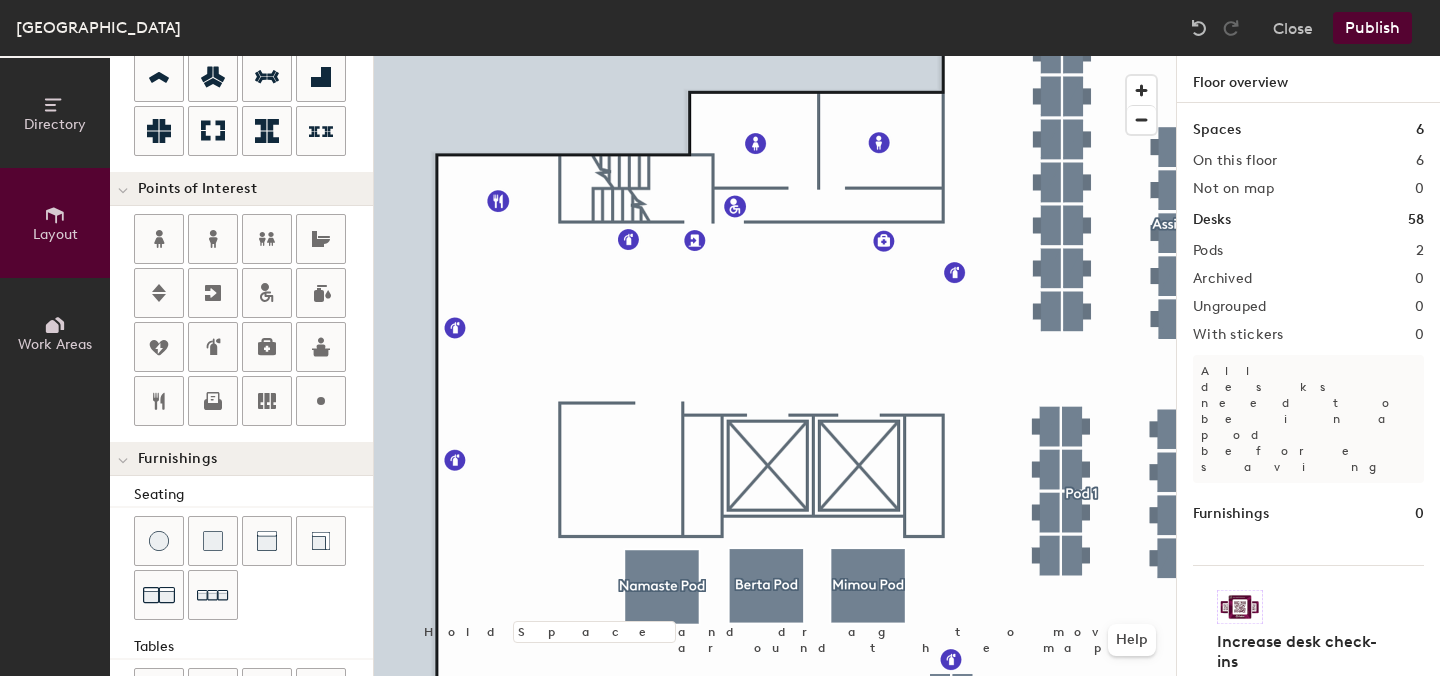 scroll, scrollTop: 587, scrollLeft: 0, axis: vertical 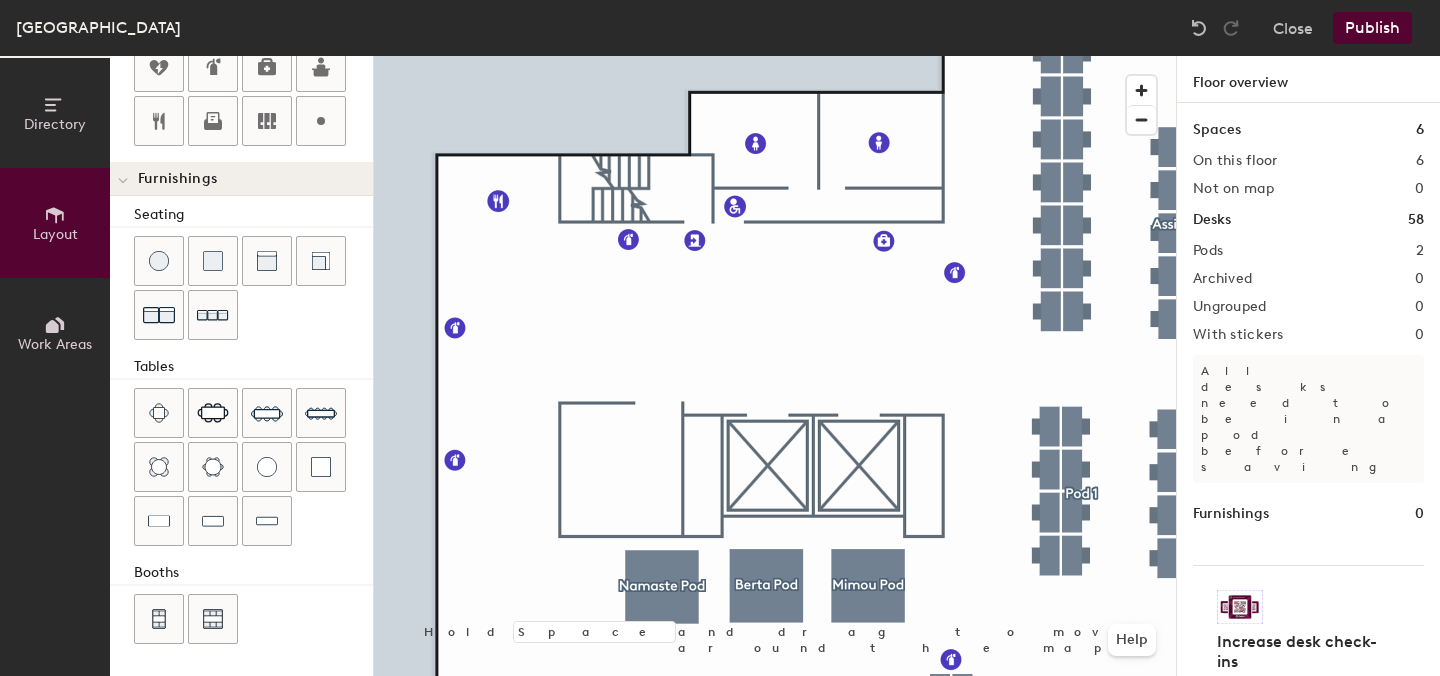 click on "Directory" 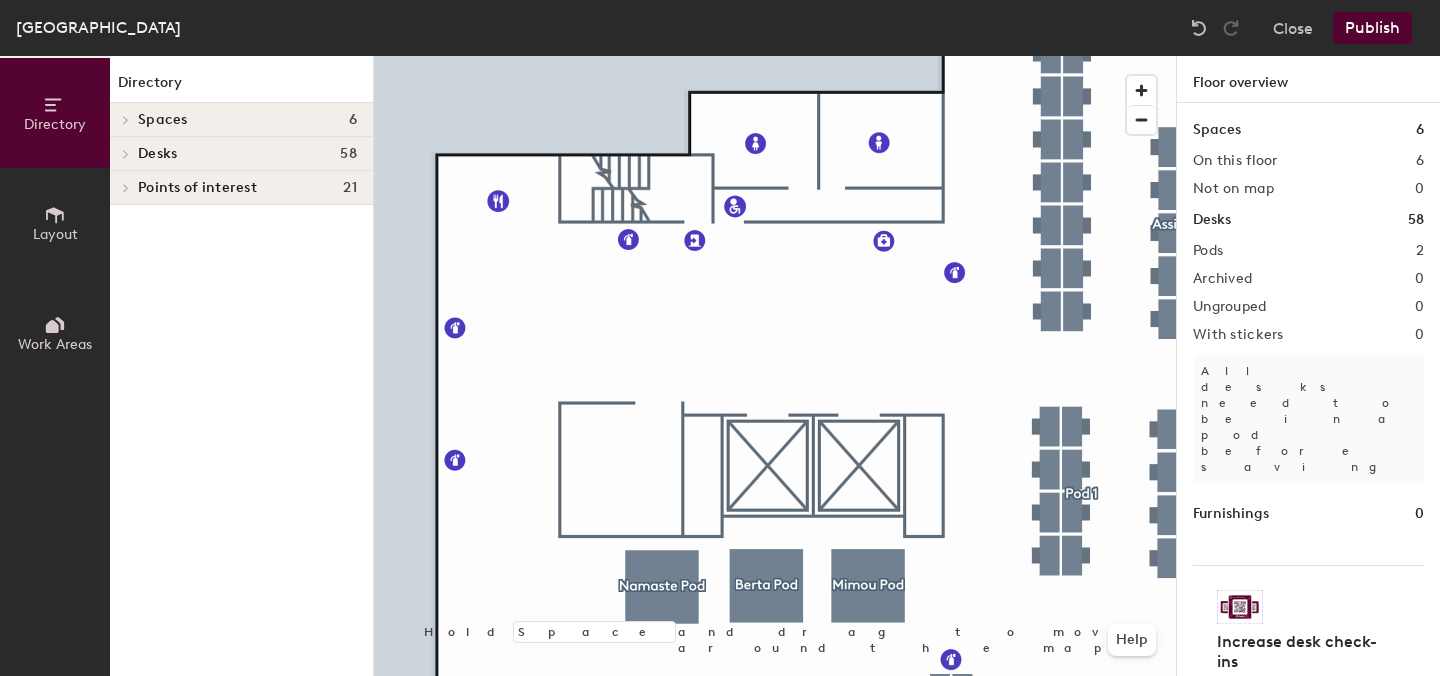 click on "Layout" 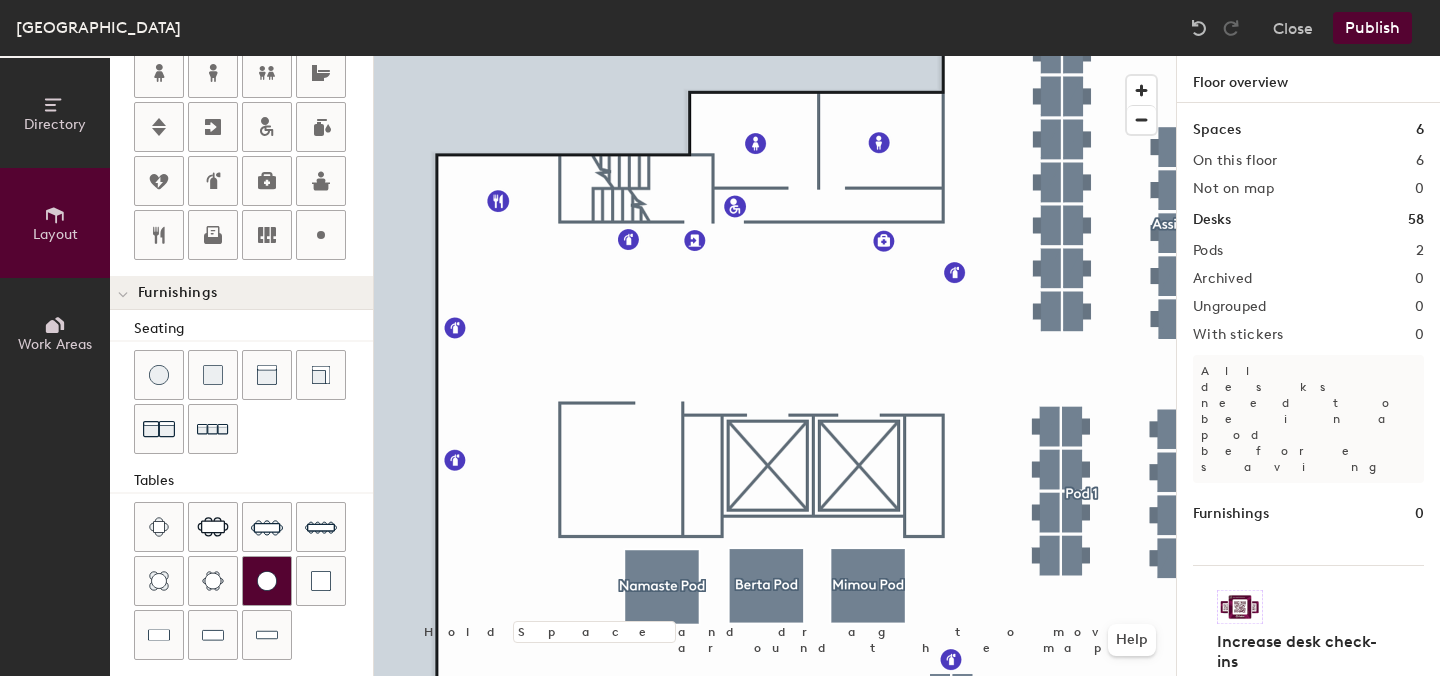 scroll, scrollTop: 480, scrollLeft: 0, axis: vertical 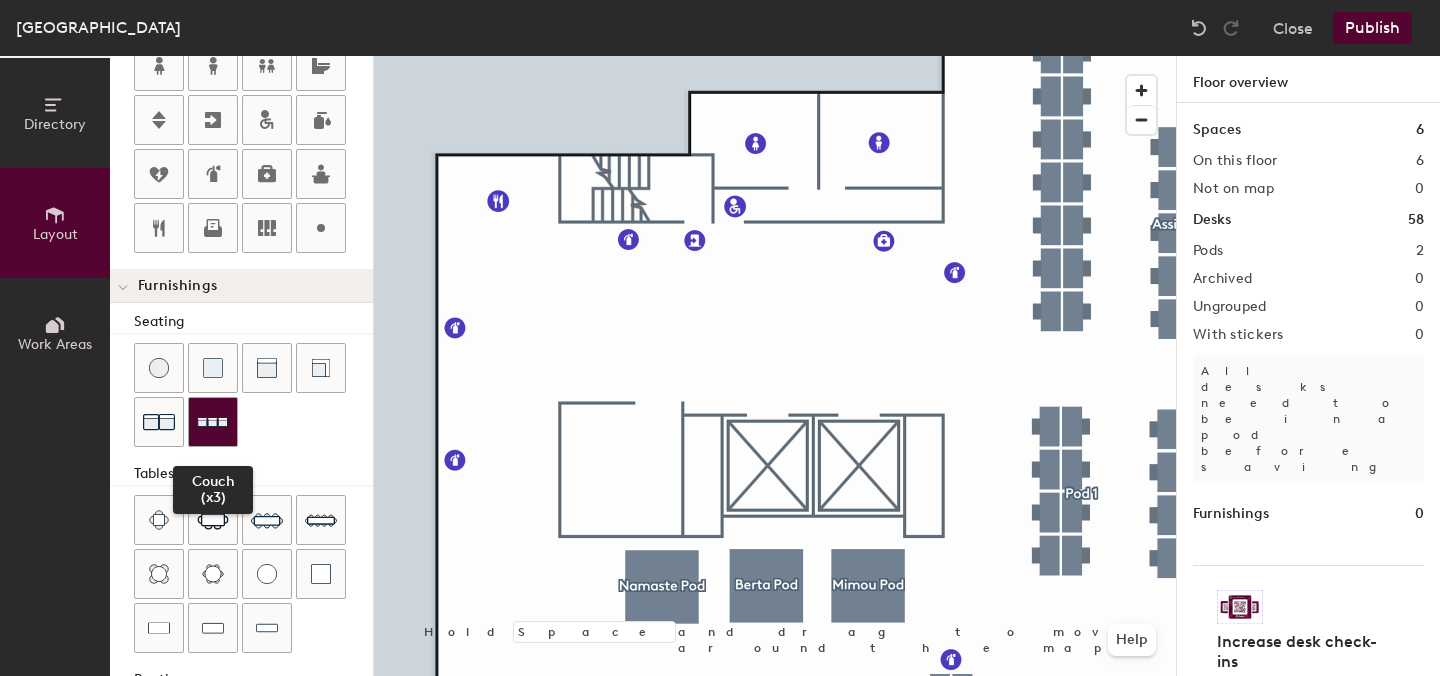click 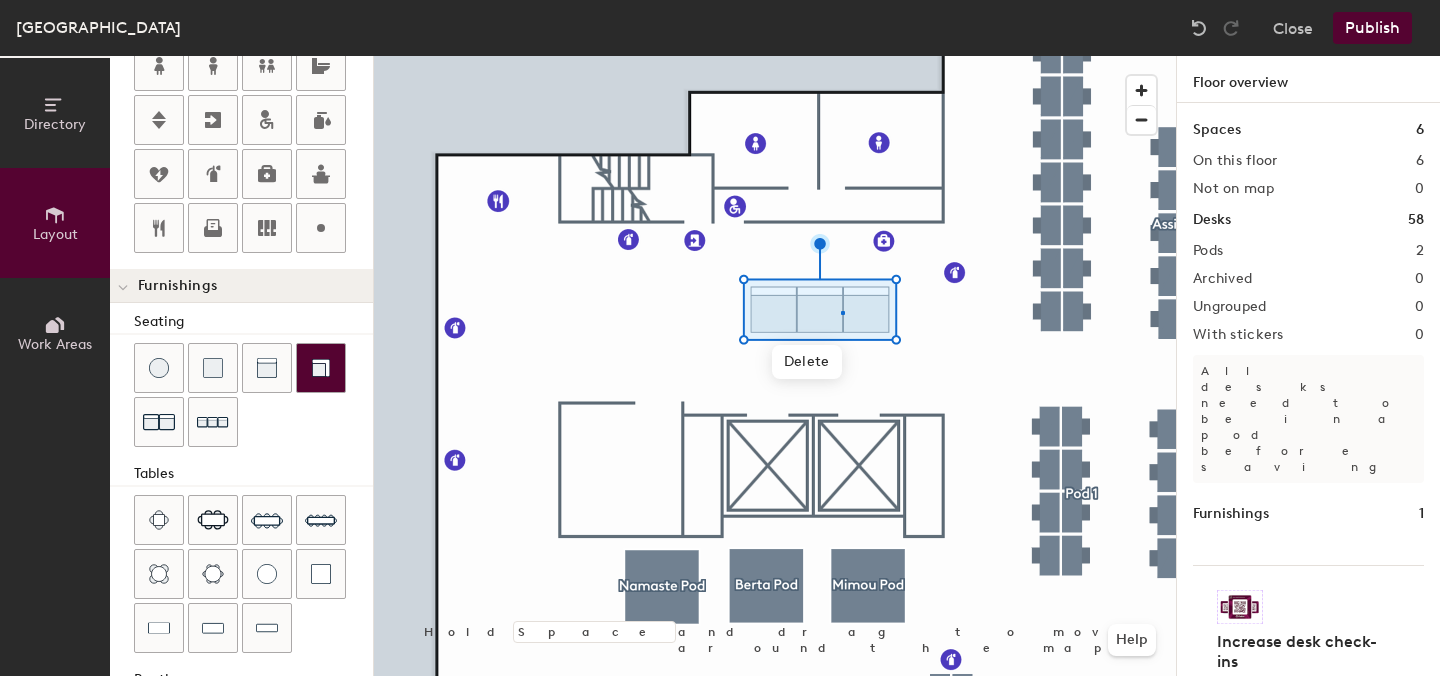 click 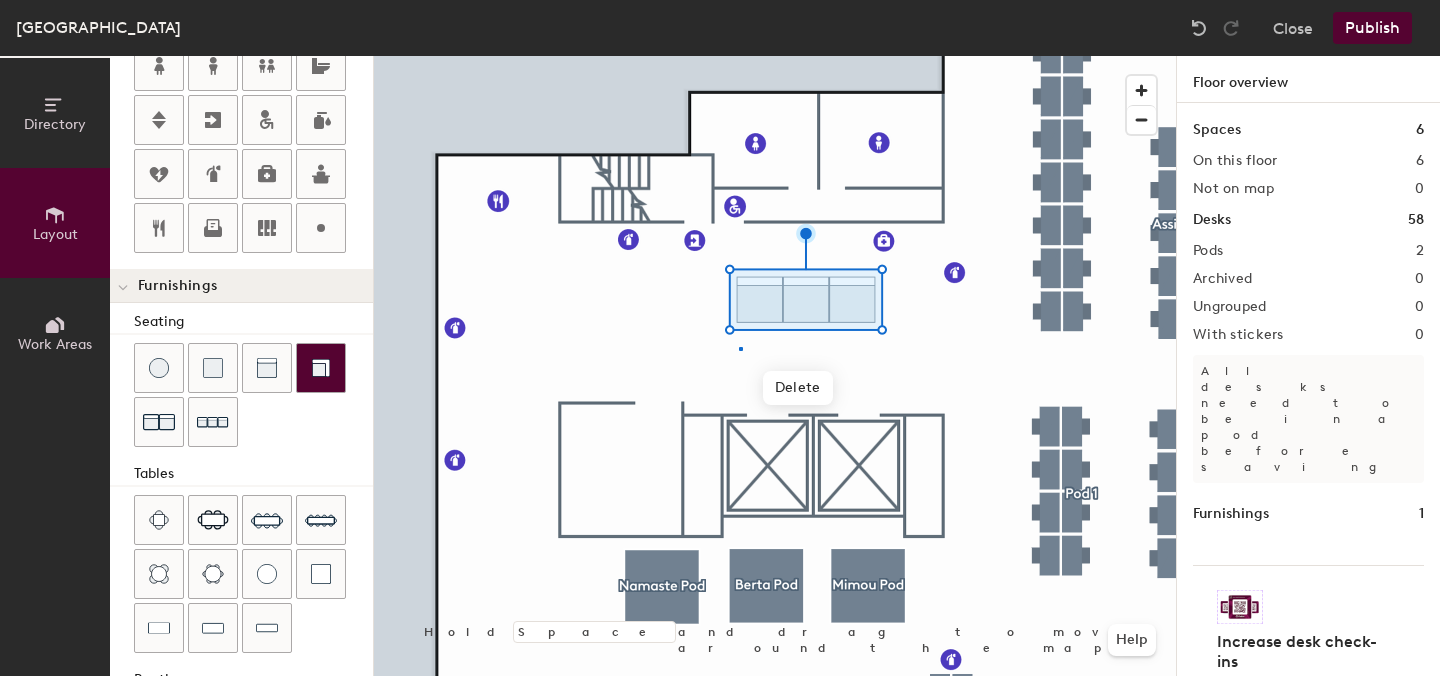 click 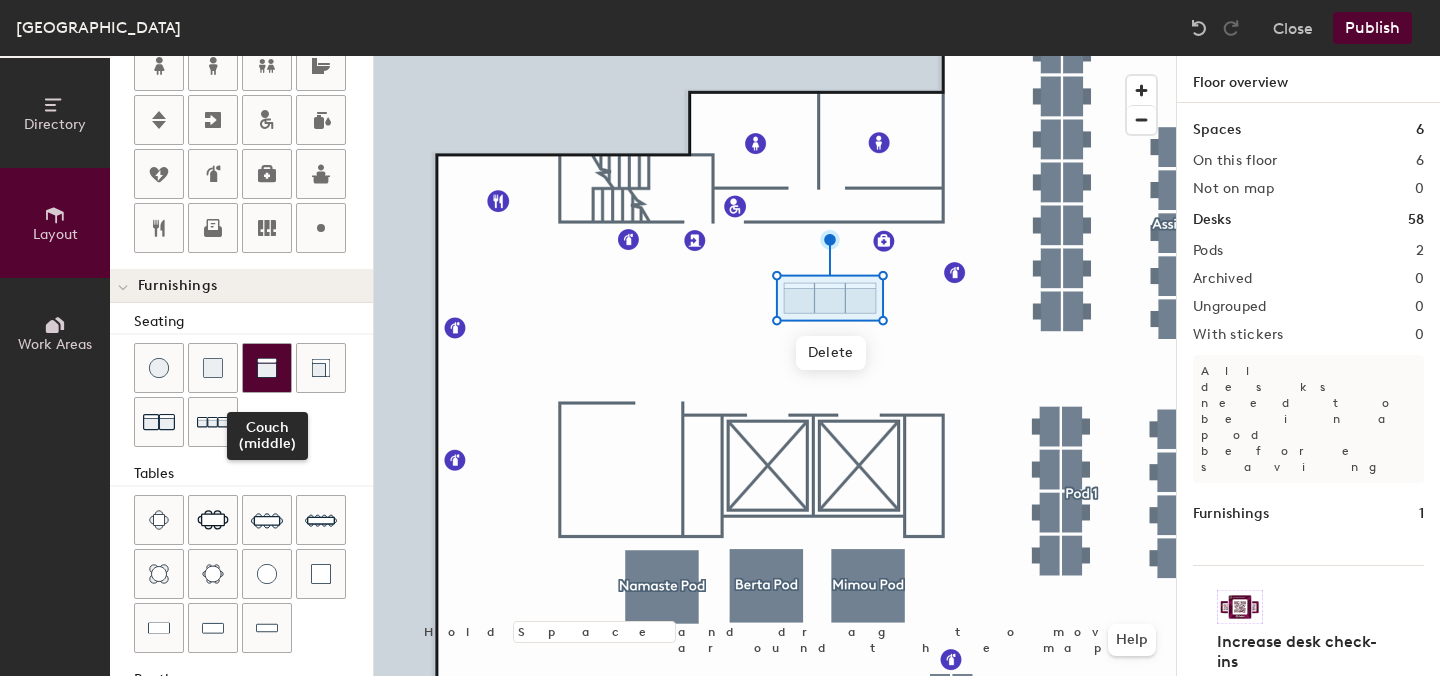 click 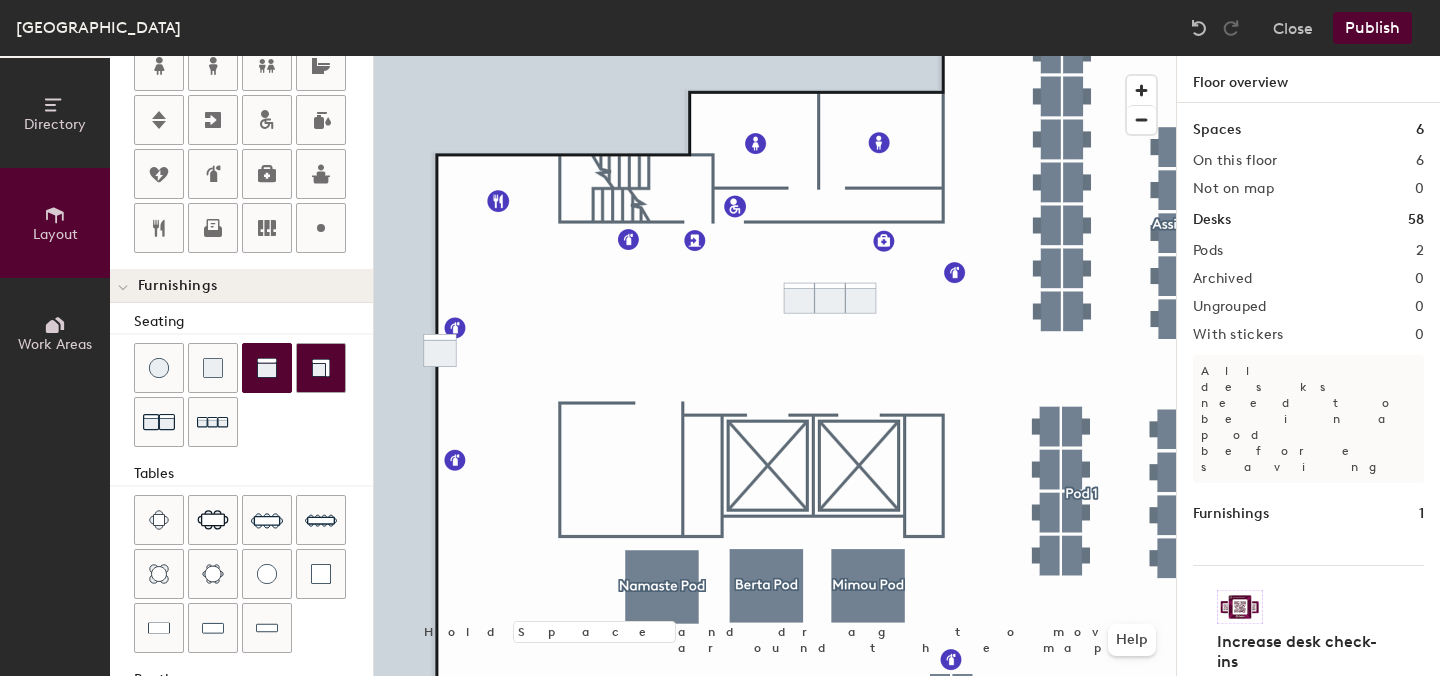 click 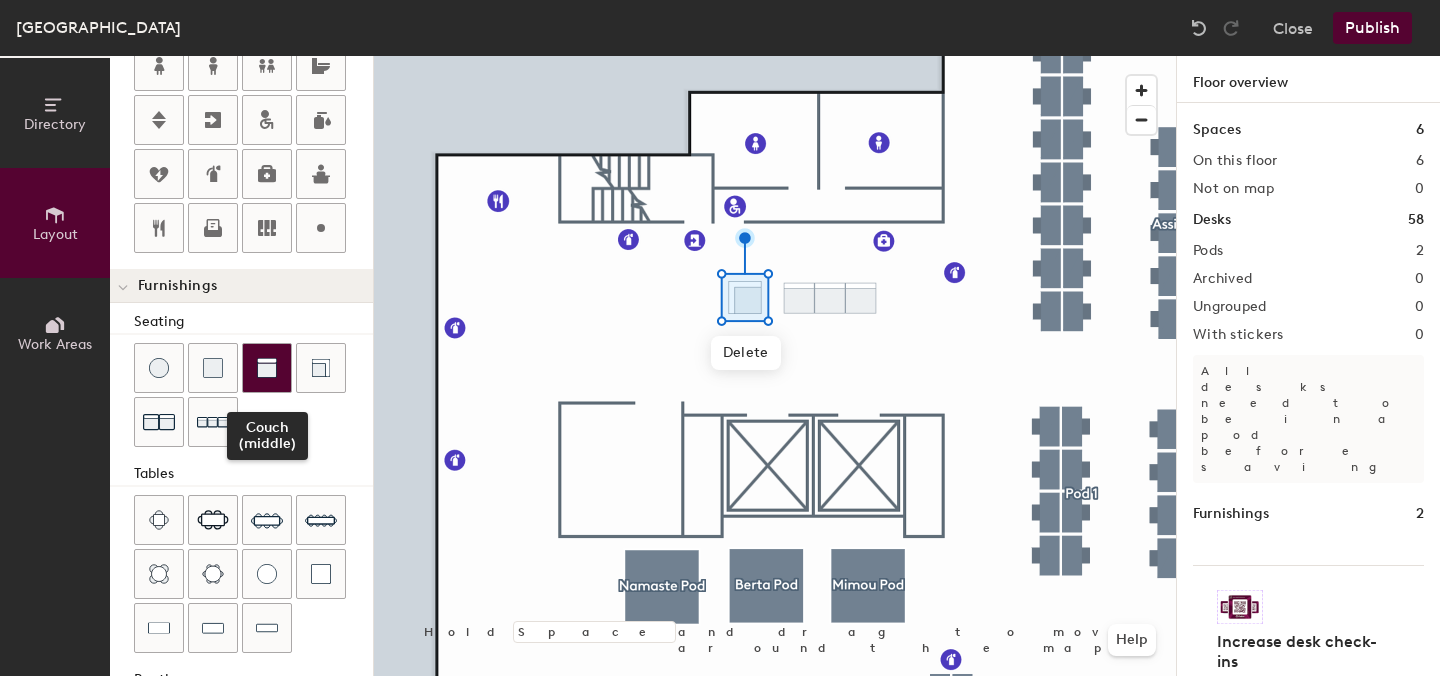 click 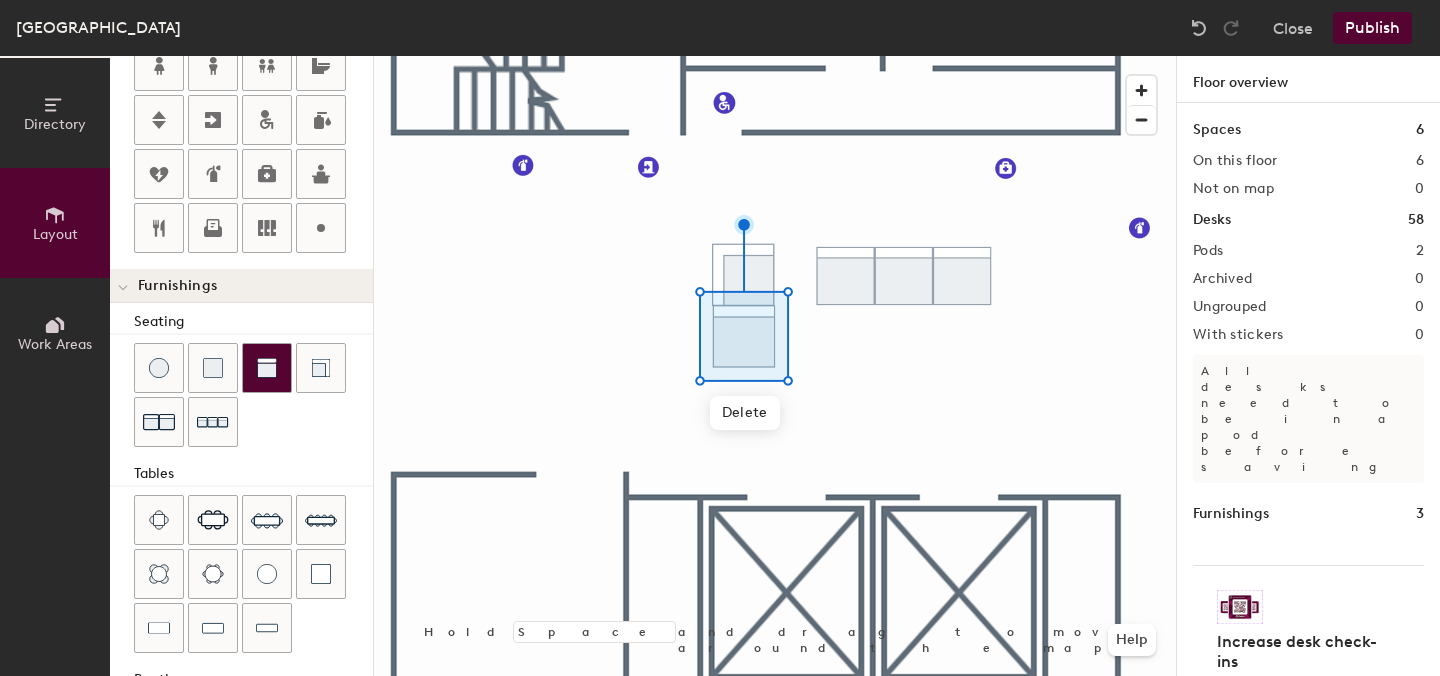 click 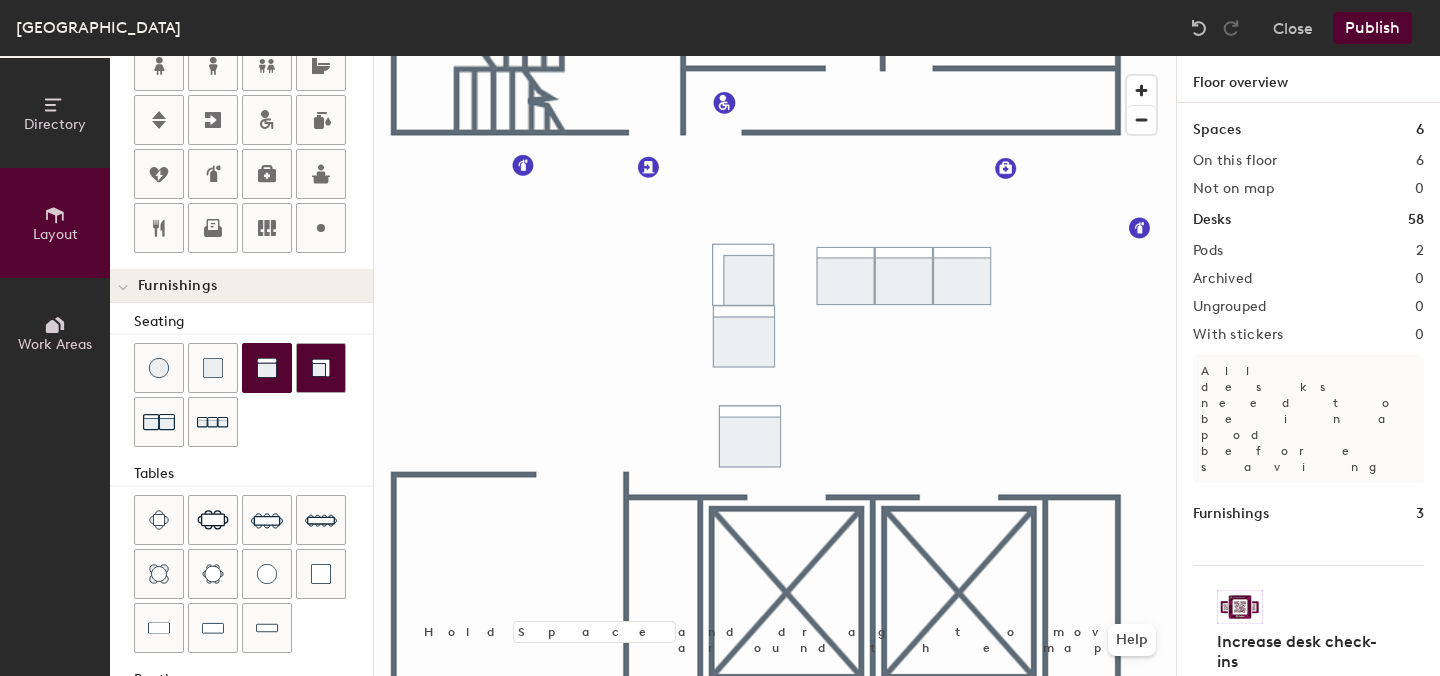 click 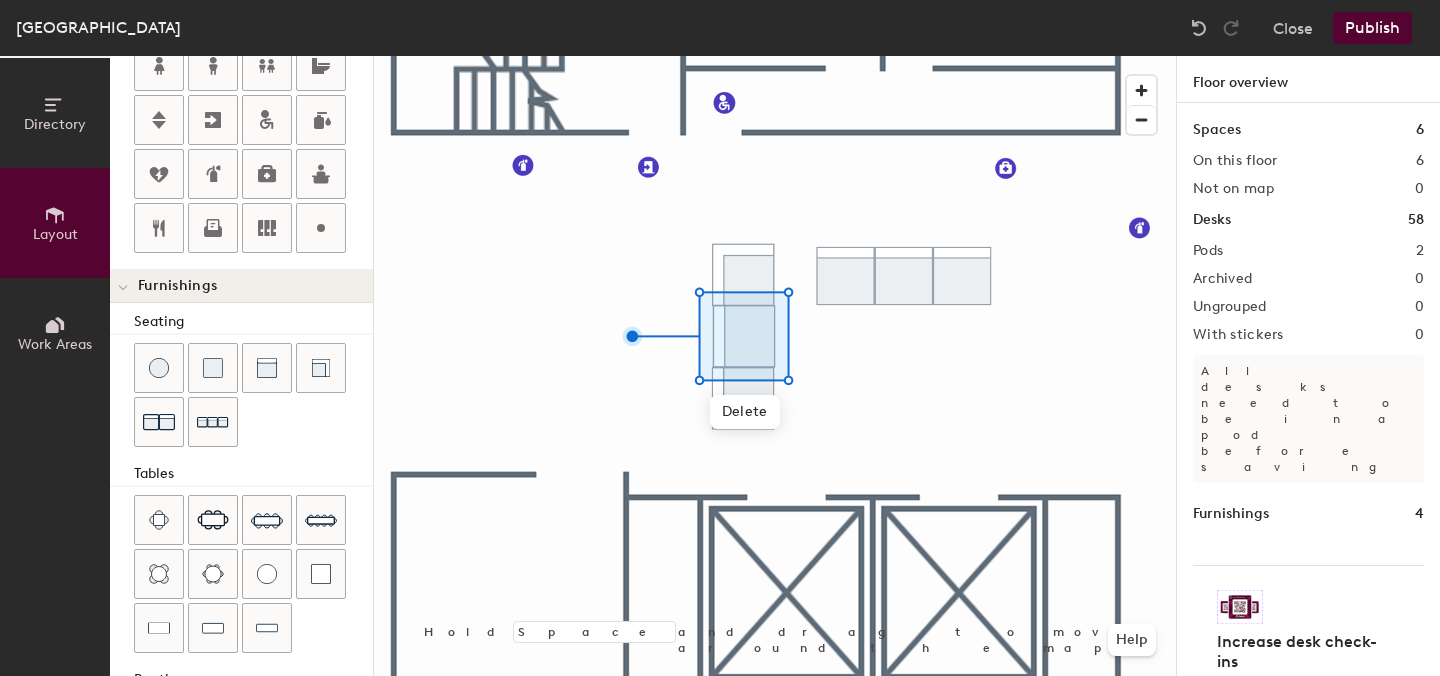click 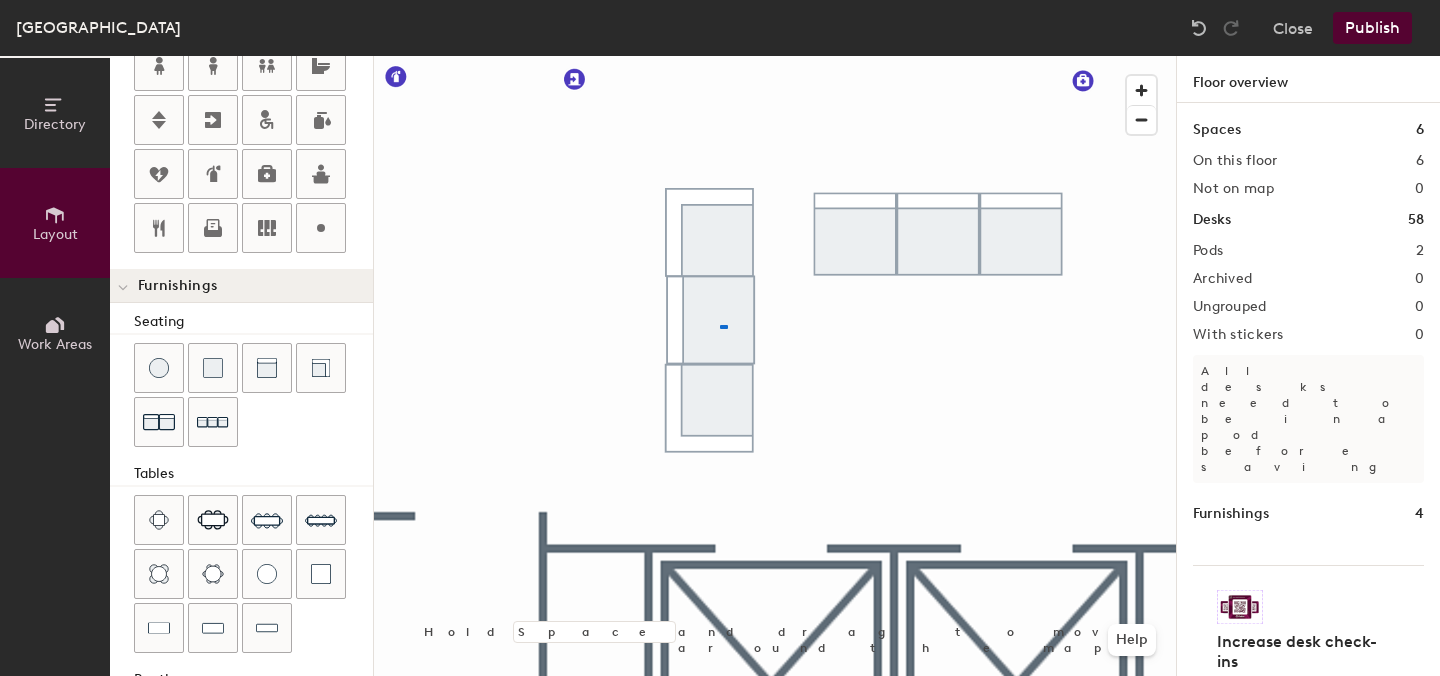 click 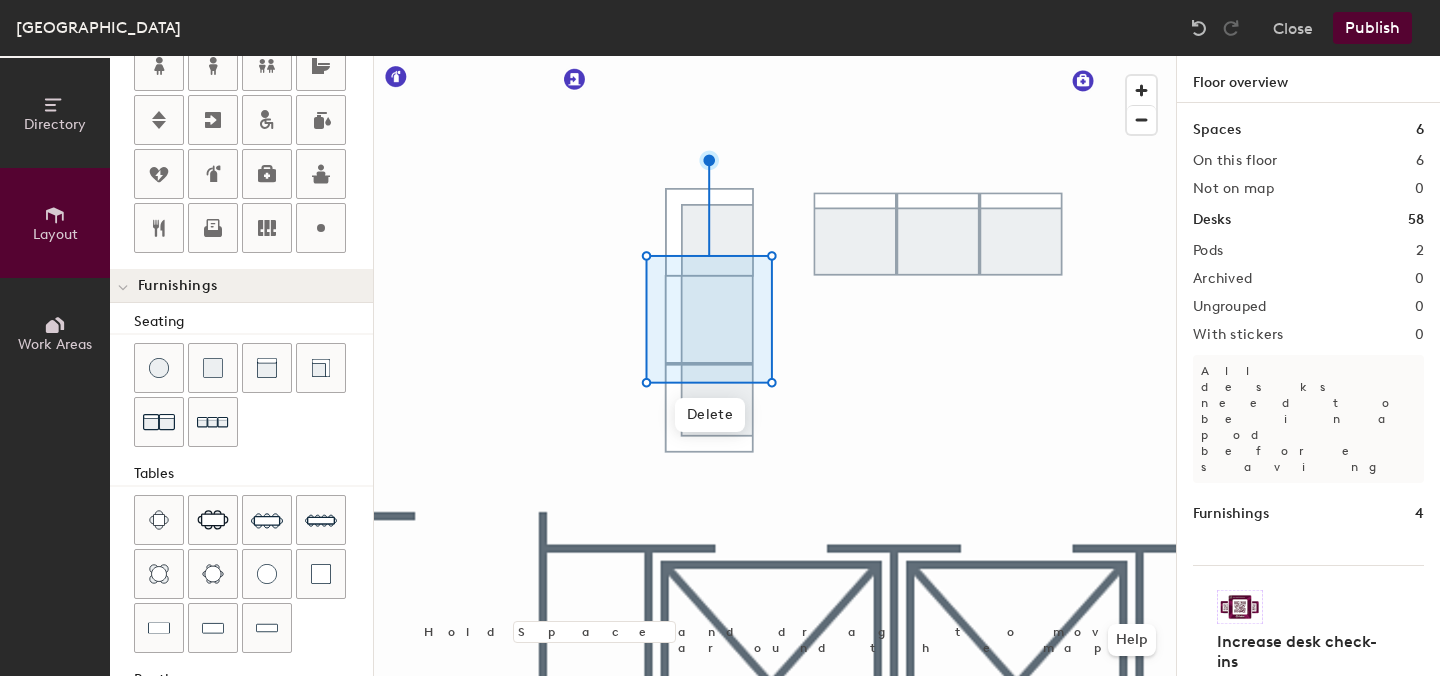 click 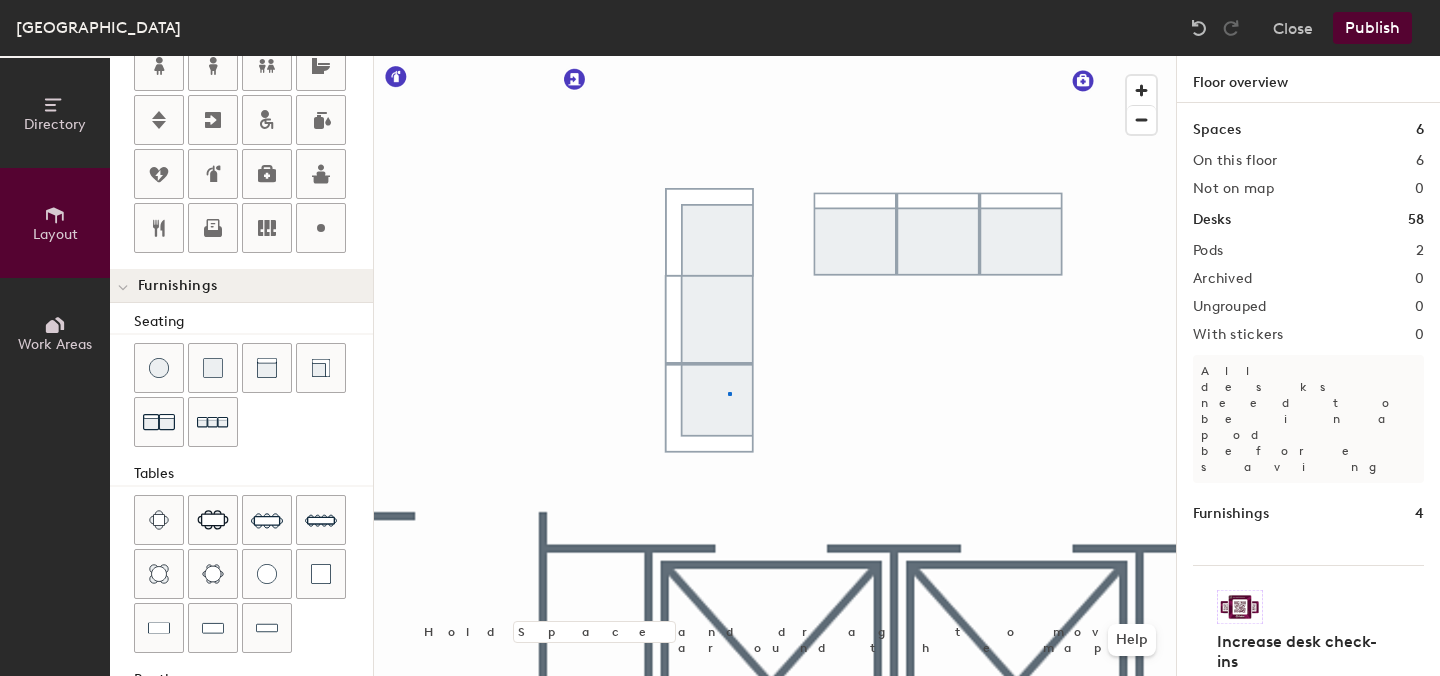 click 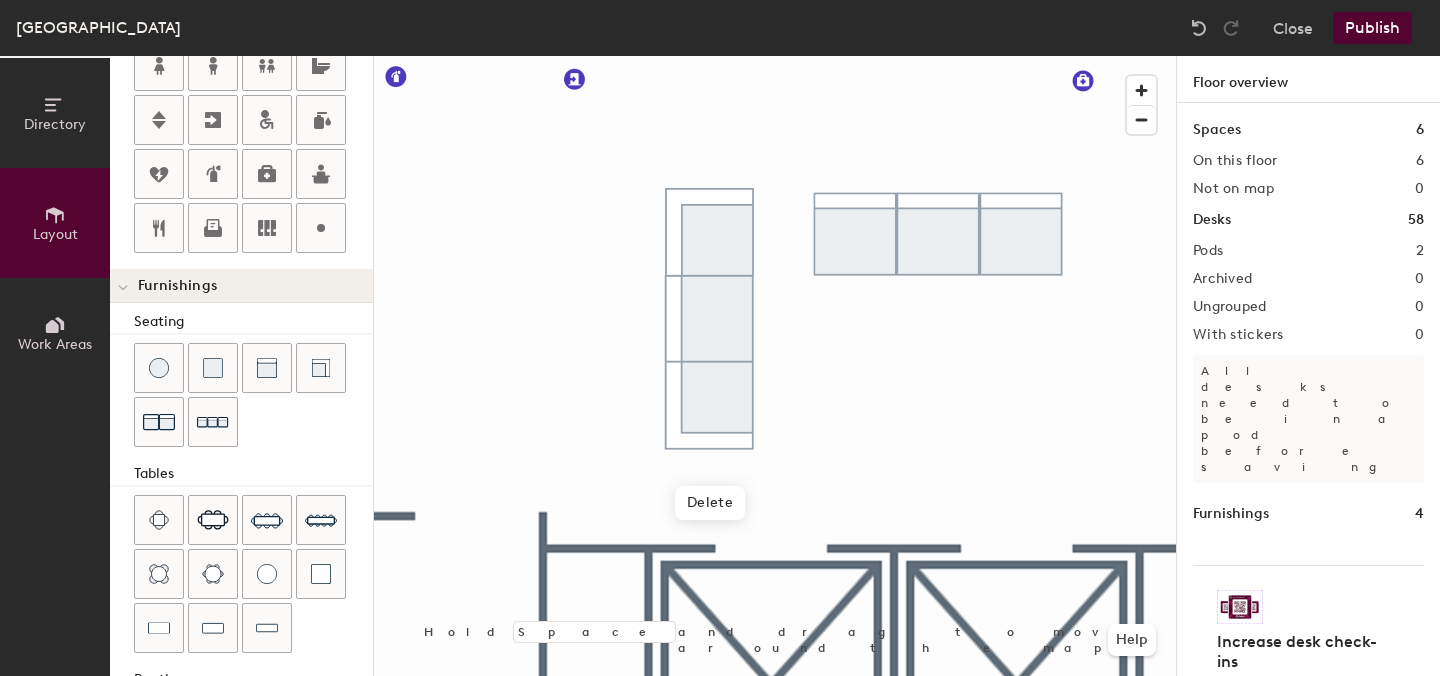 click 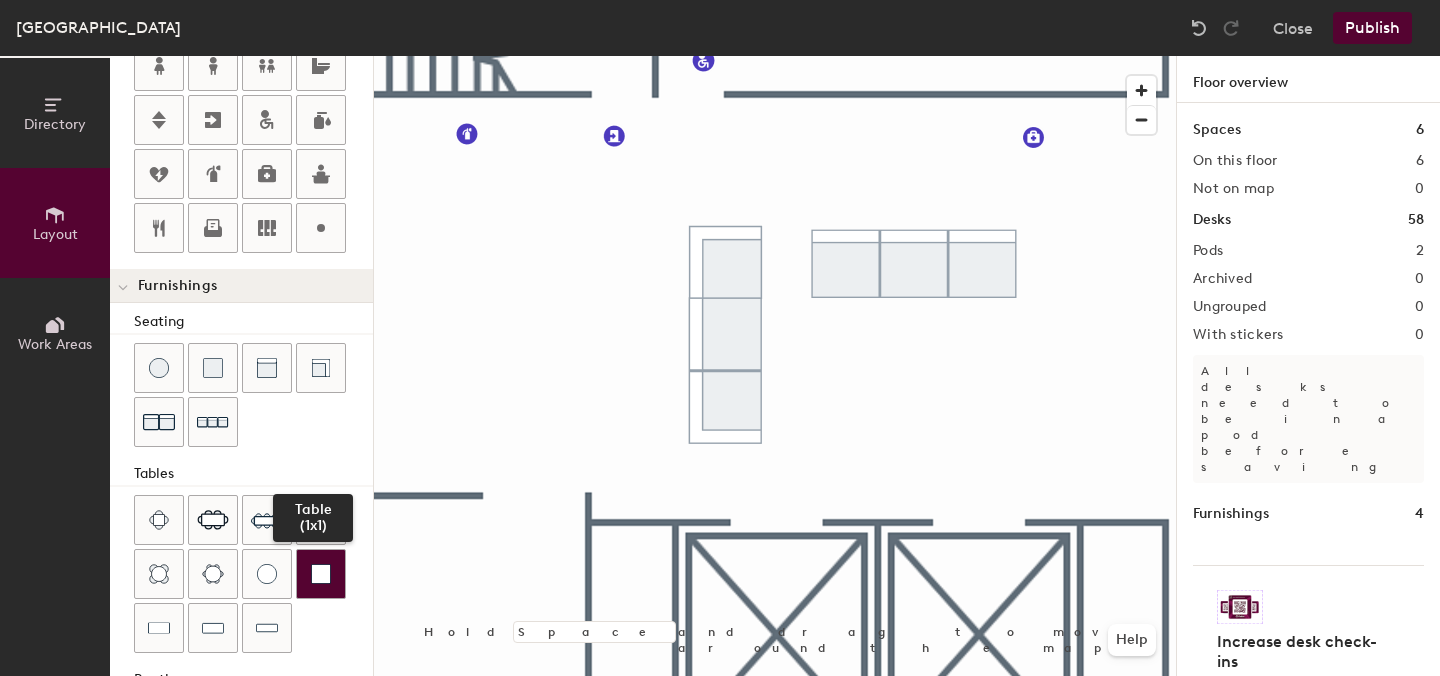click 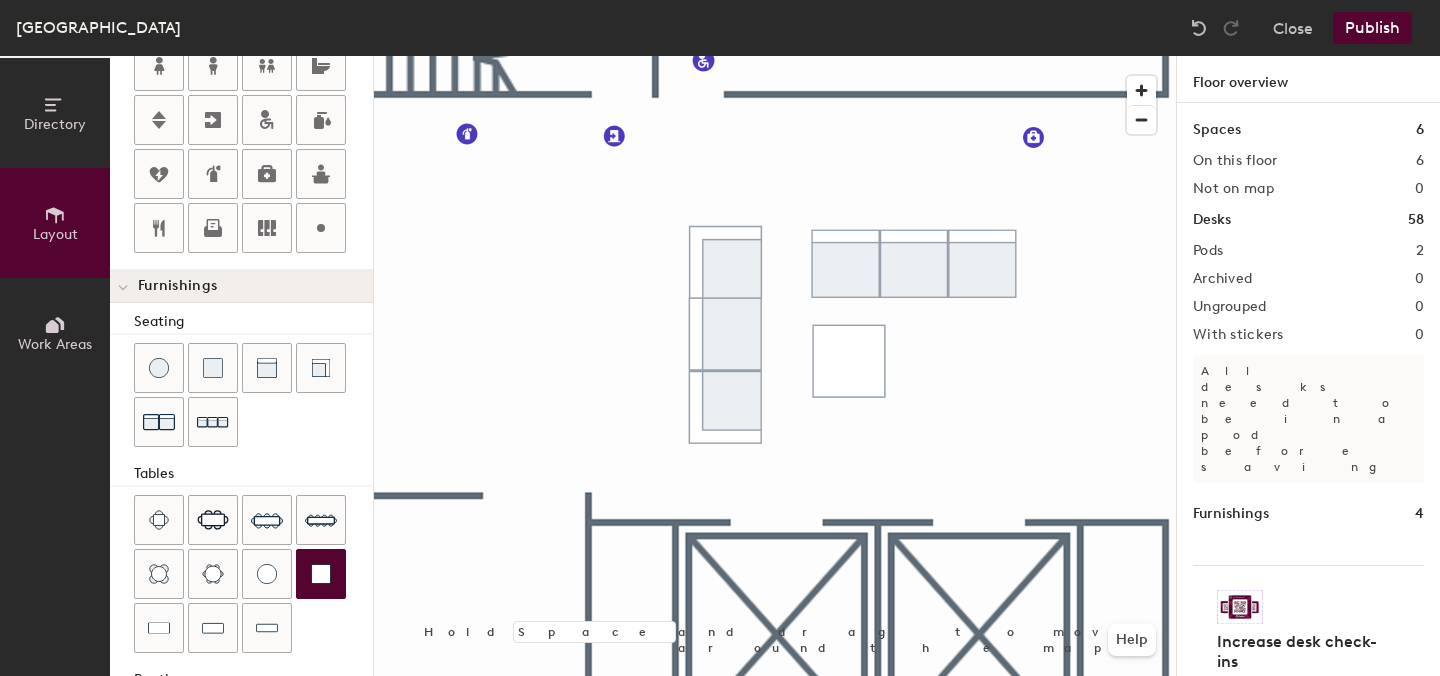 type on "60" 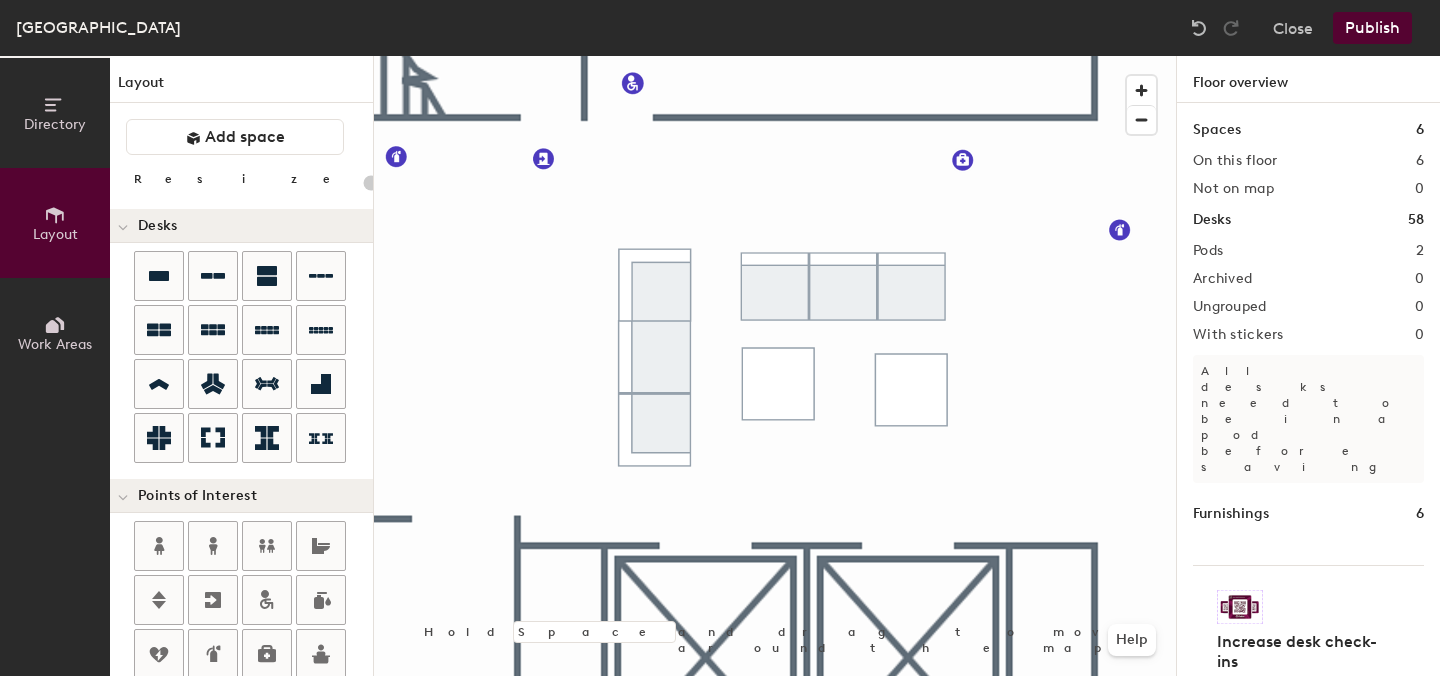 scroll, scrollTop: 0, scrollLeft: 0, axis: both 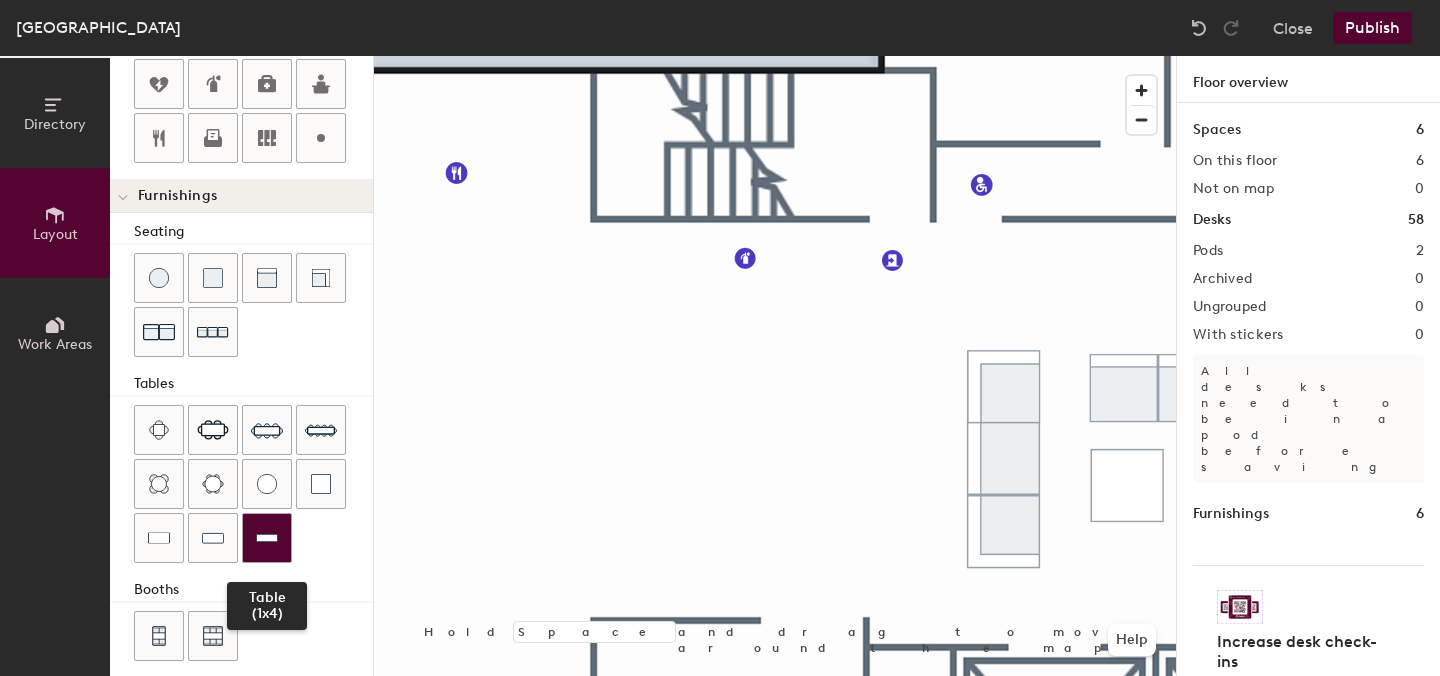 click 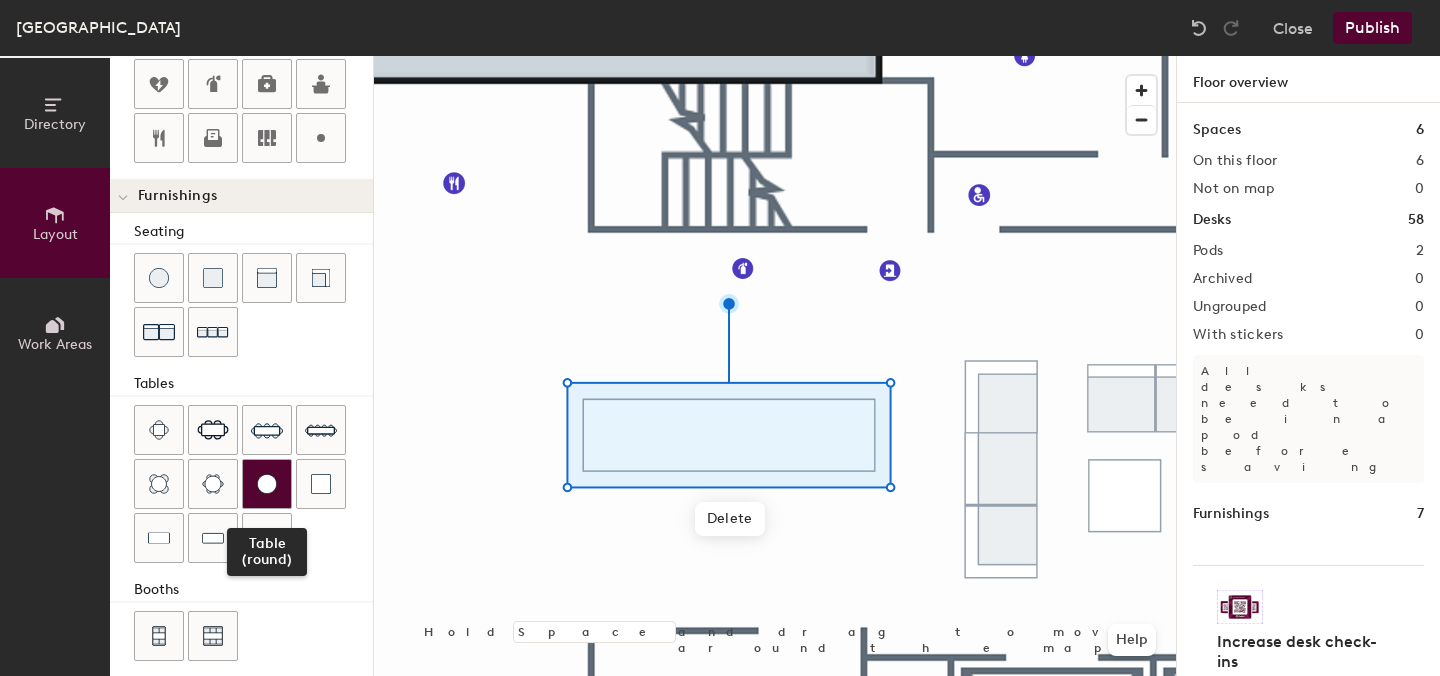 click 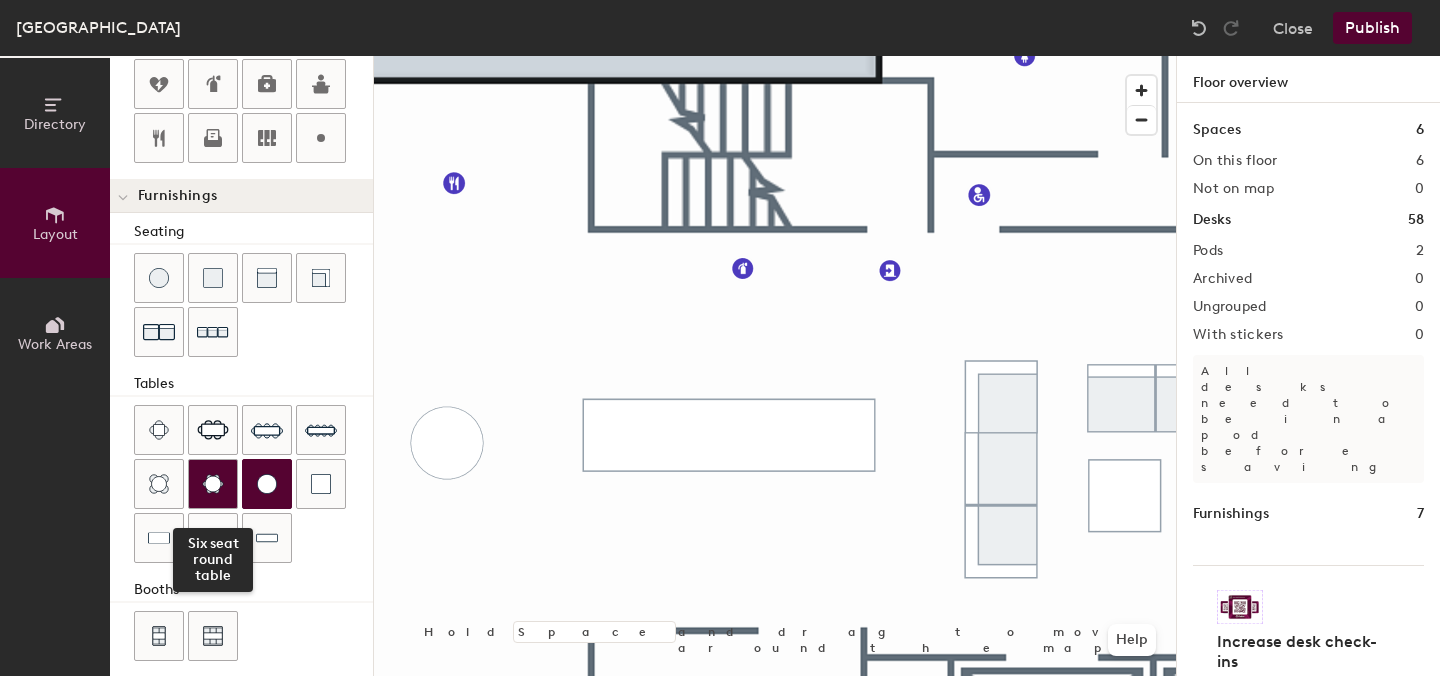 click 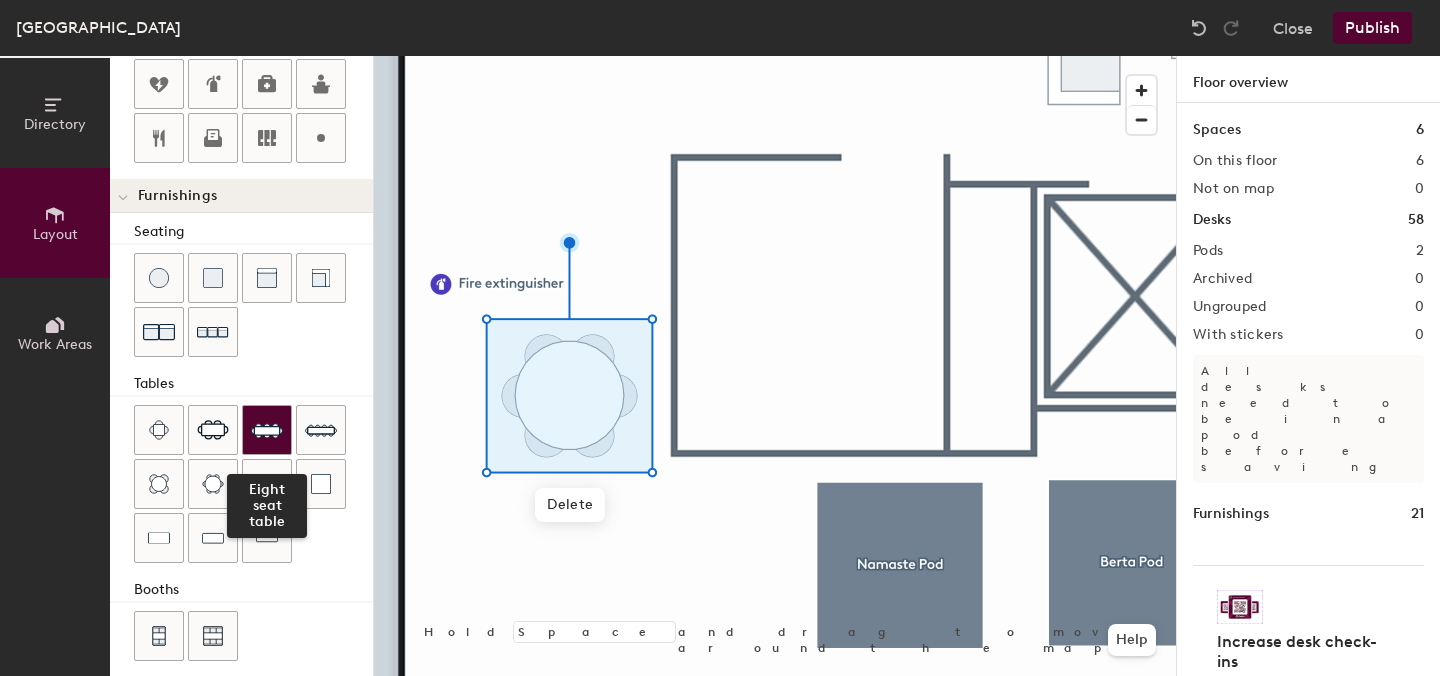 click 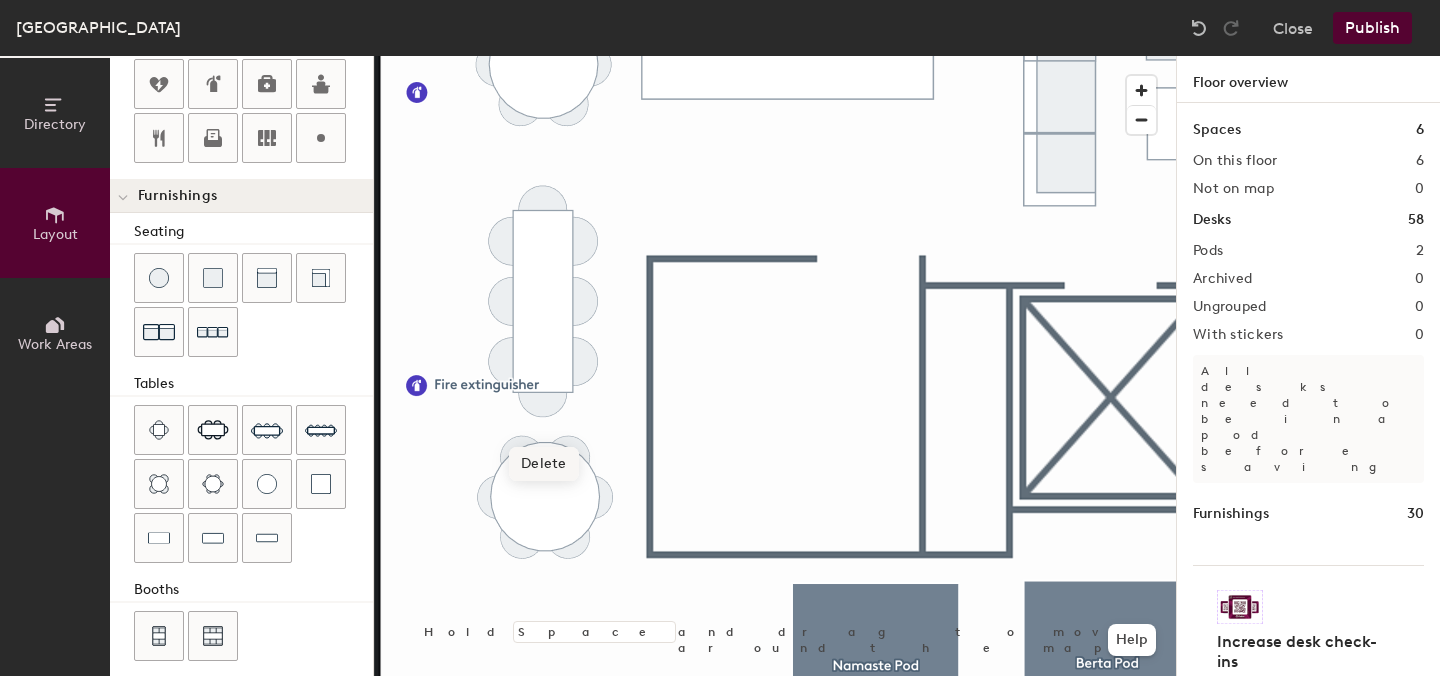 click on "Delete" 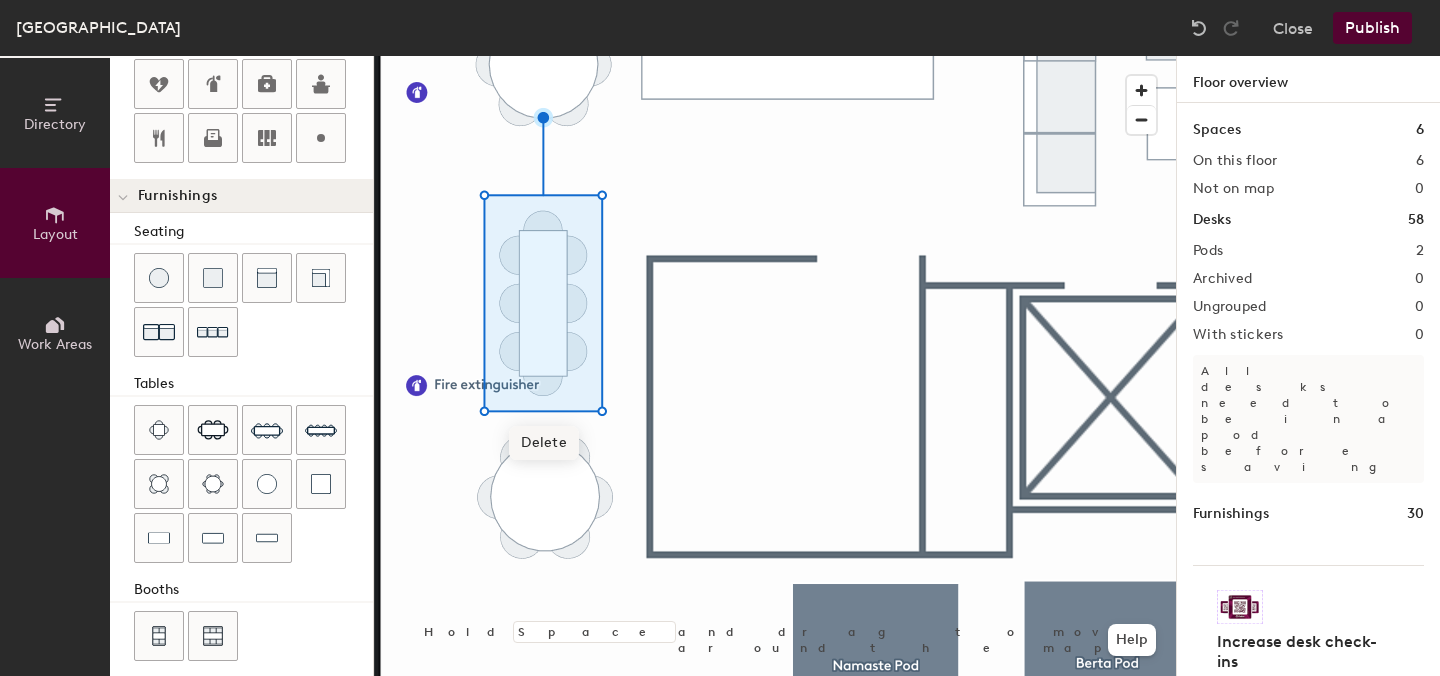 click 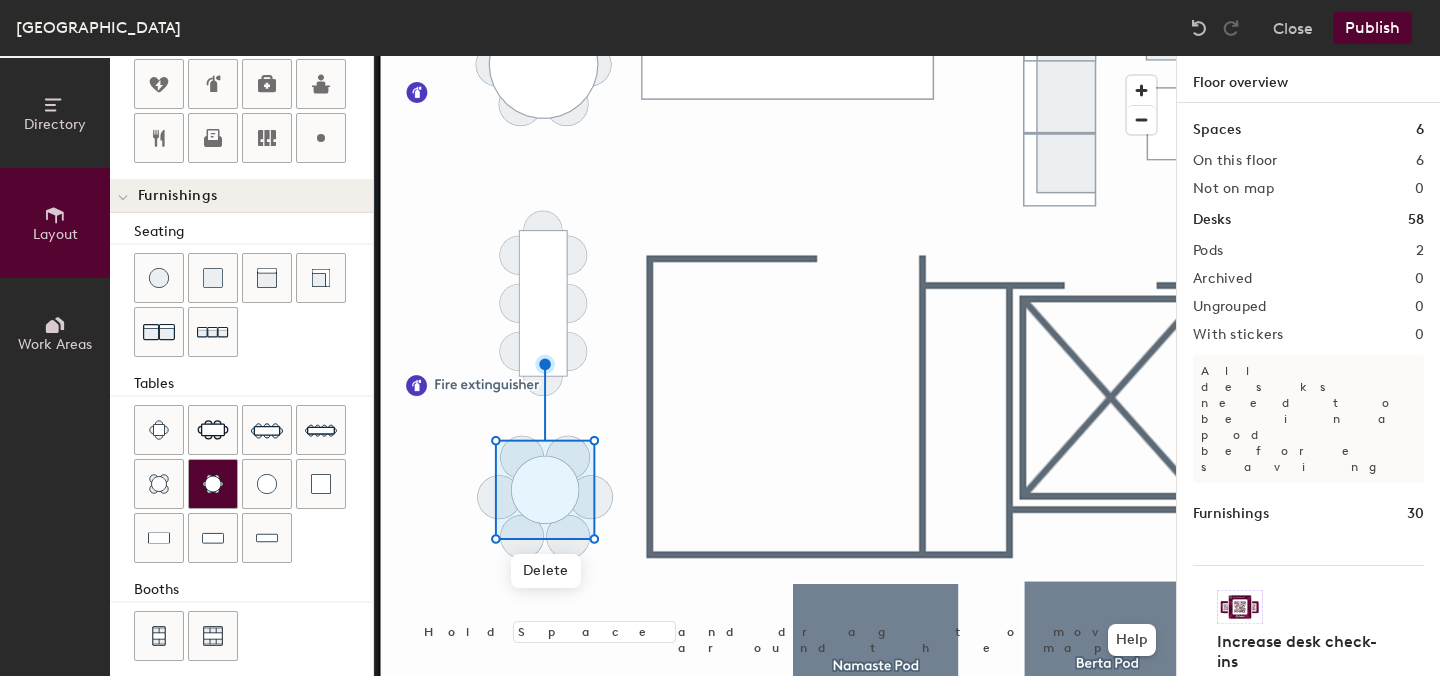 click 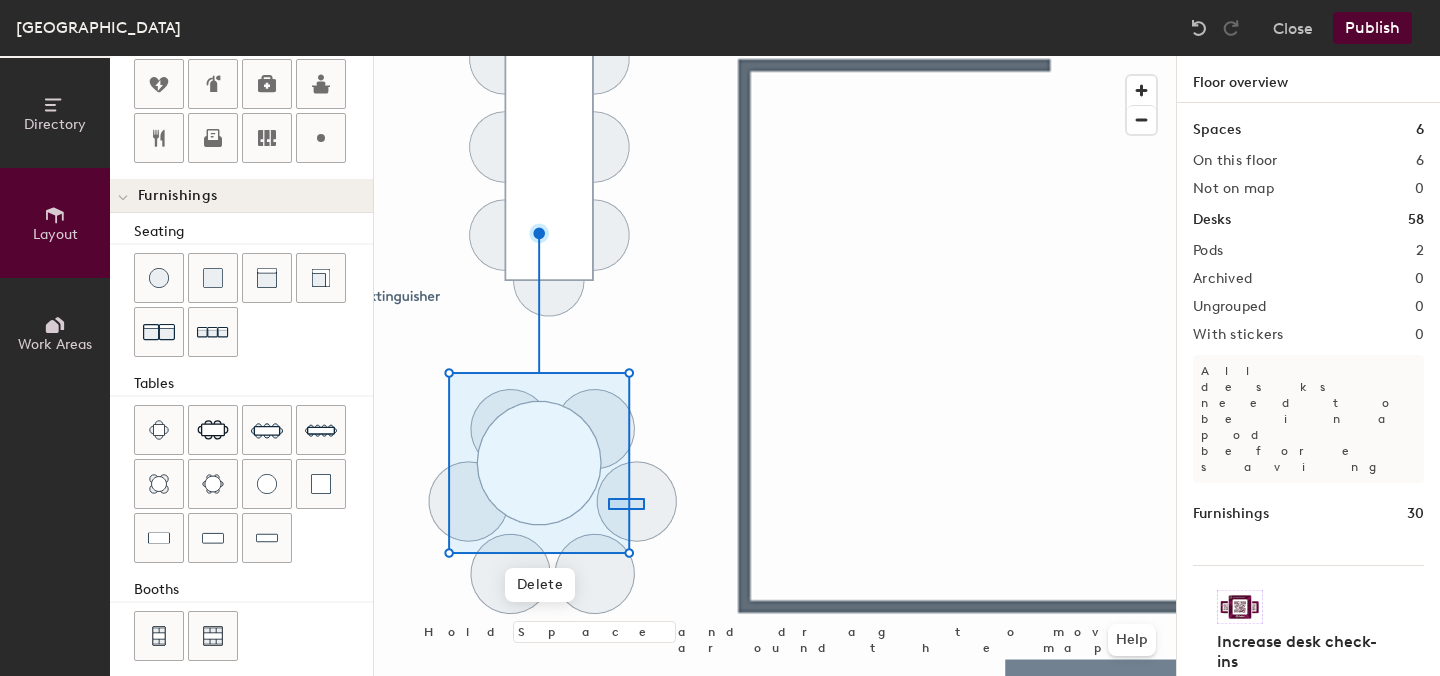 click 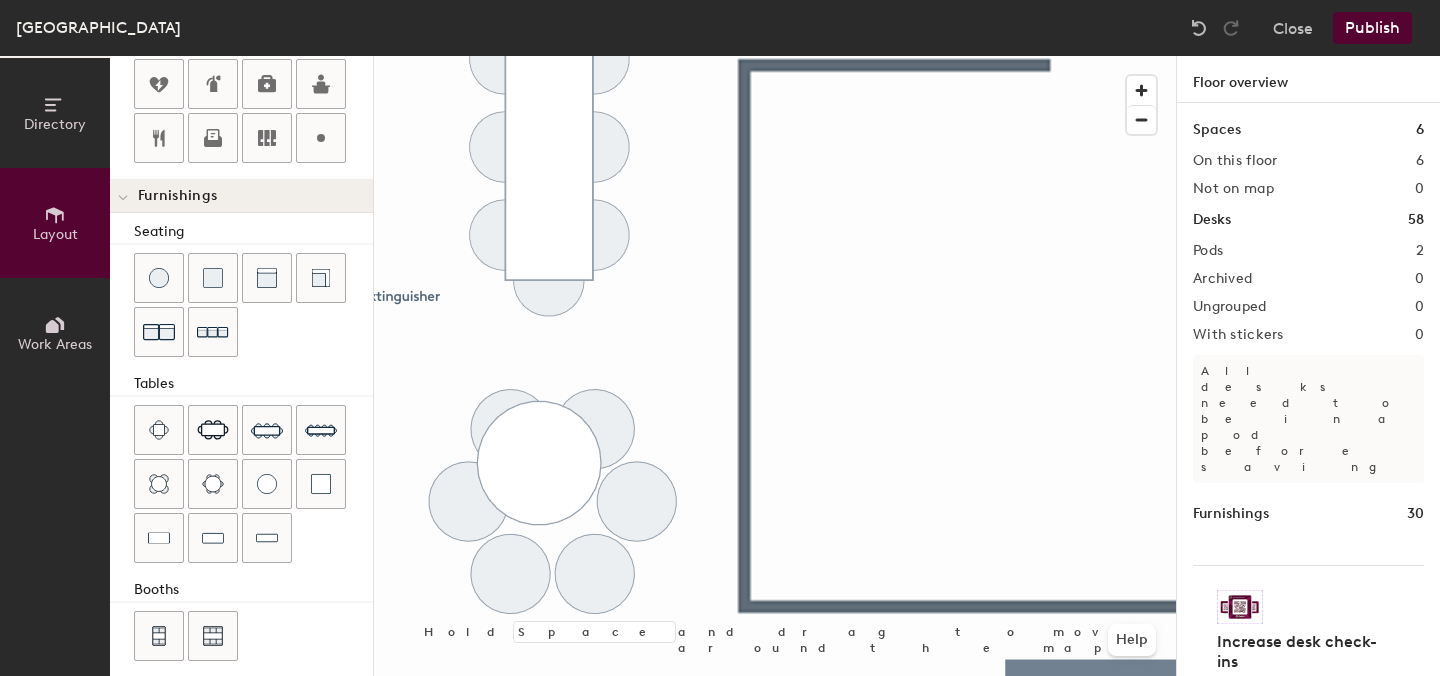 click 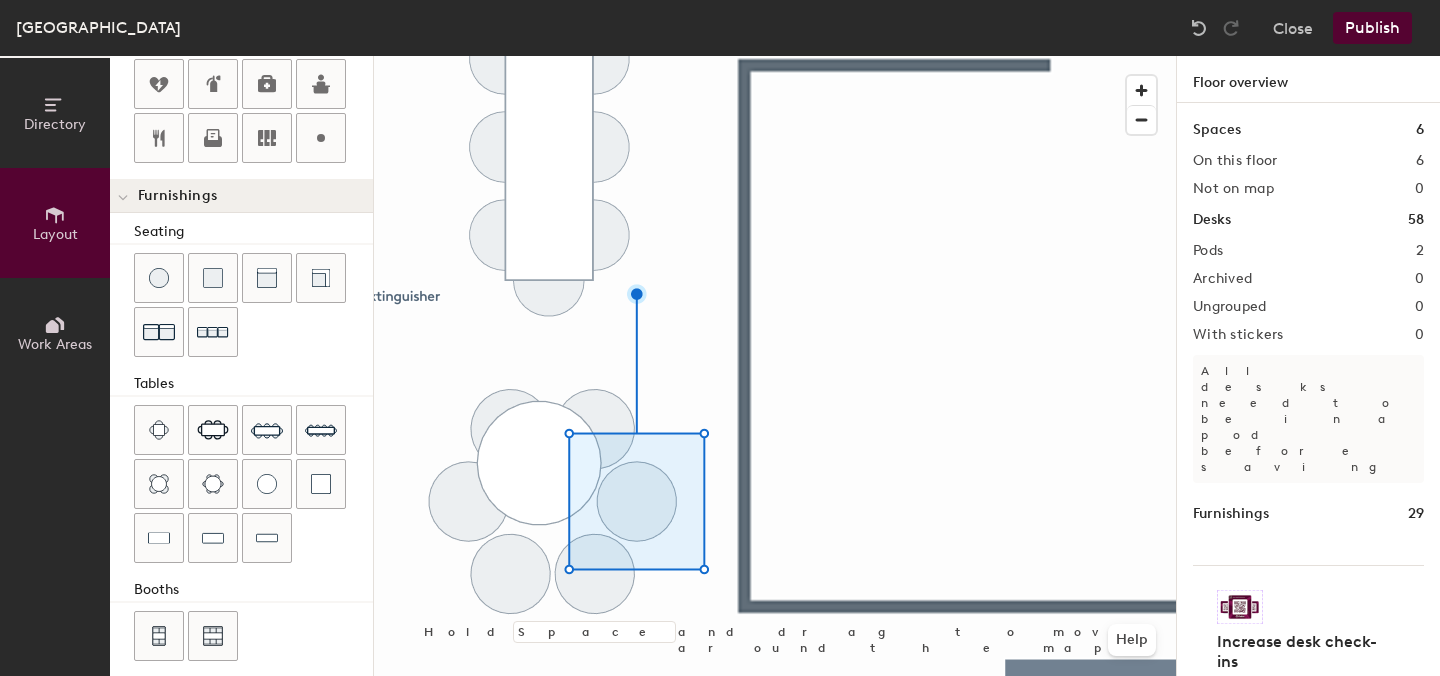 click 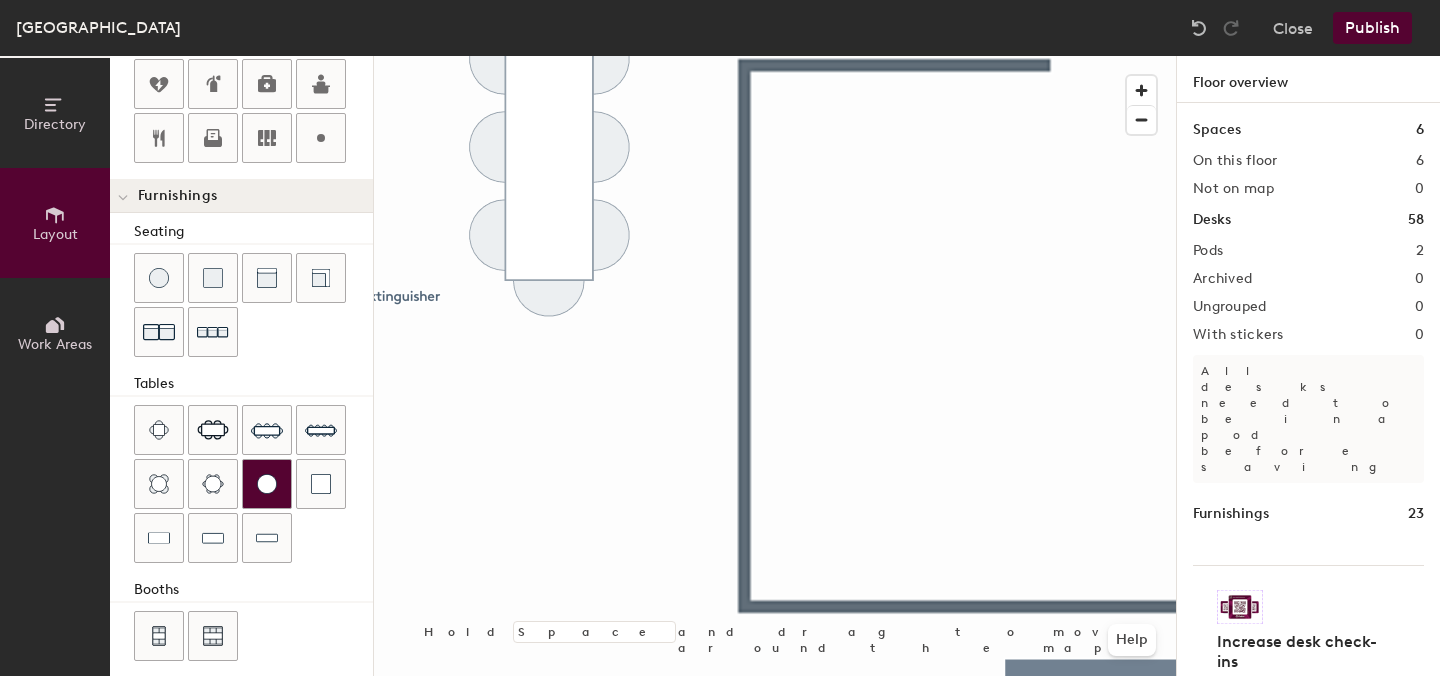 click 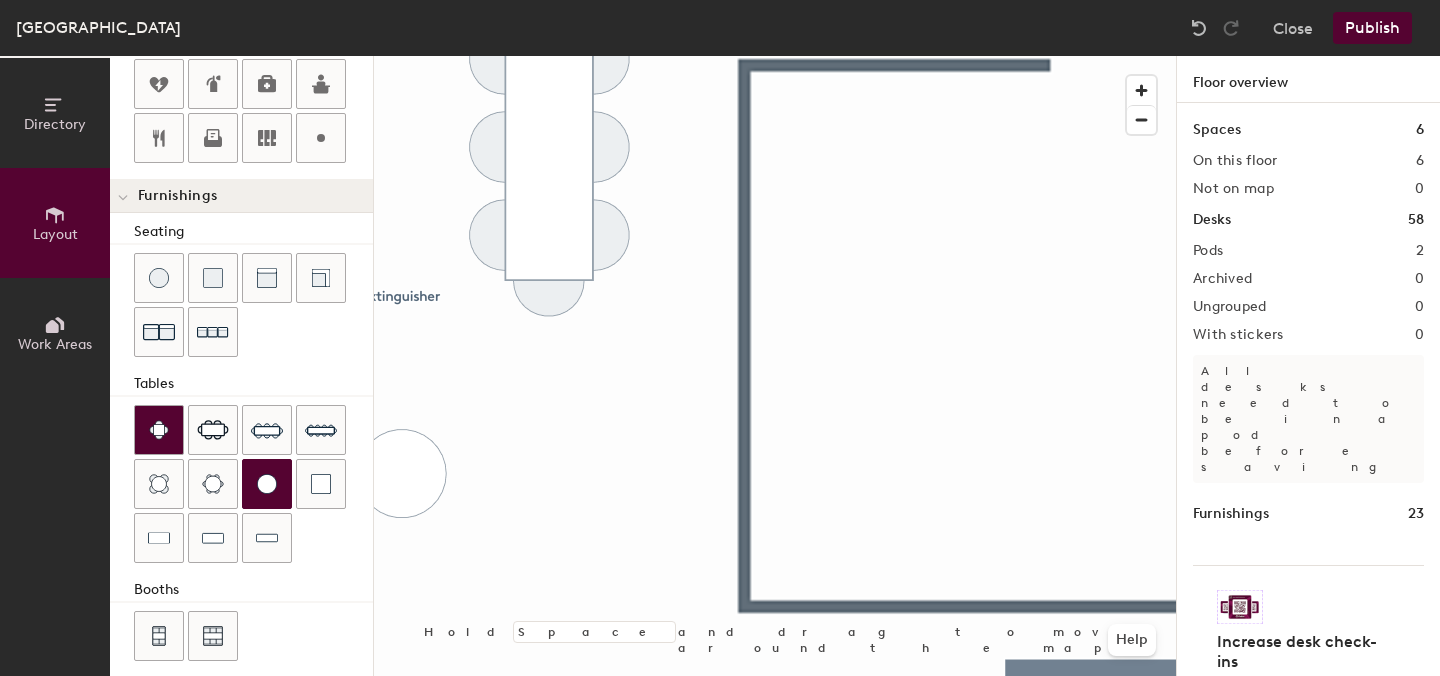 click 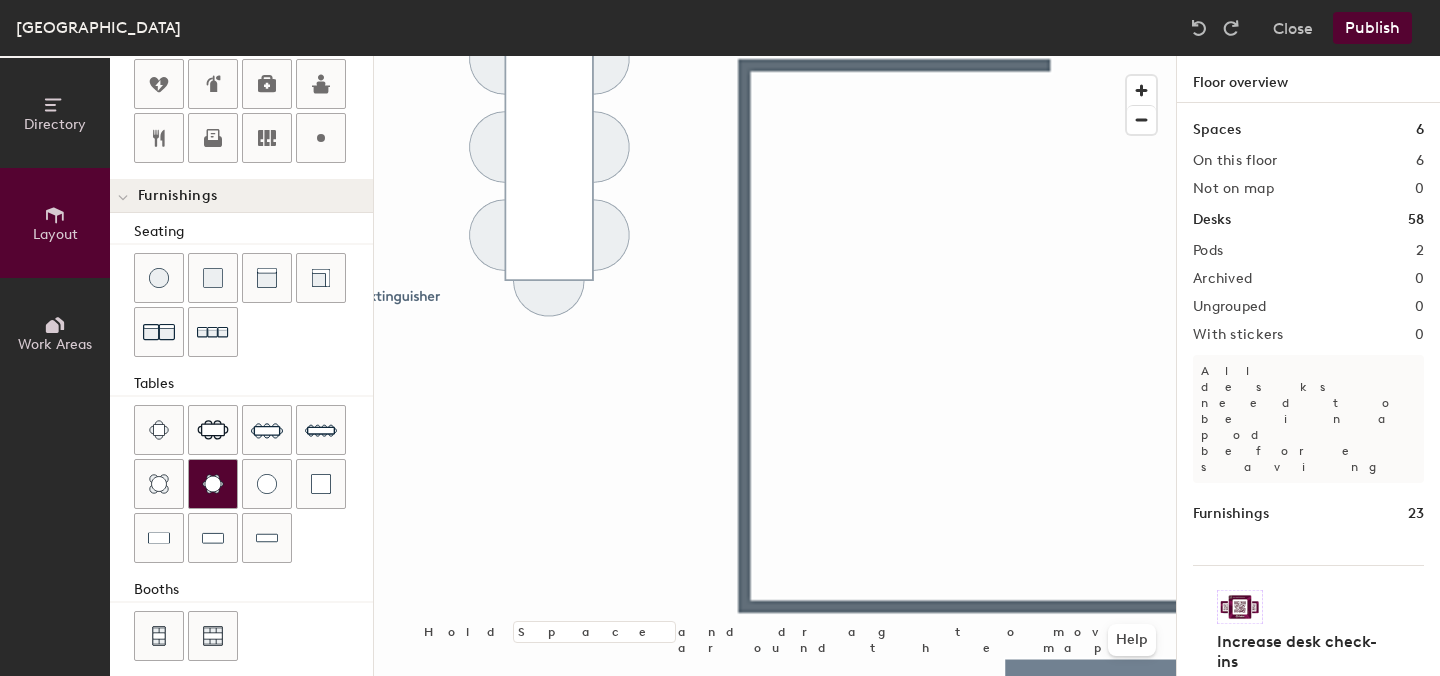 click 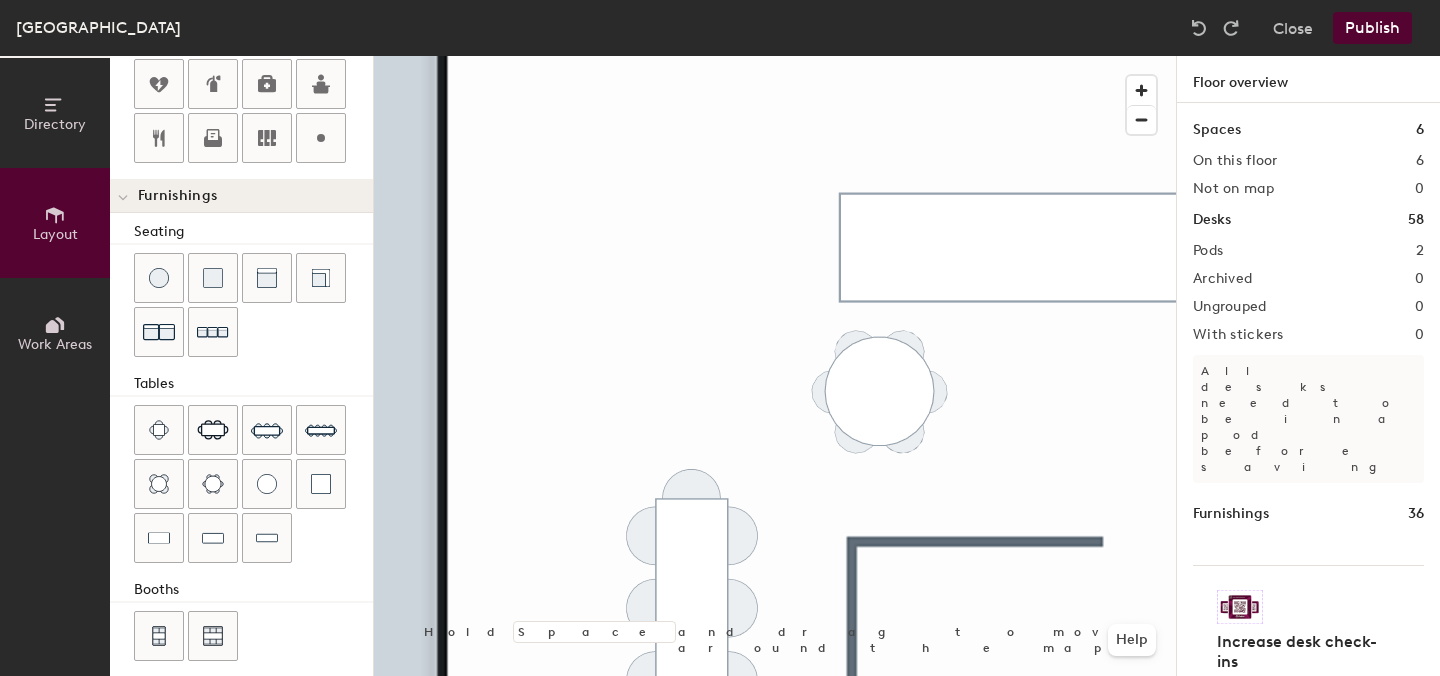 click 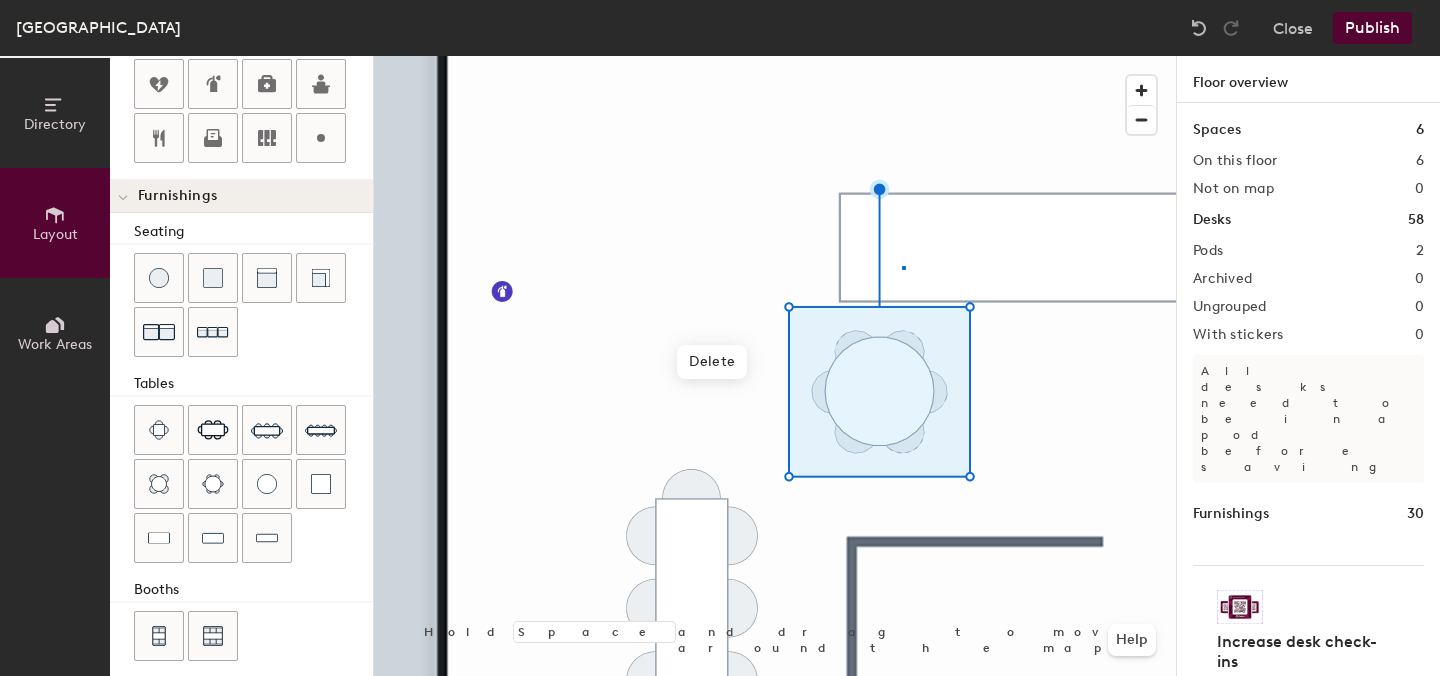 click 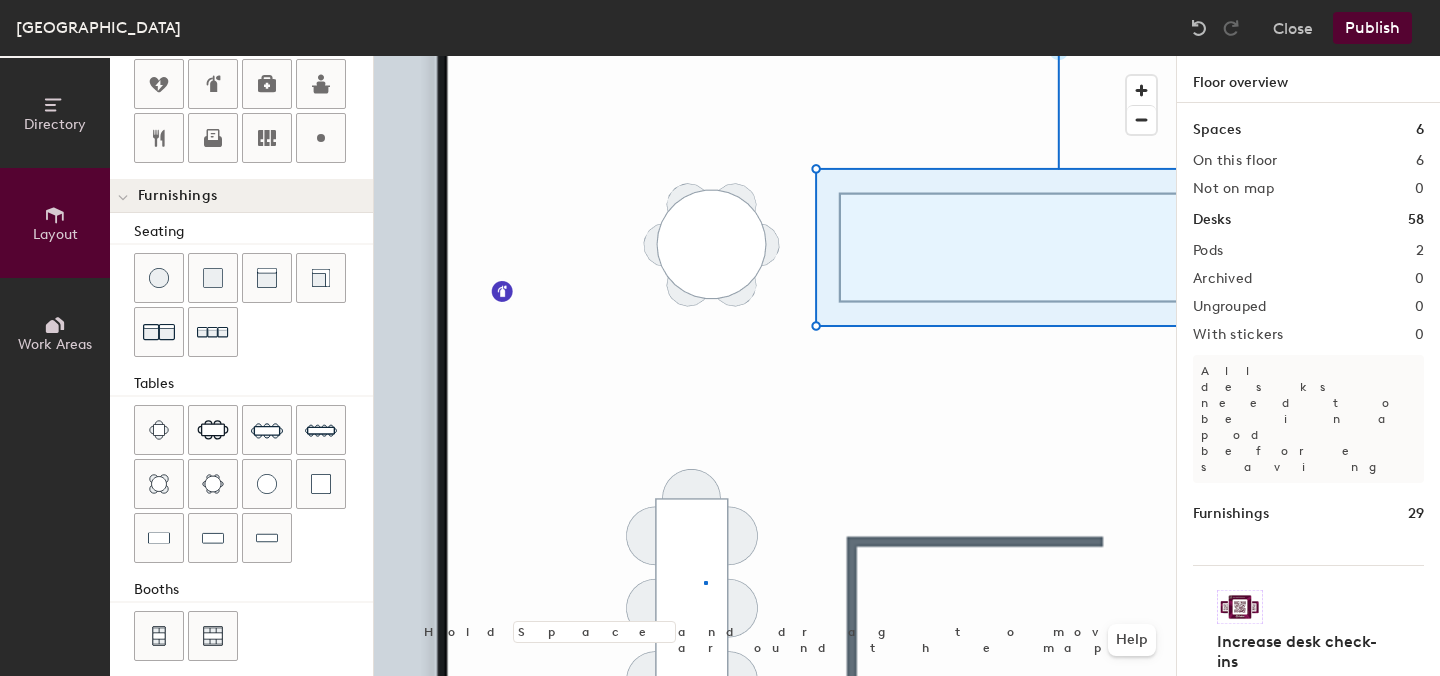 click 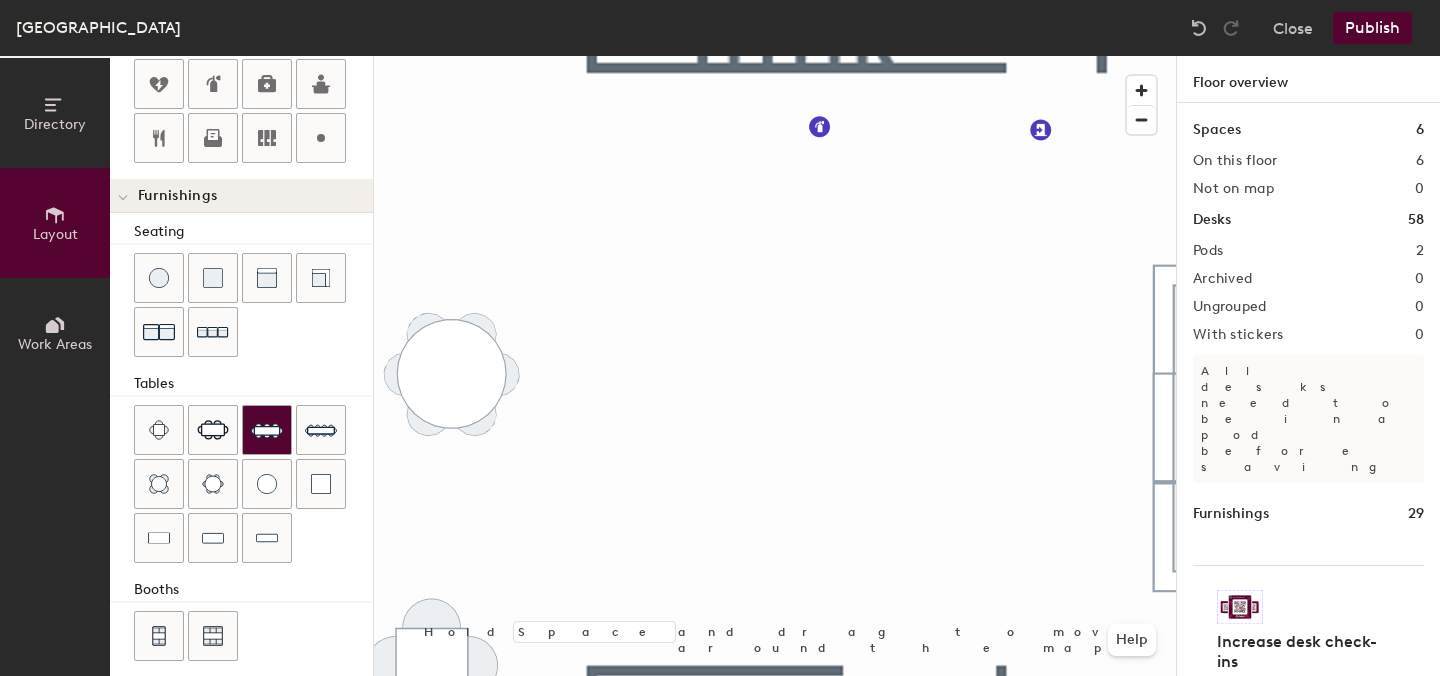 click 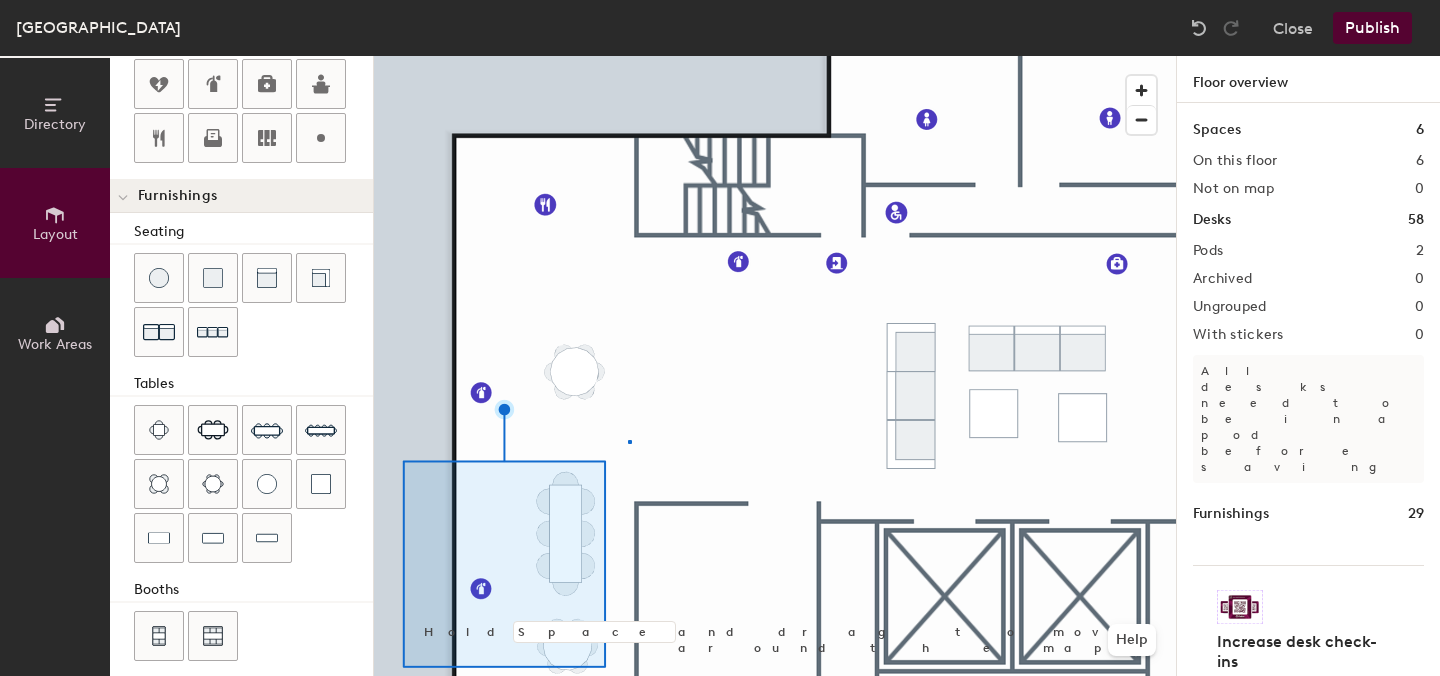 click 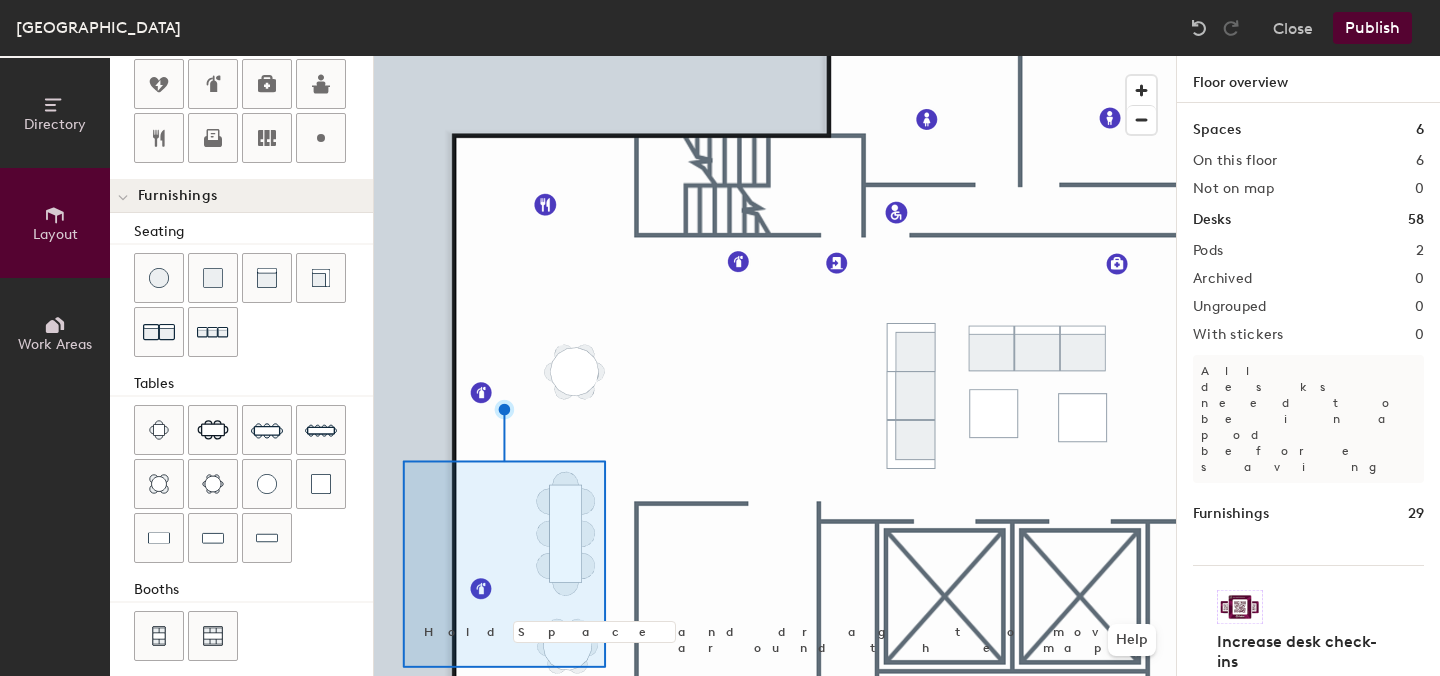 click 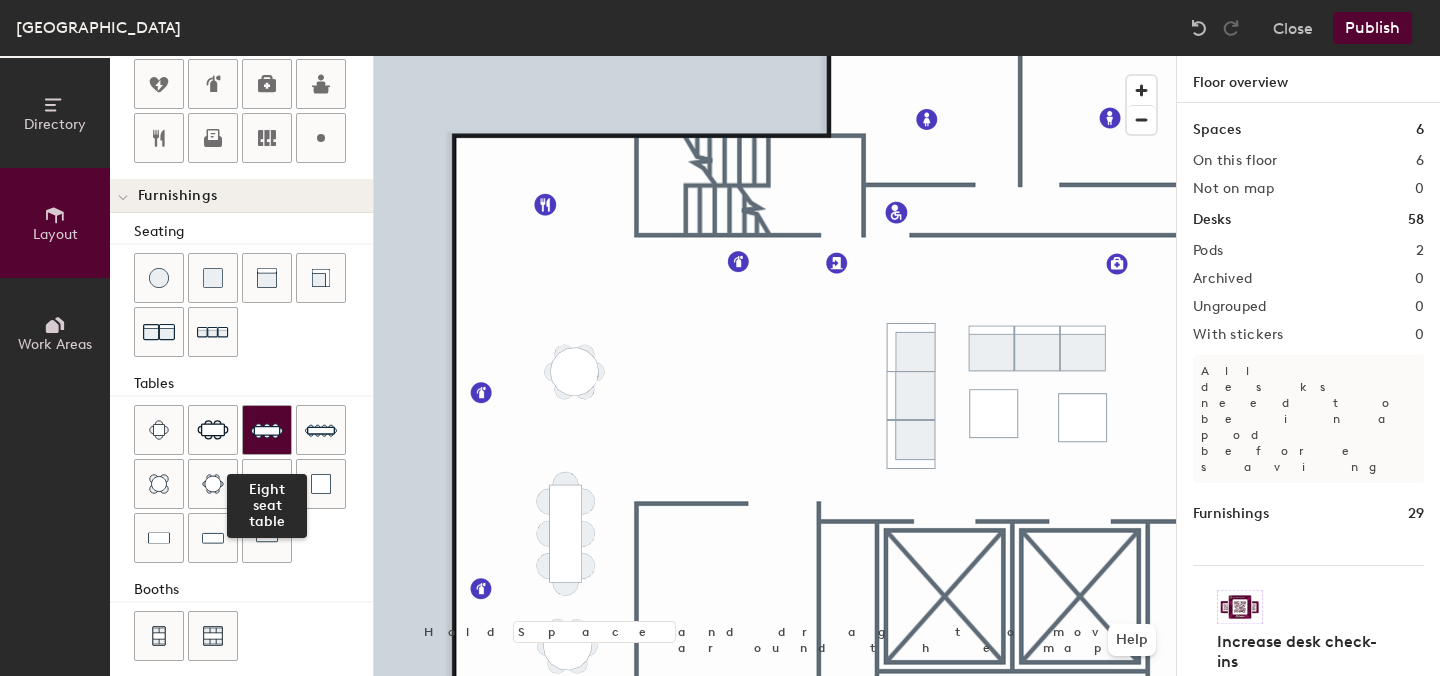 type on "20" 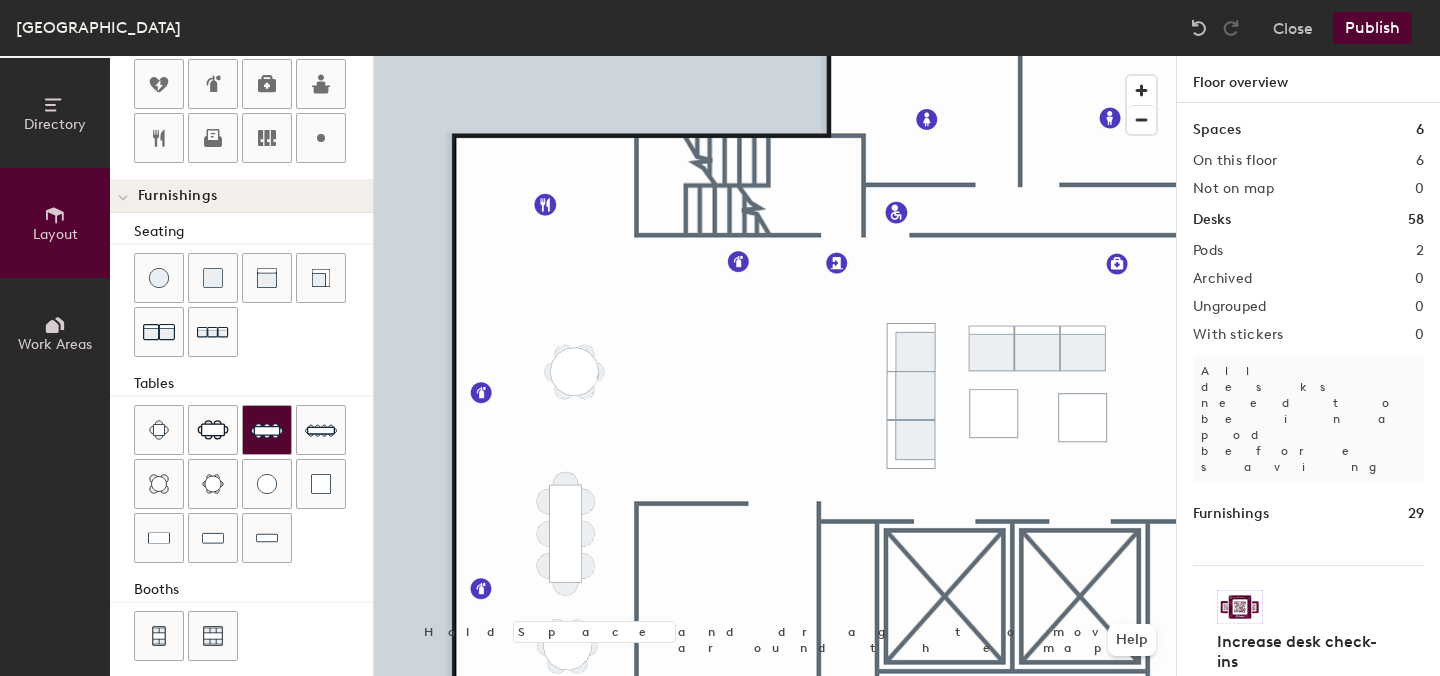 click 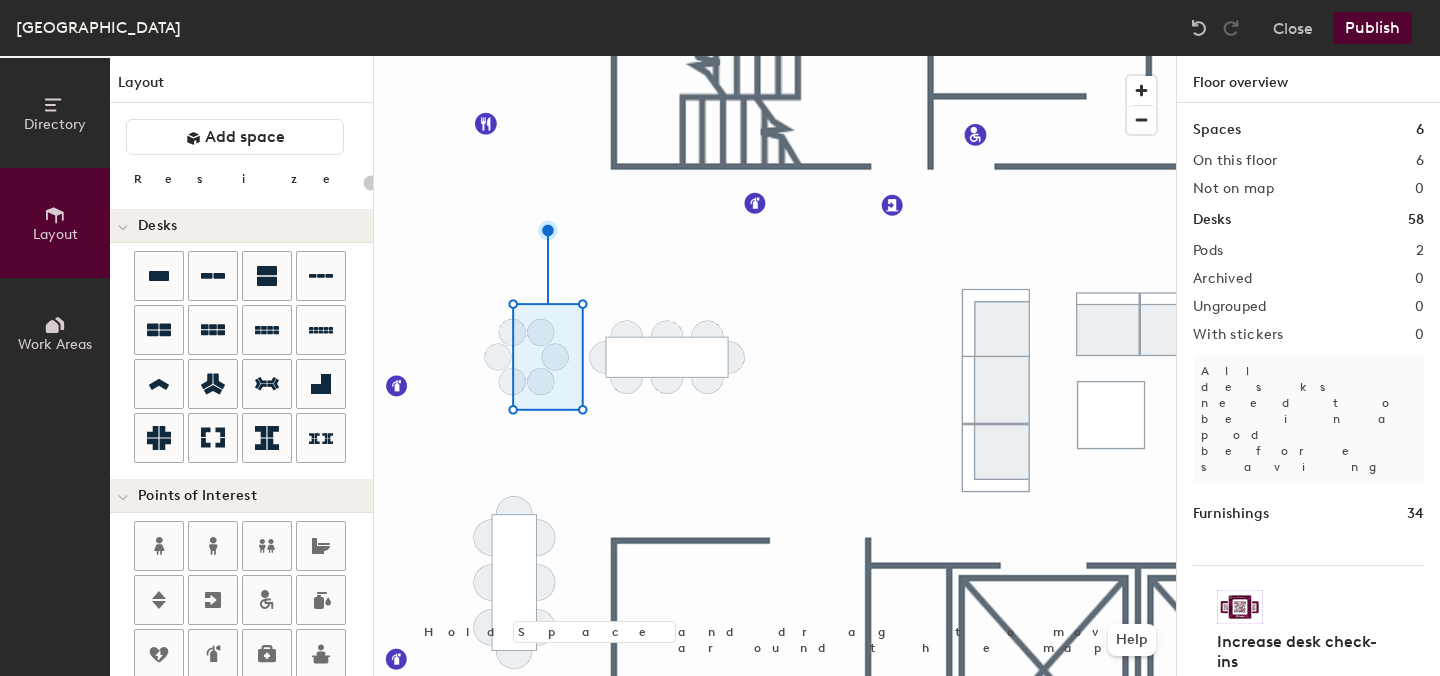 scroll, scrollTop: 0, scrollLeft: 0, axis: both 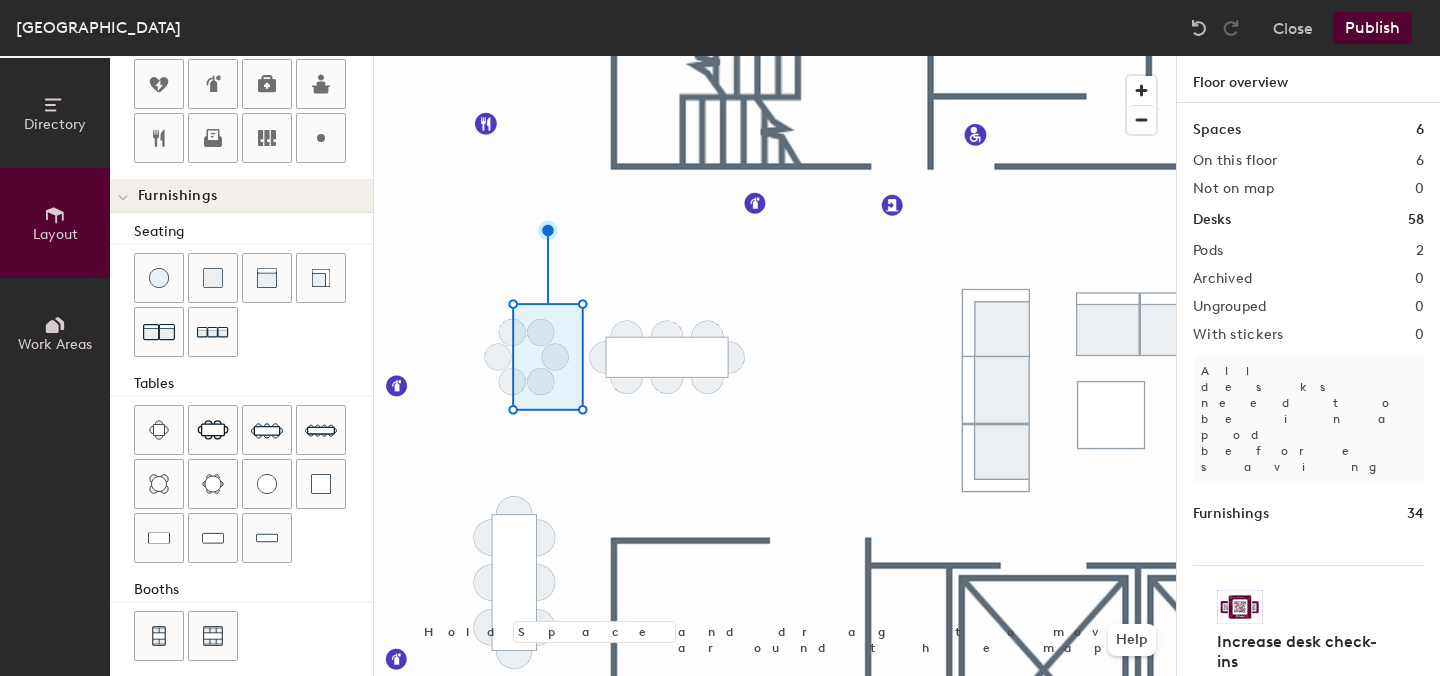 click 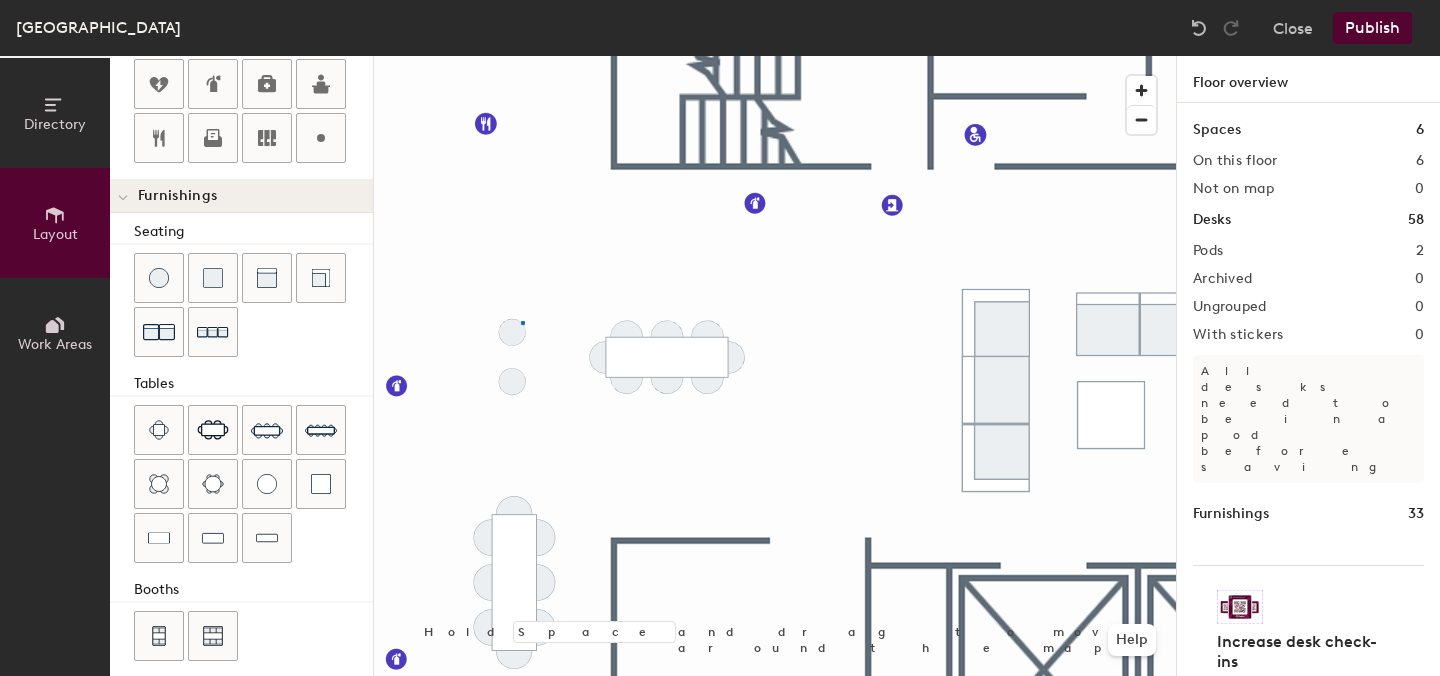 click 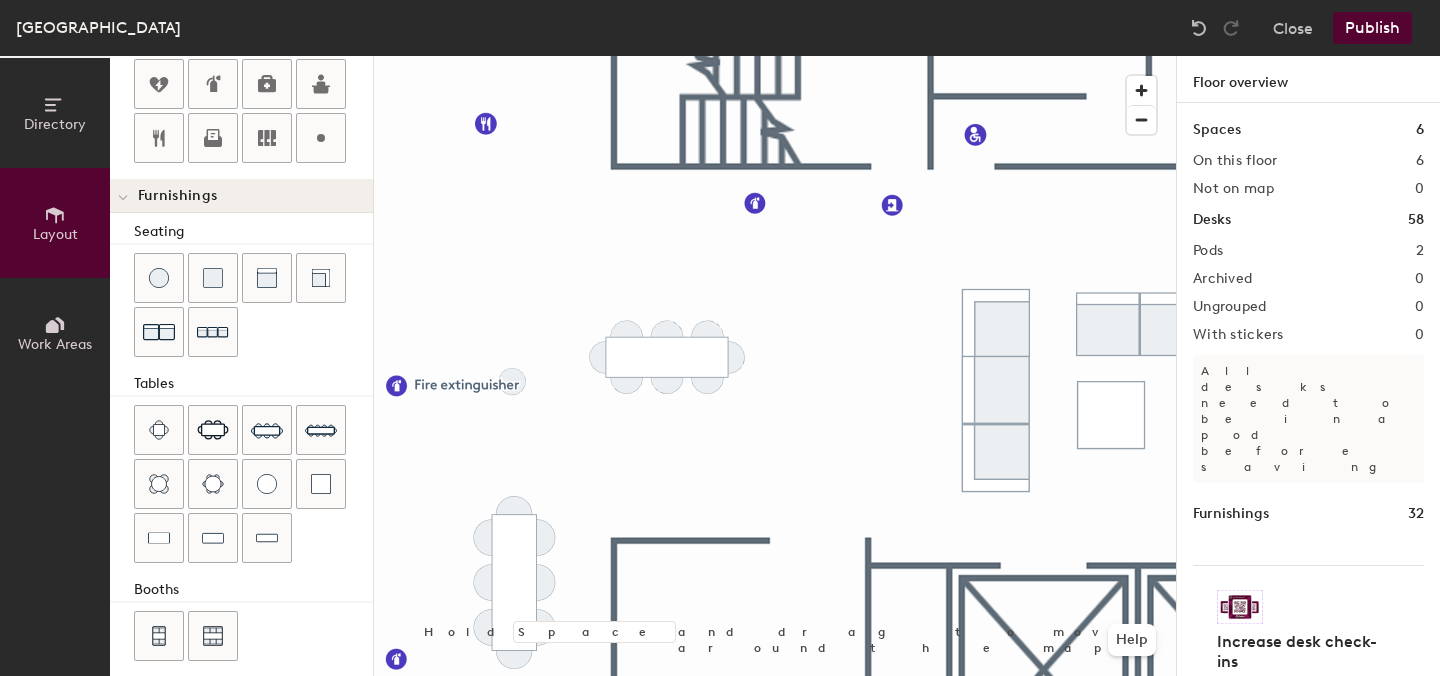 click 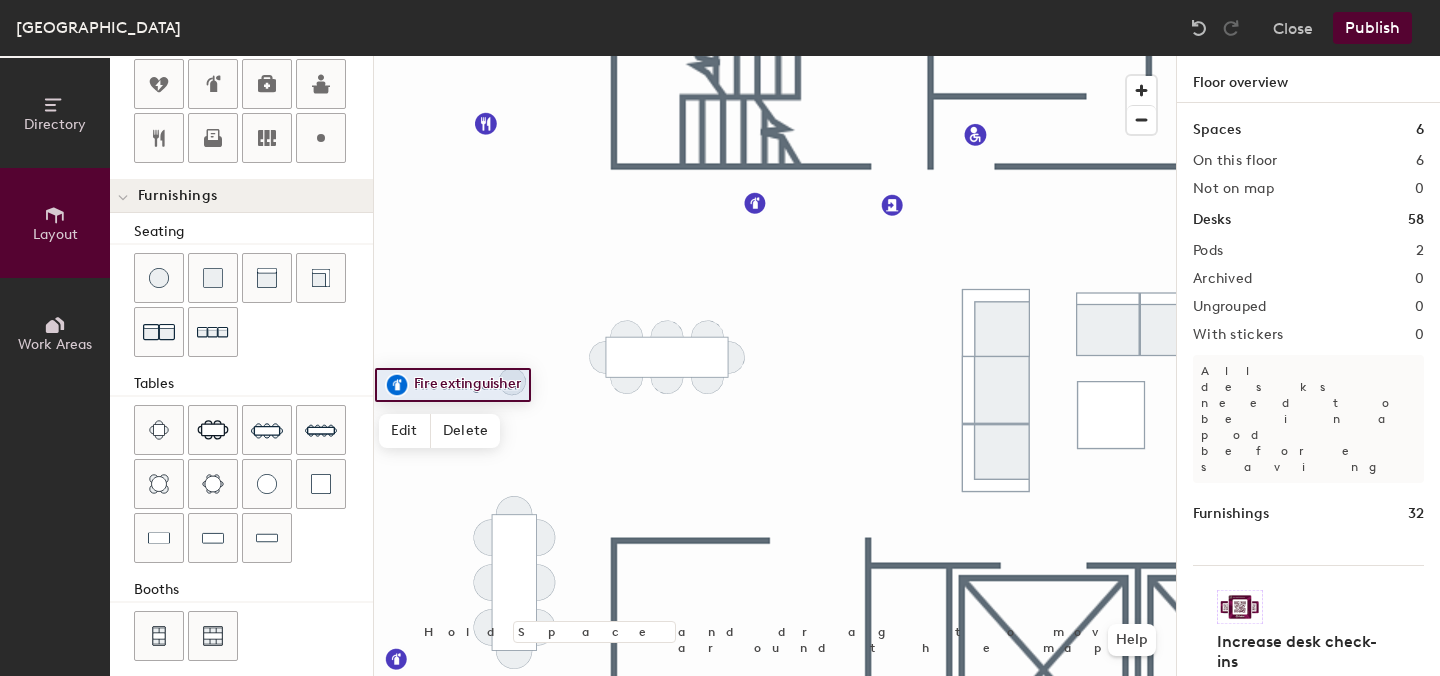 click 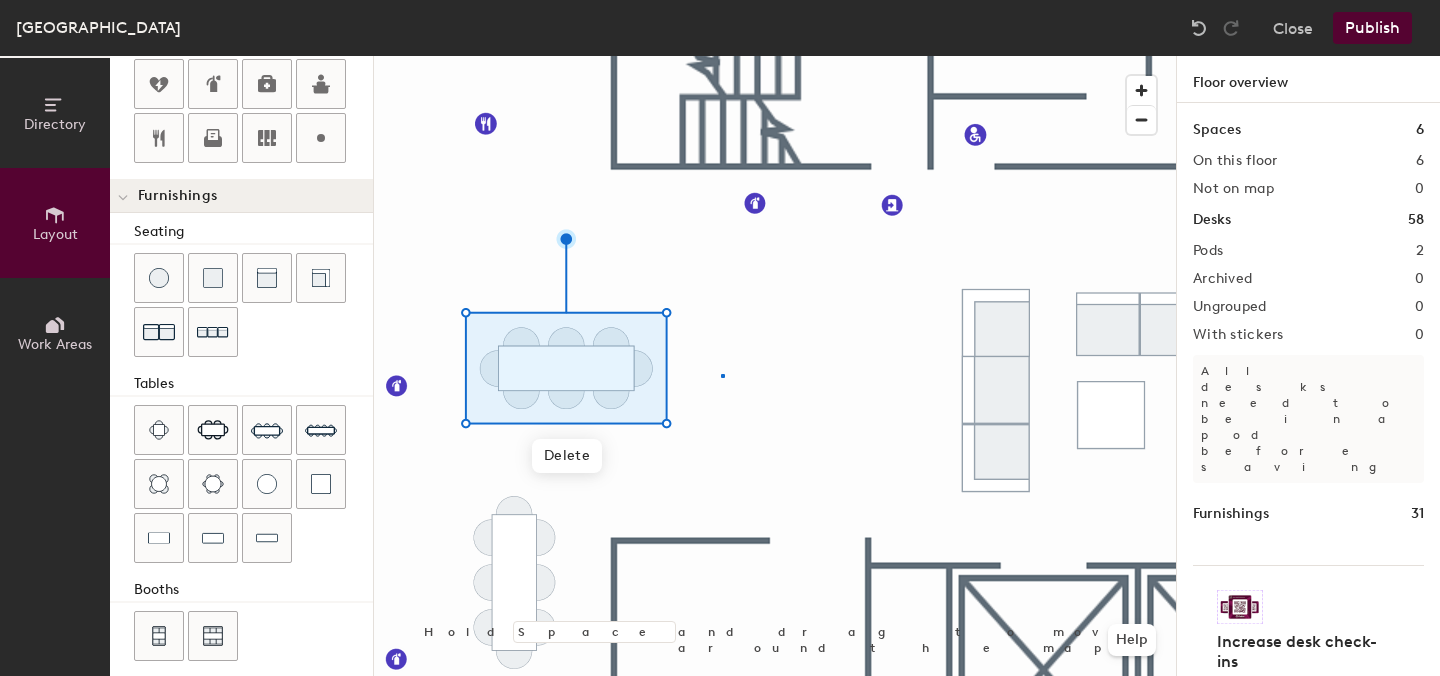 click 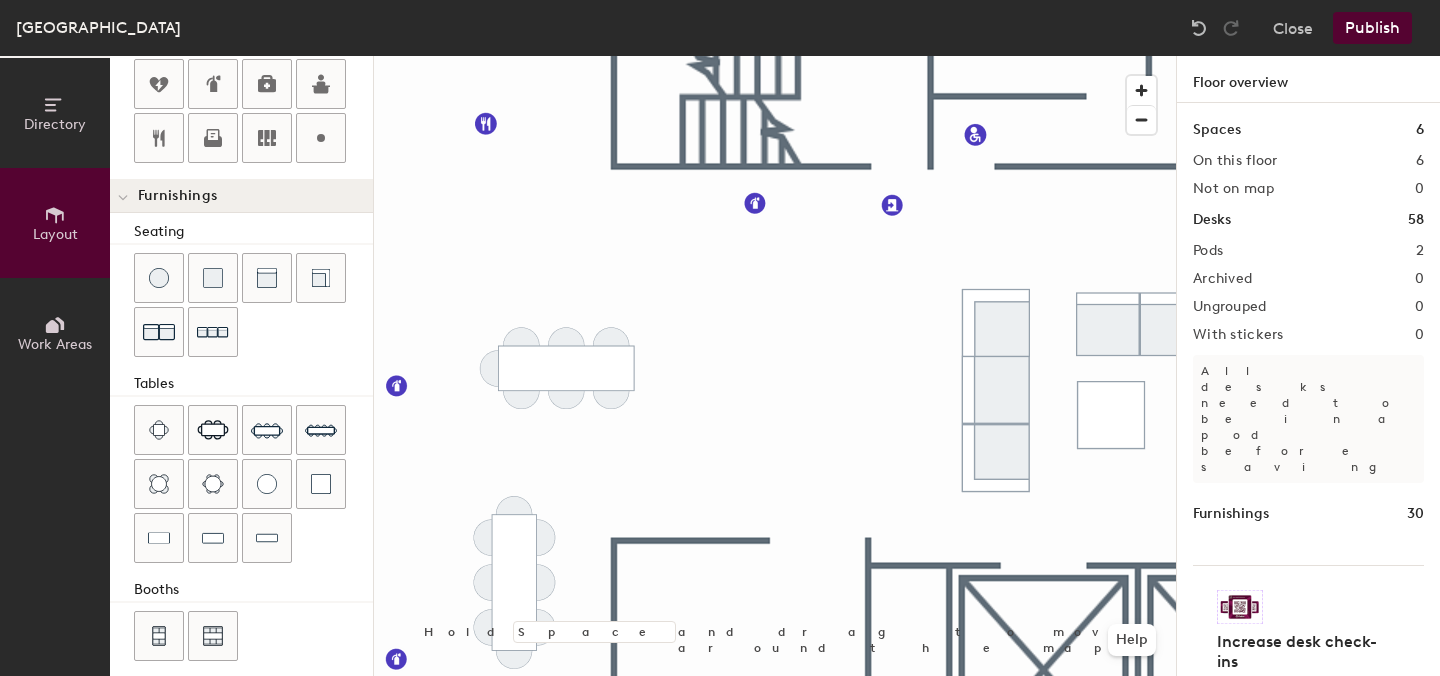 click 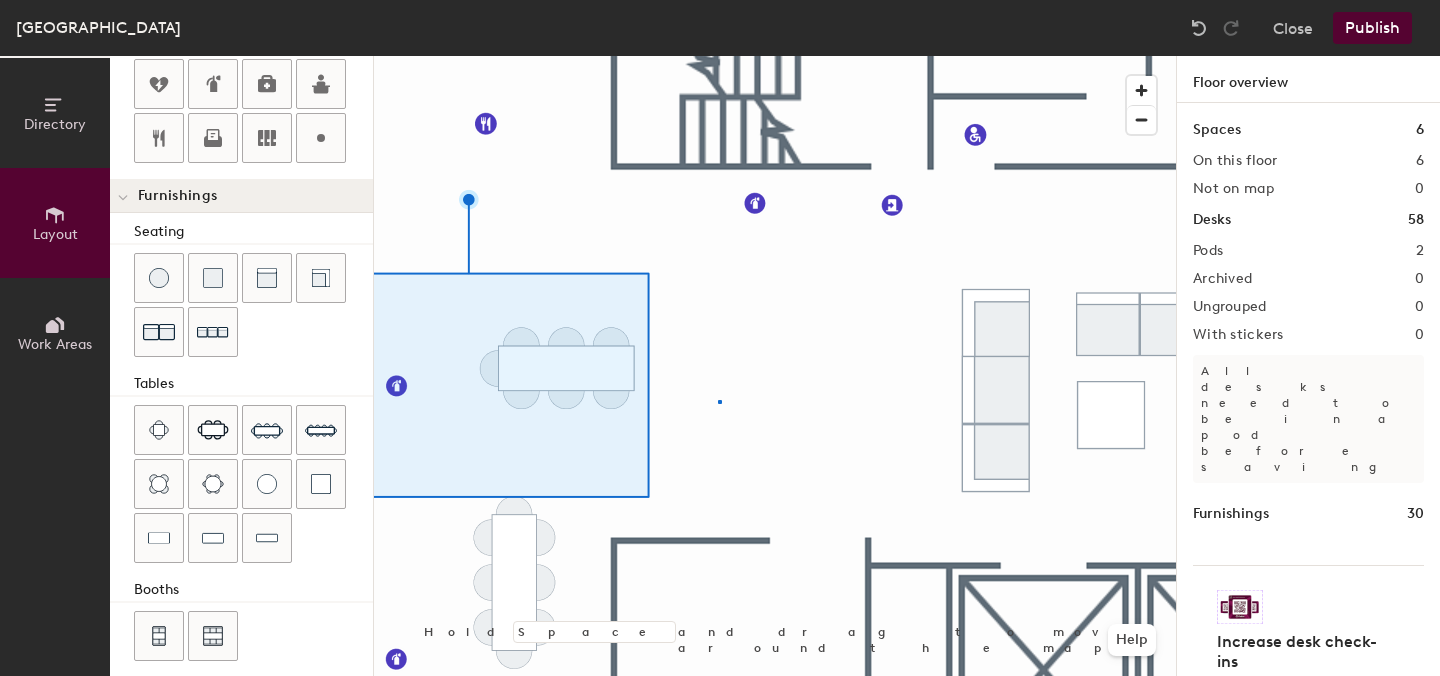 click 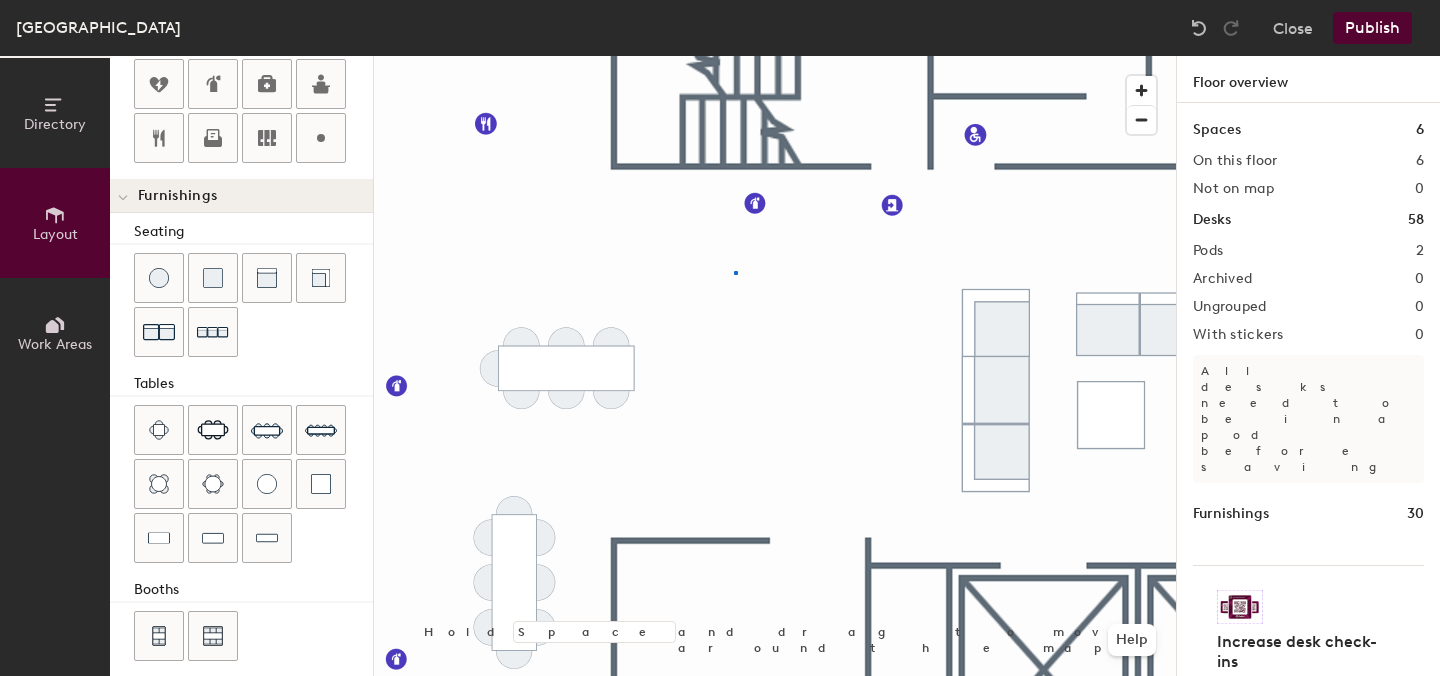 click 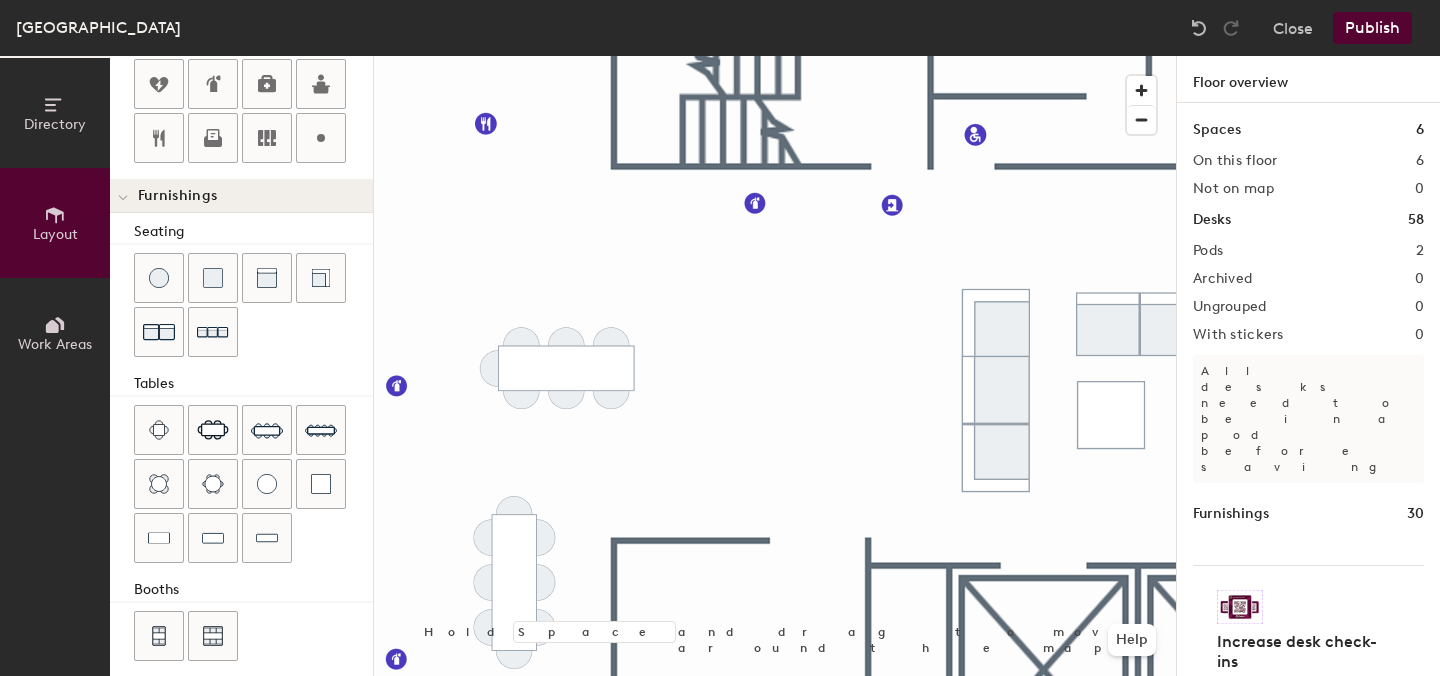 click 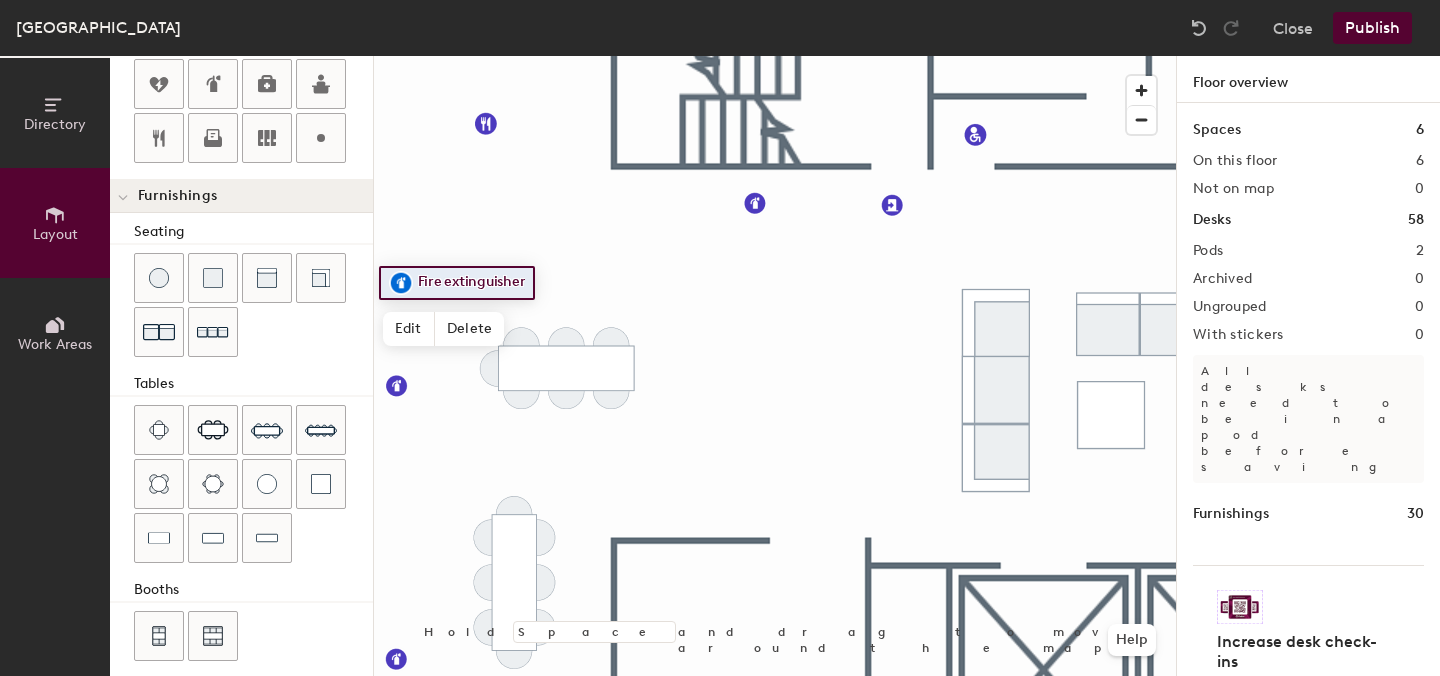 click 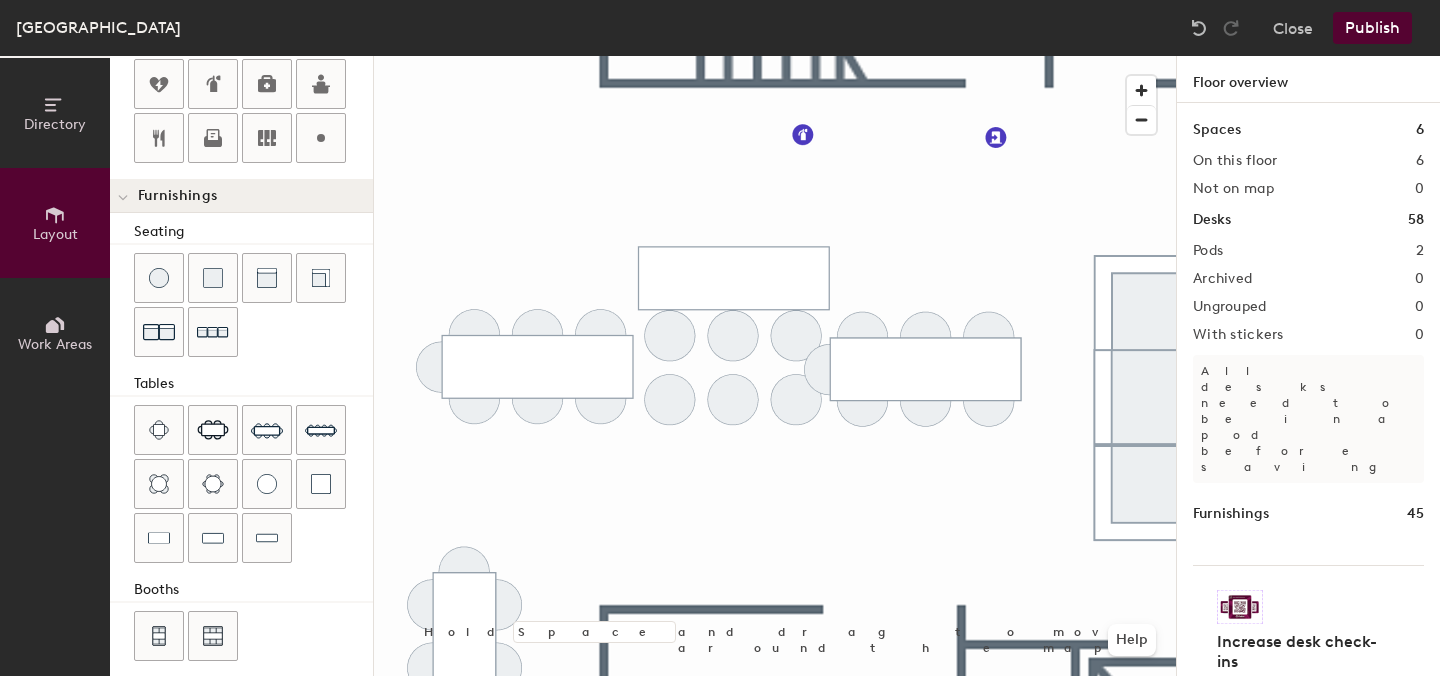 click 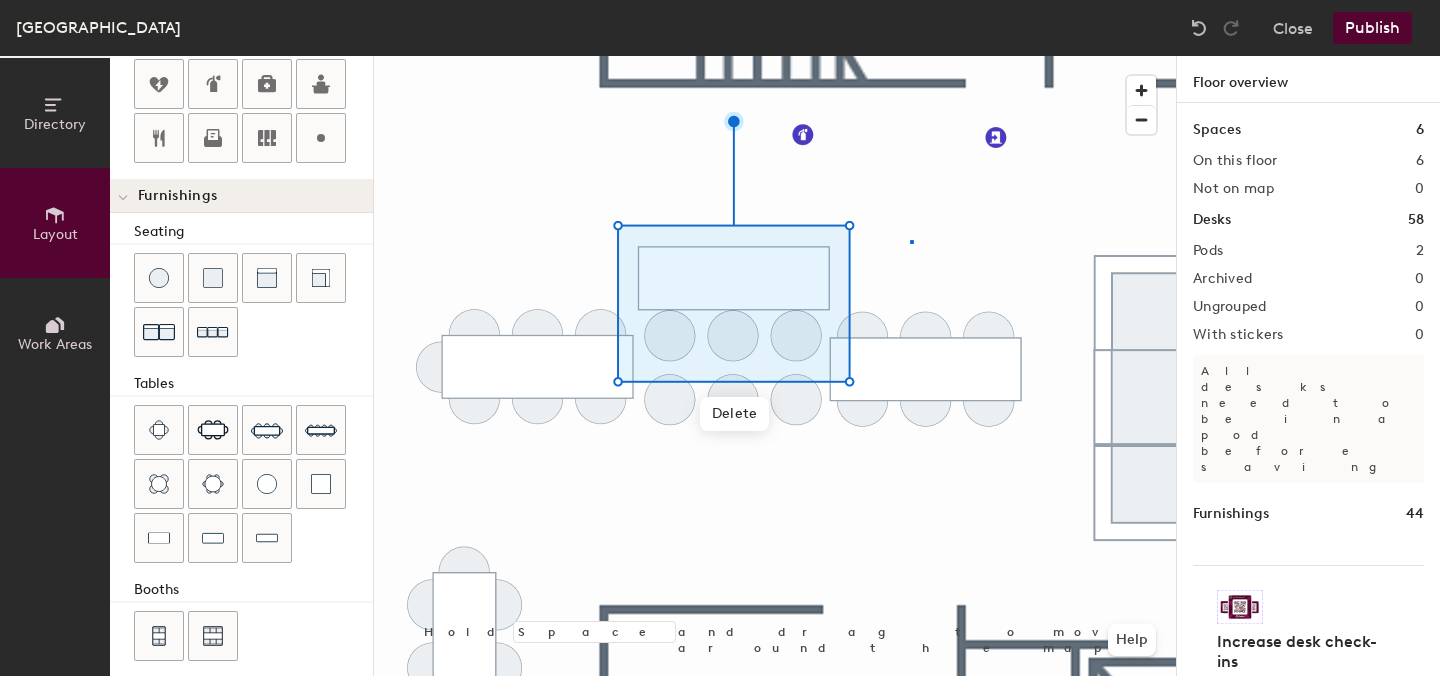 click 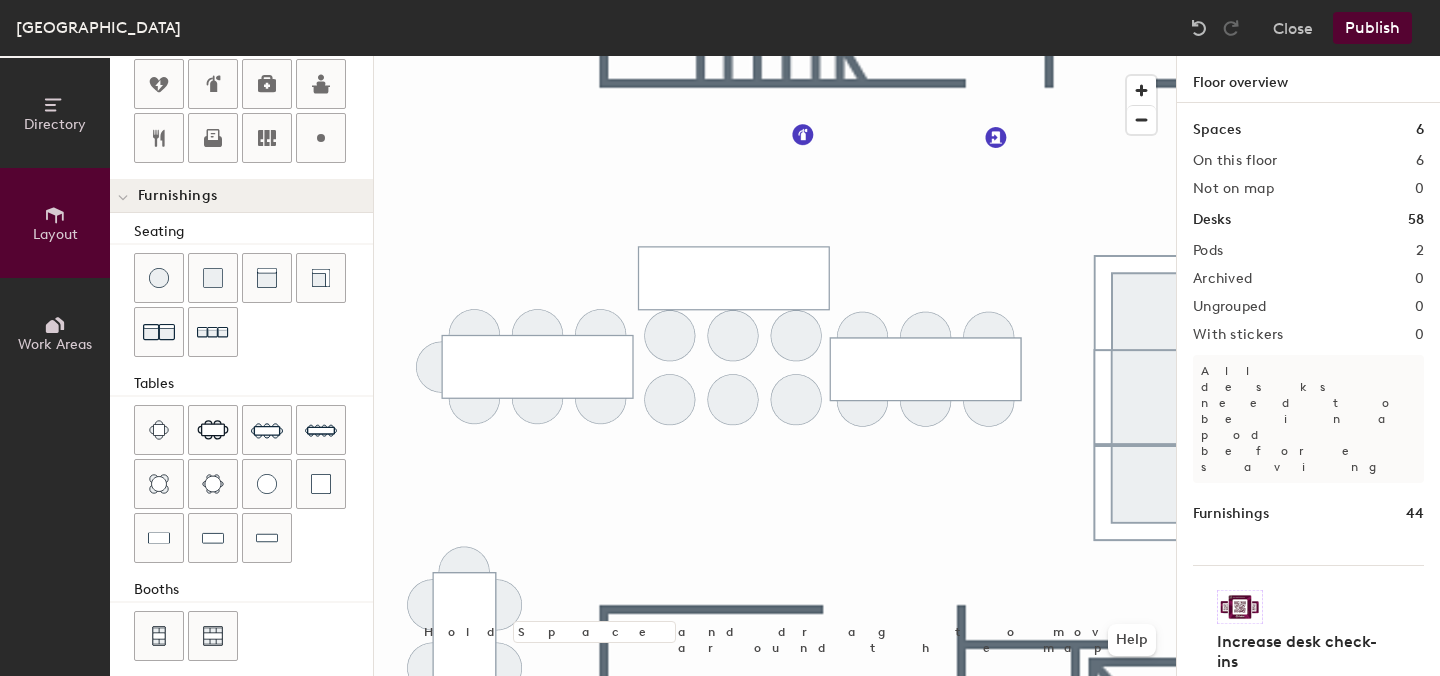 click 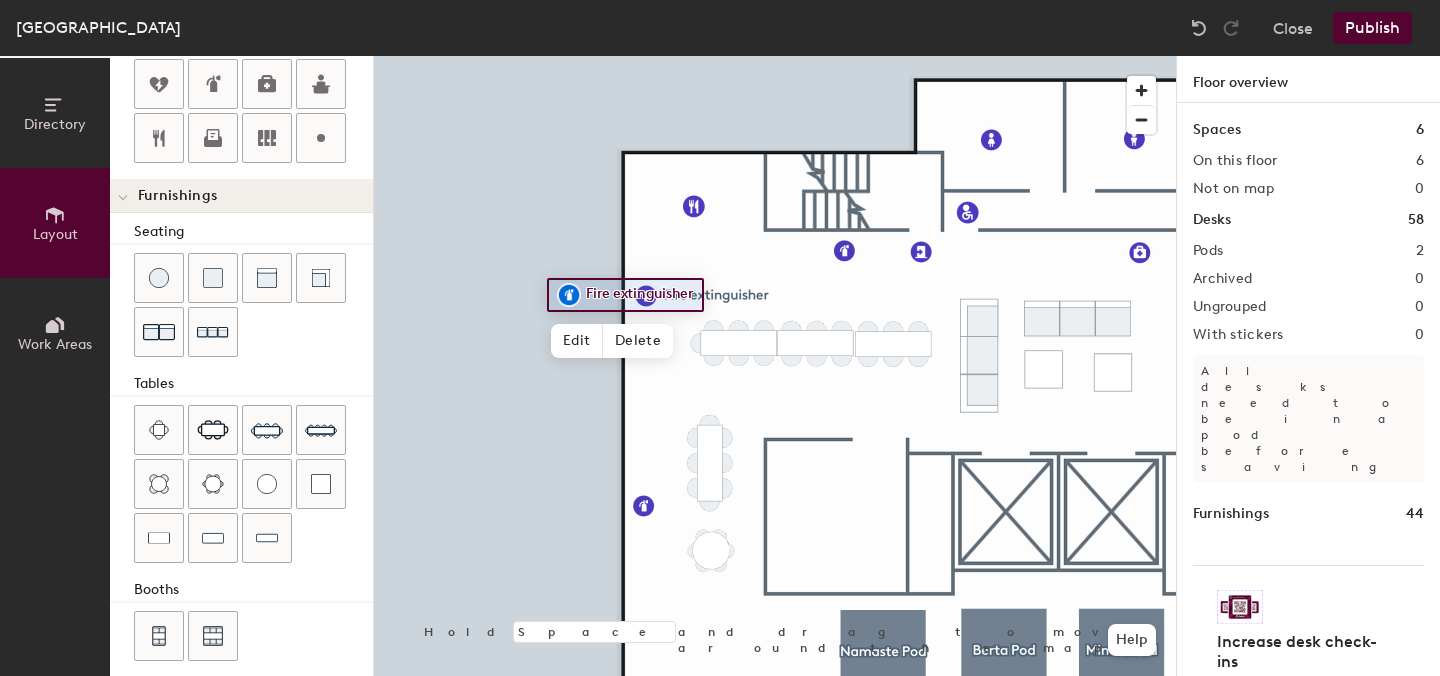 click 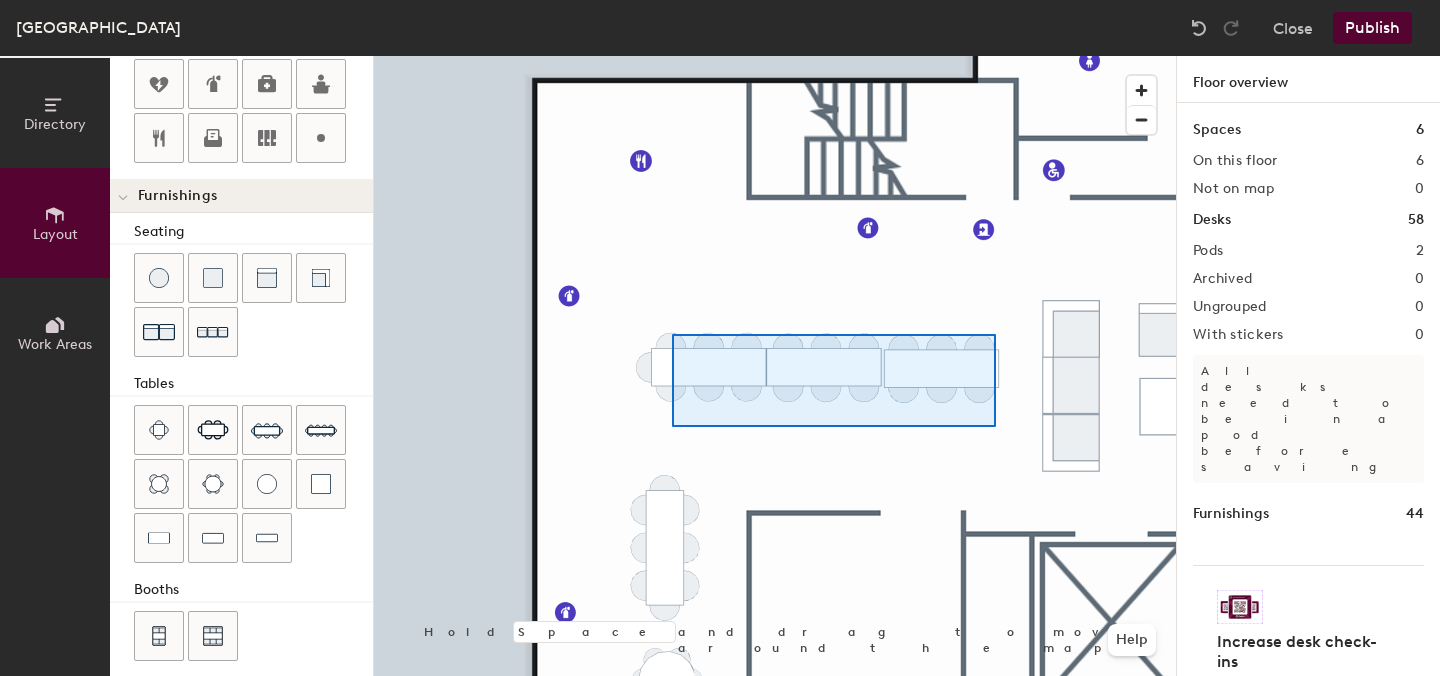 click 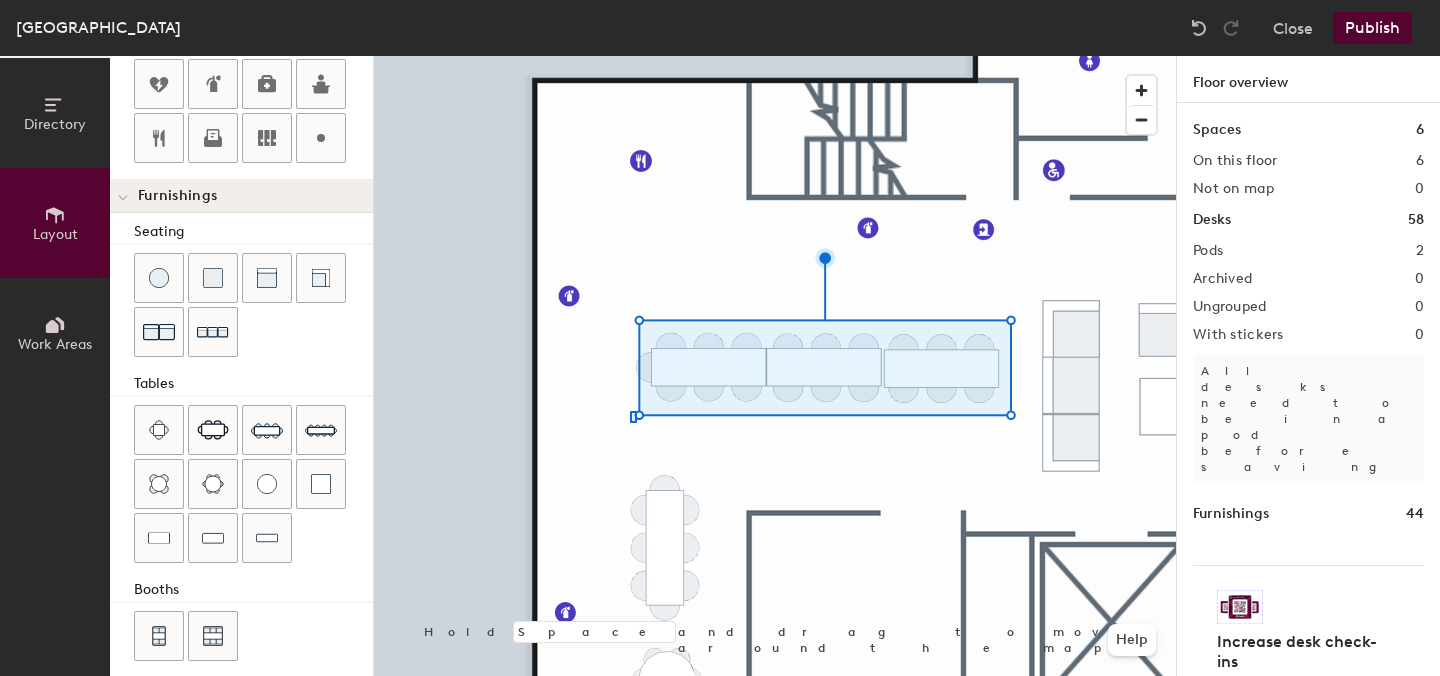 click 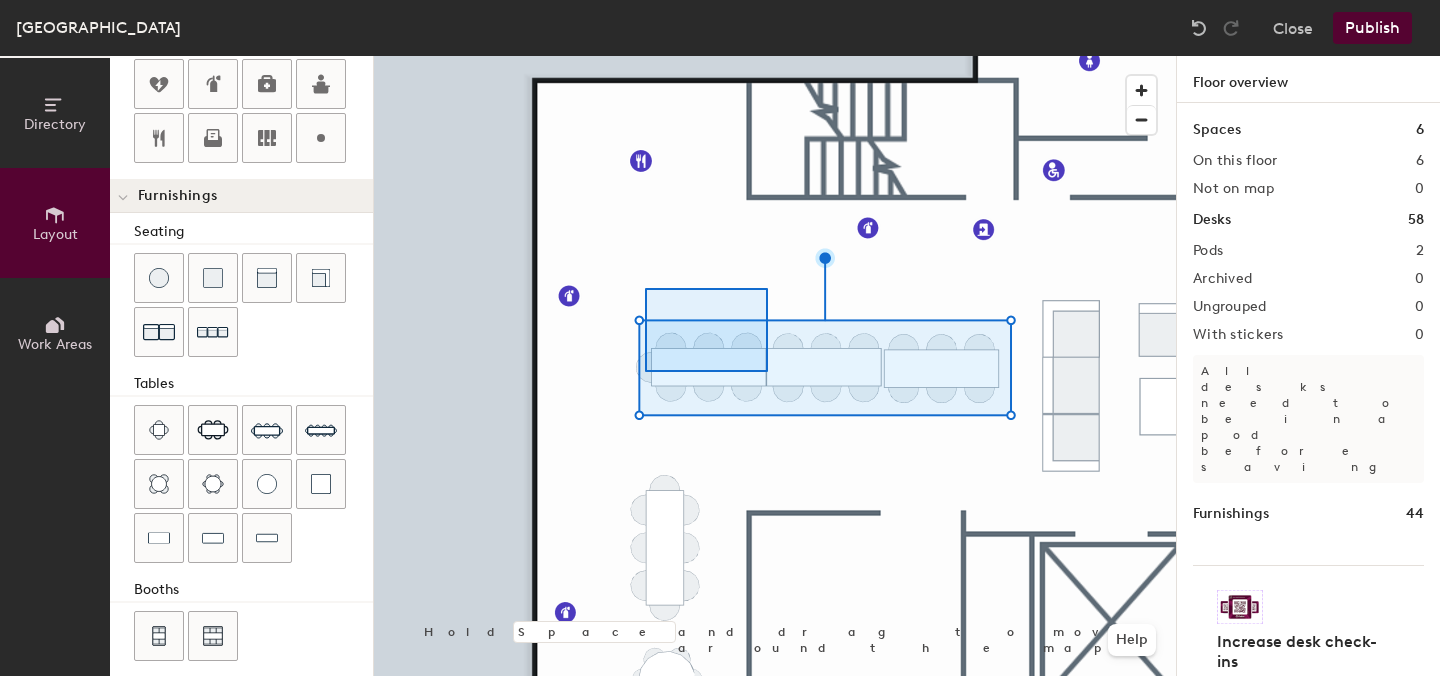 click 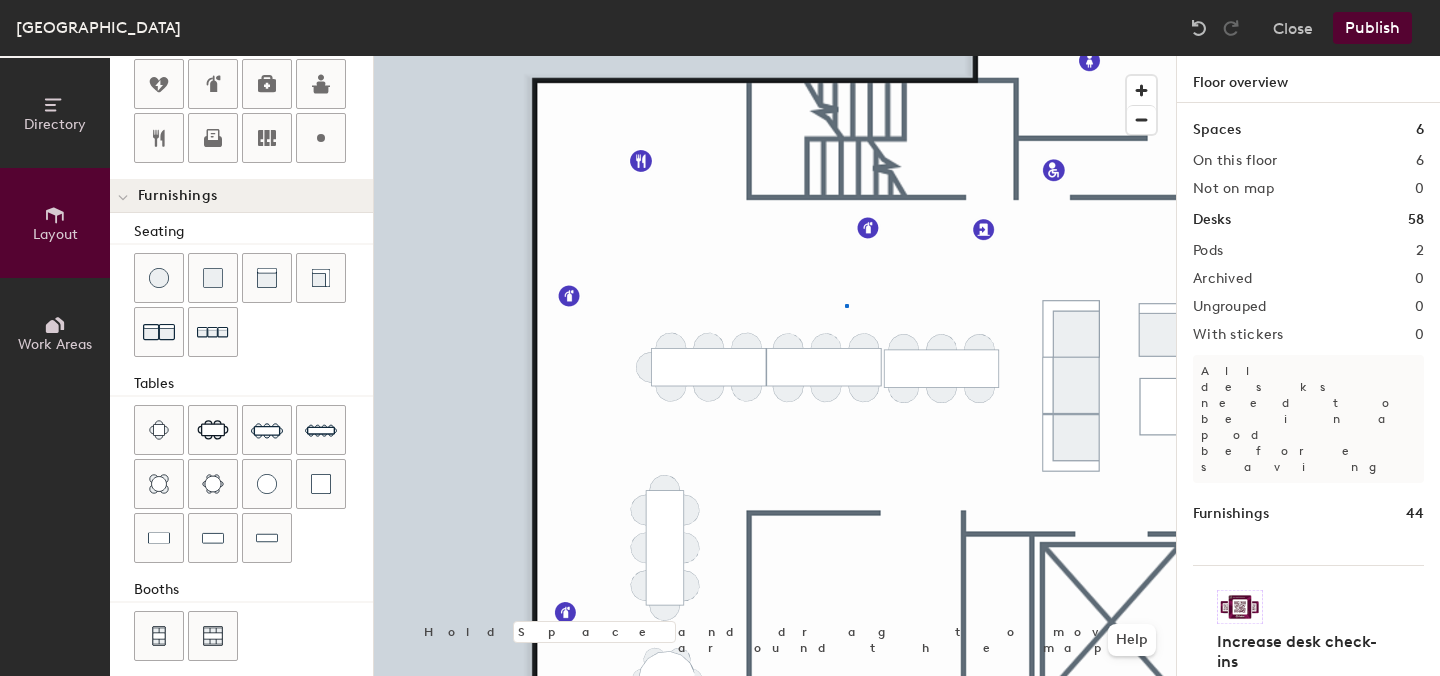 click 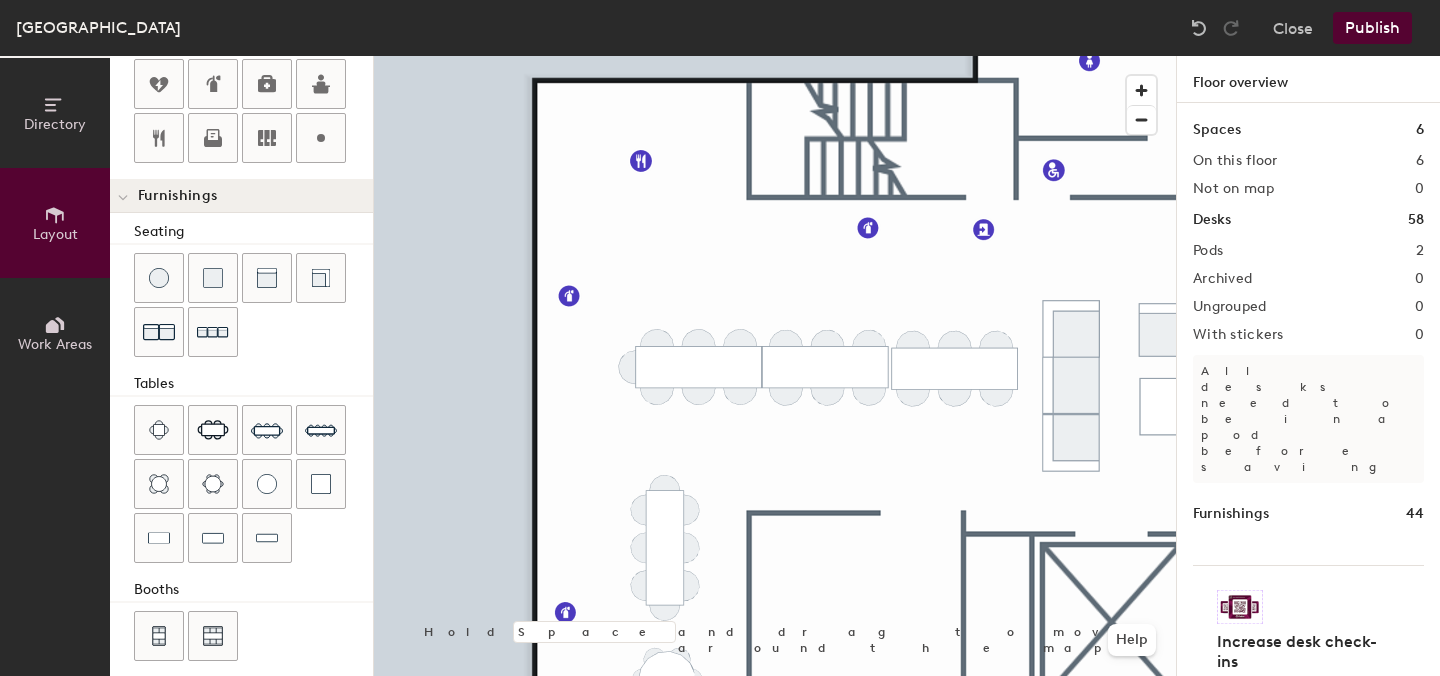 click 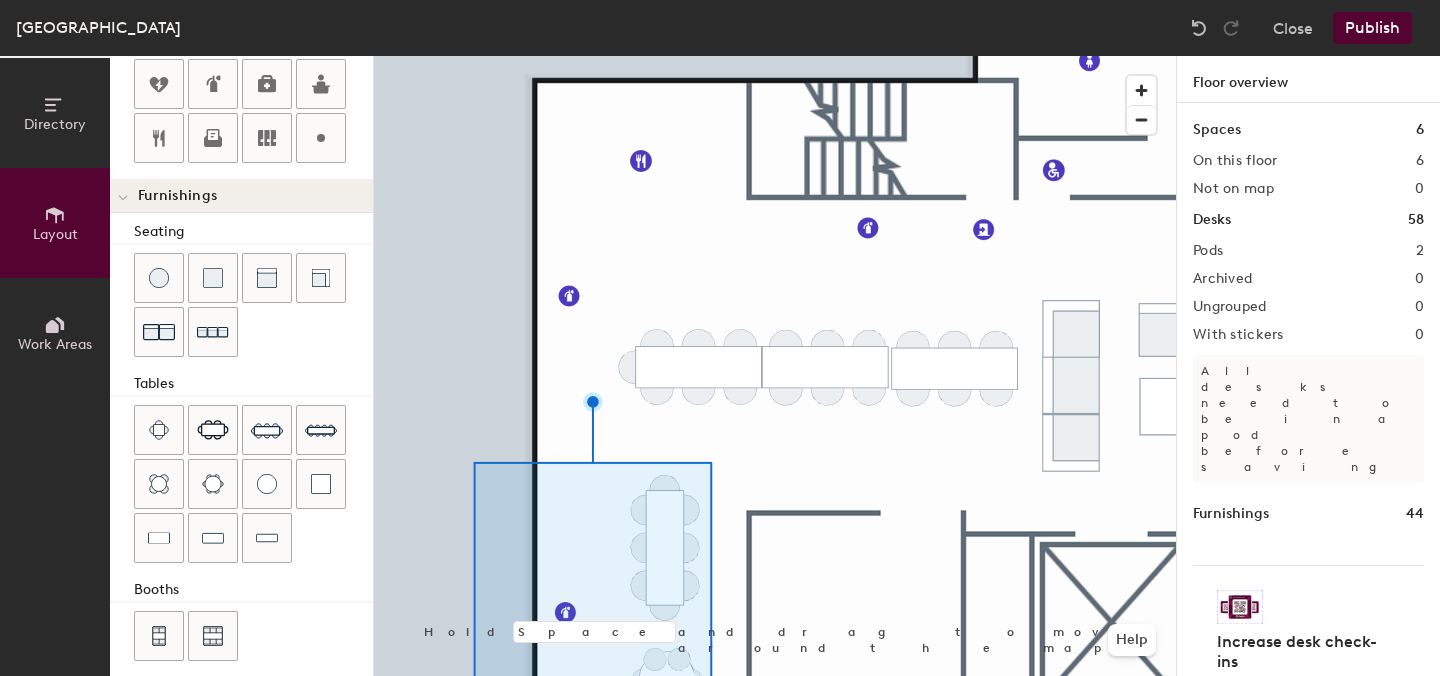 click 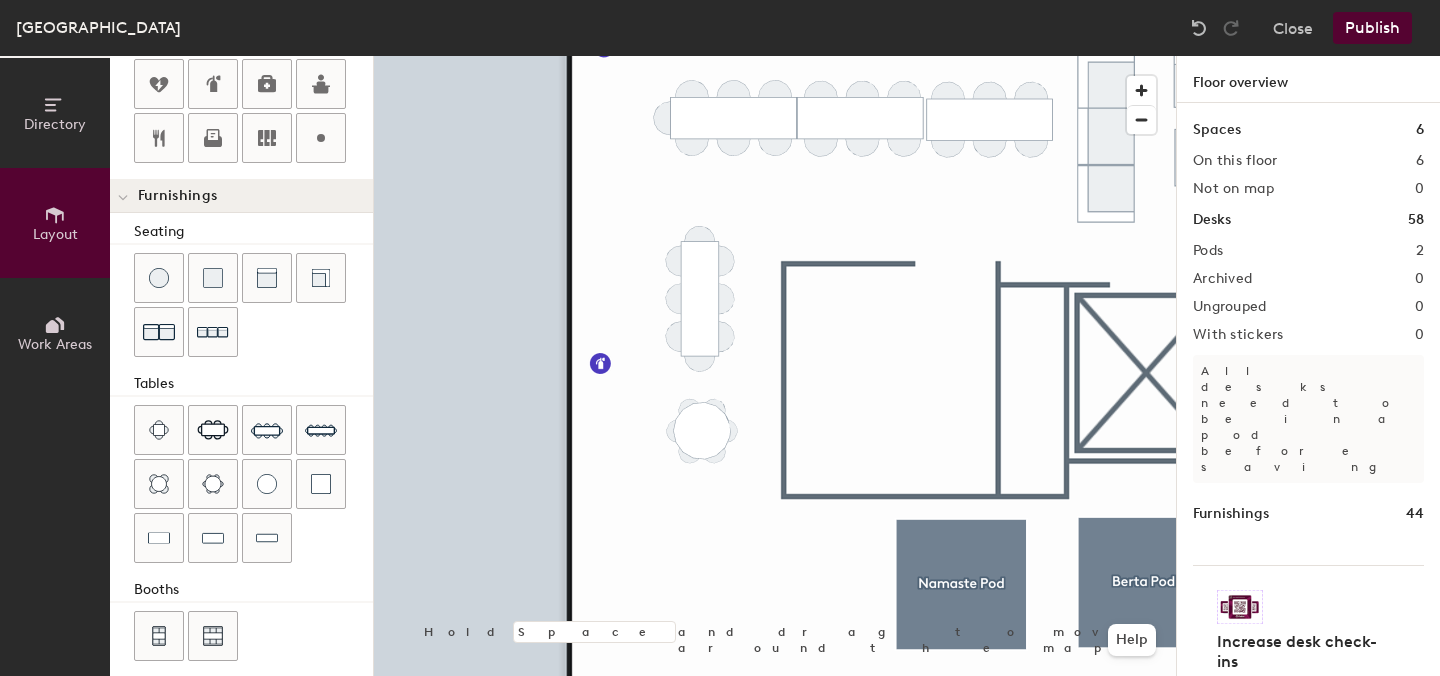 click 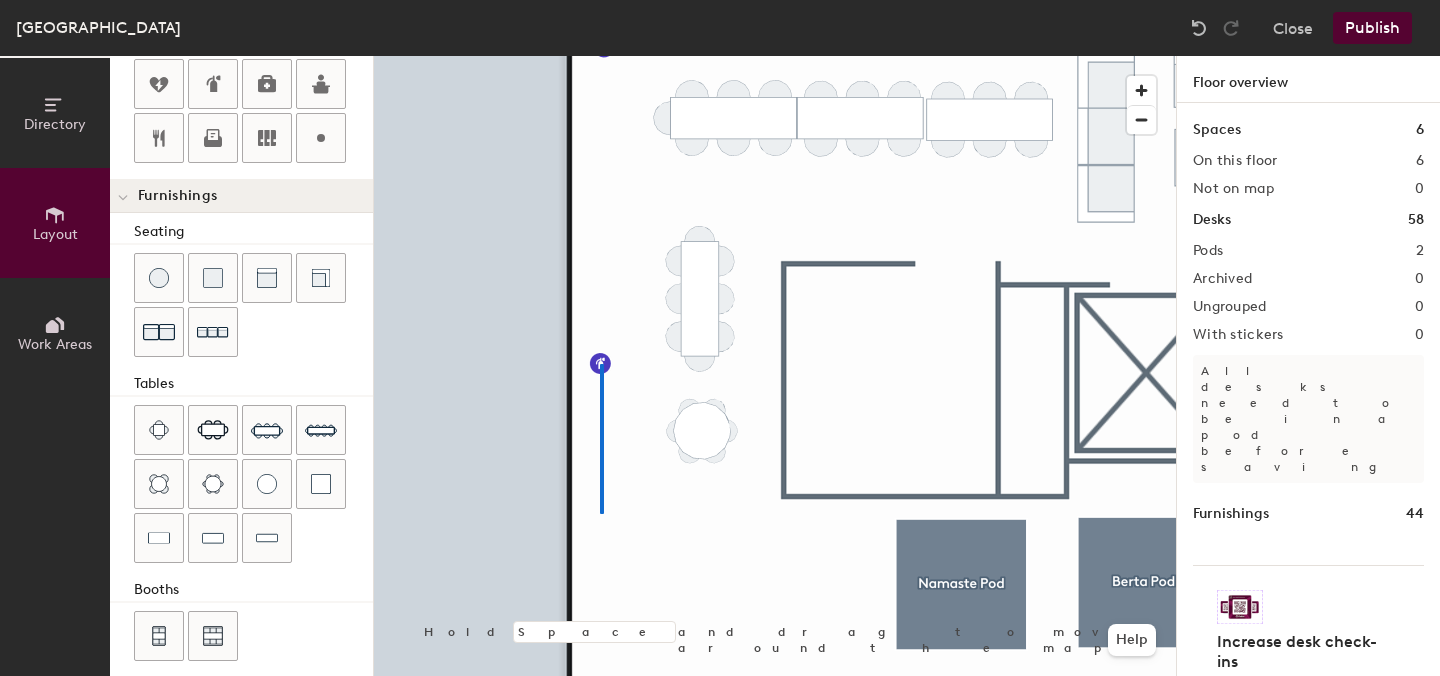 click 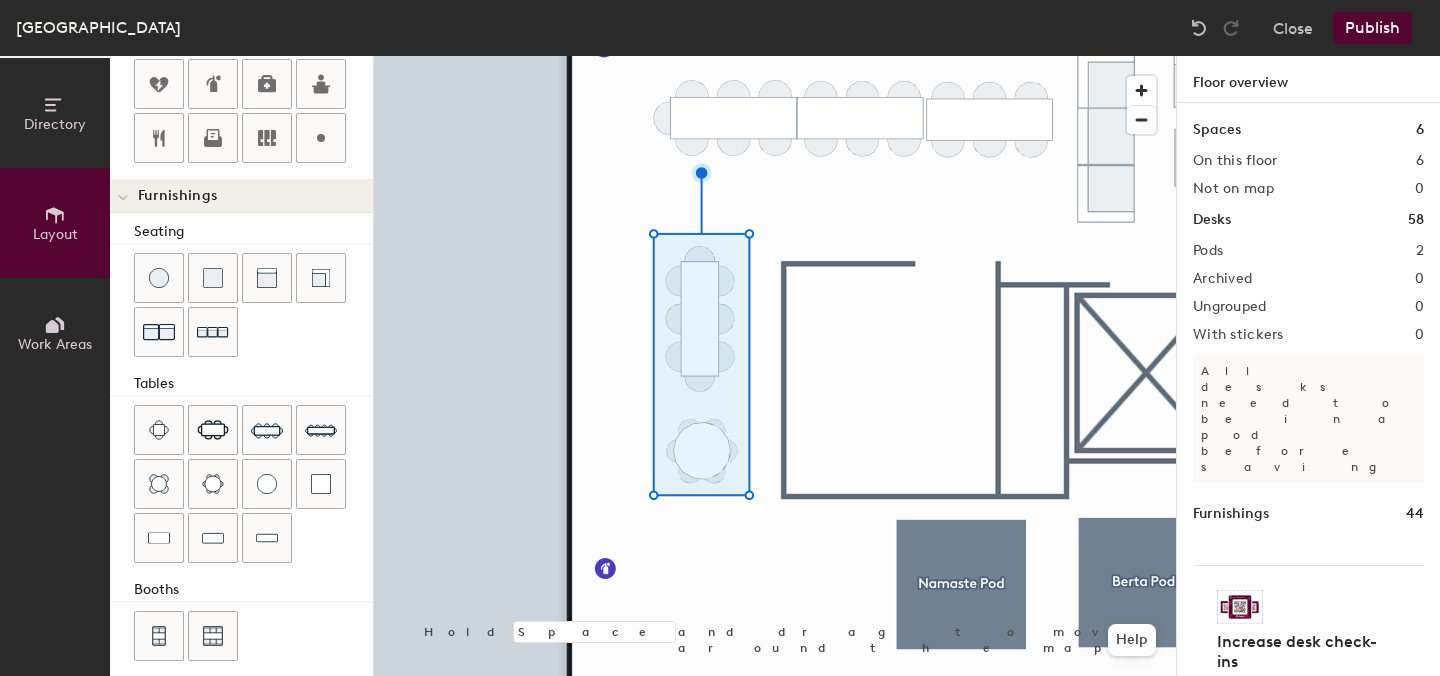 type on "40" 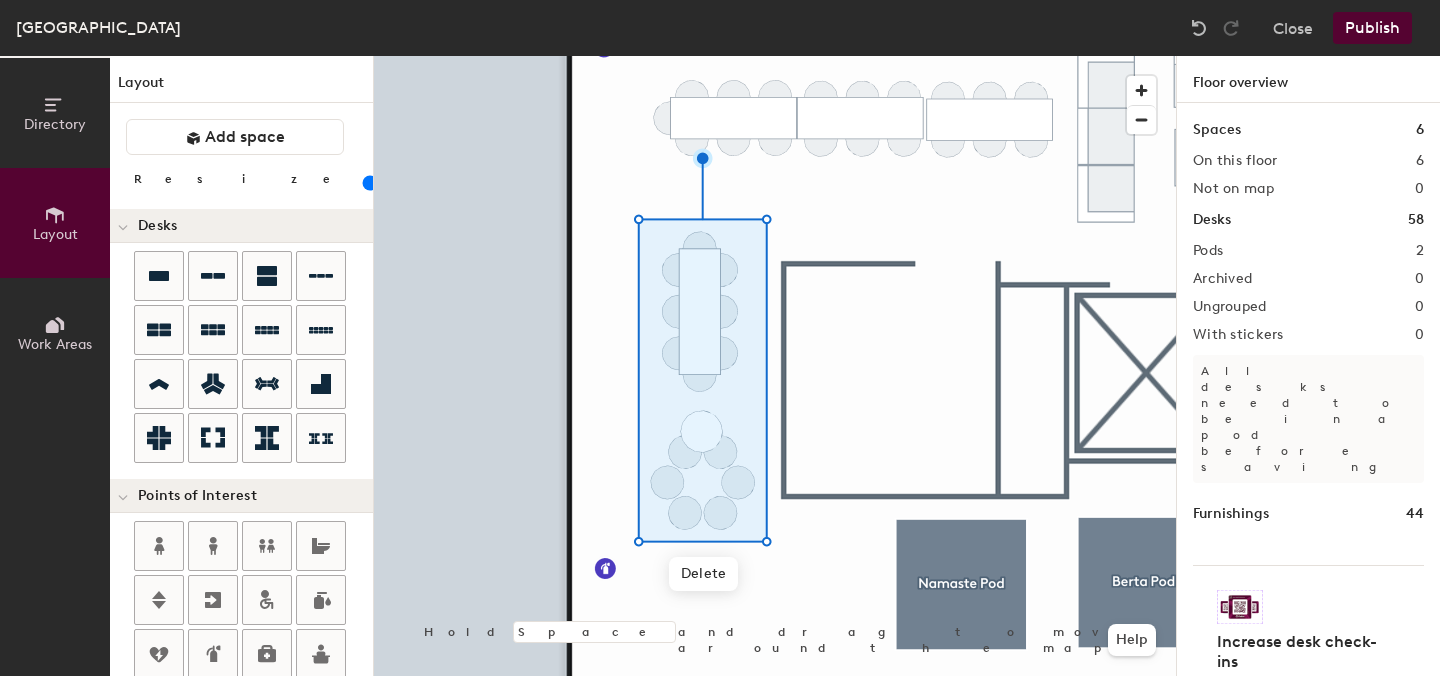 scroll, scrollTop: 0, scrollLeft: 0, axis: both 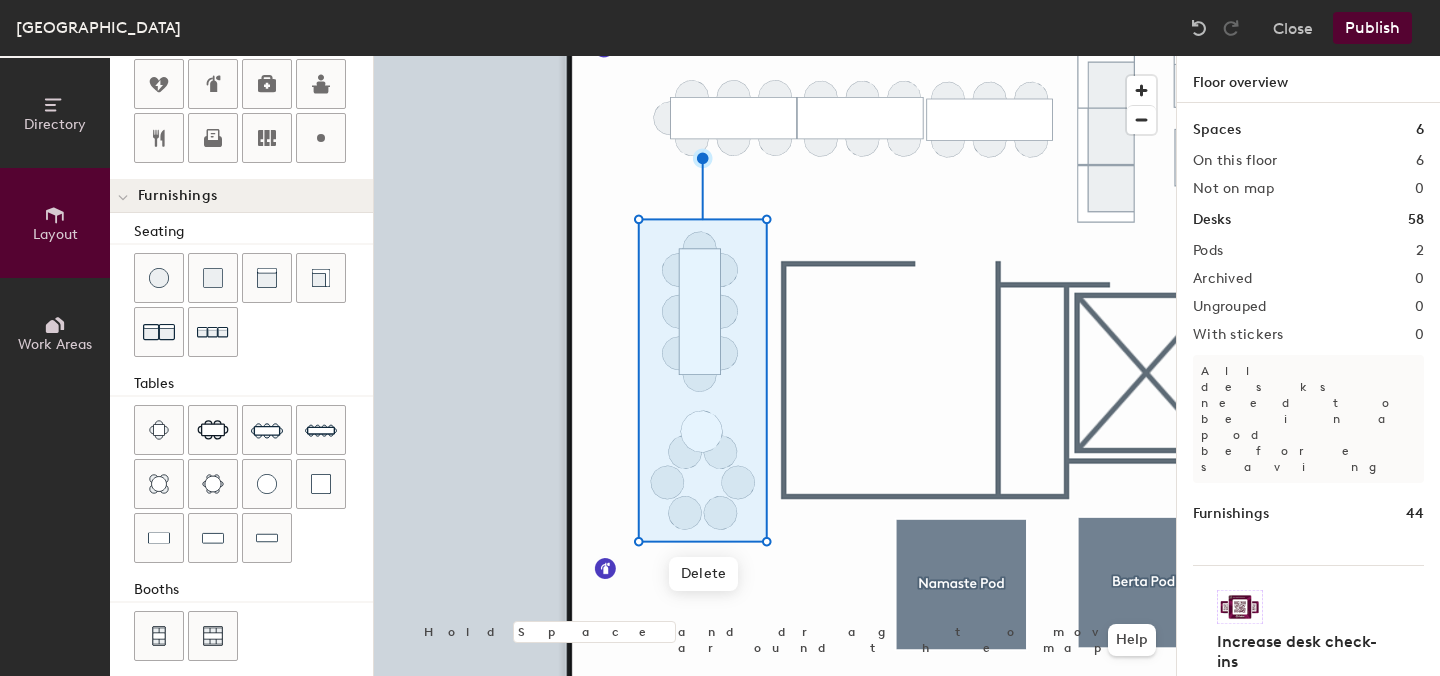 click 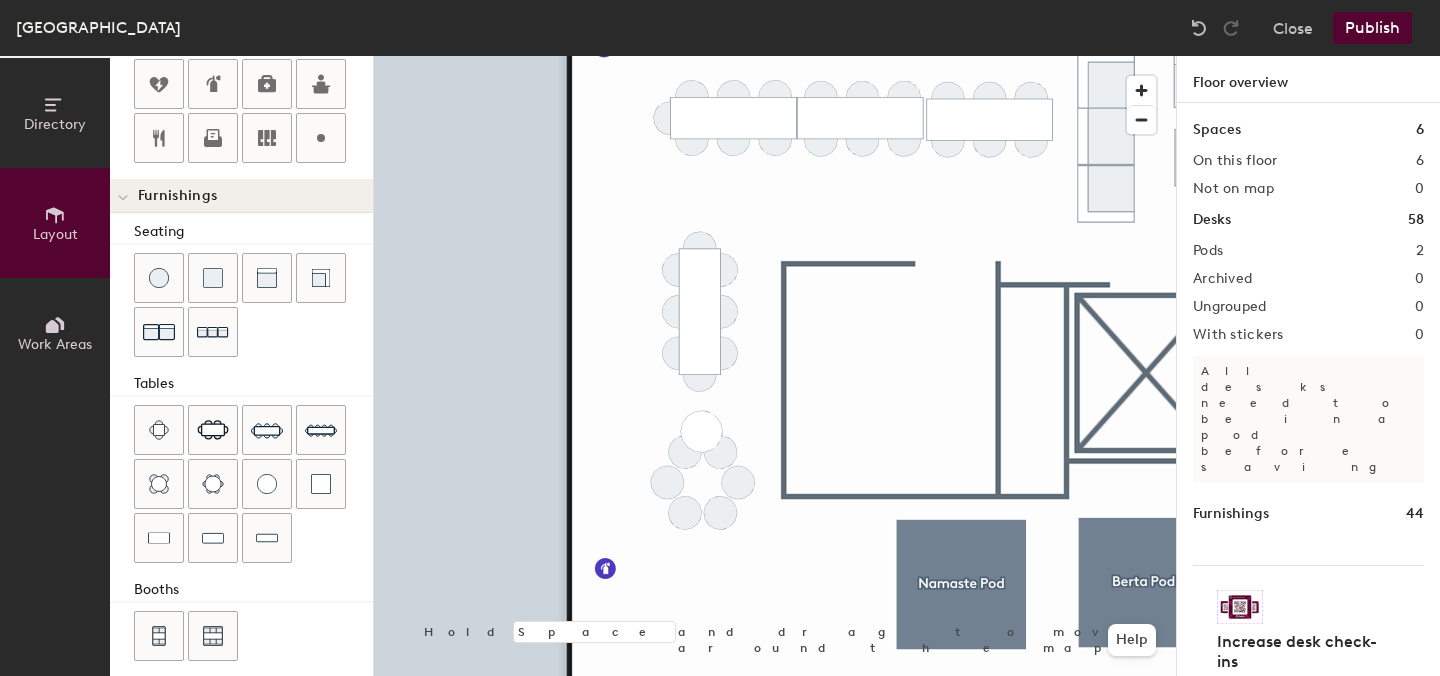 click 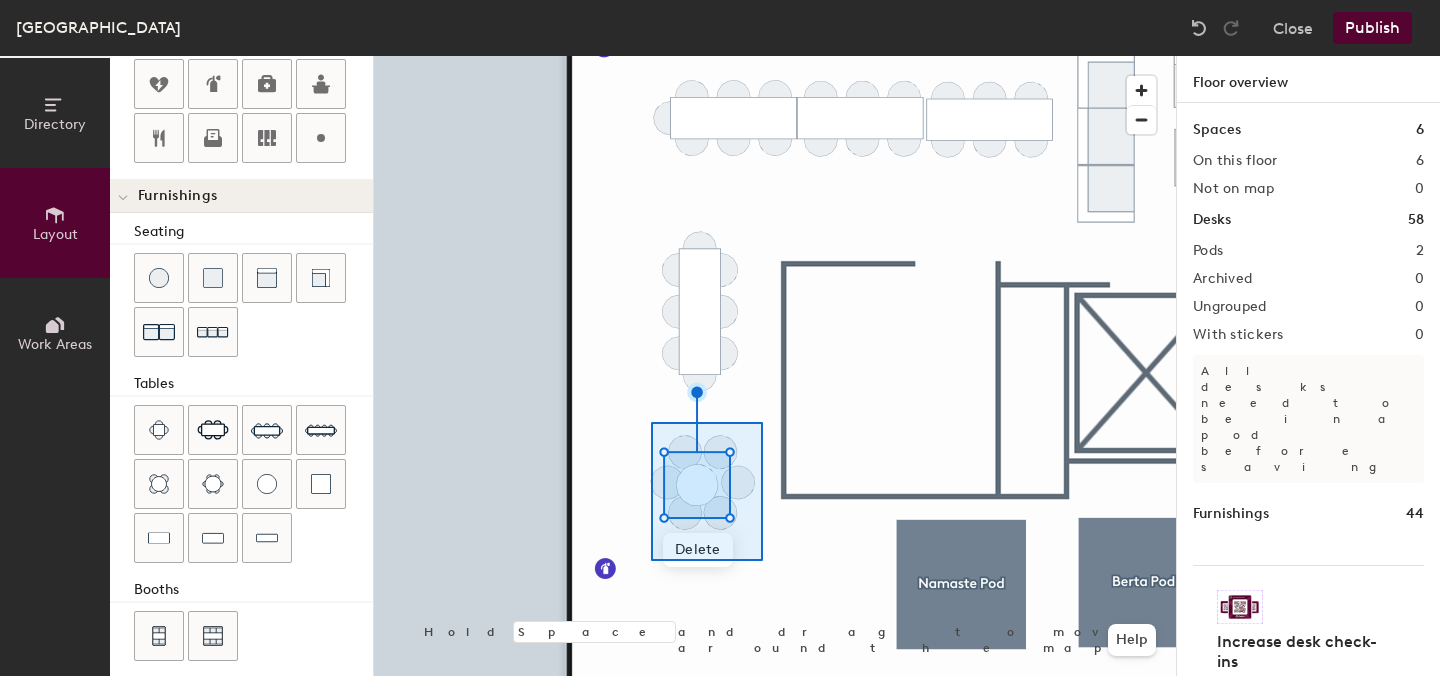 click 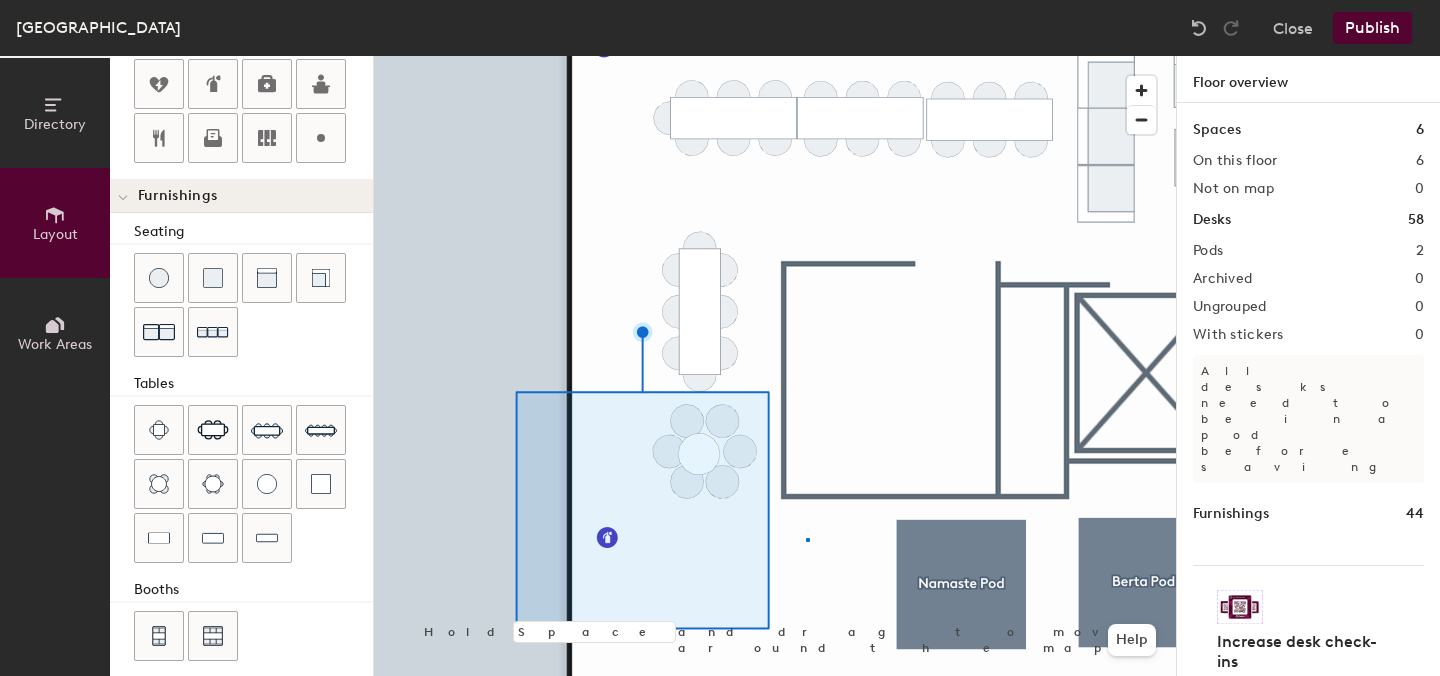 click 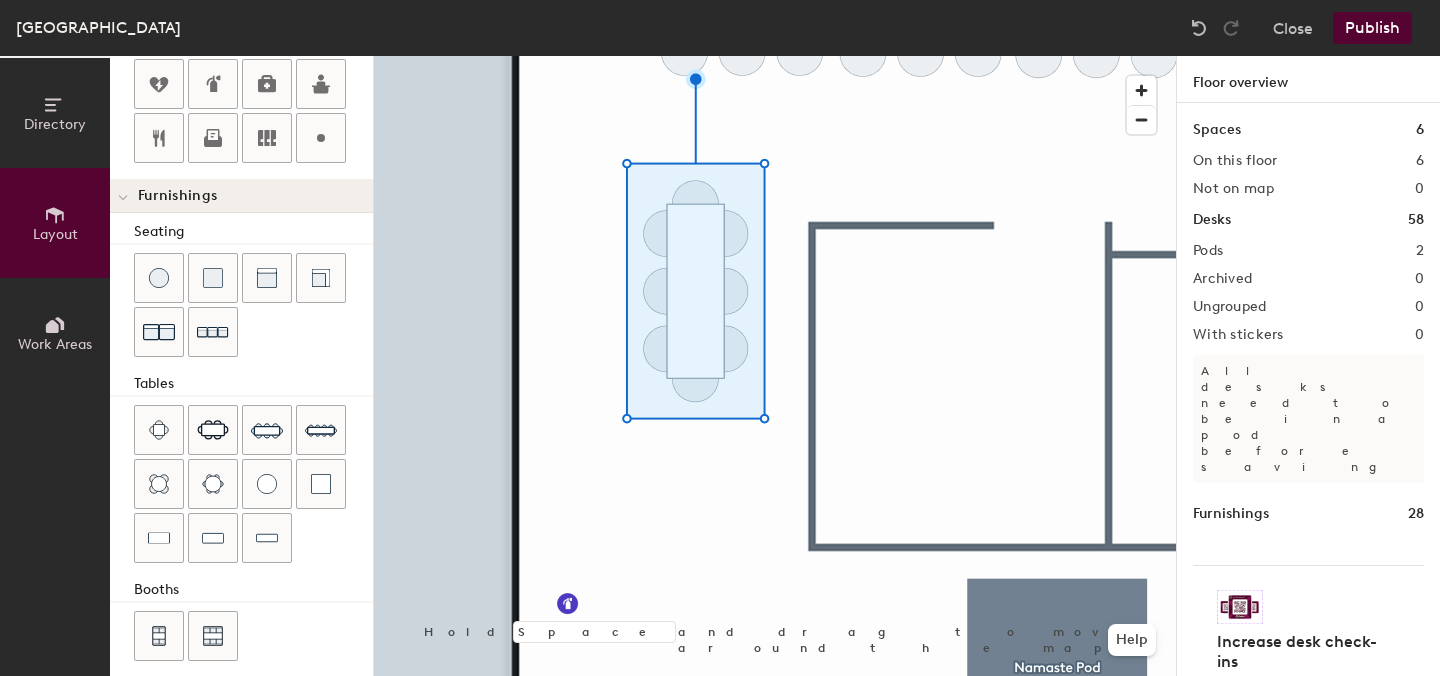 click 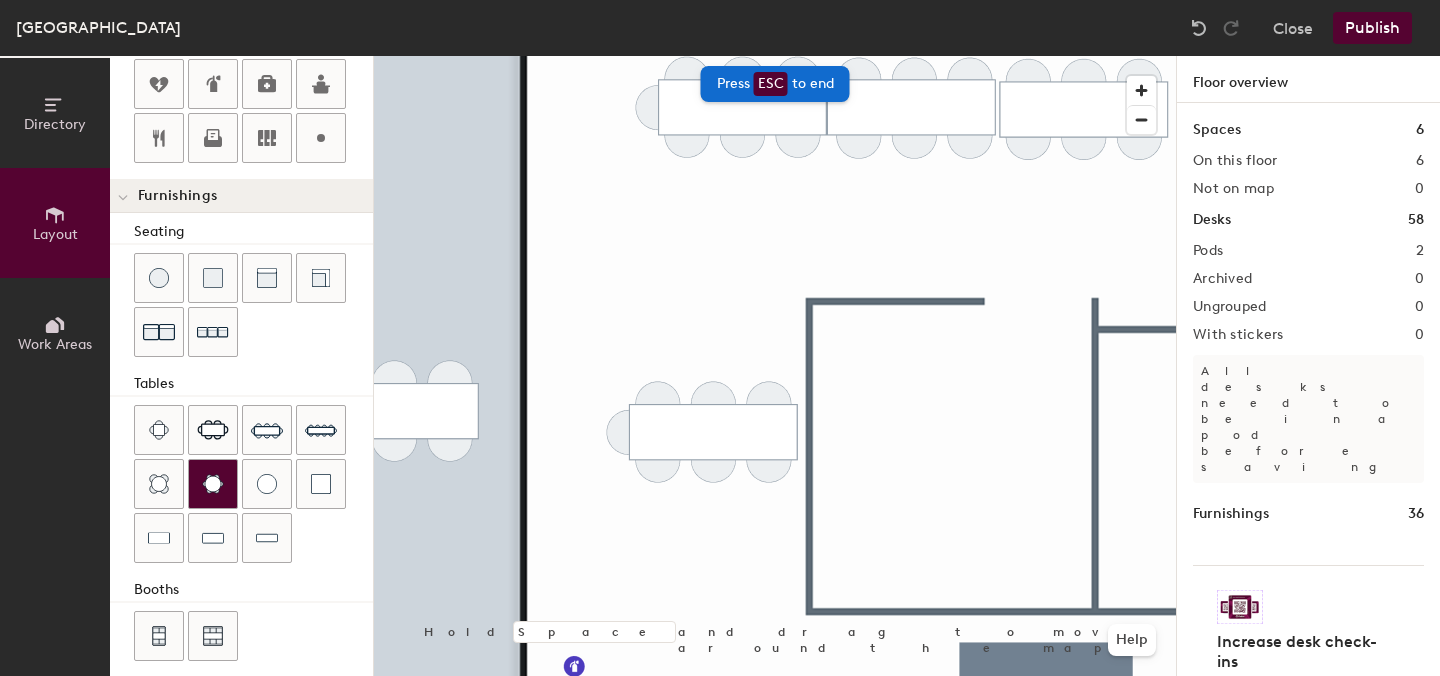 click 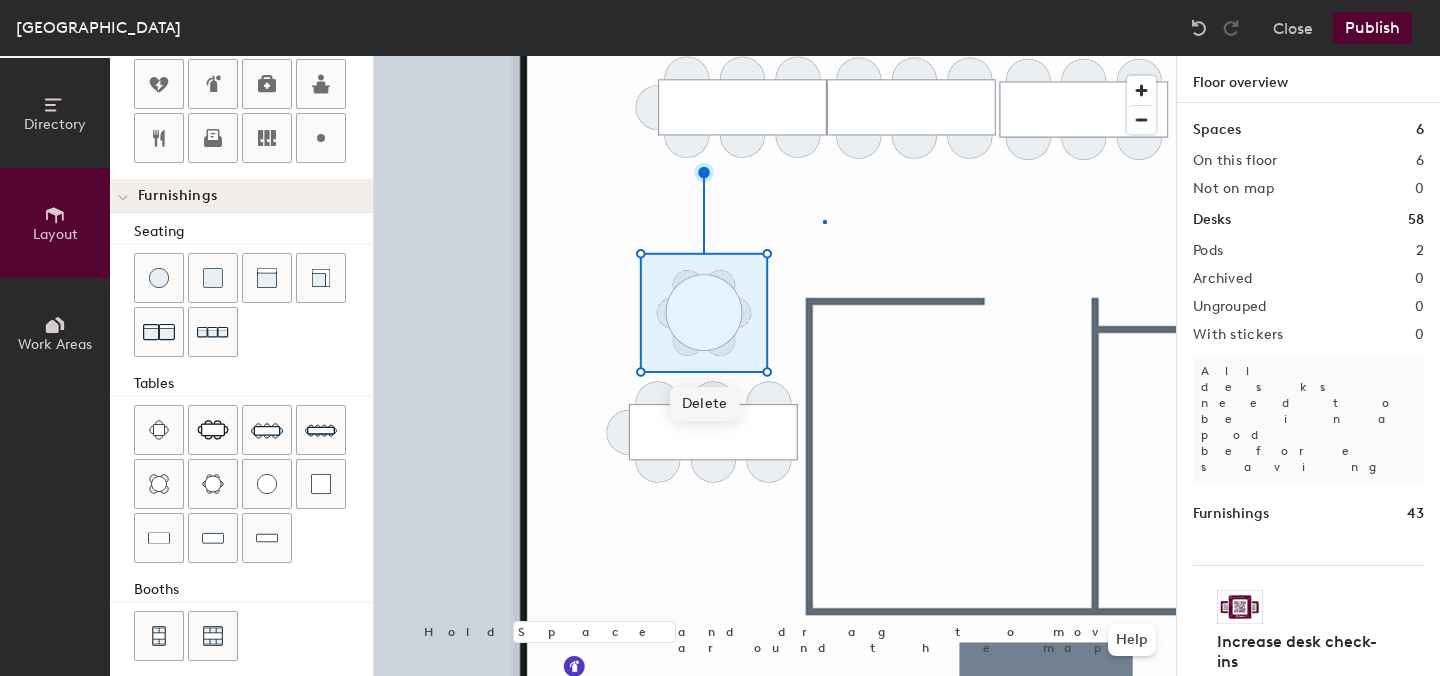 click 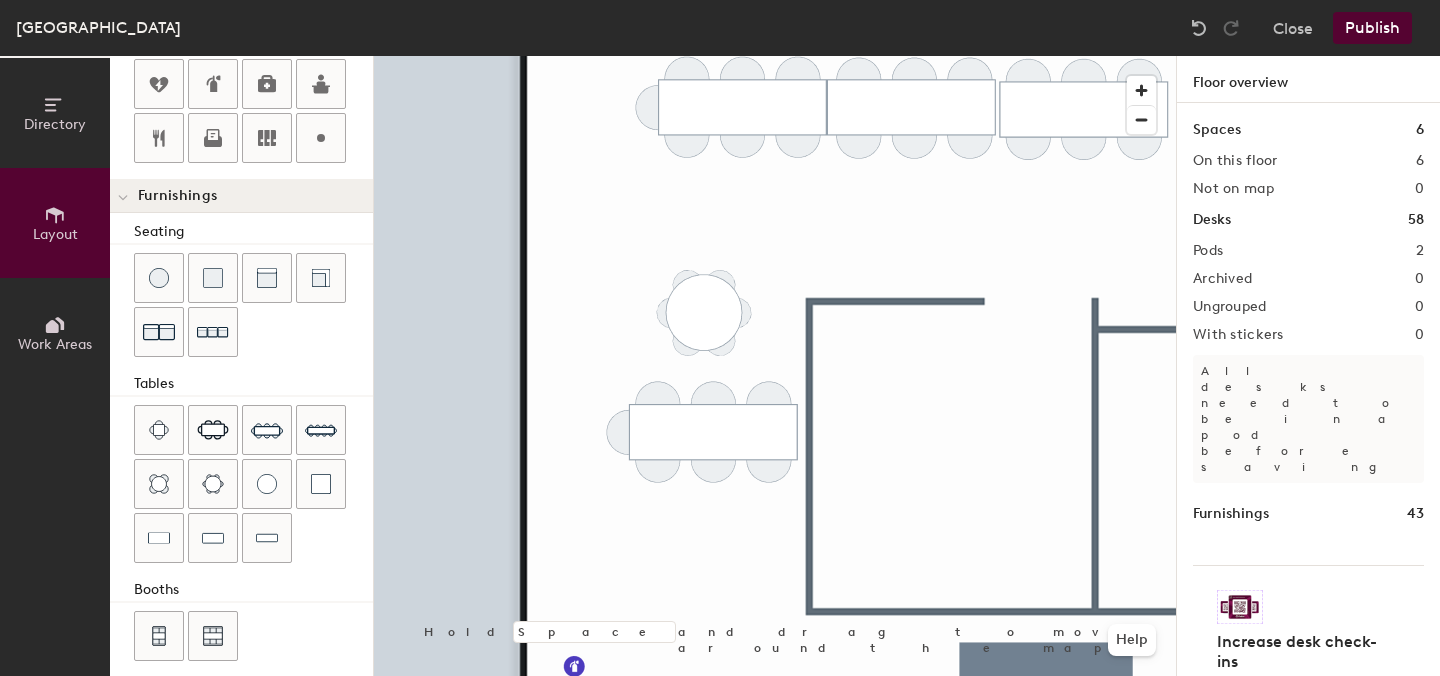click 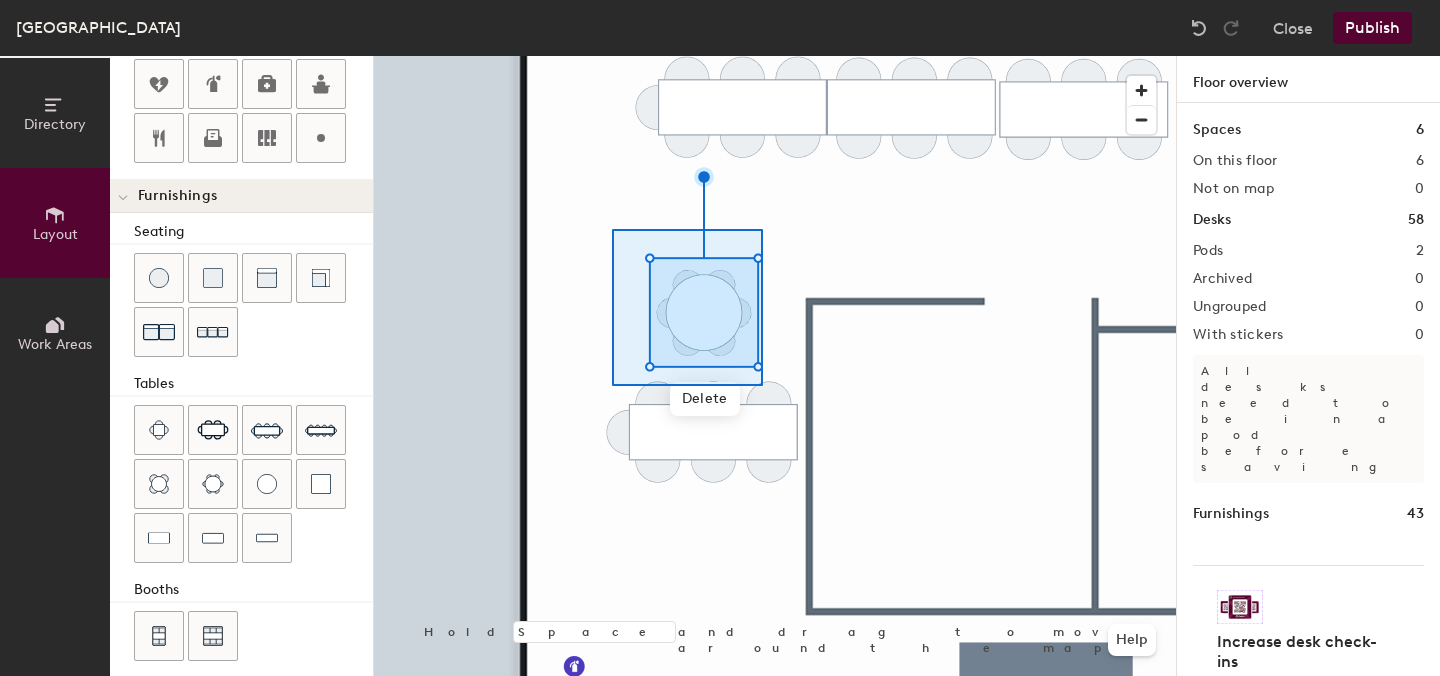 click 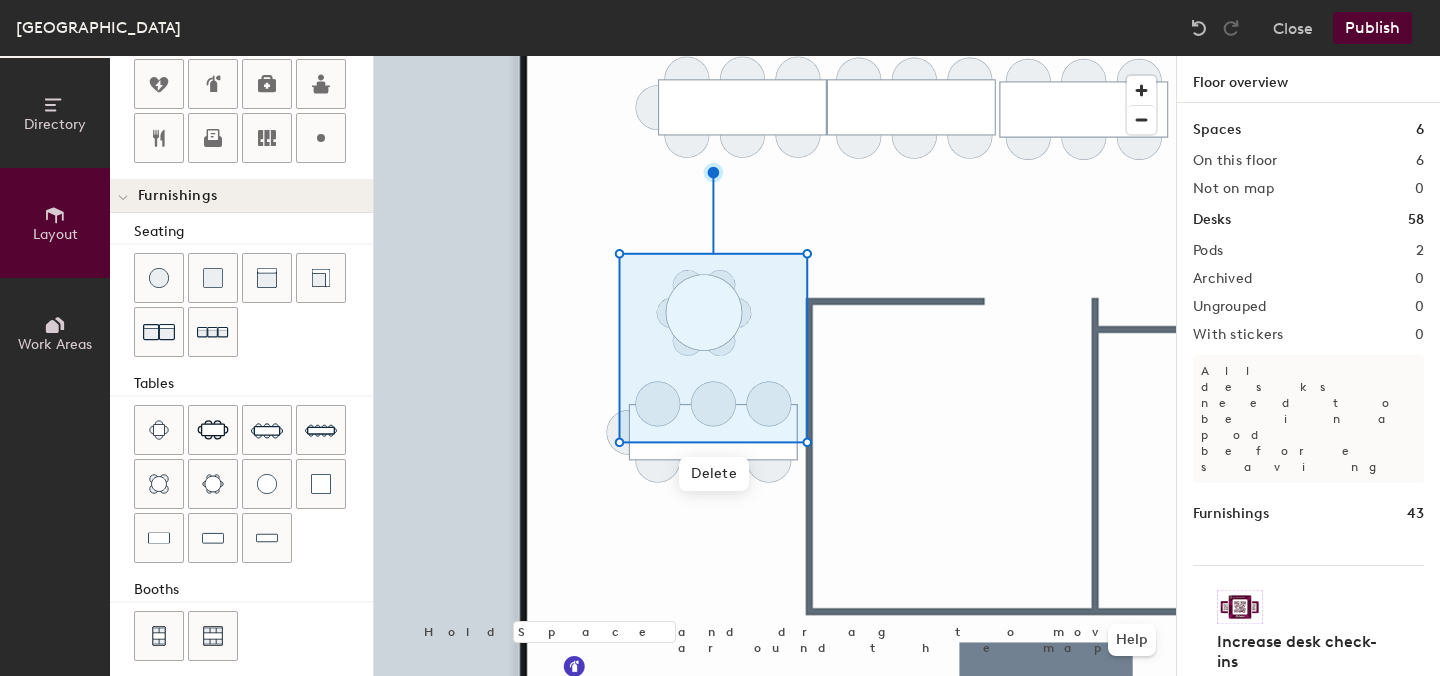 click 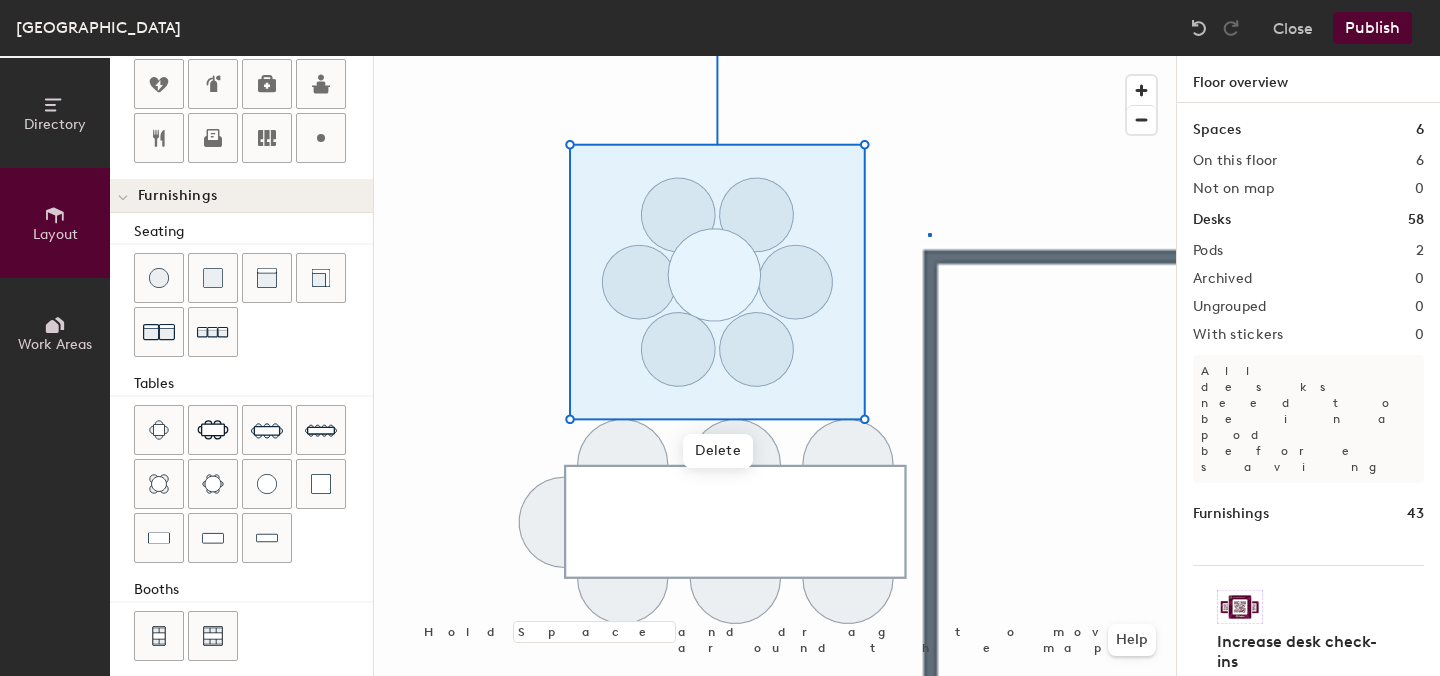 click 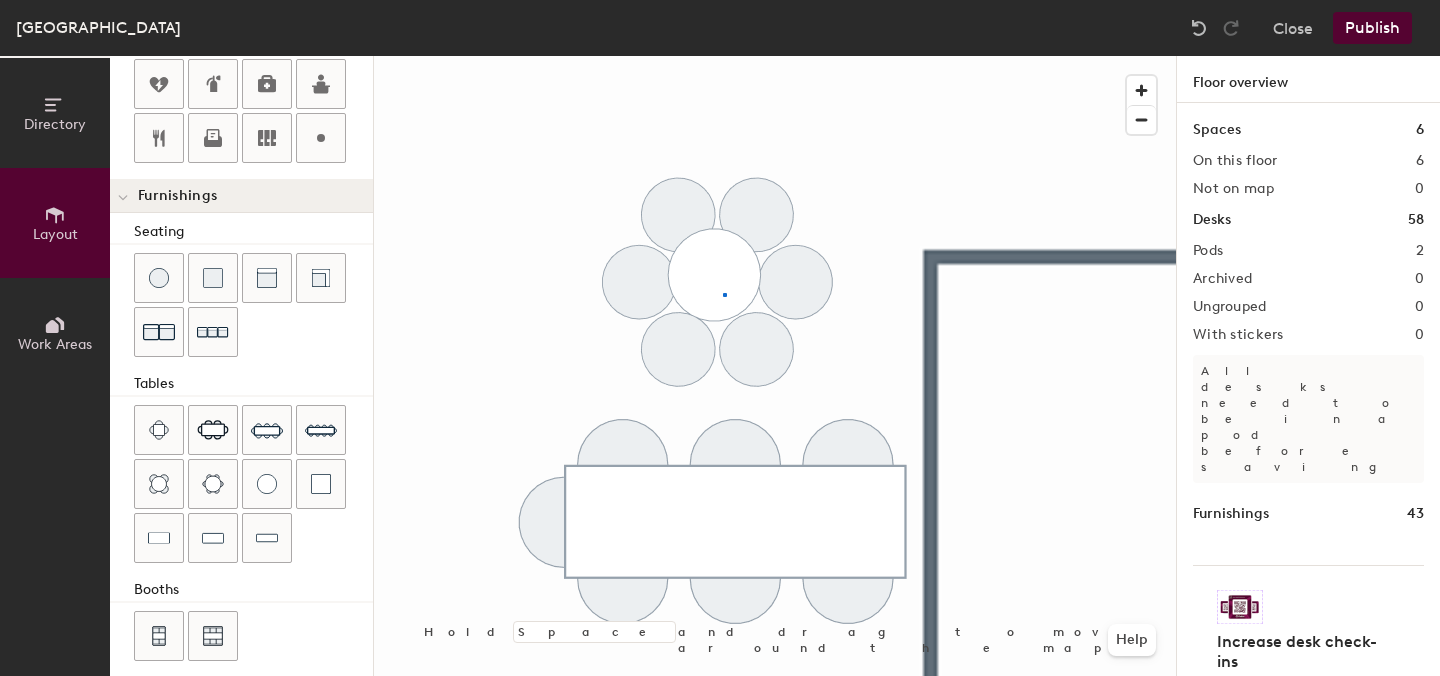 click 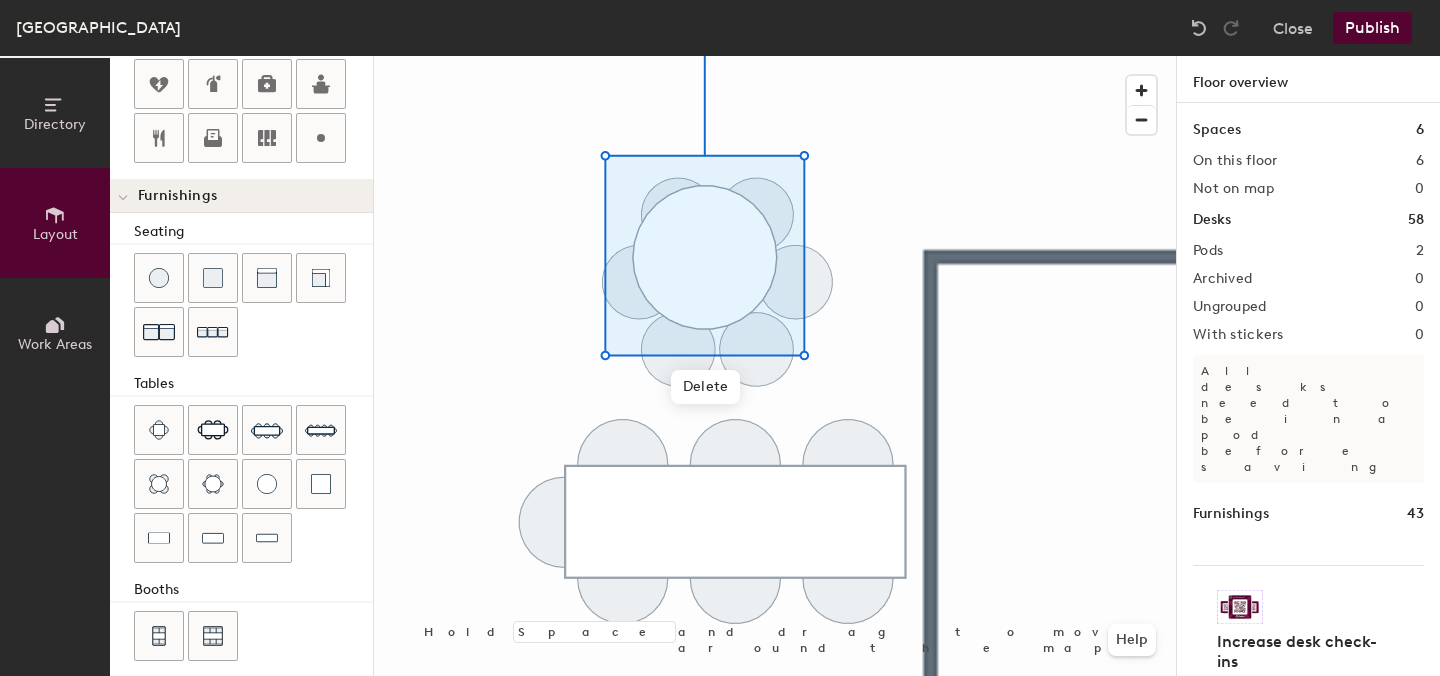 click 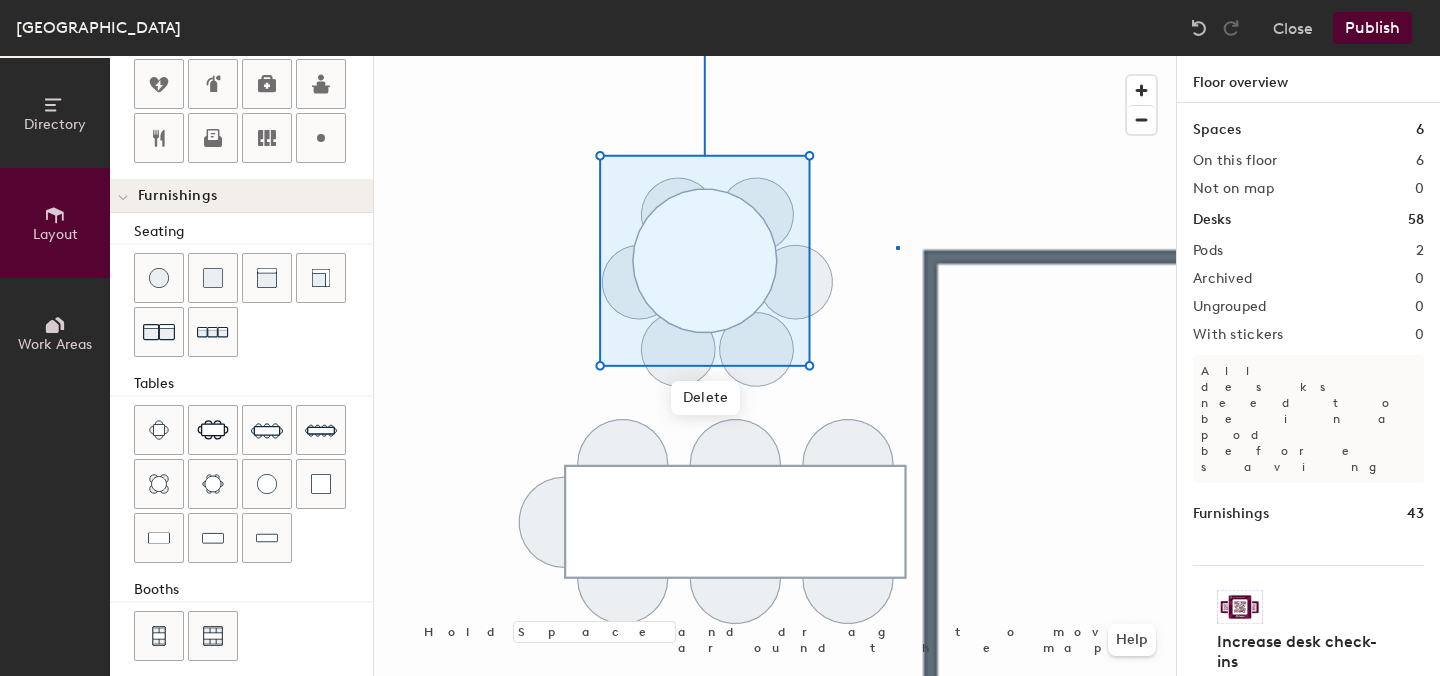 click 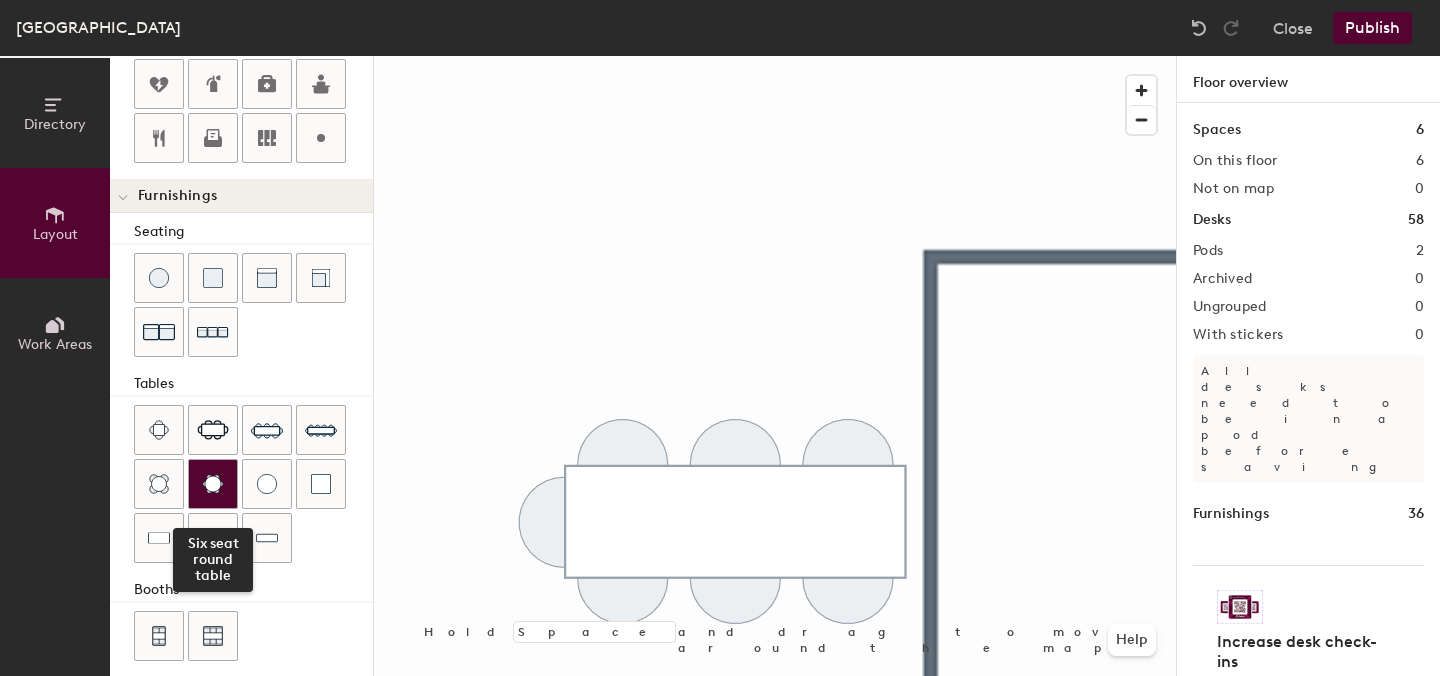 click 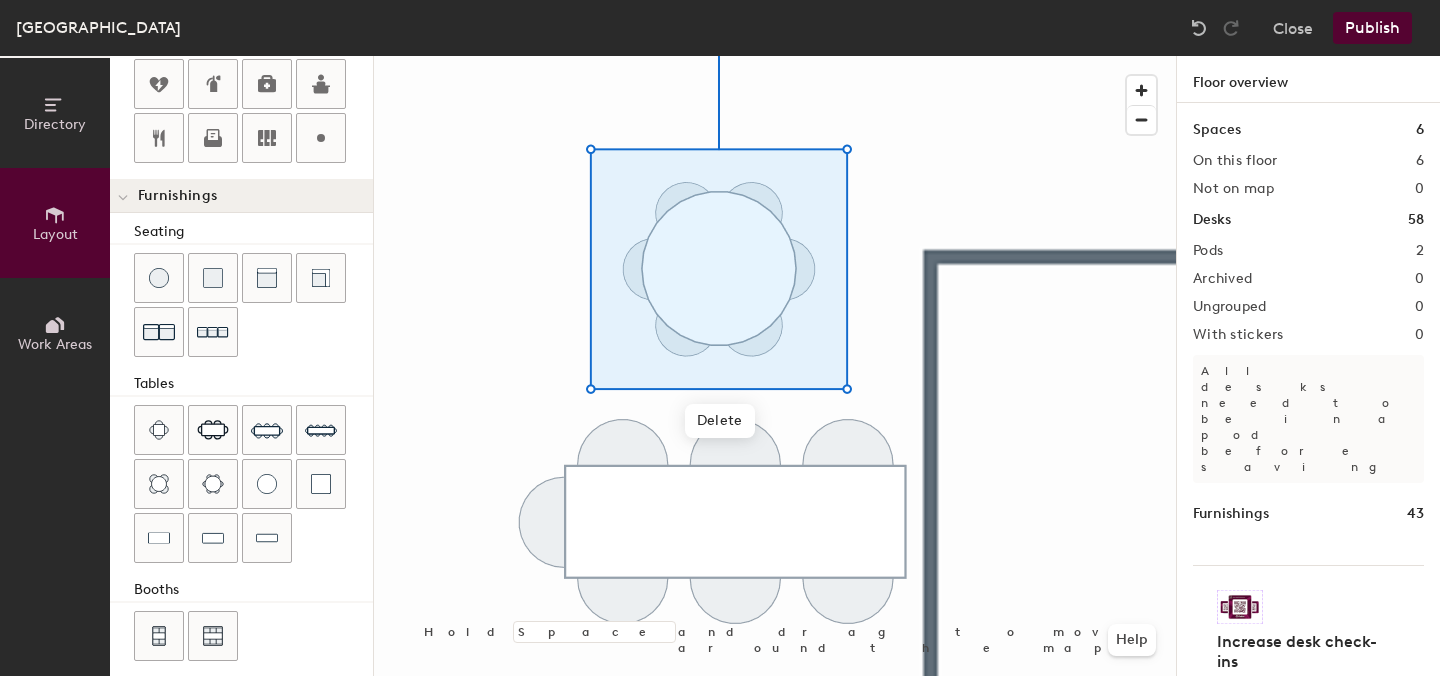 click 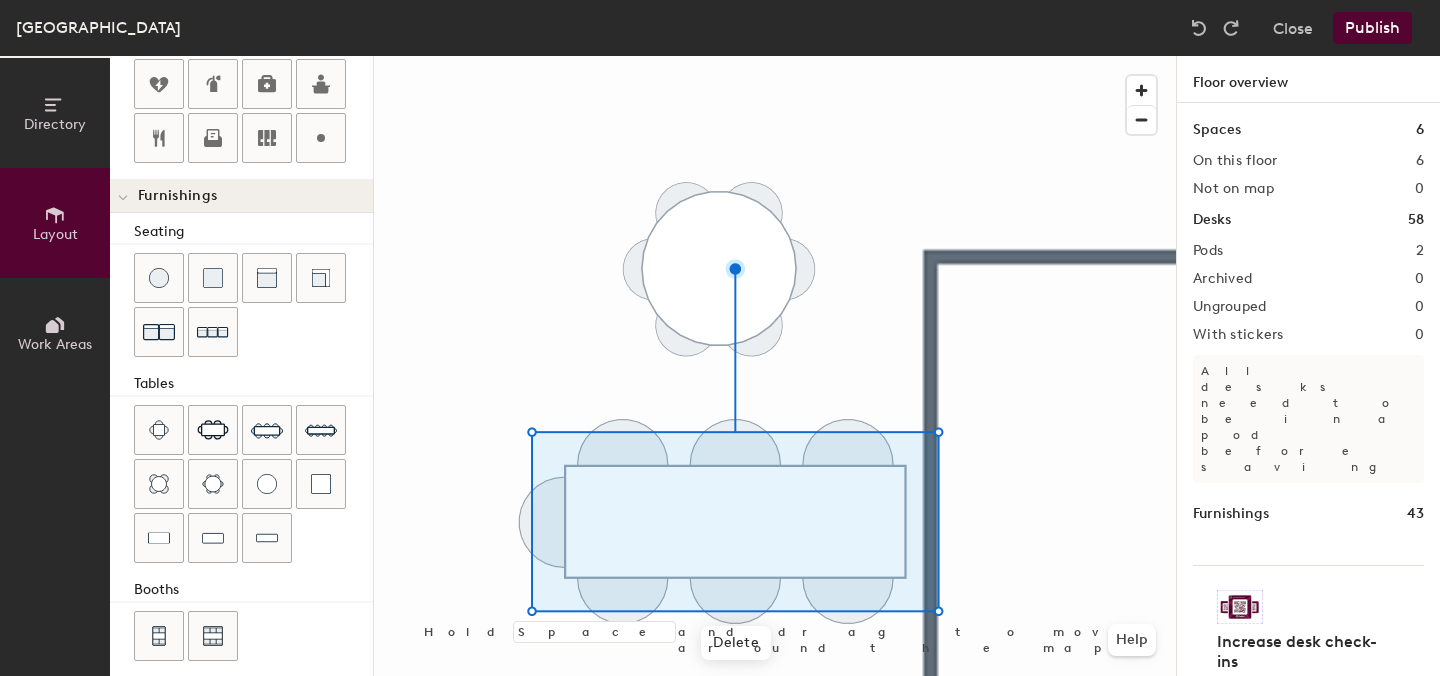click 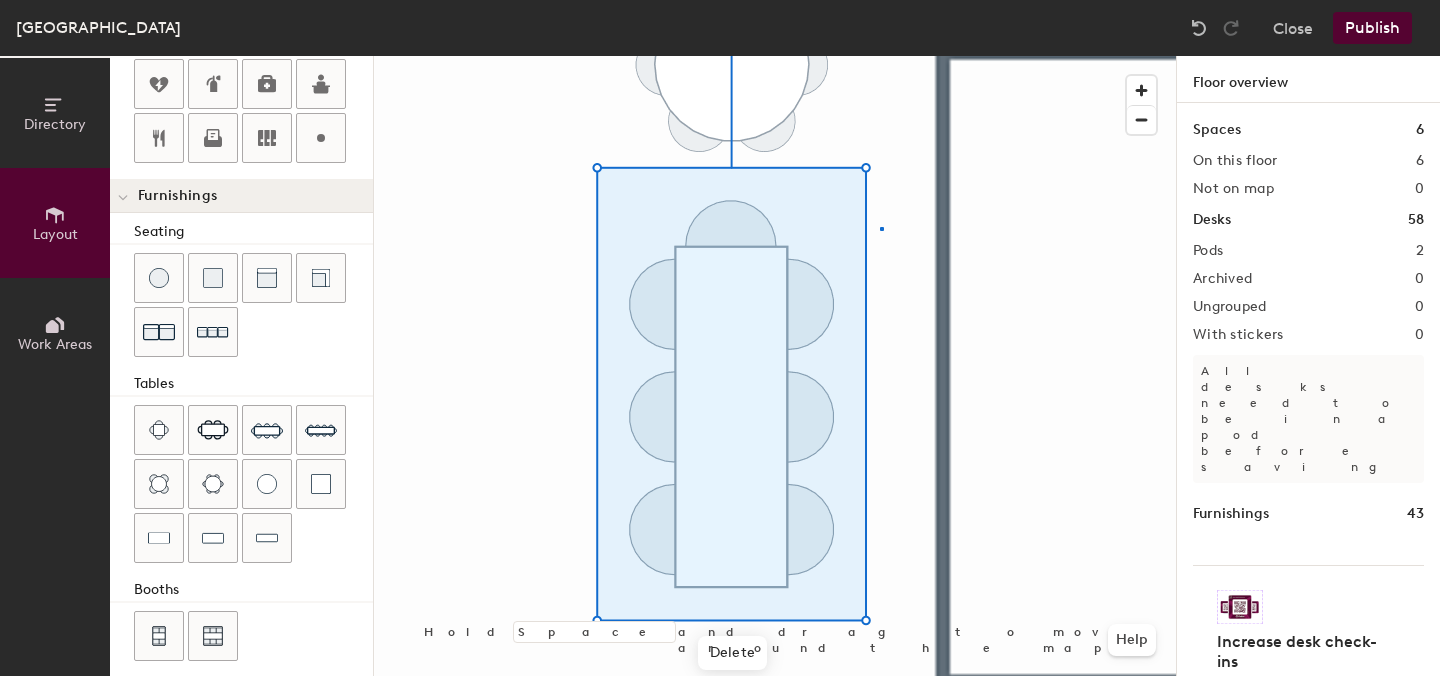 click 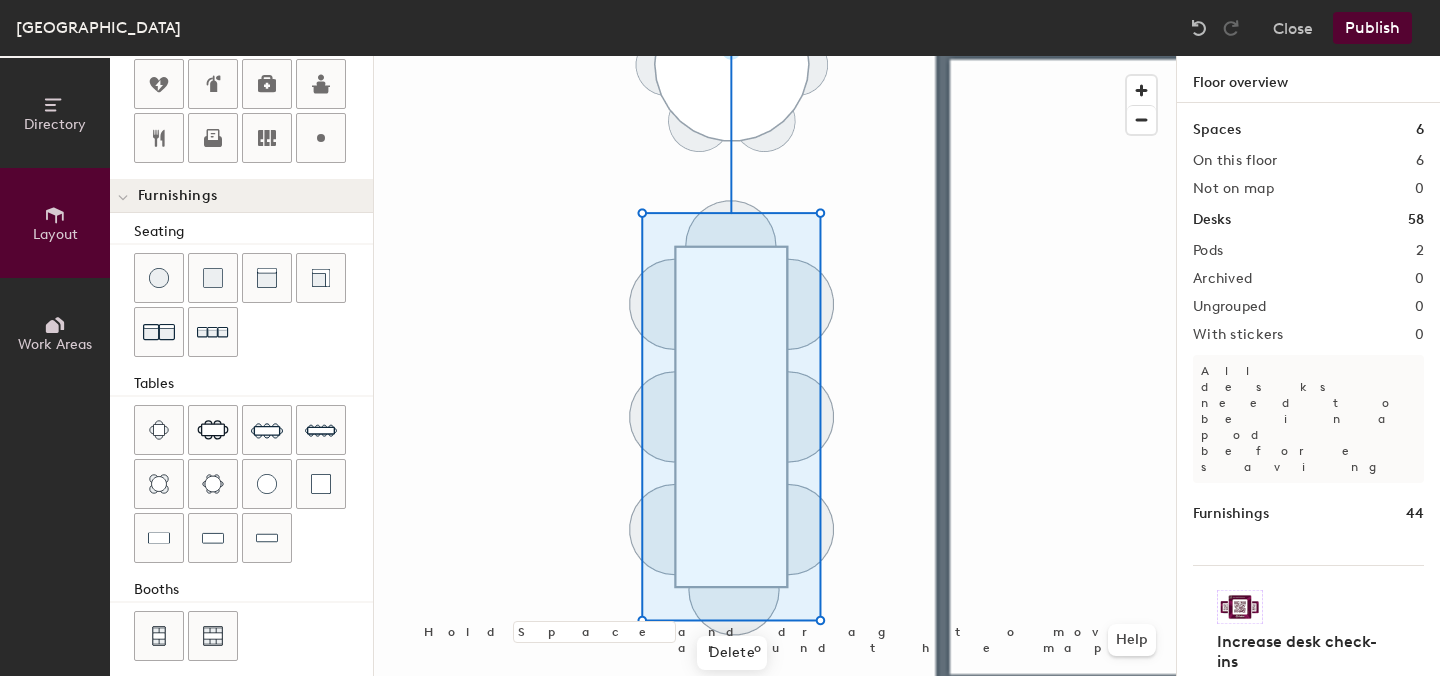 click 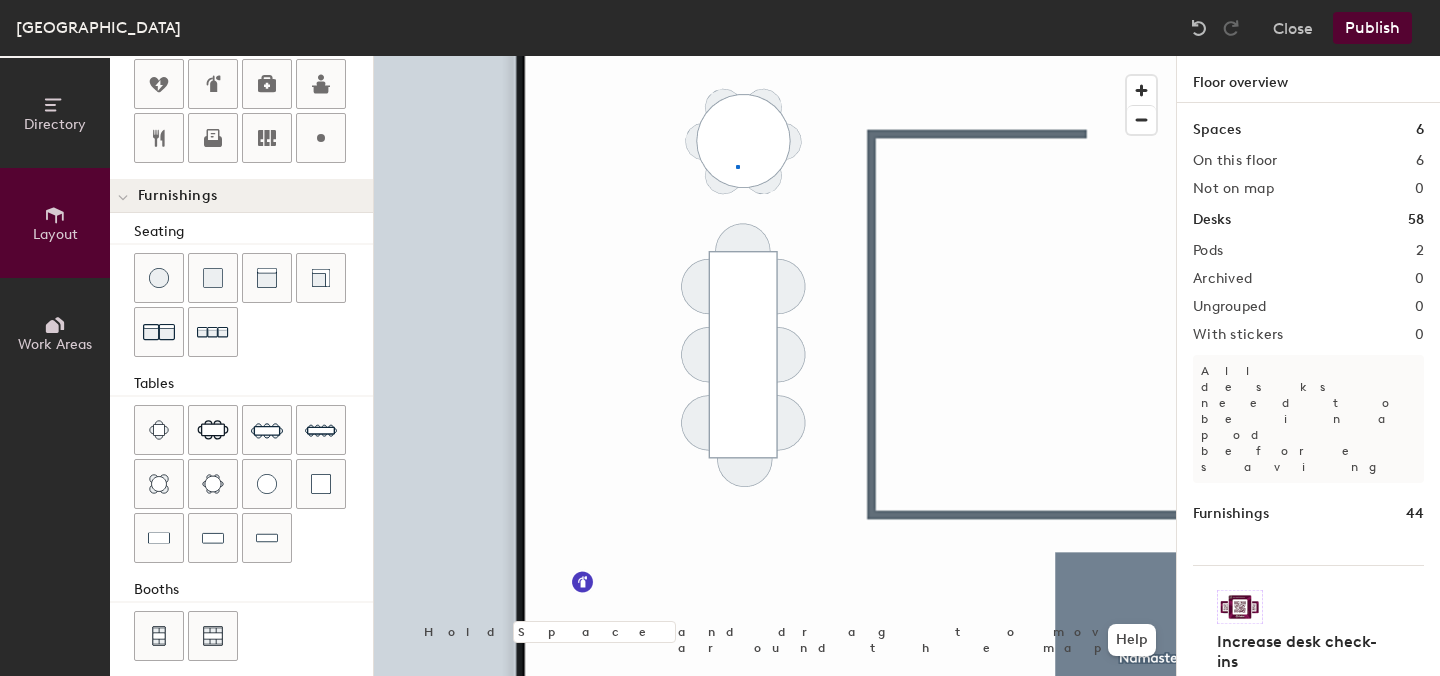 click 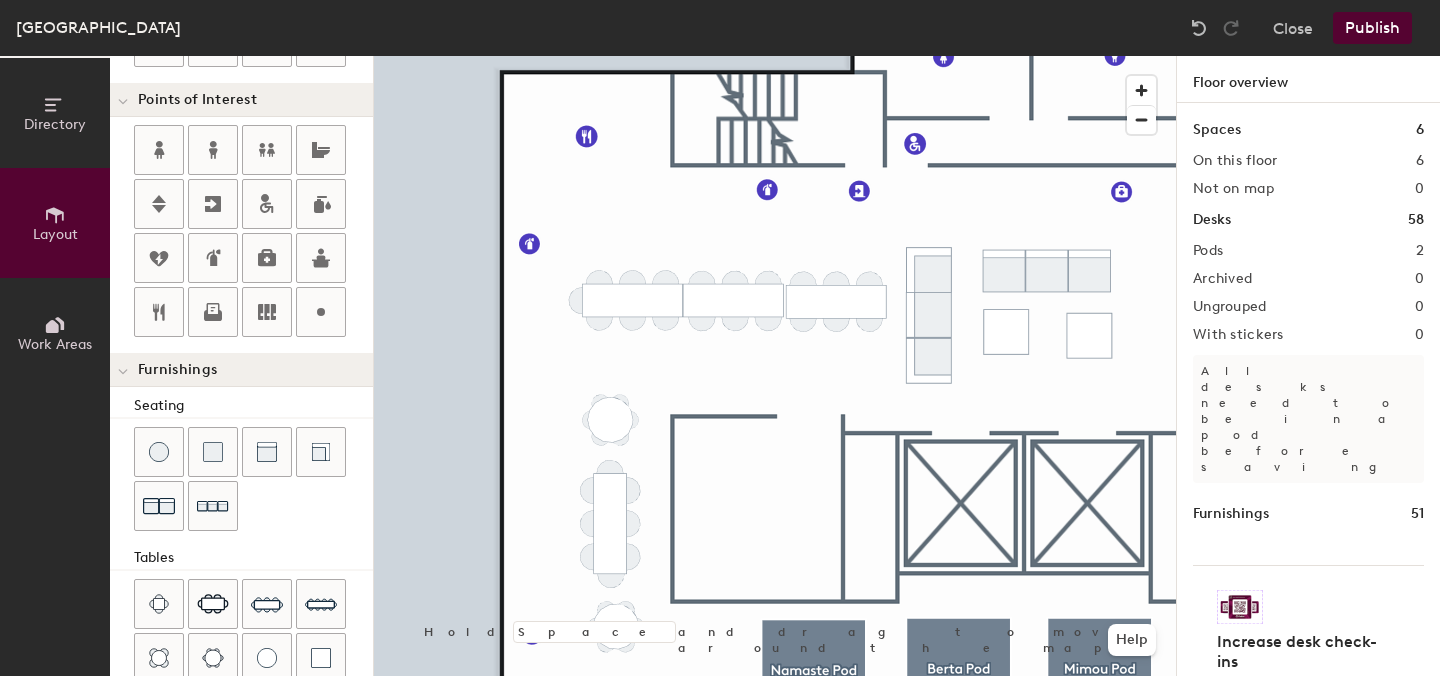 scroll, scrollTop: 348, scrollLeft: 0, axis: vertical 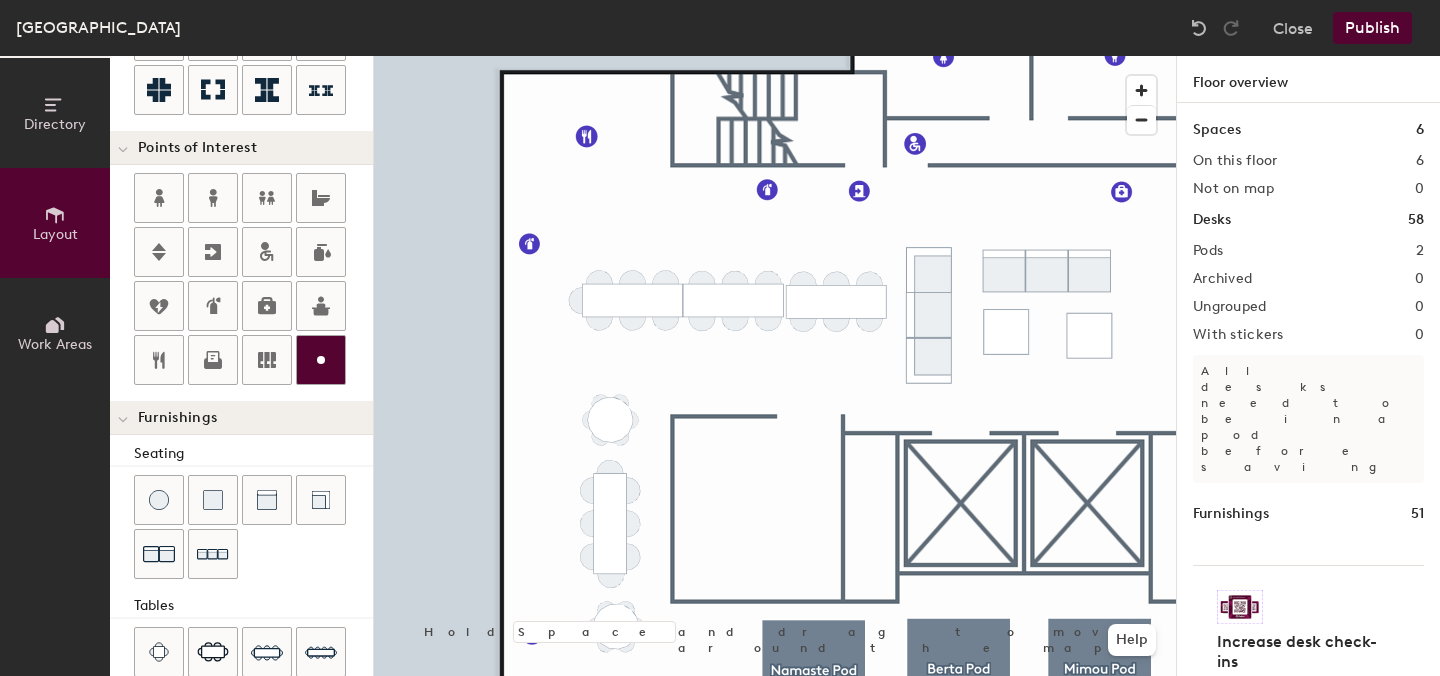 click 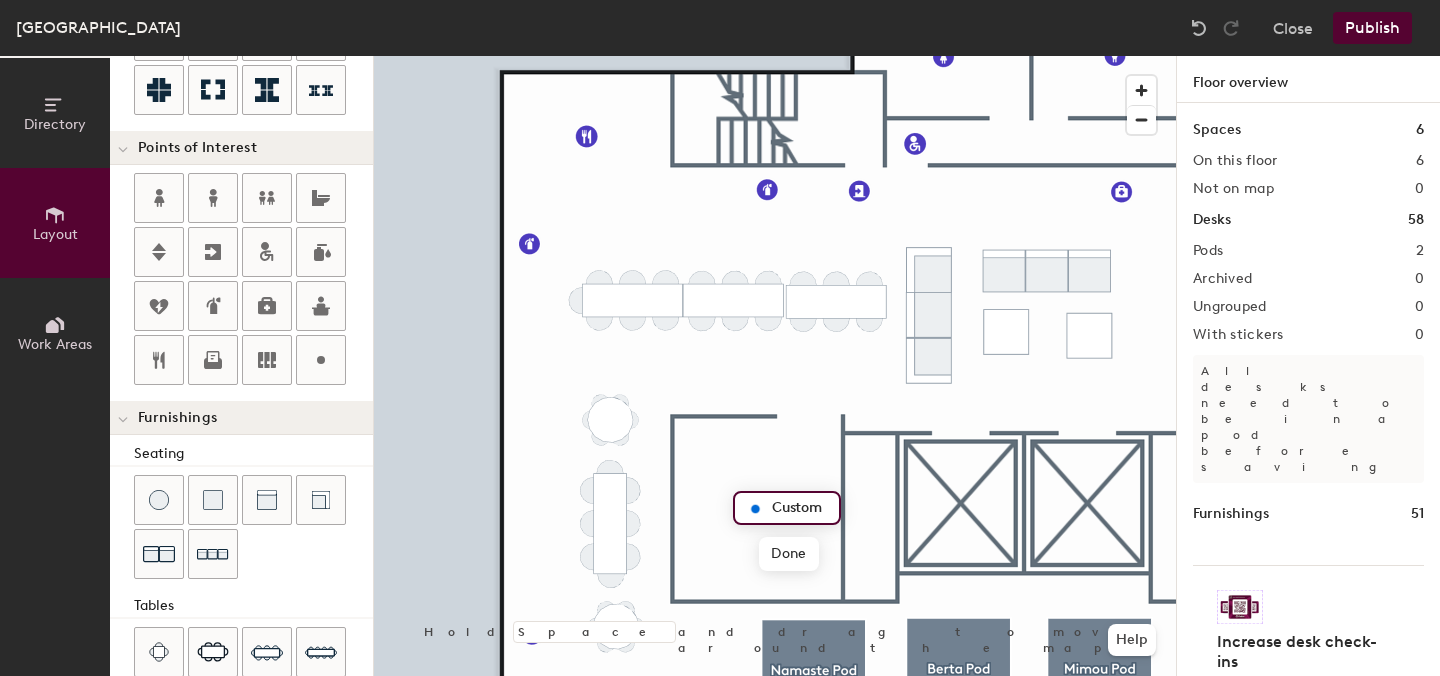 type on "20" 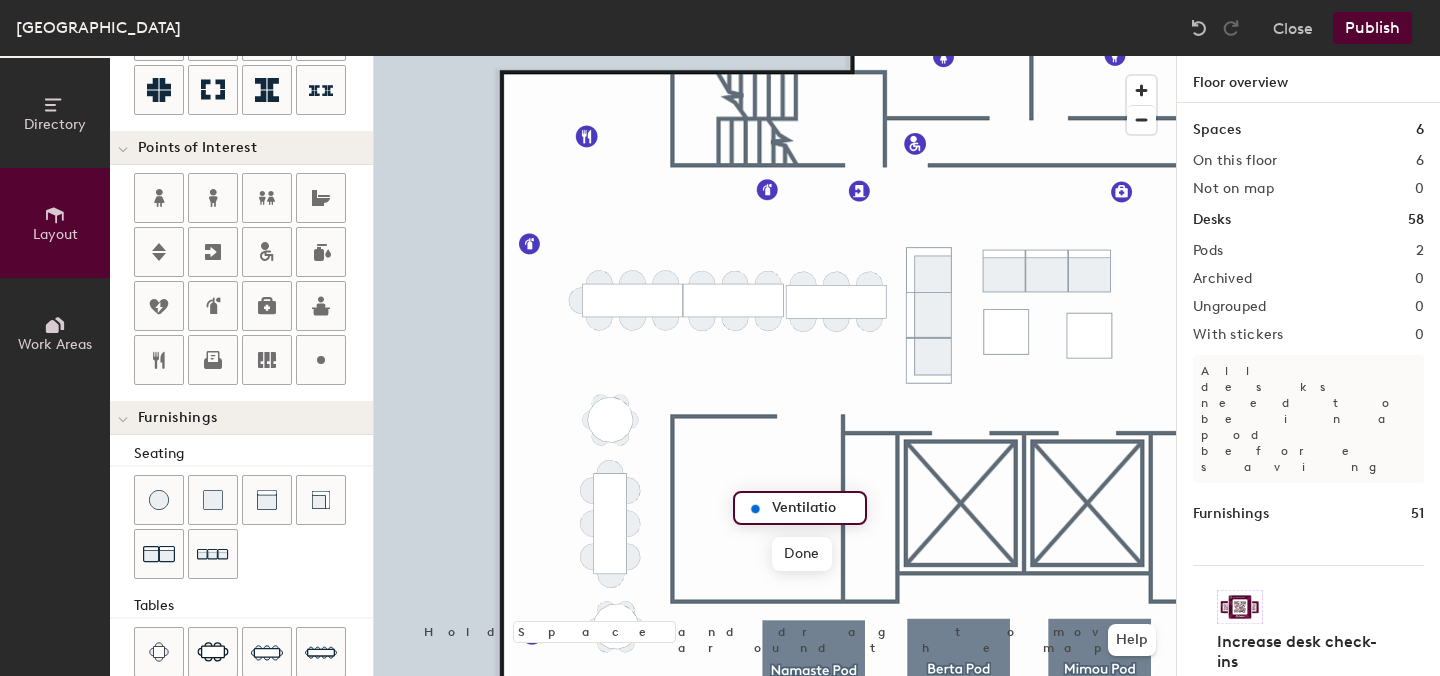 click on "Ventilatio" 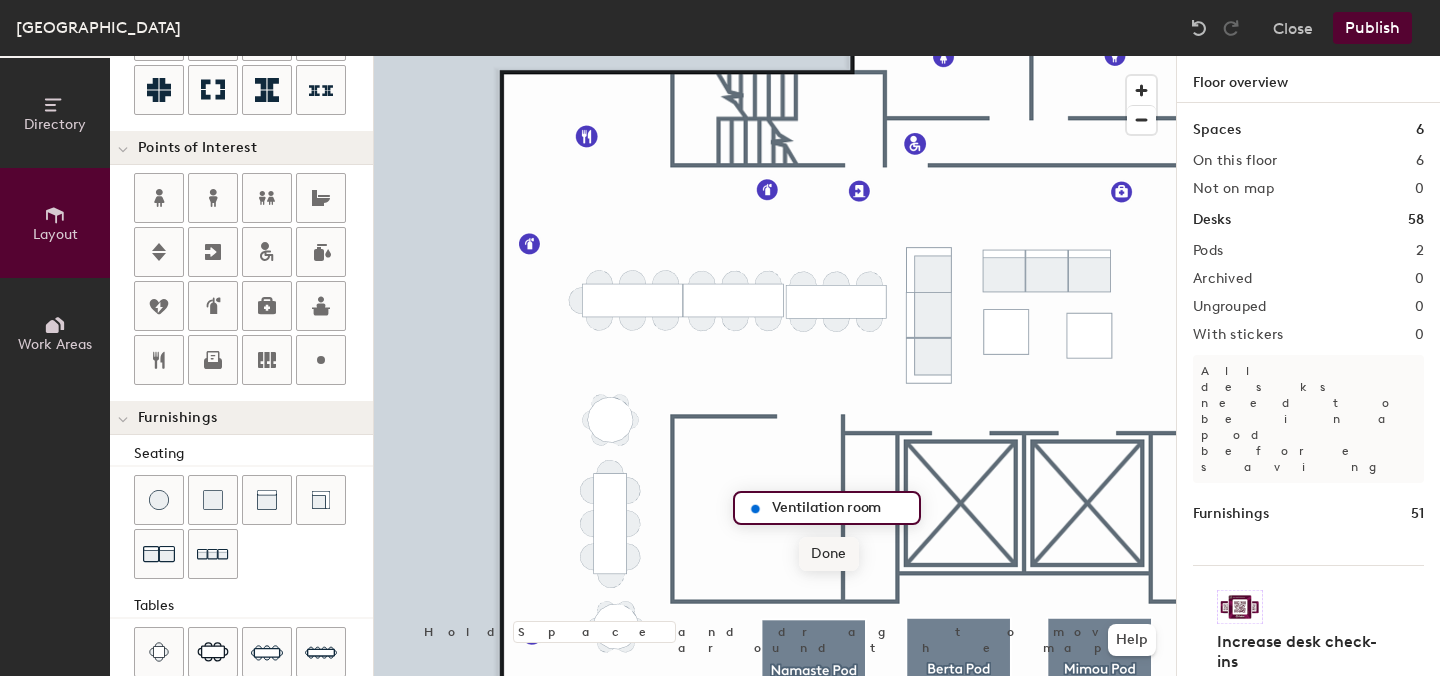 type on "Ventilation room" 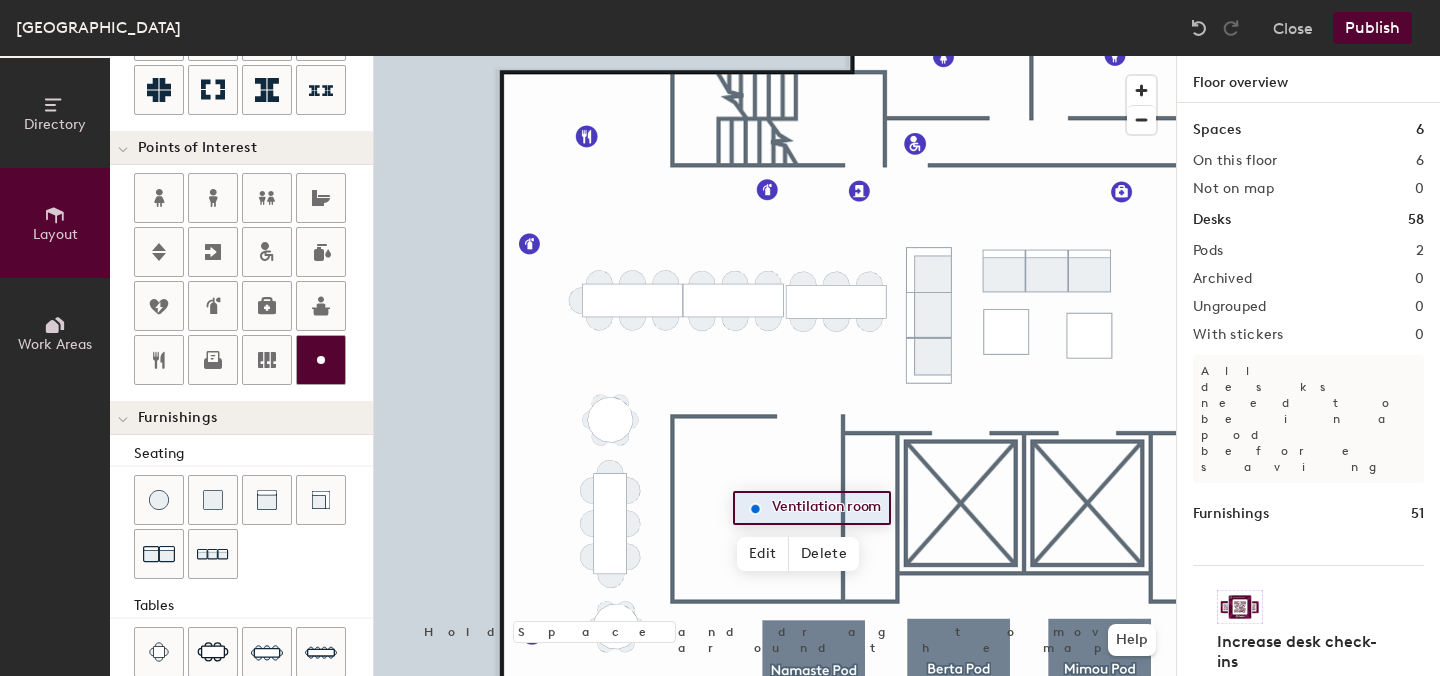 click 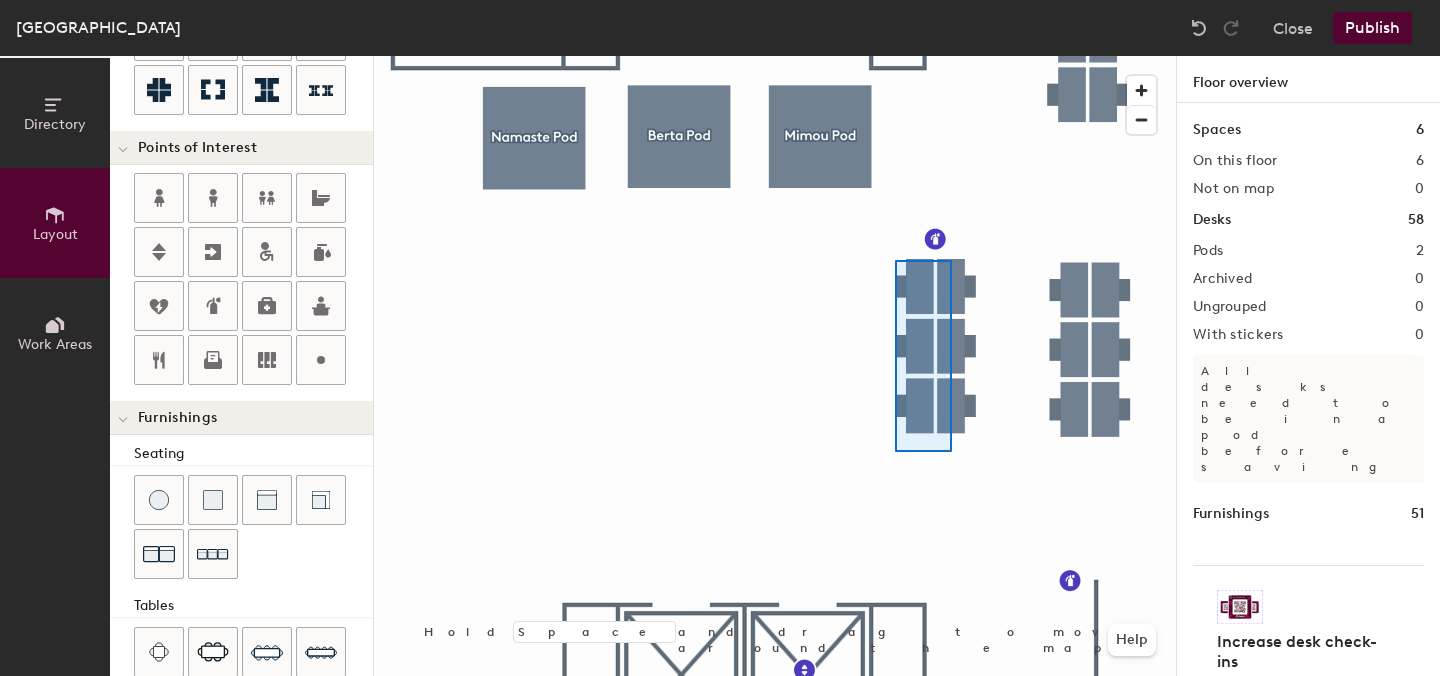 click 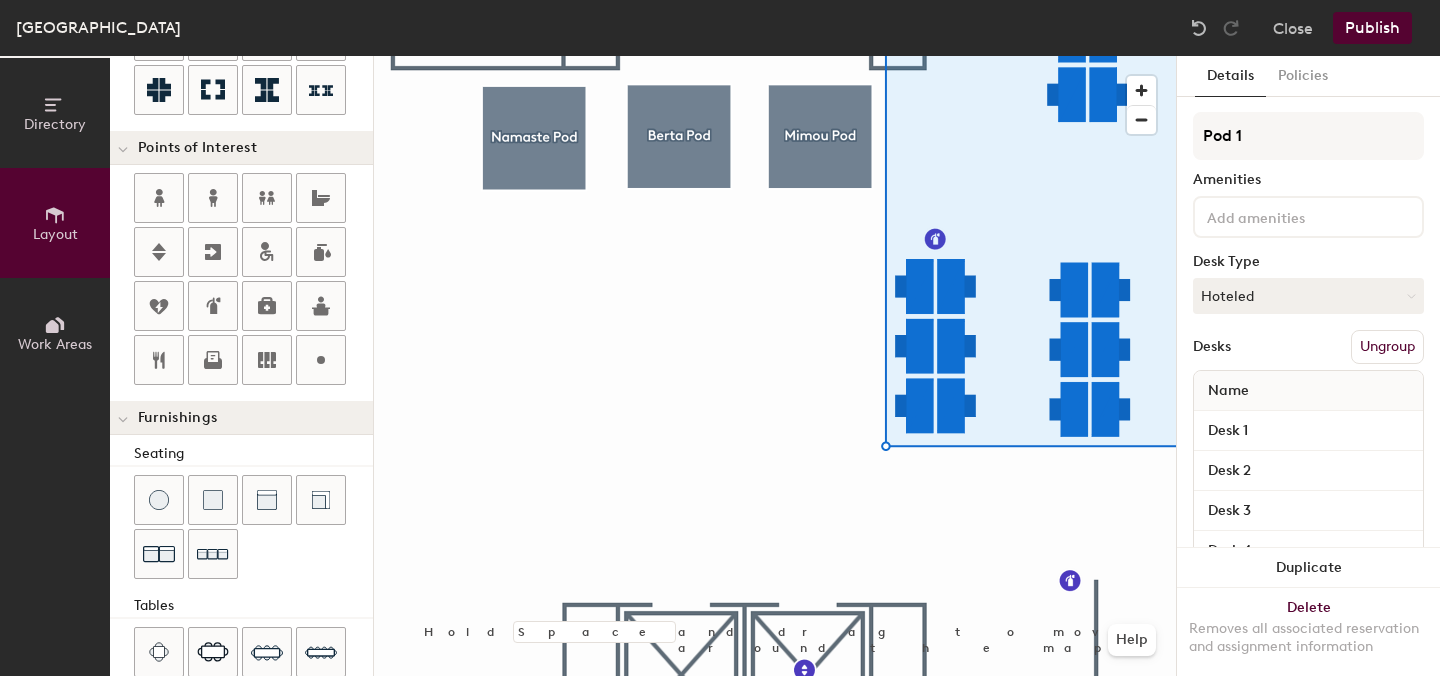 click 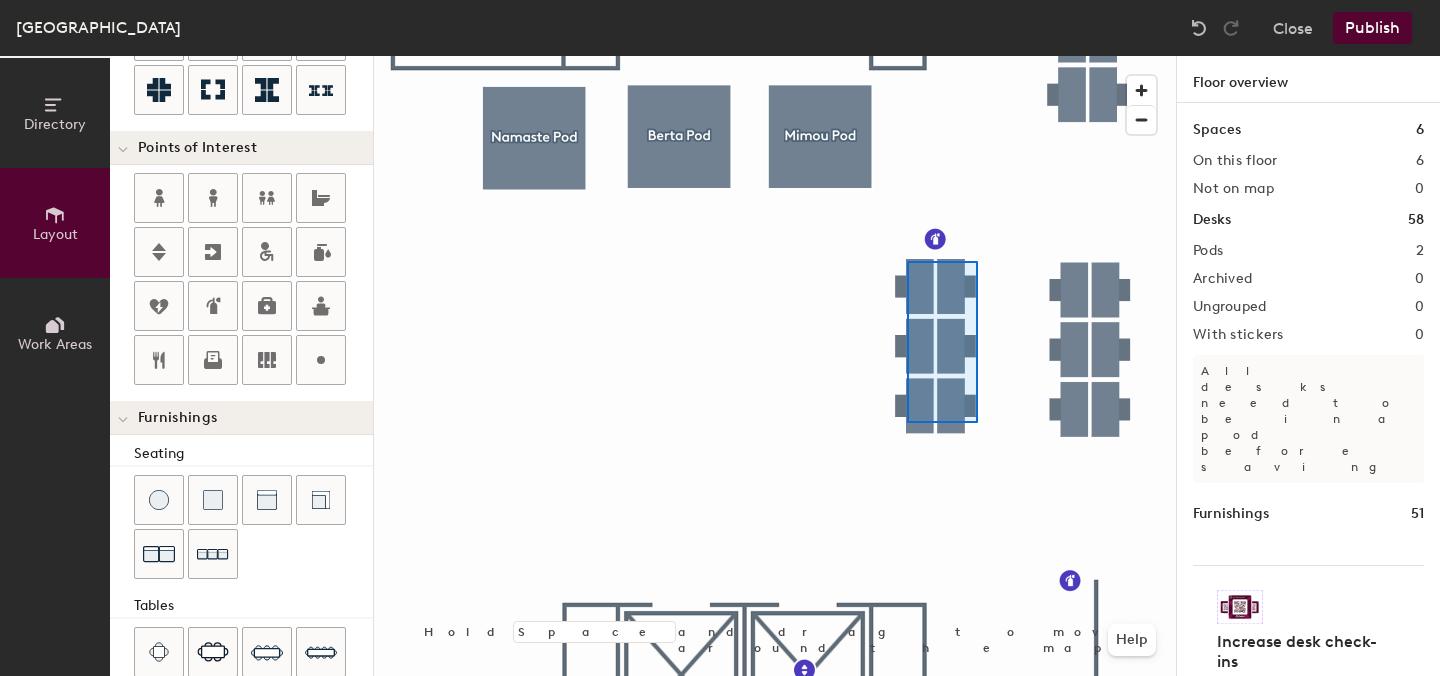 type on "100" 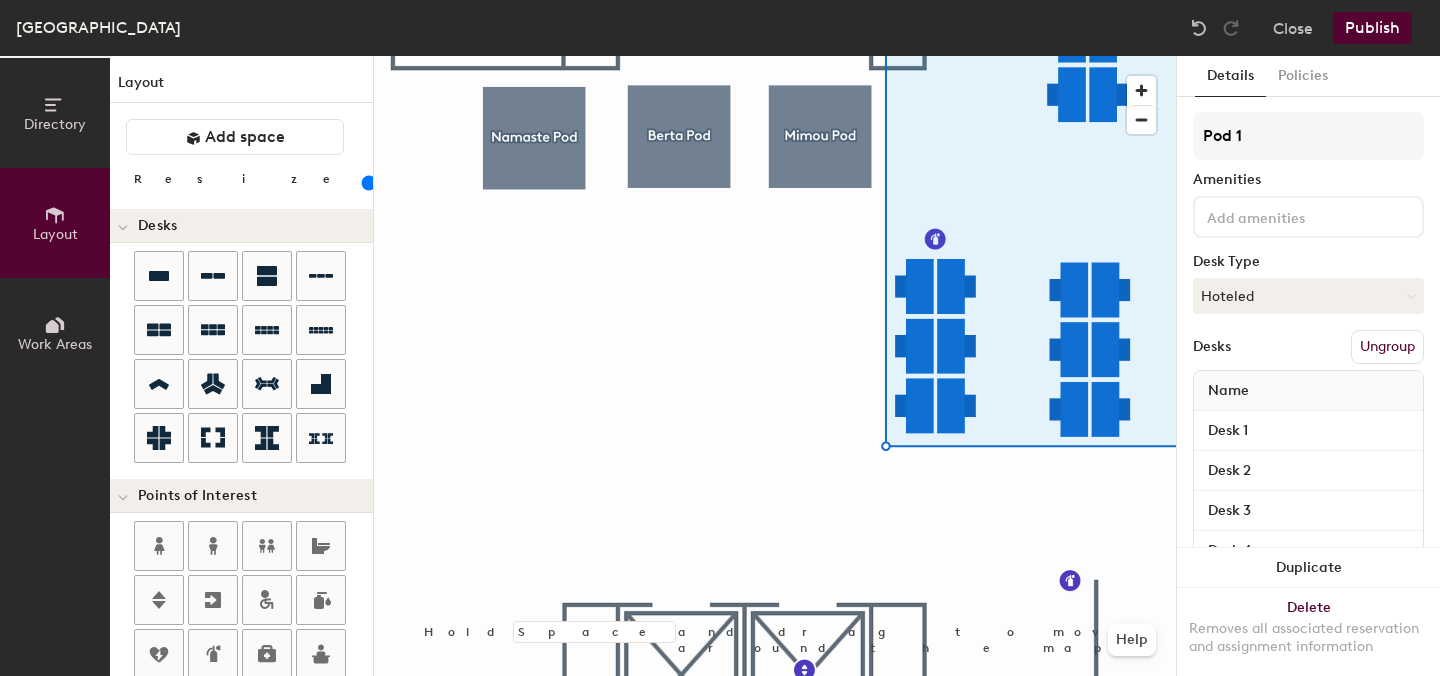 scroll, scrollTop: 0, scrollLeft: 0, axis: both 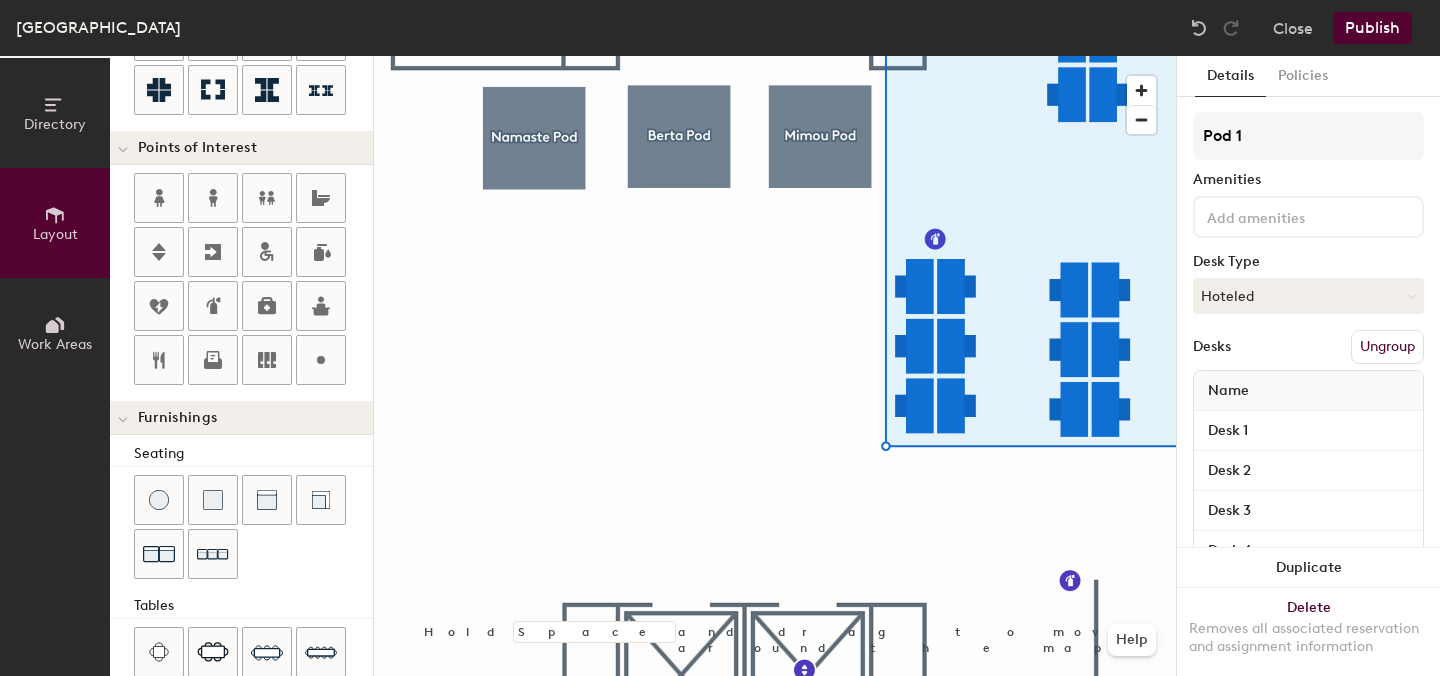 click 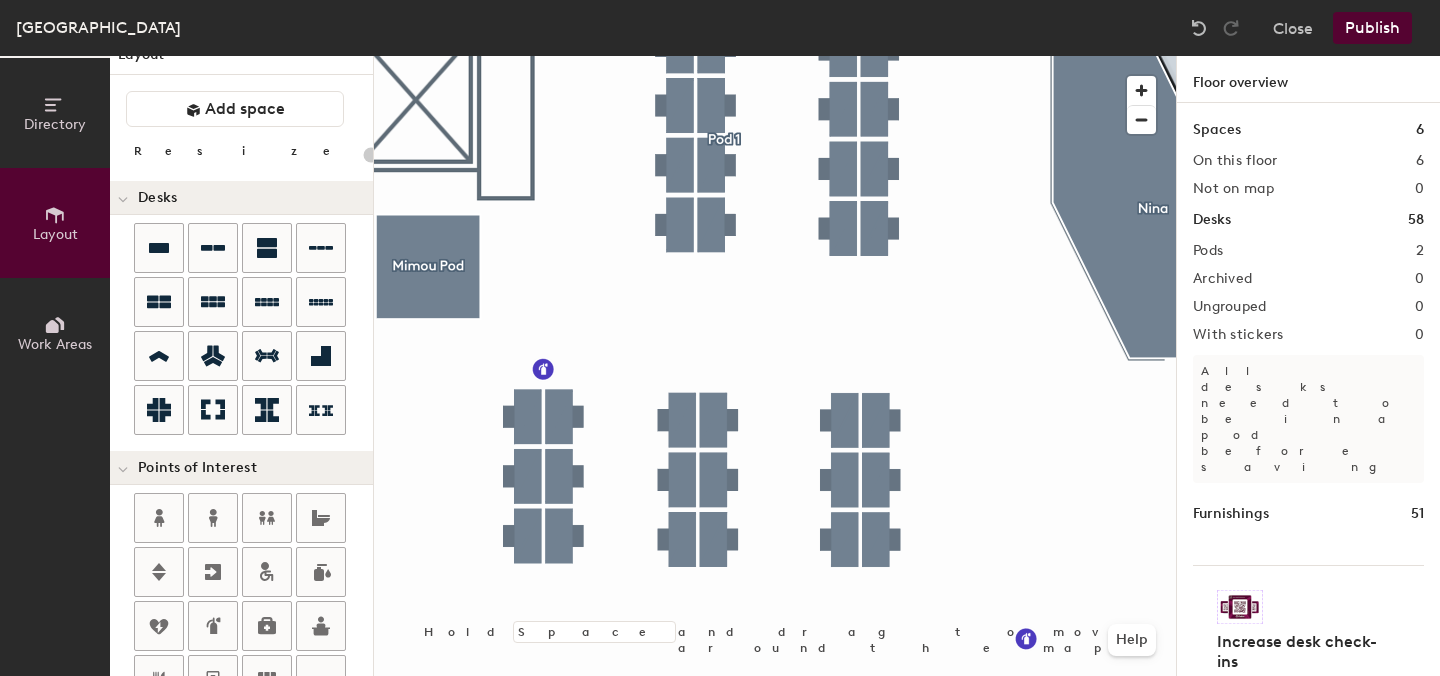 scroll, scrollTop: 2, scrollLeft: 0, axis: vertical 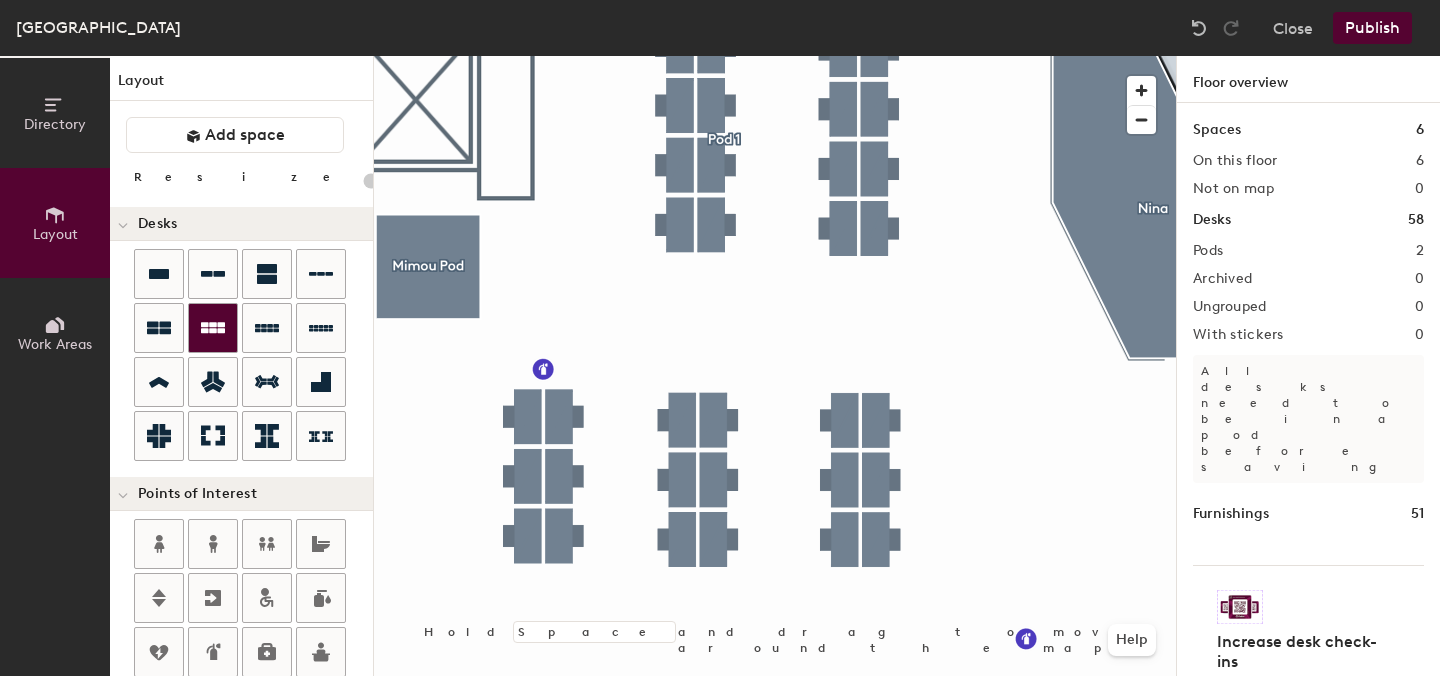 click 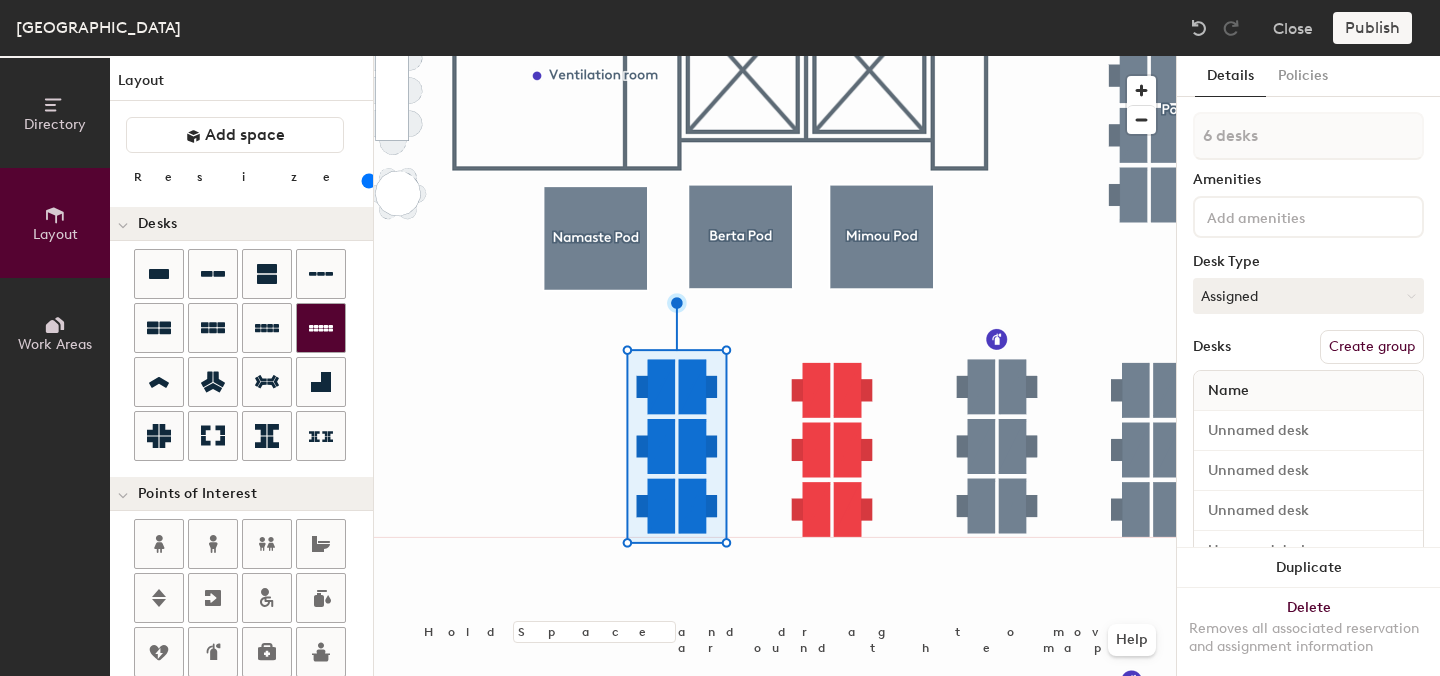 click 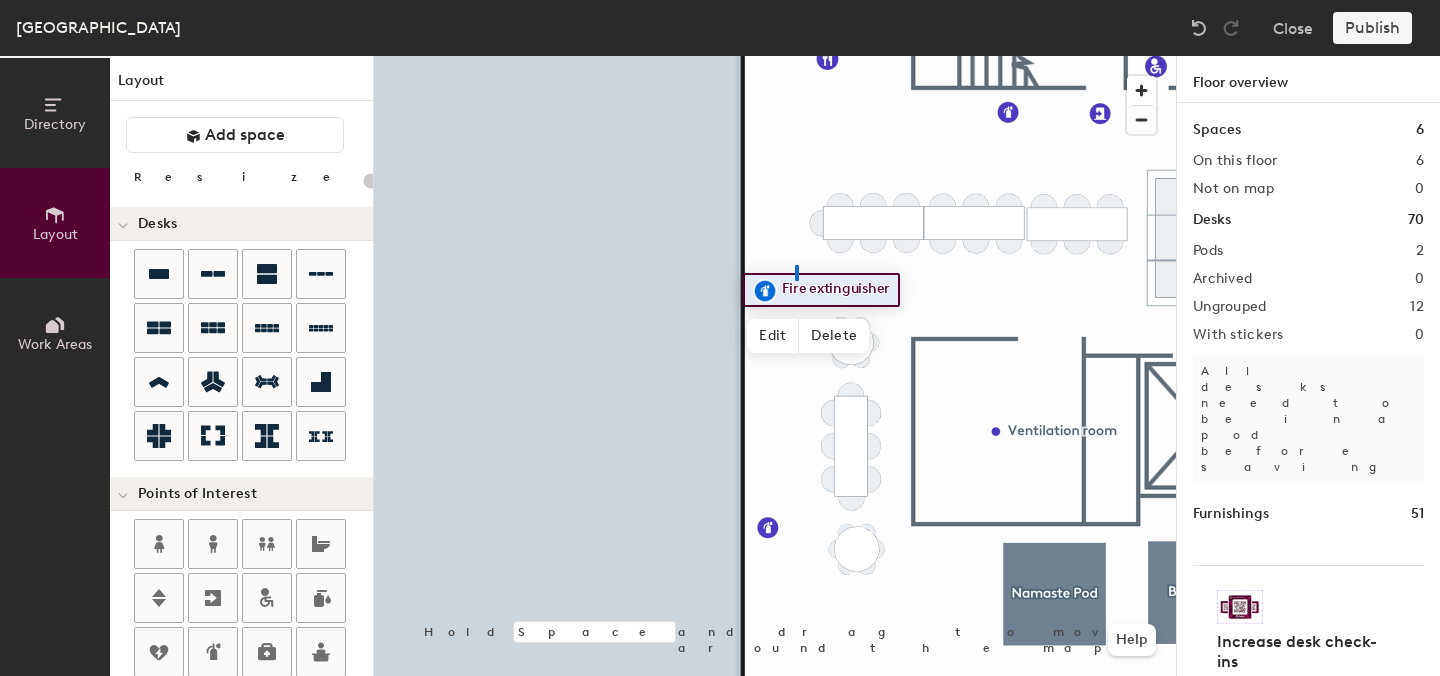 click 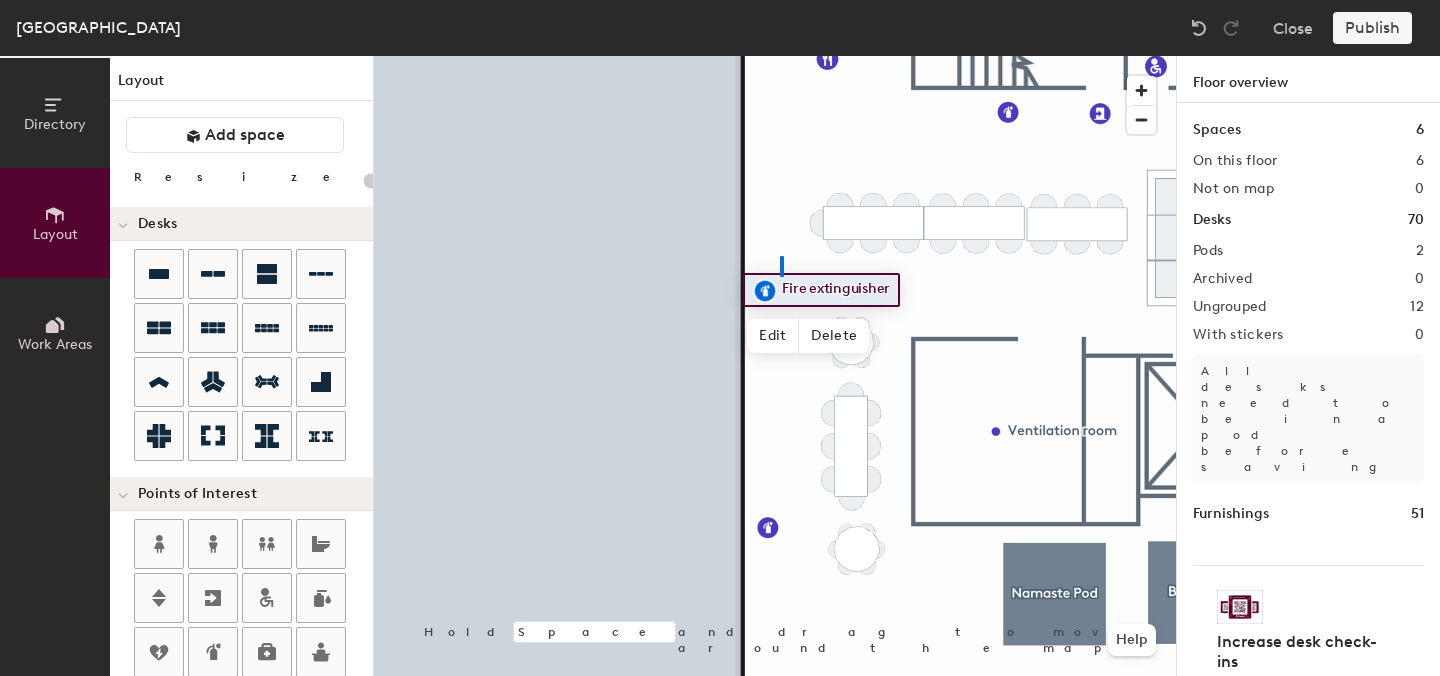 click 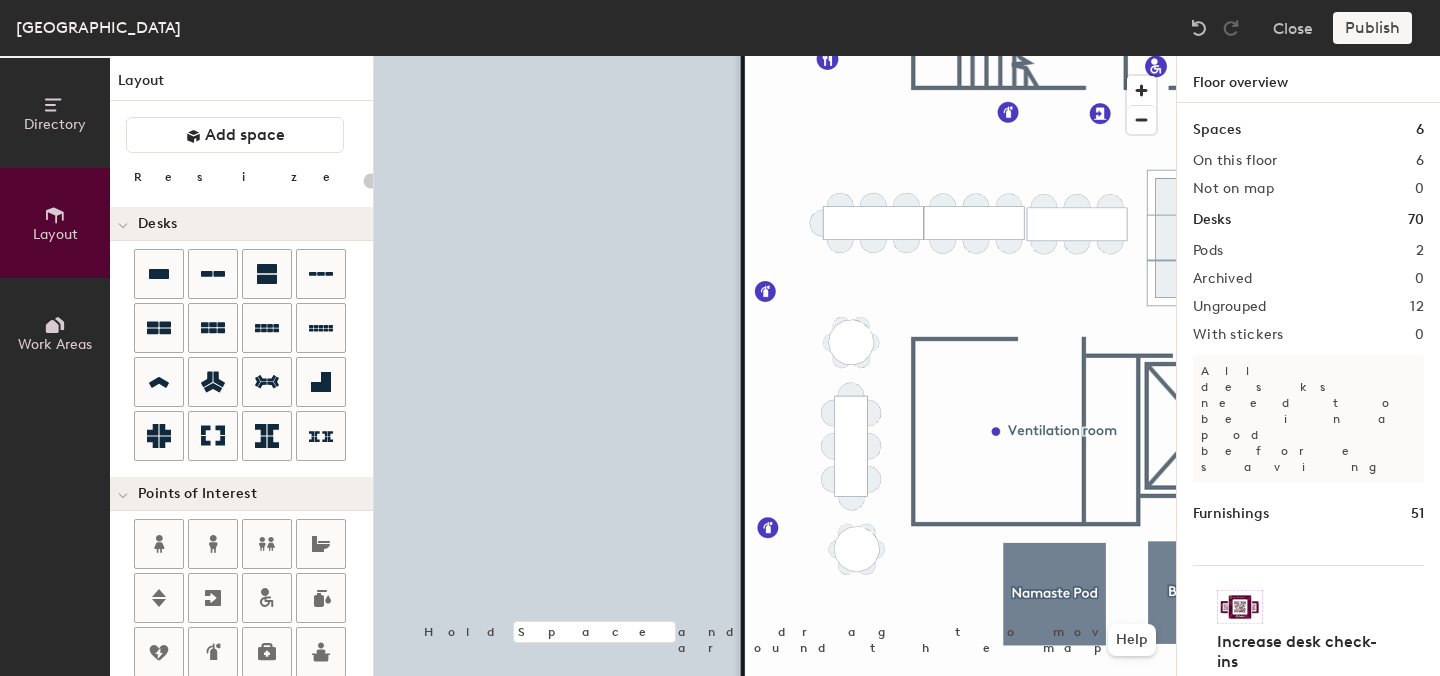 click 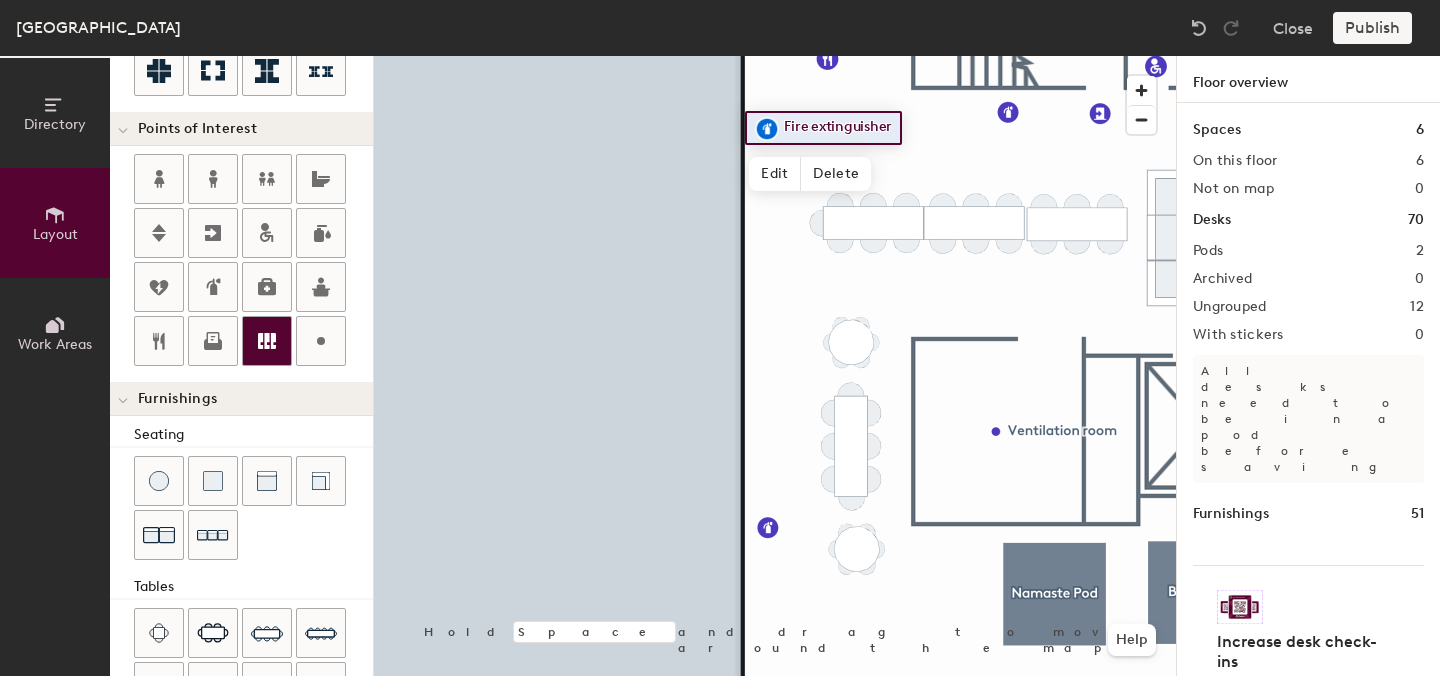 scroll, scrollTop: 348, scrollLeft: 0, axis: vertical 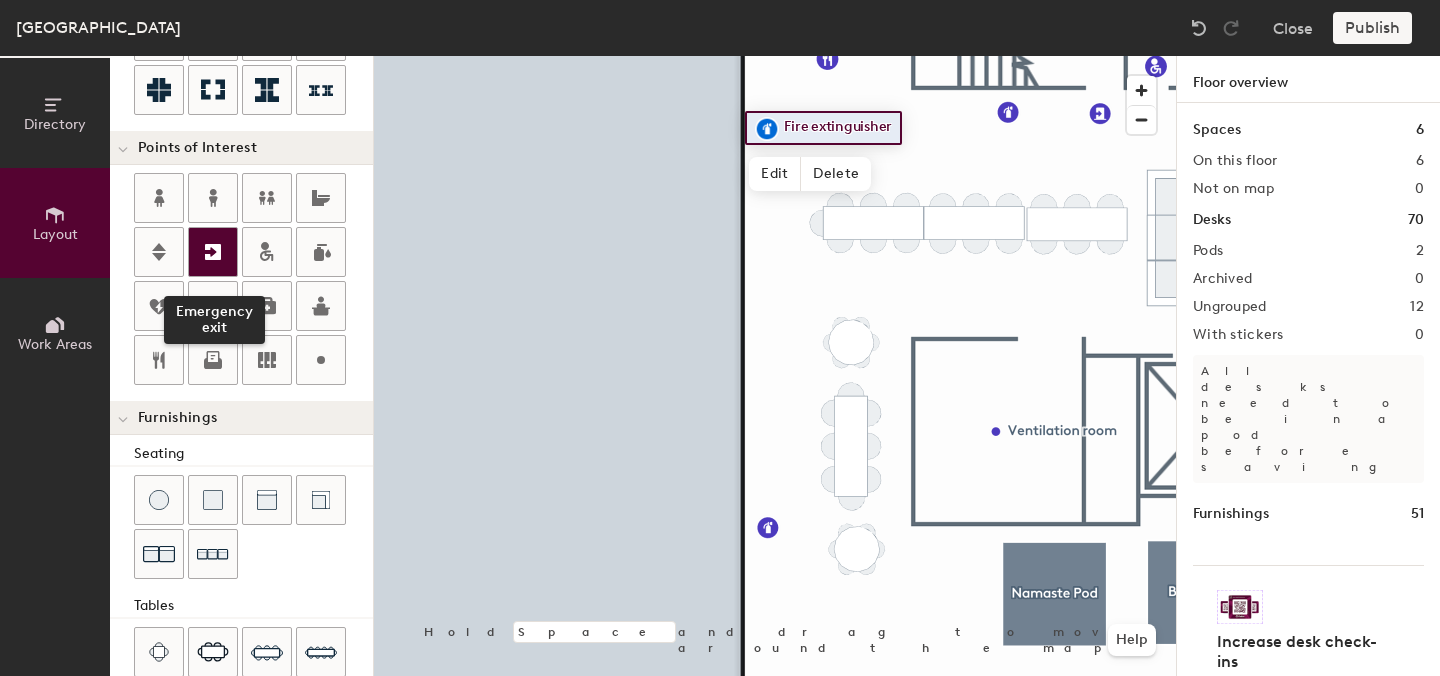 click 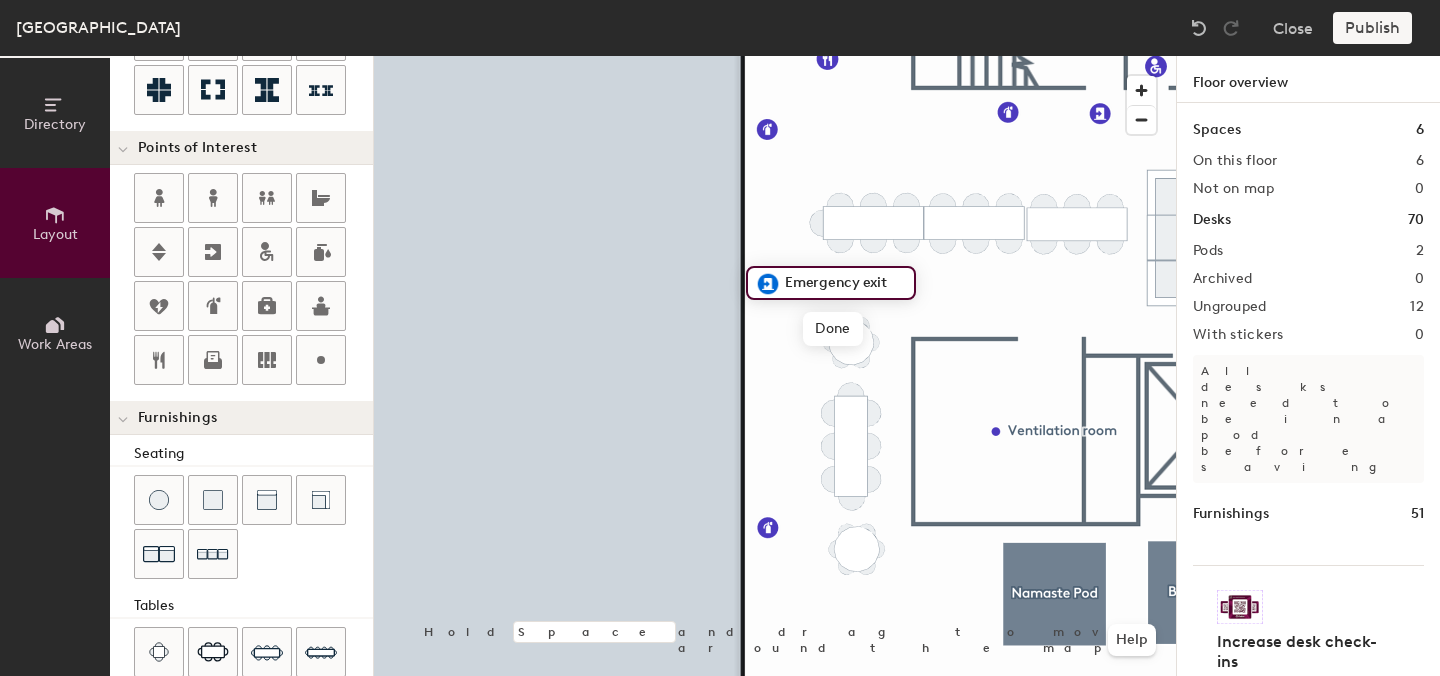 type on "20" 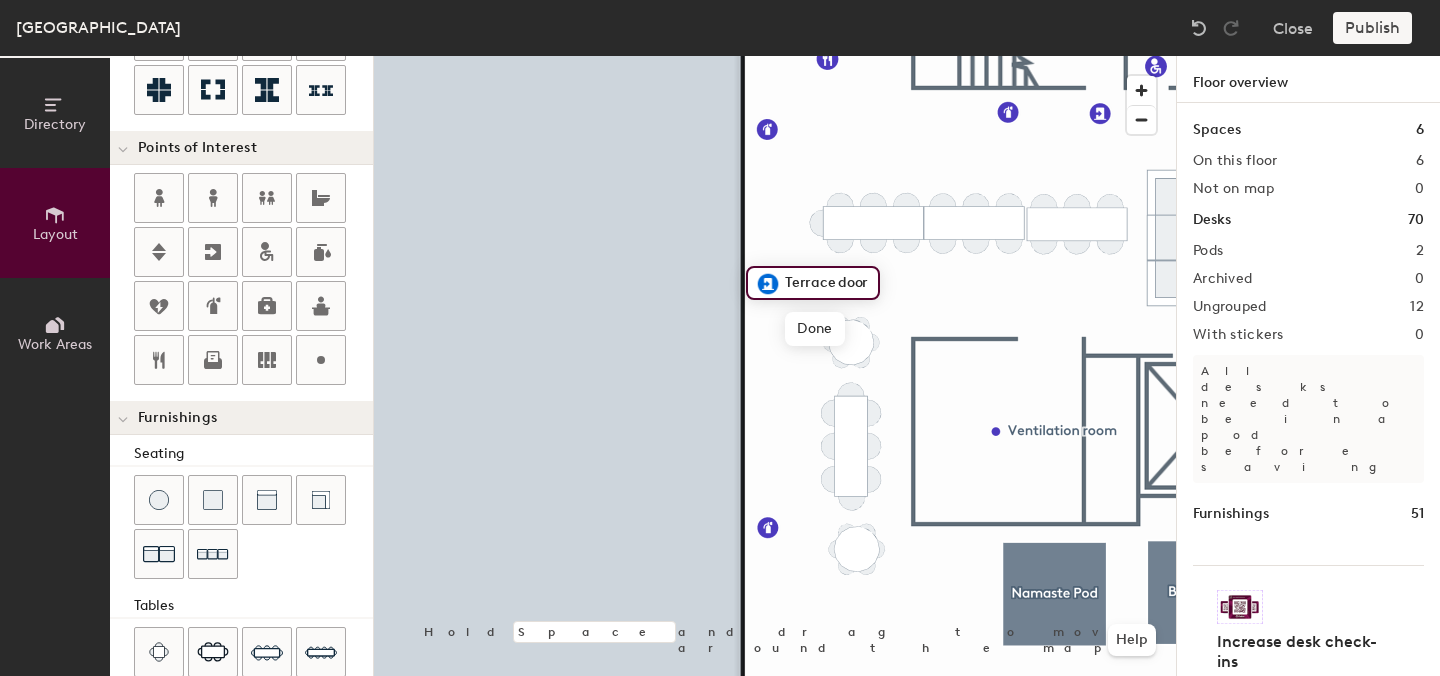 scroll, scrollTop: 0, scrollLeft: 0, axis: both 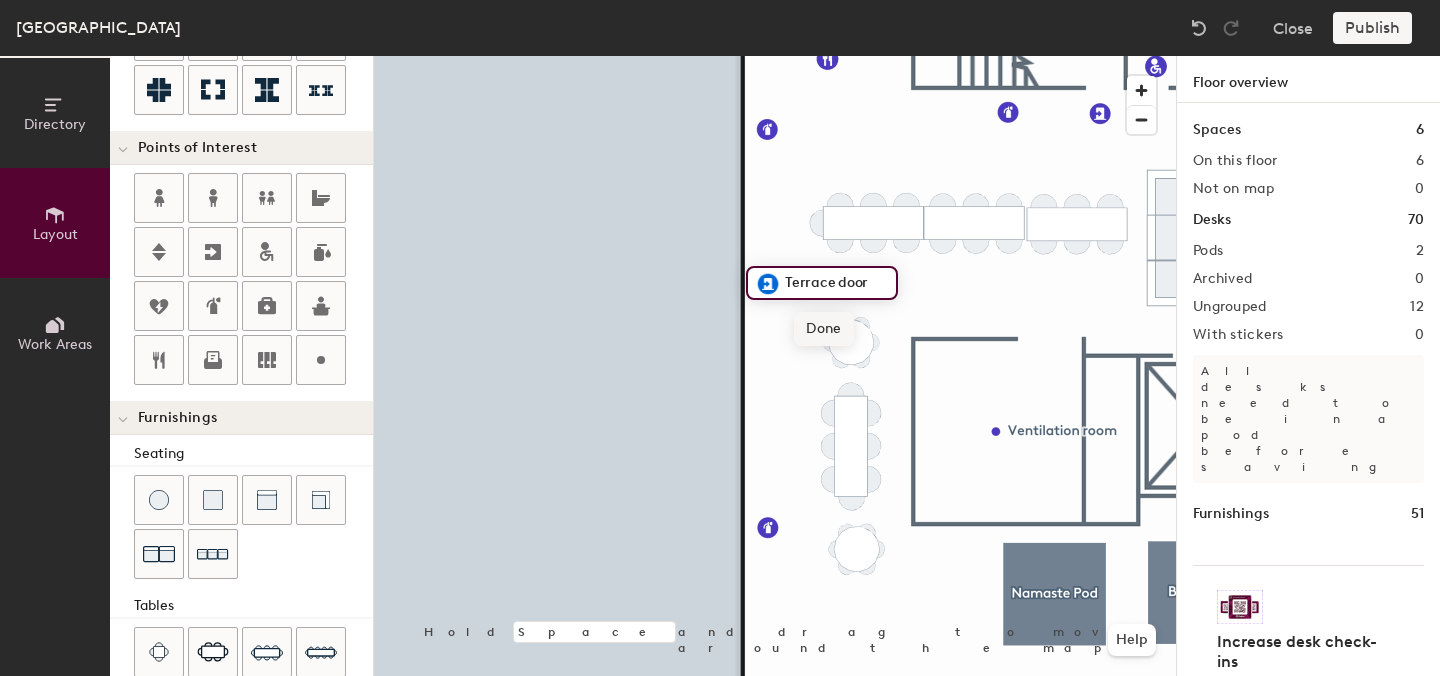 type on "Terrace door" 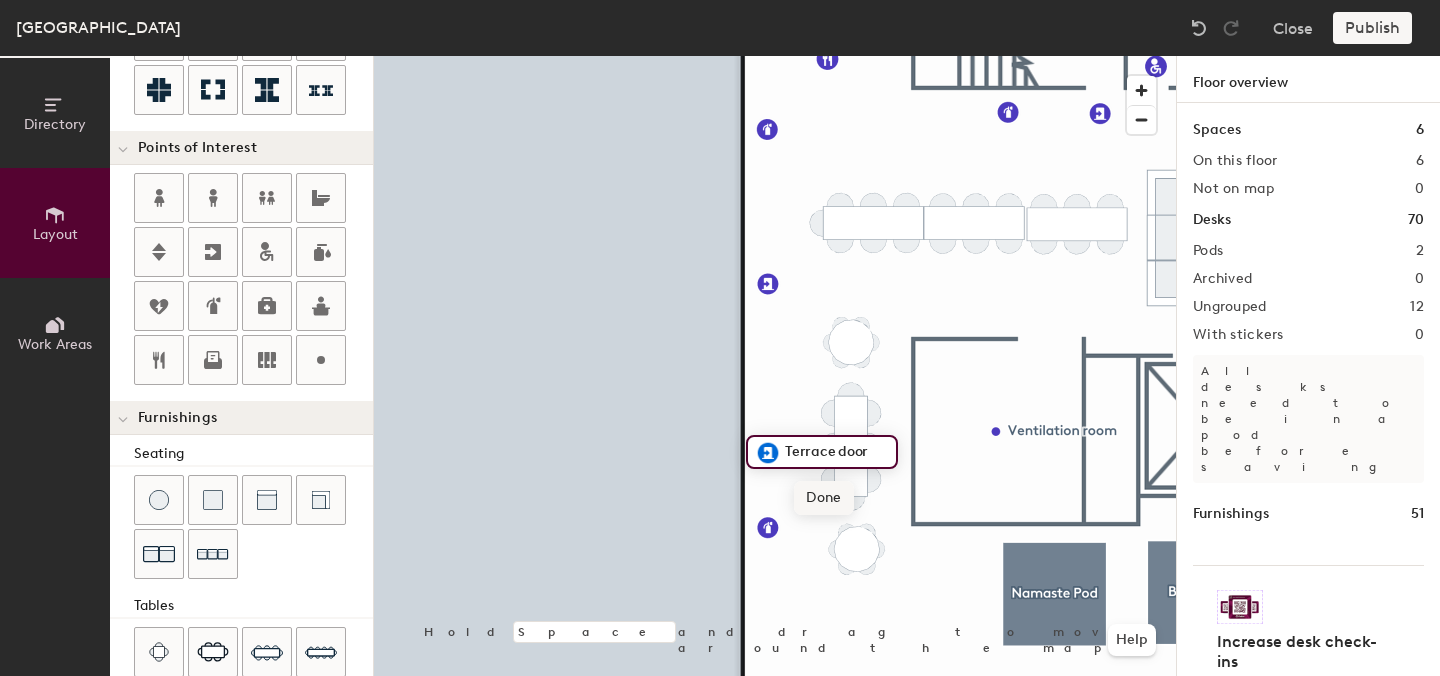 click on "Done" 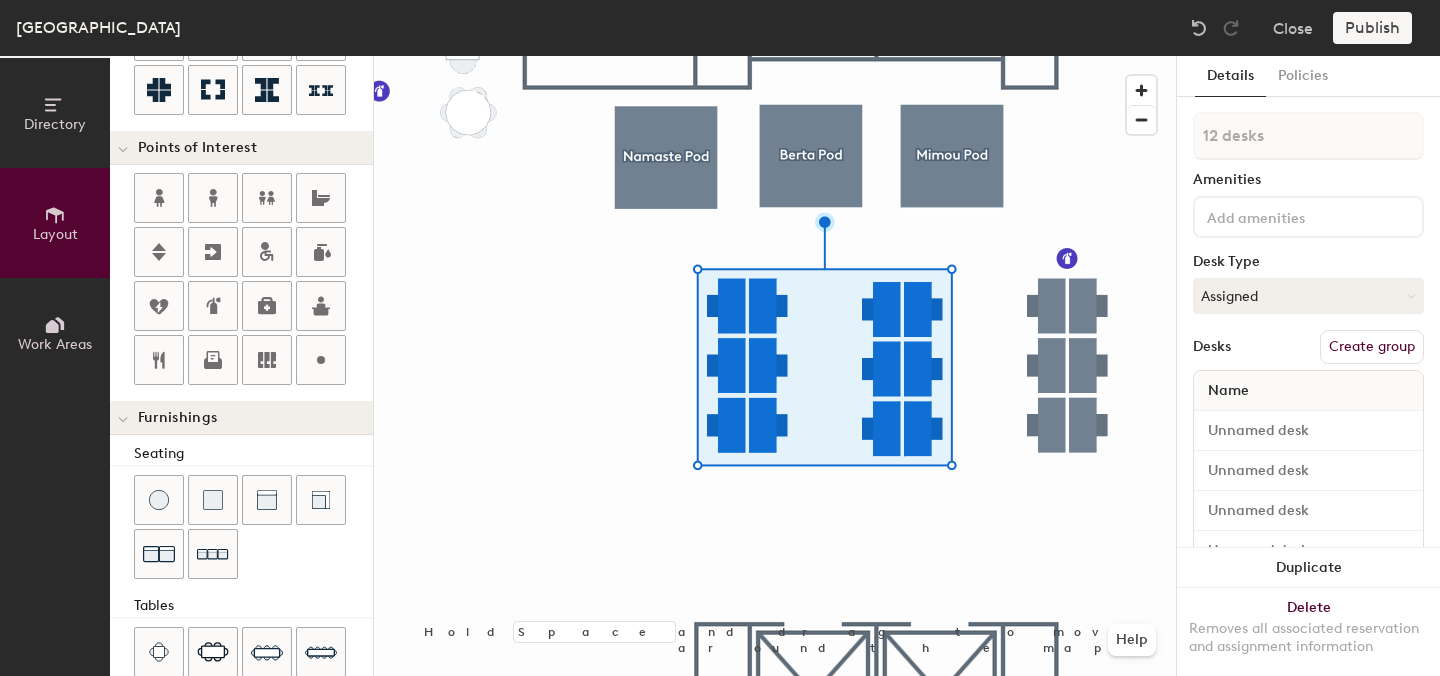 click 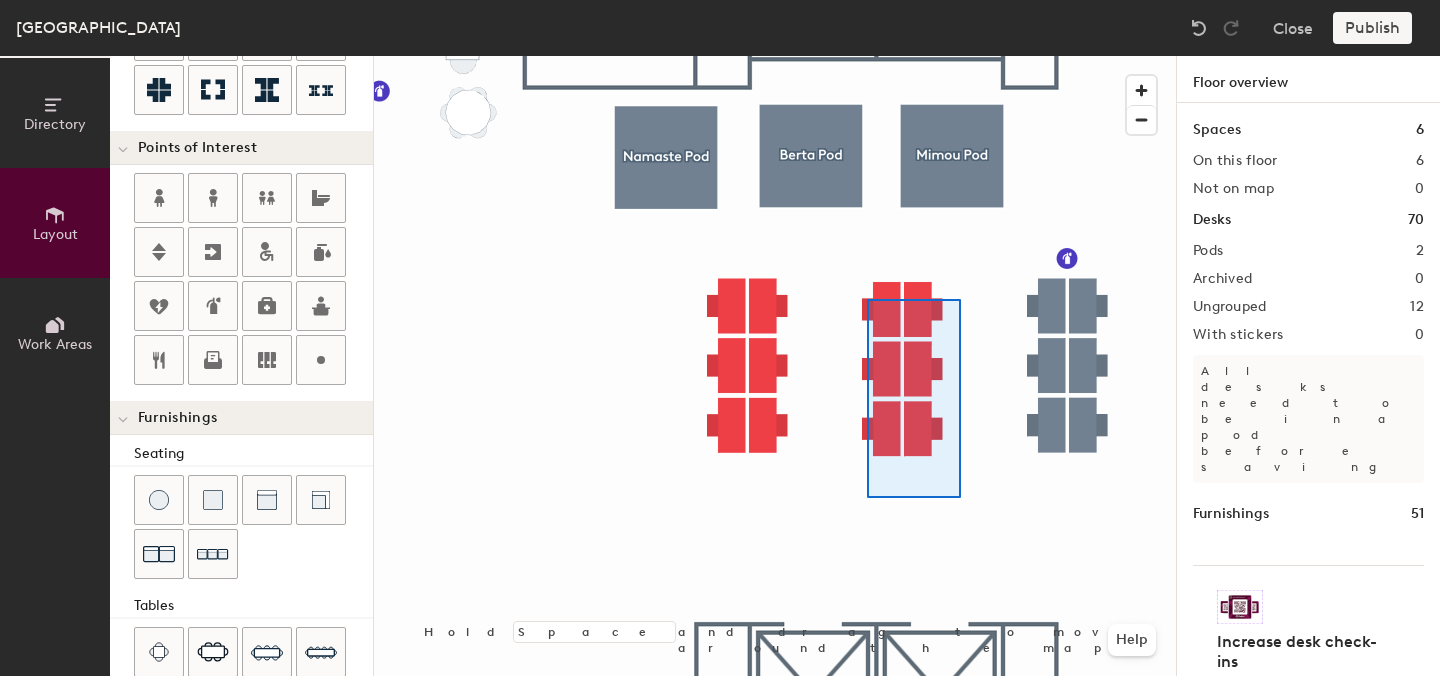 click 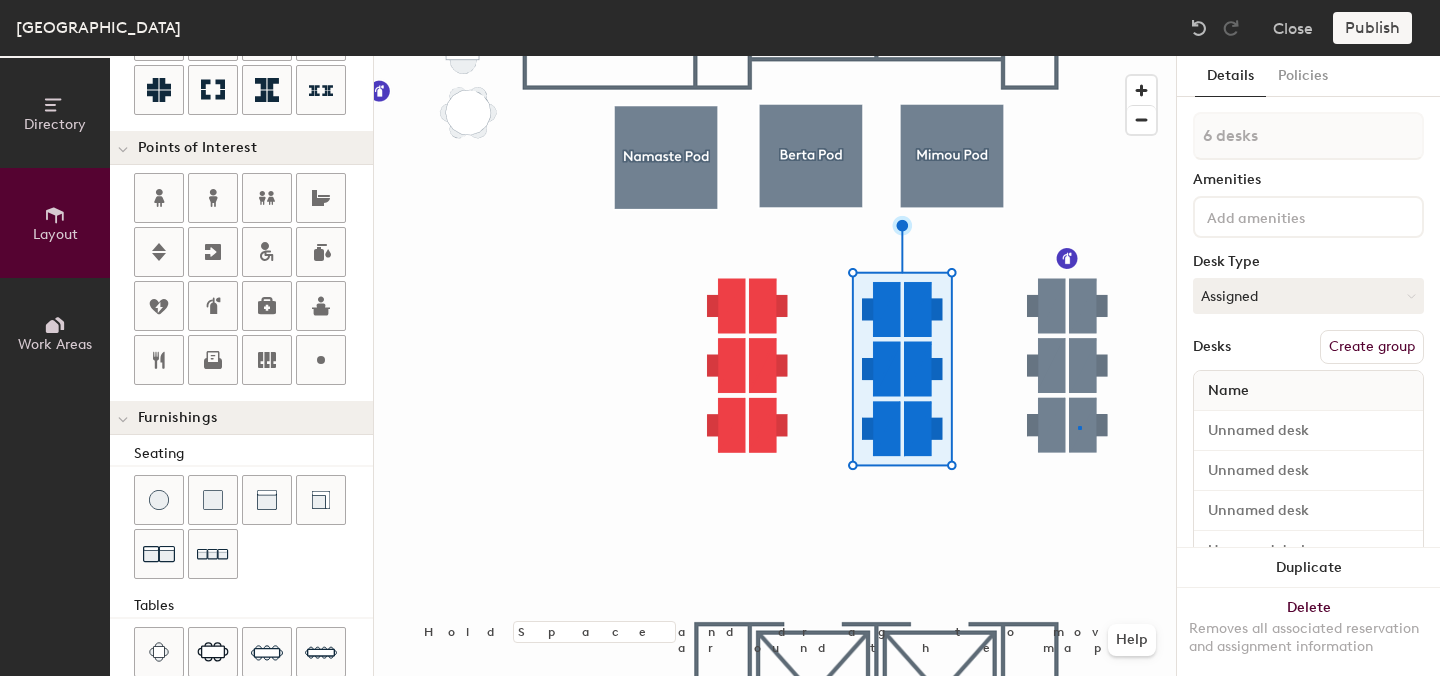 click 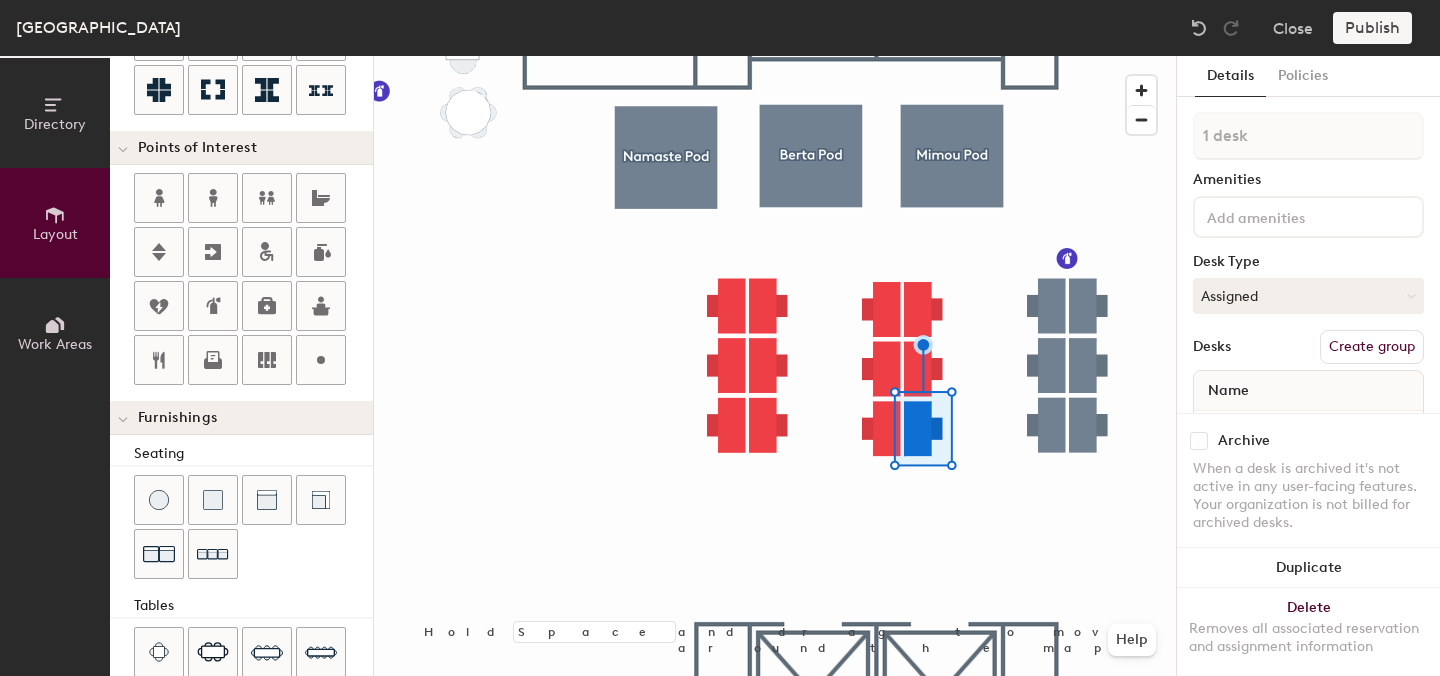click 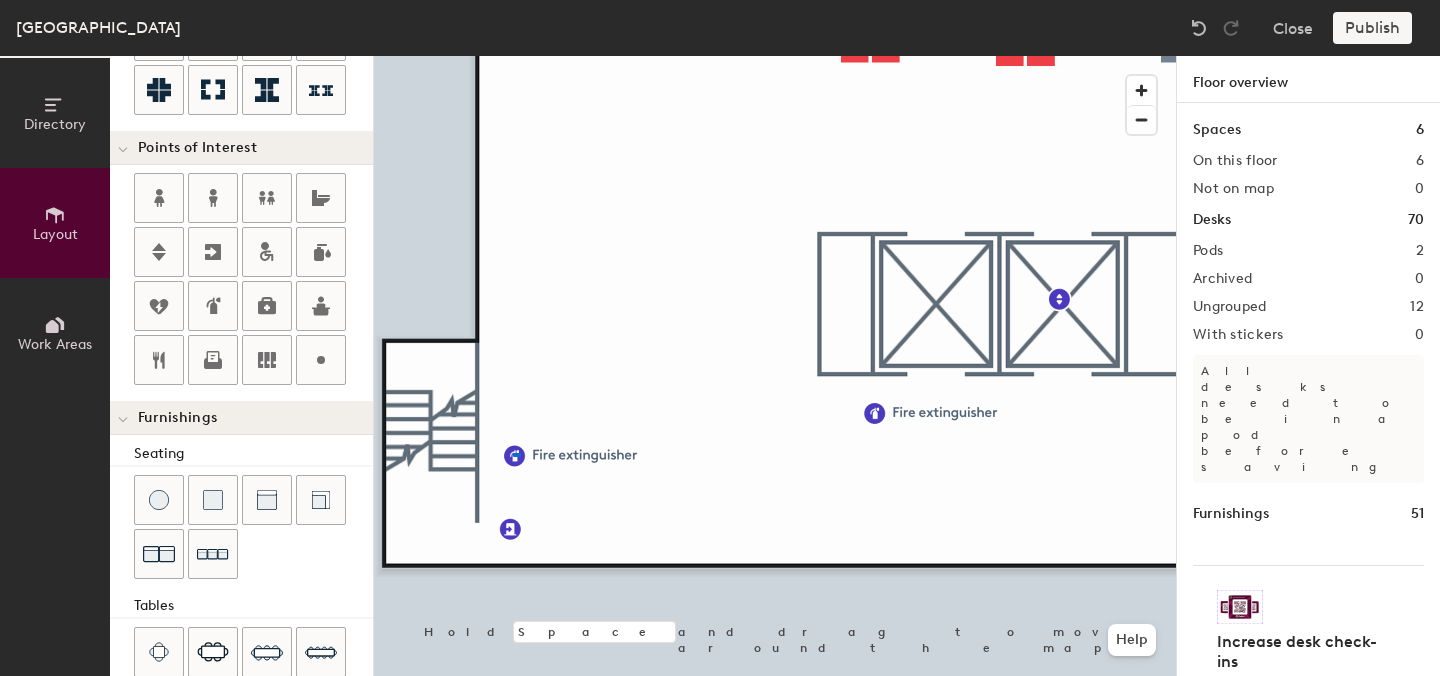 click 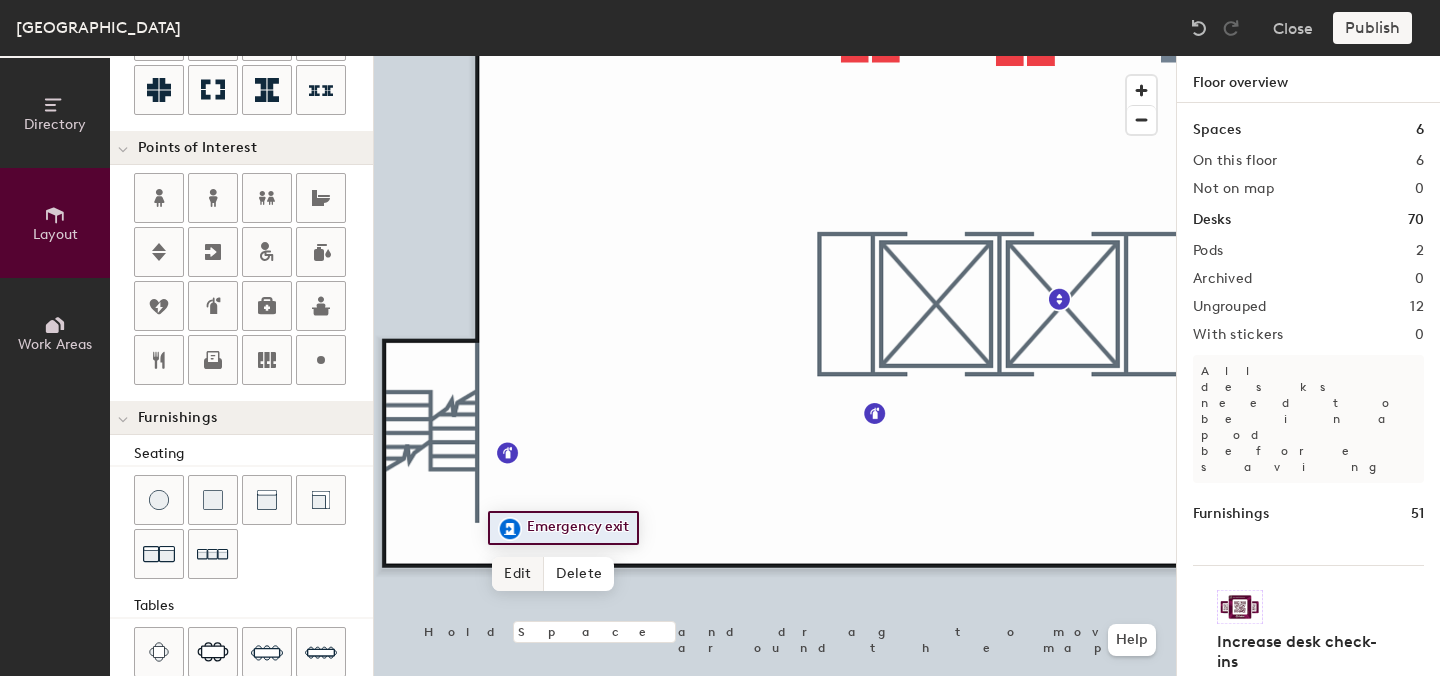 click 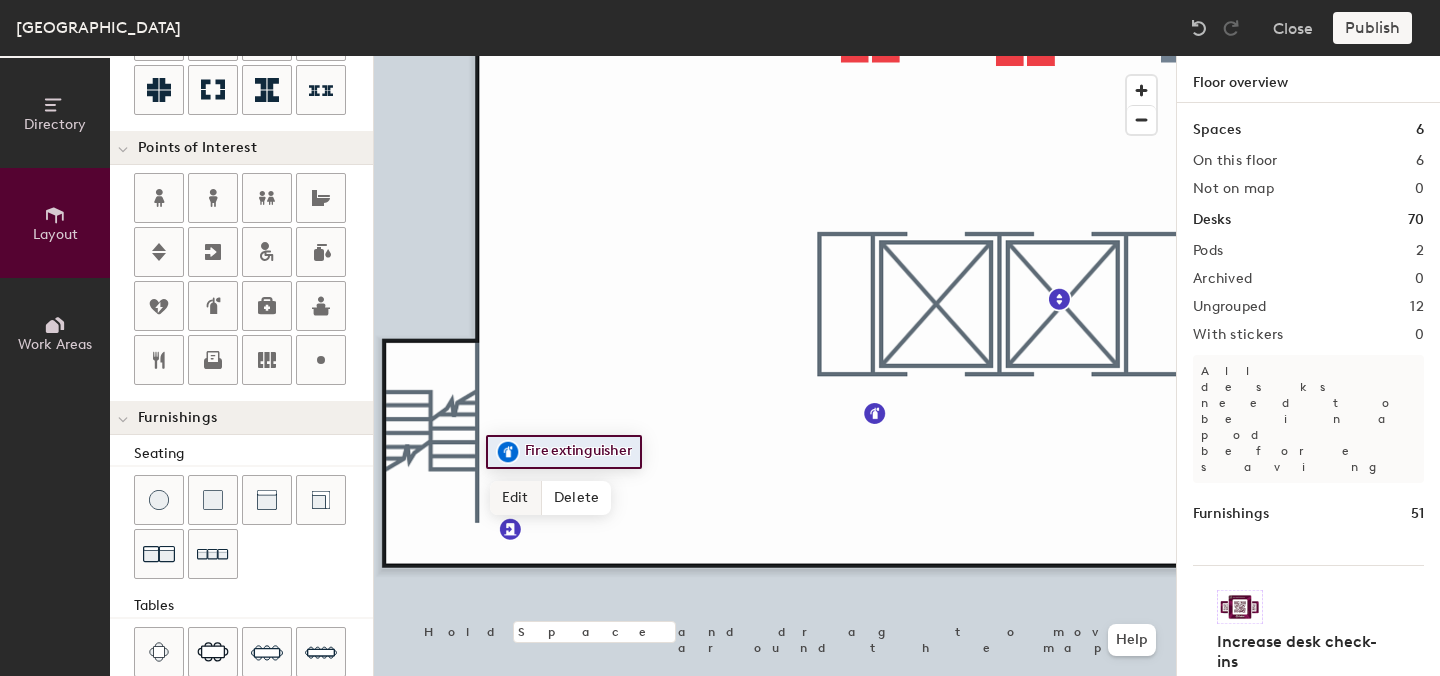 click 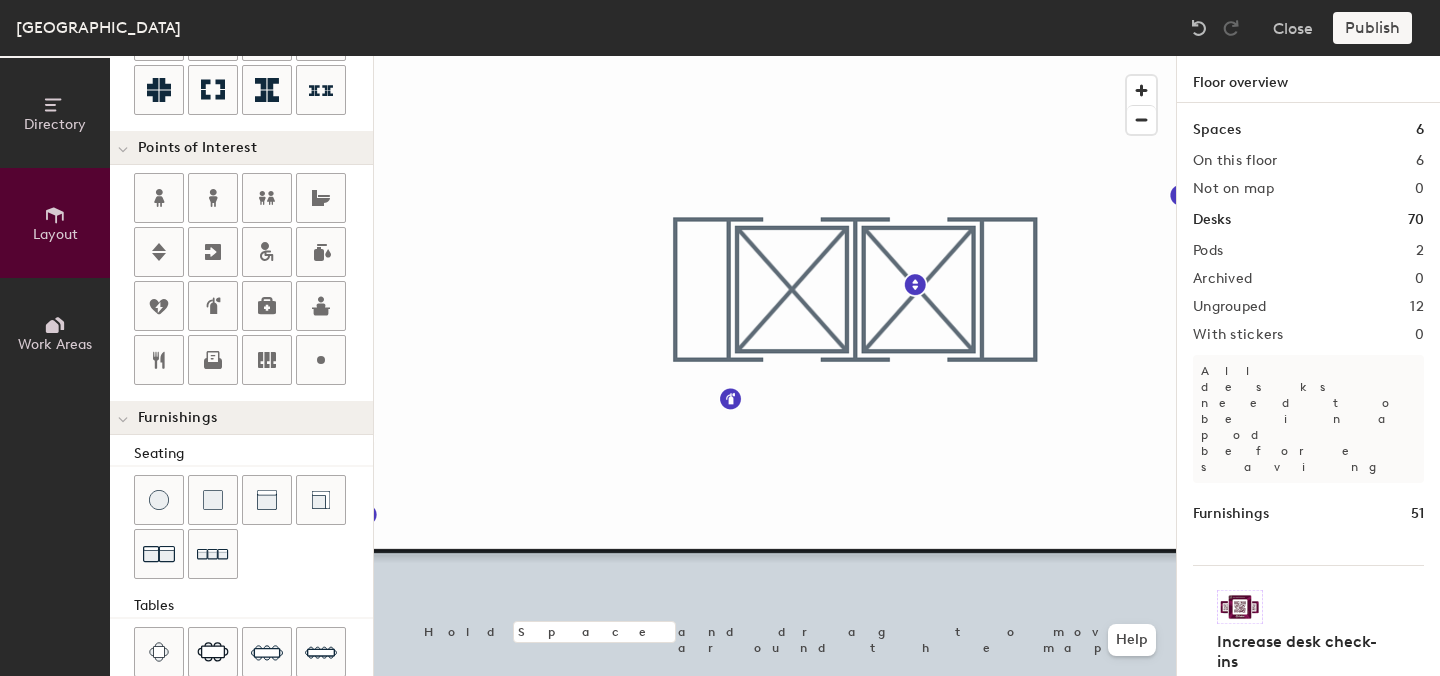 click 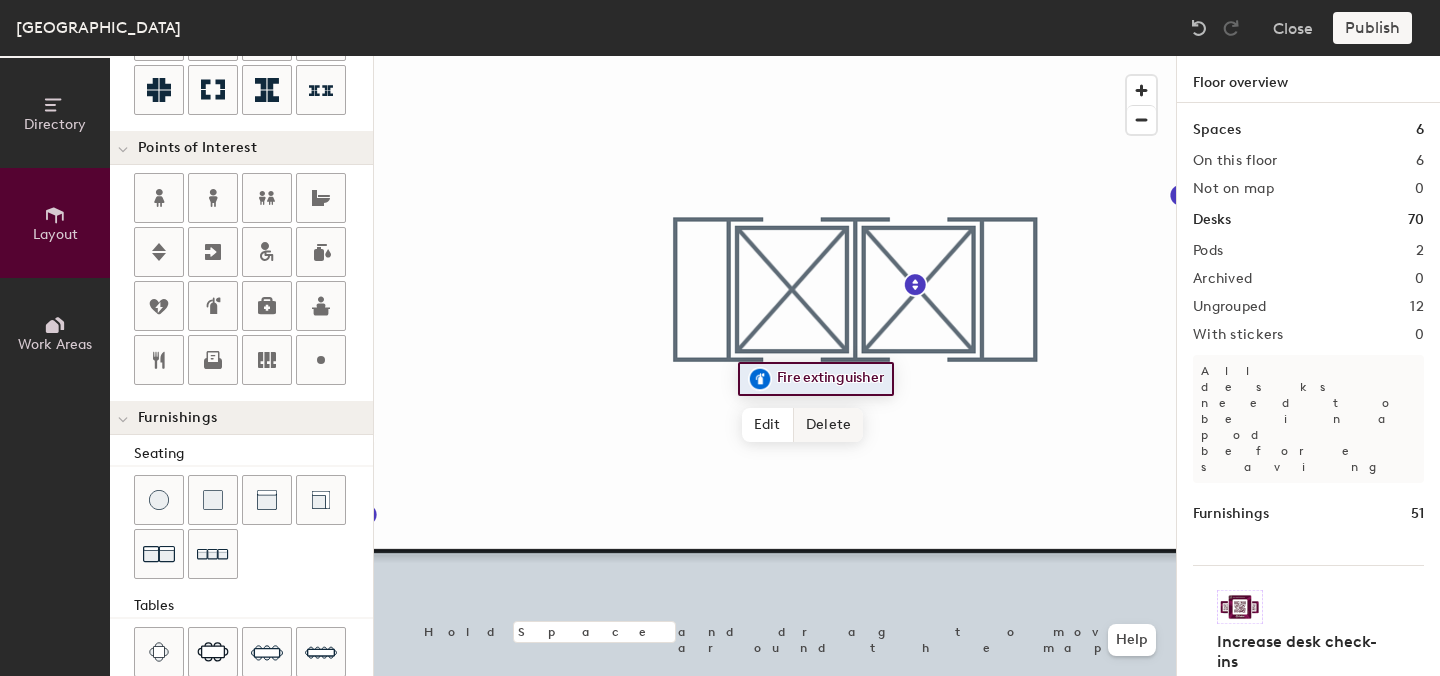click 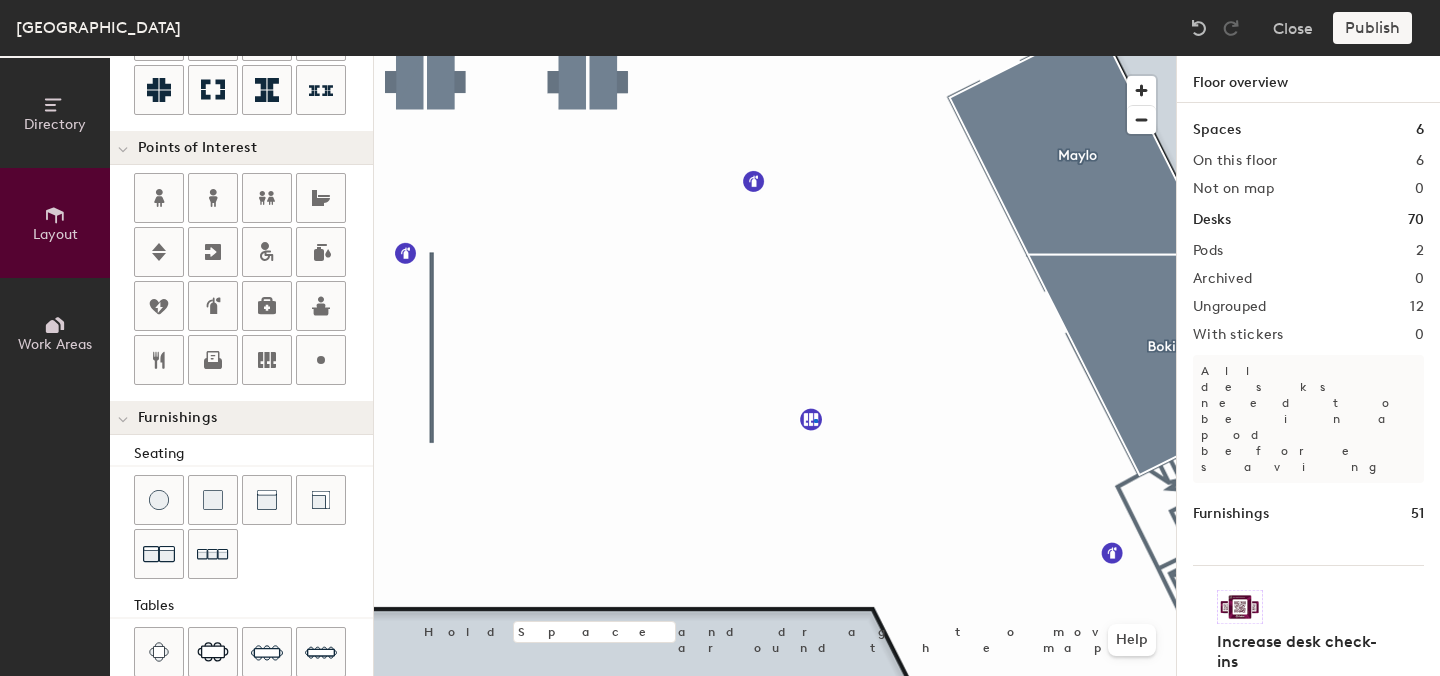 click 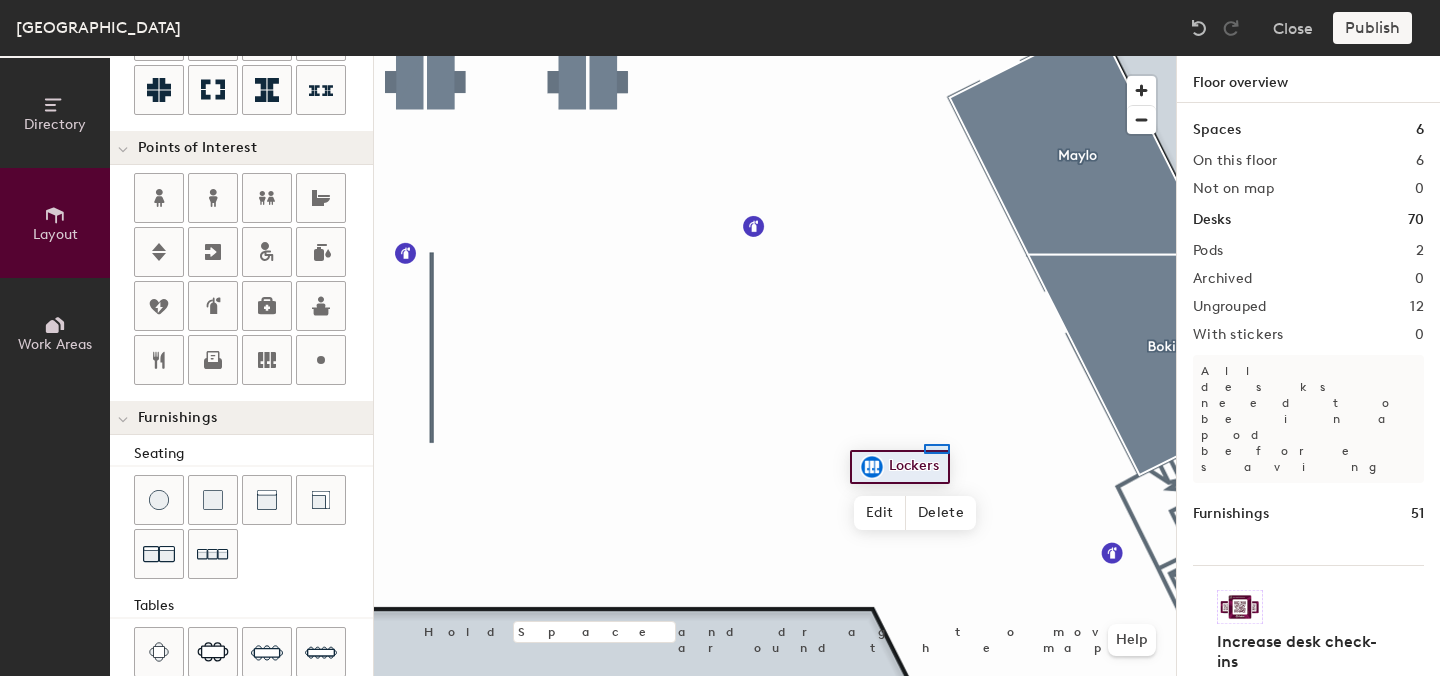 click 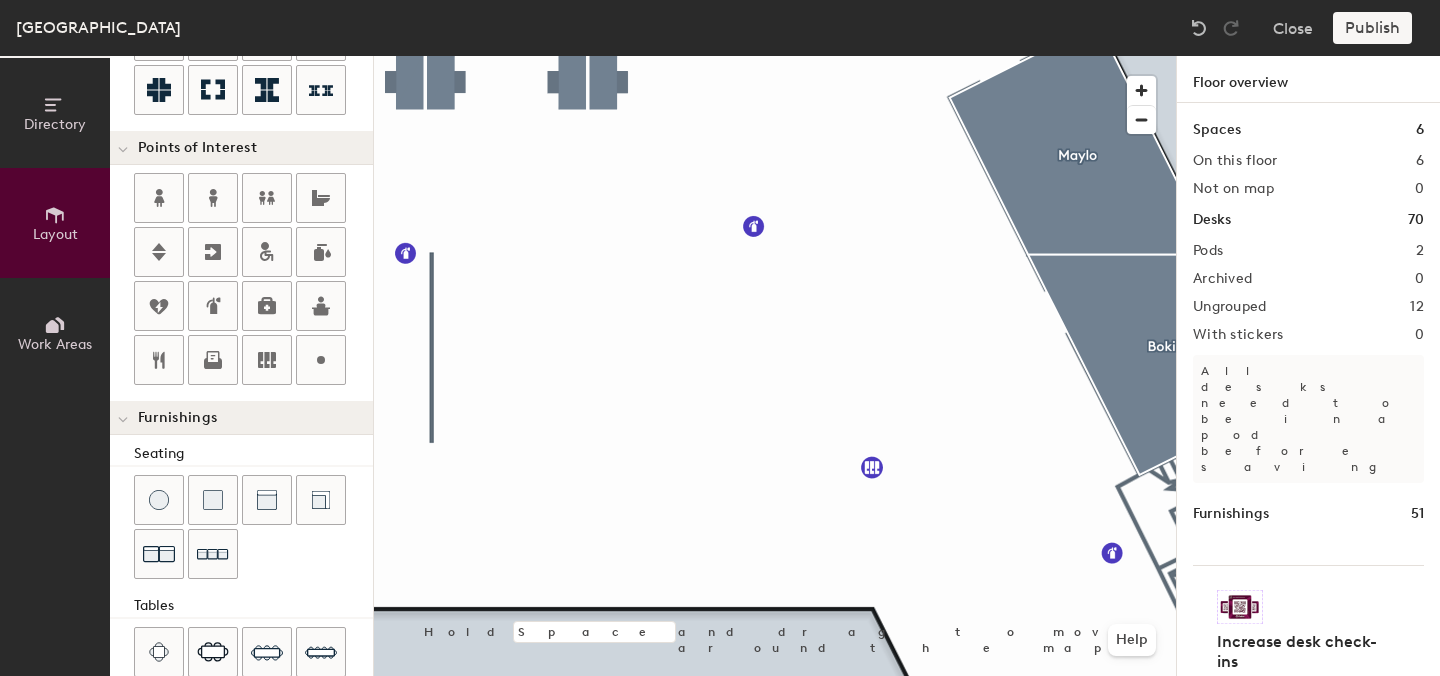click 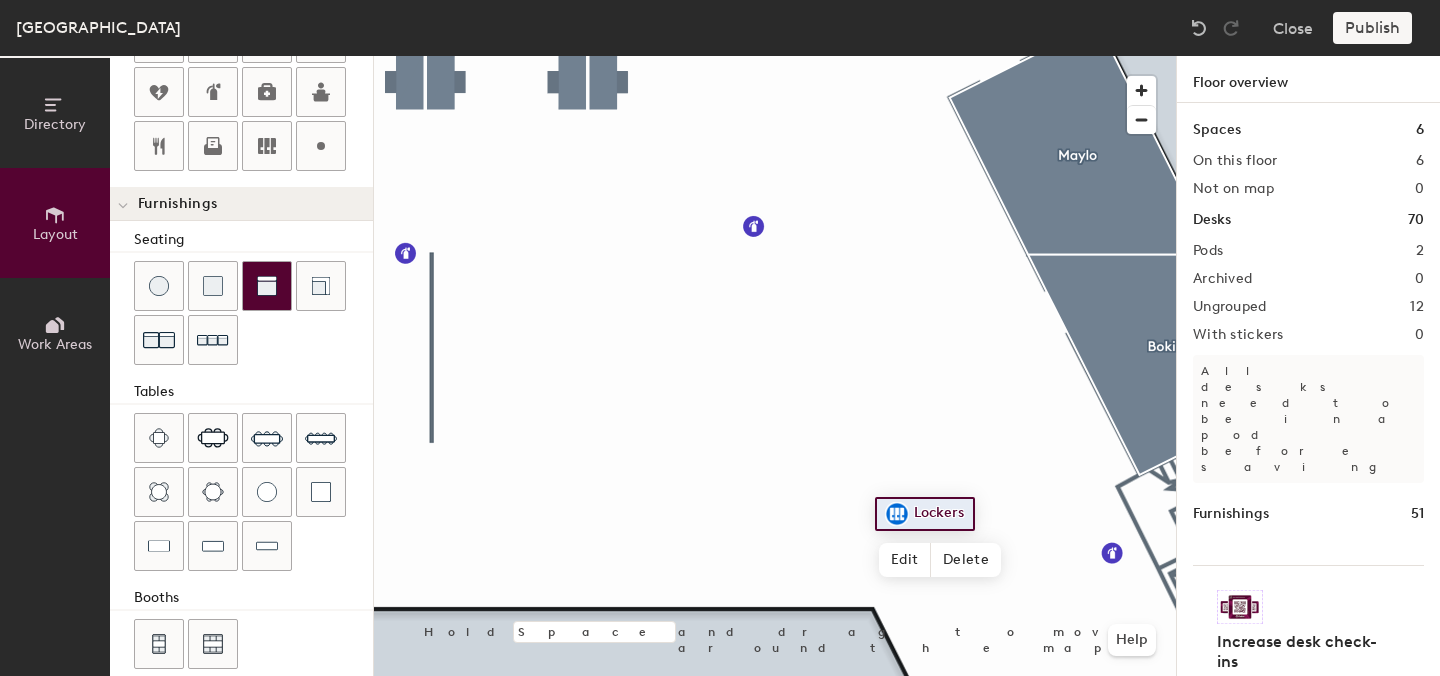 scroll, scrollTop: 587, scrollLeft: 0, axis: vertical 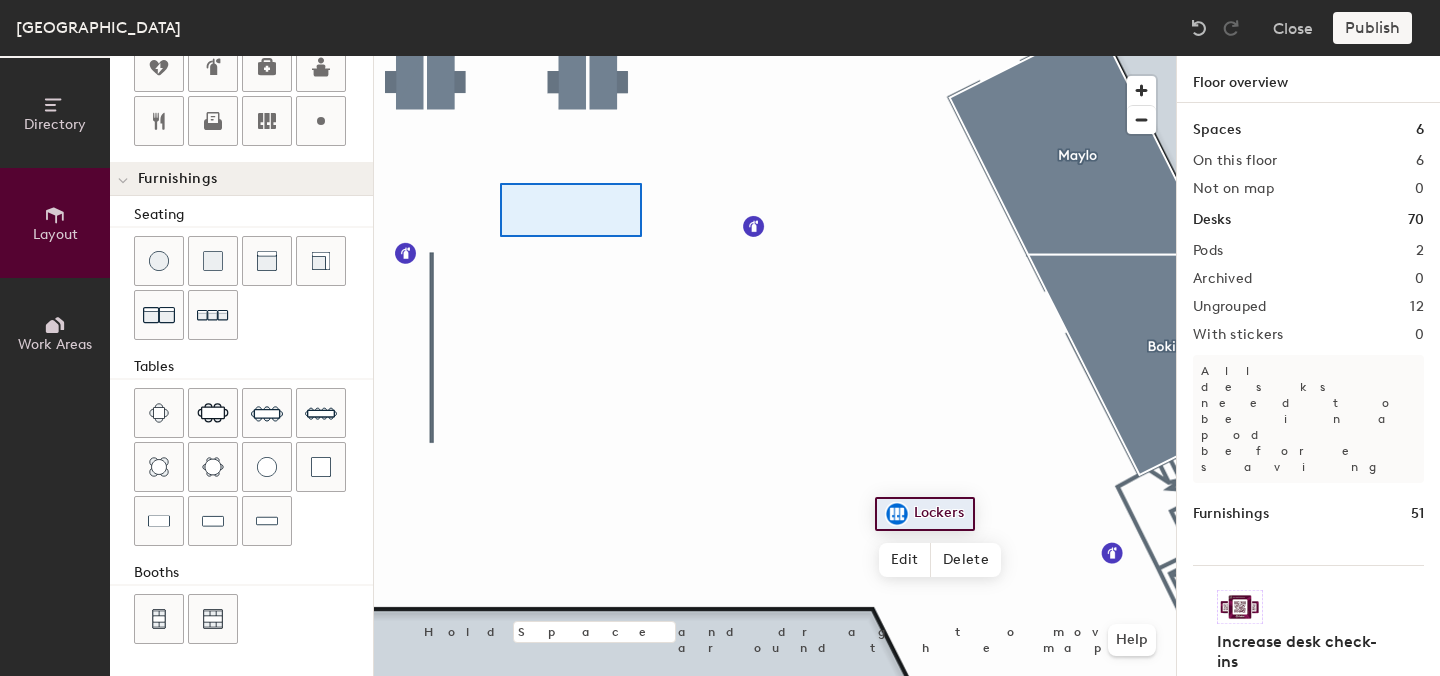 click 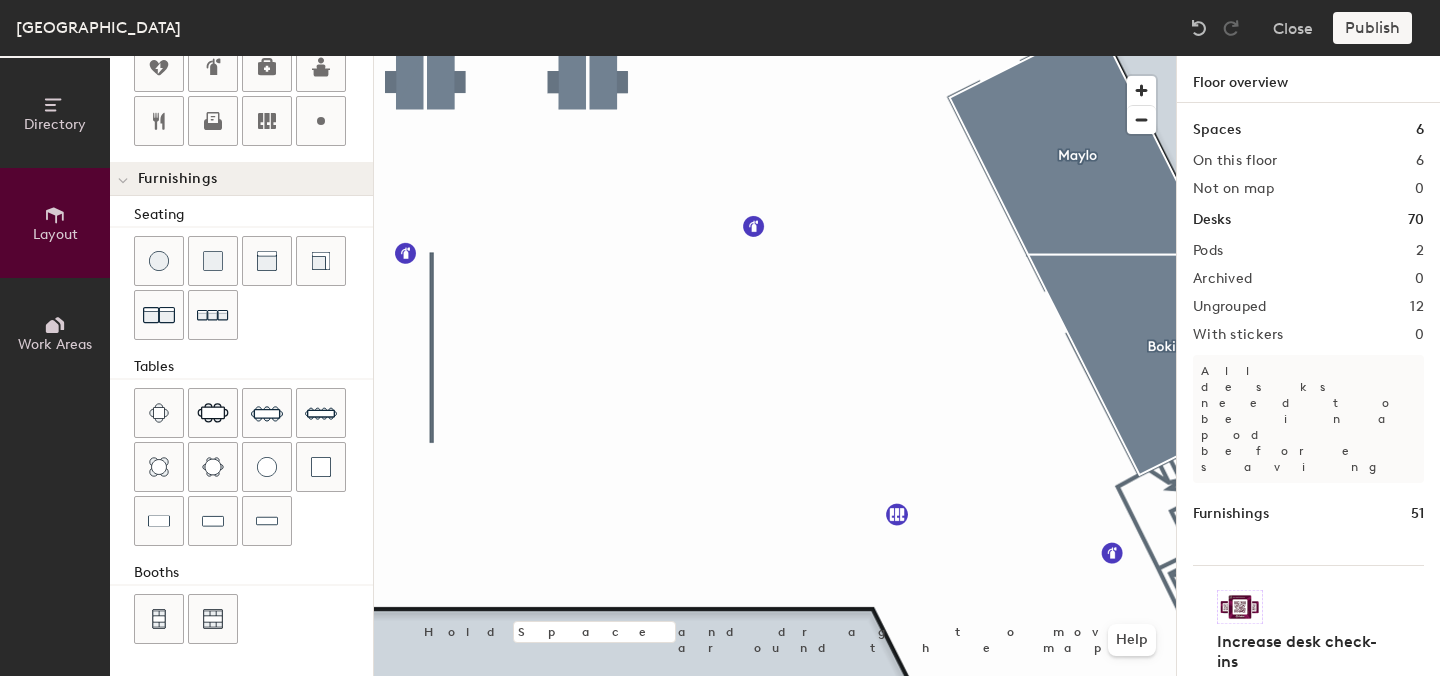 type on "20" 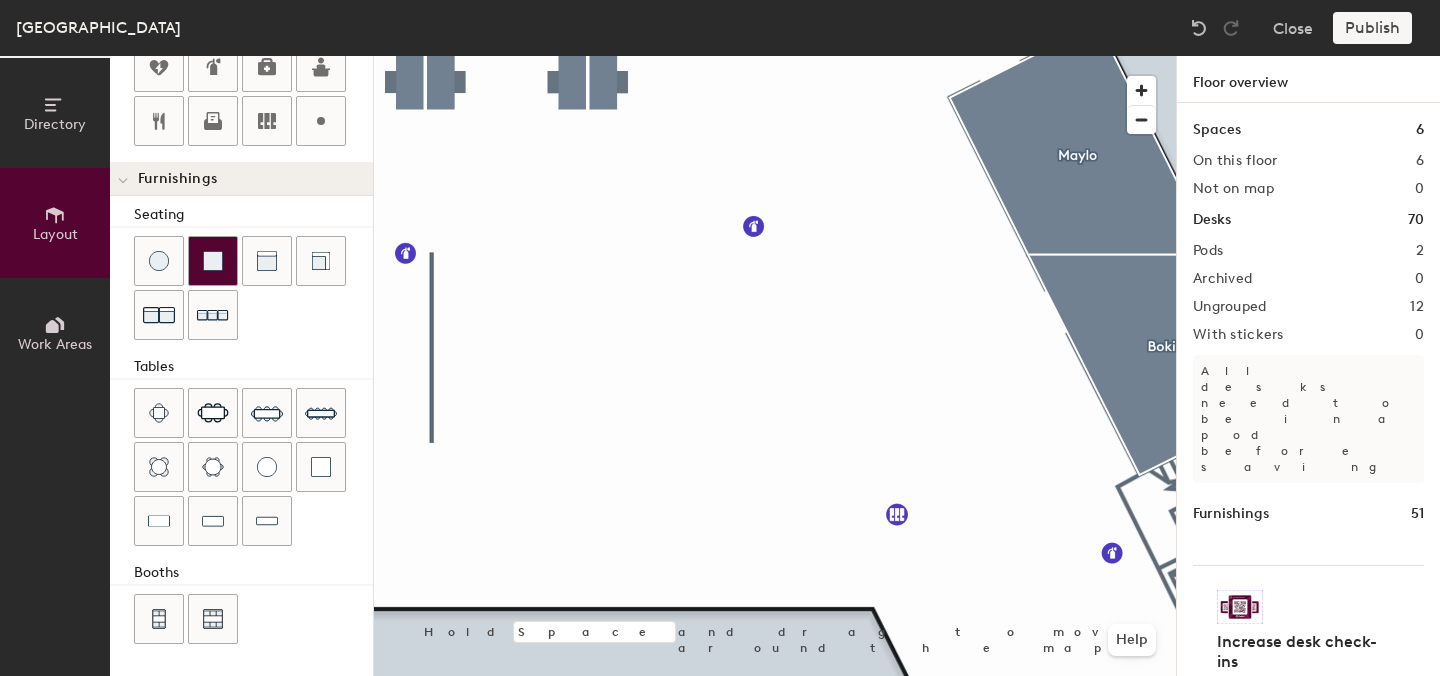 scroll, scrollTop: 0, scrollLeft: 0, axis: both 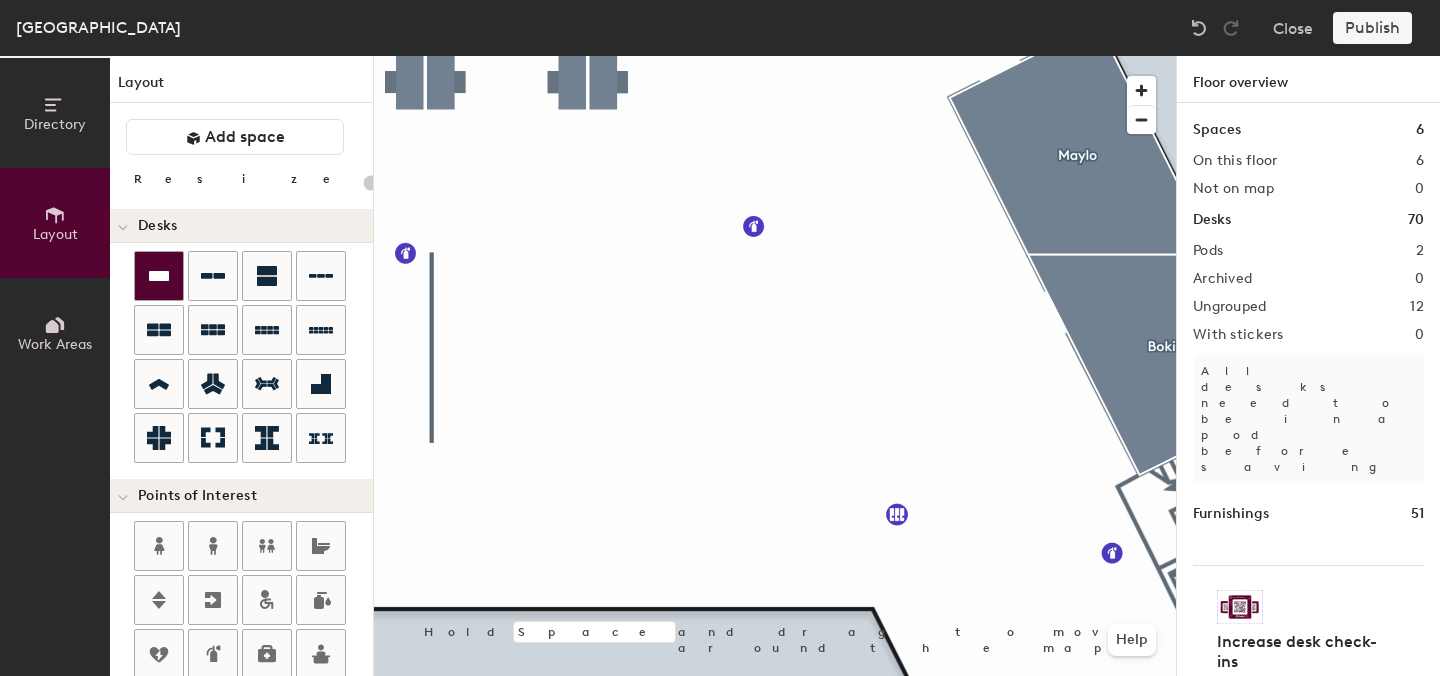 click 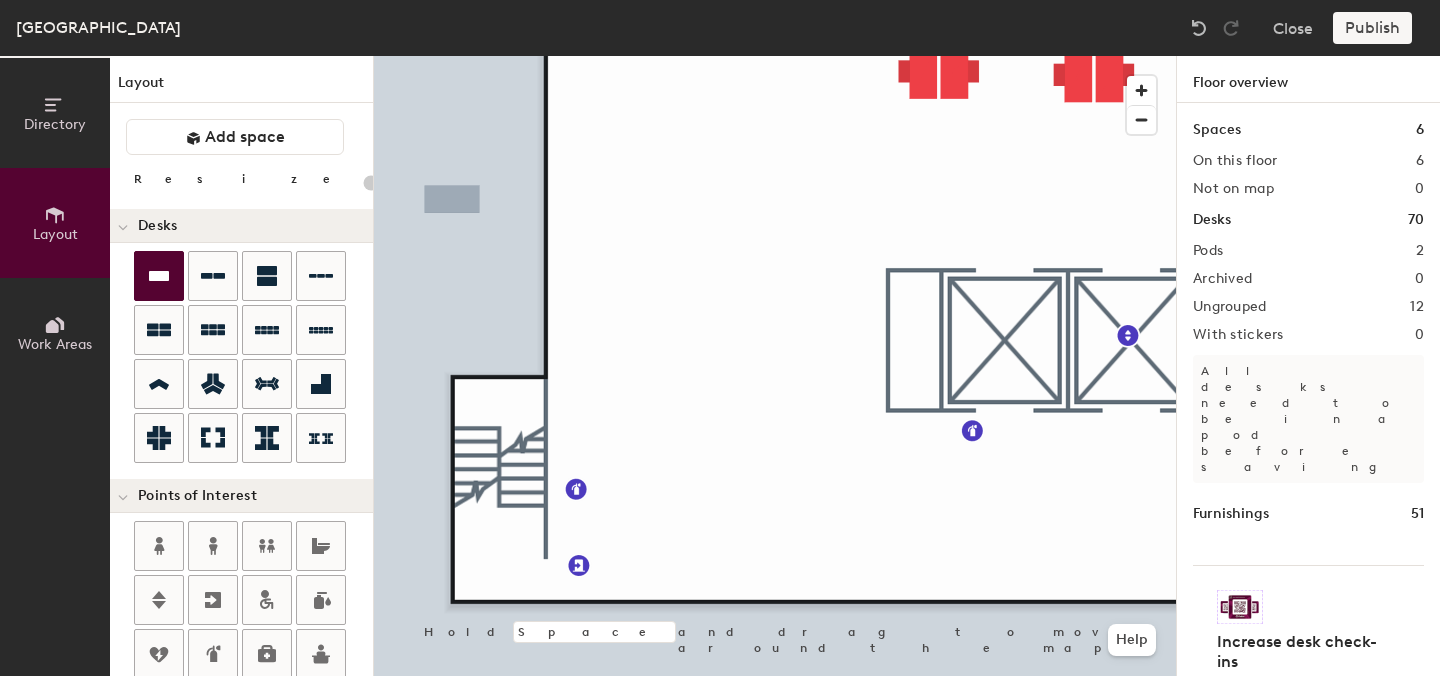 scroll, scrollTop: 0, scrollLeft: 0, axis: both 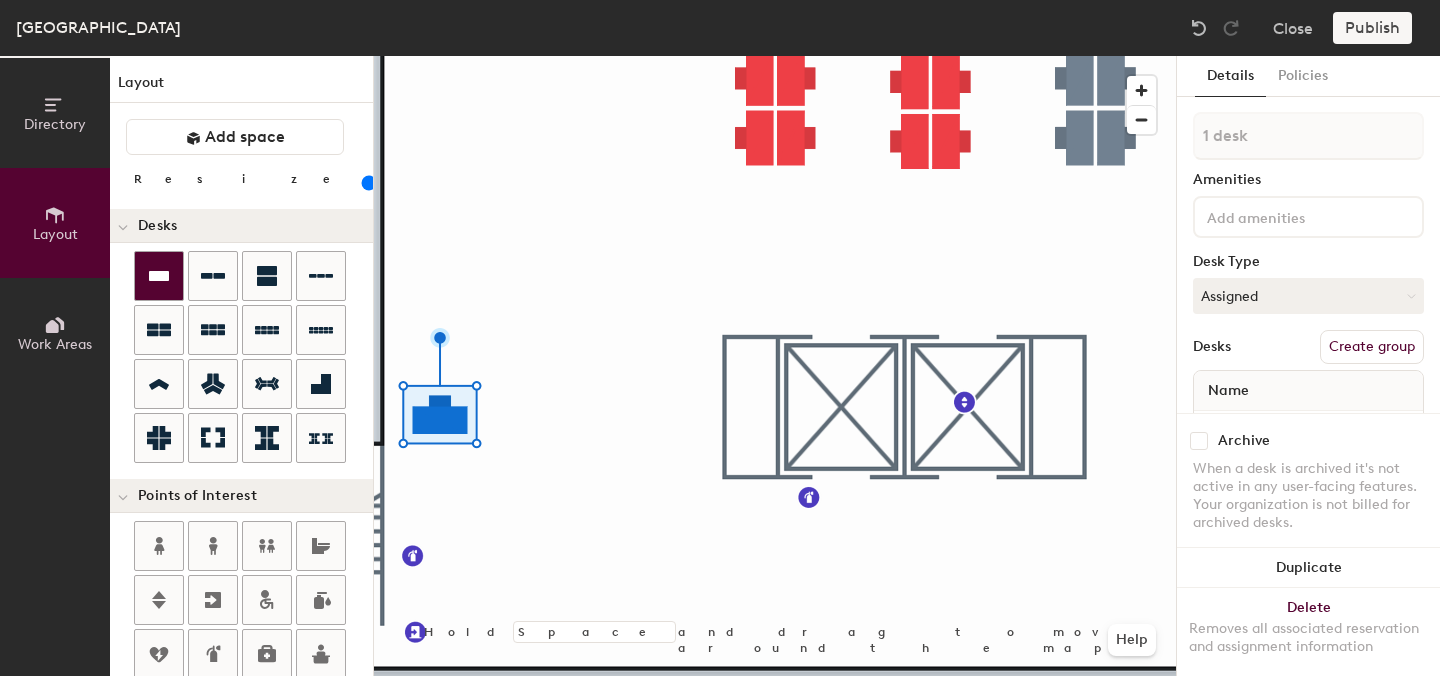 click 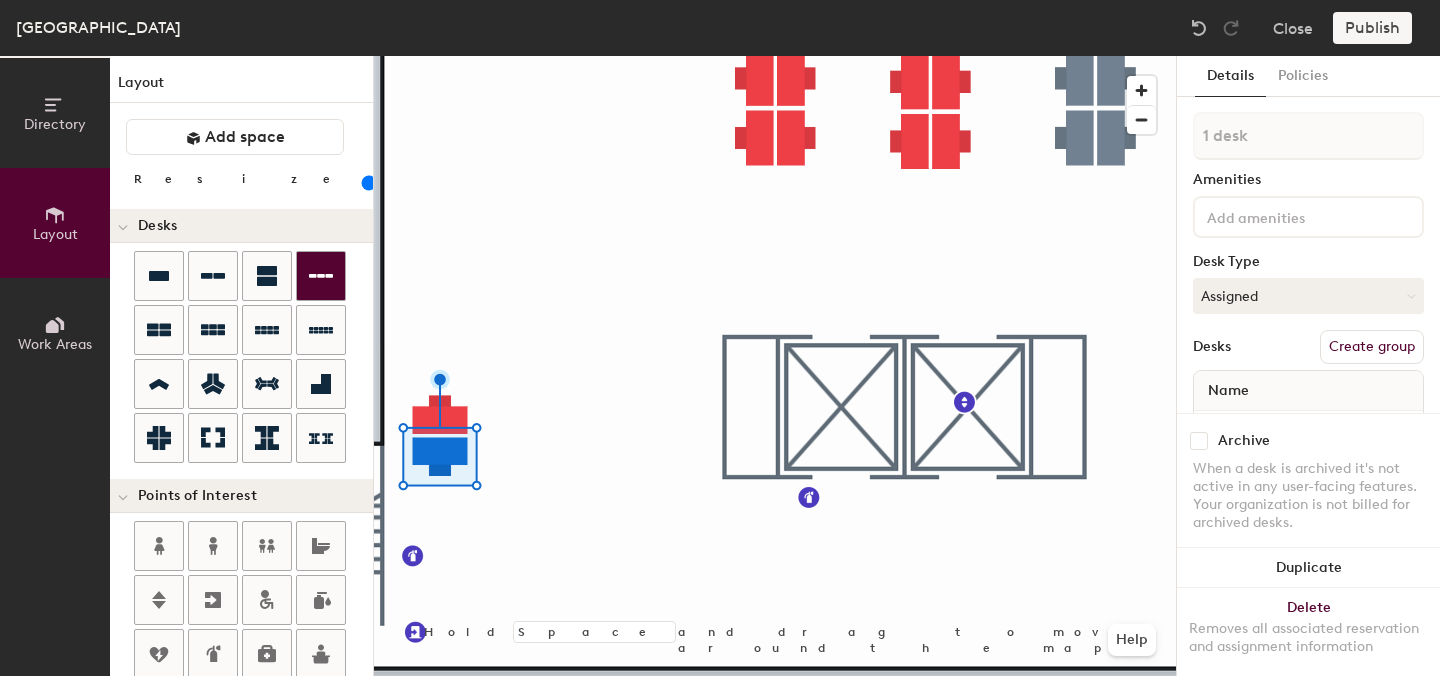 click 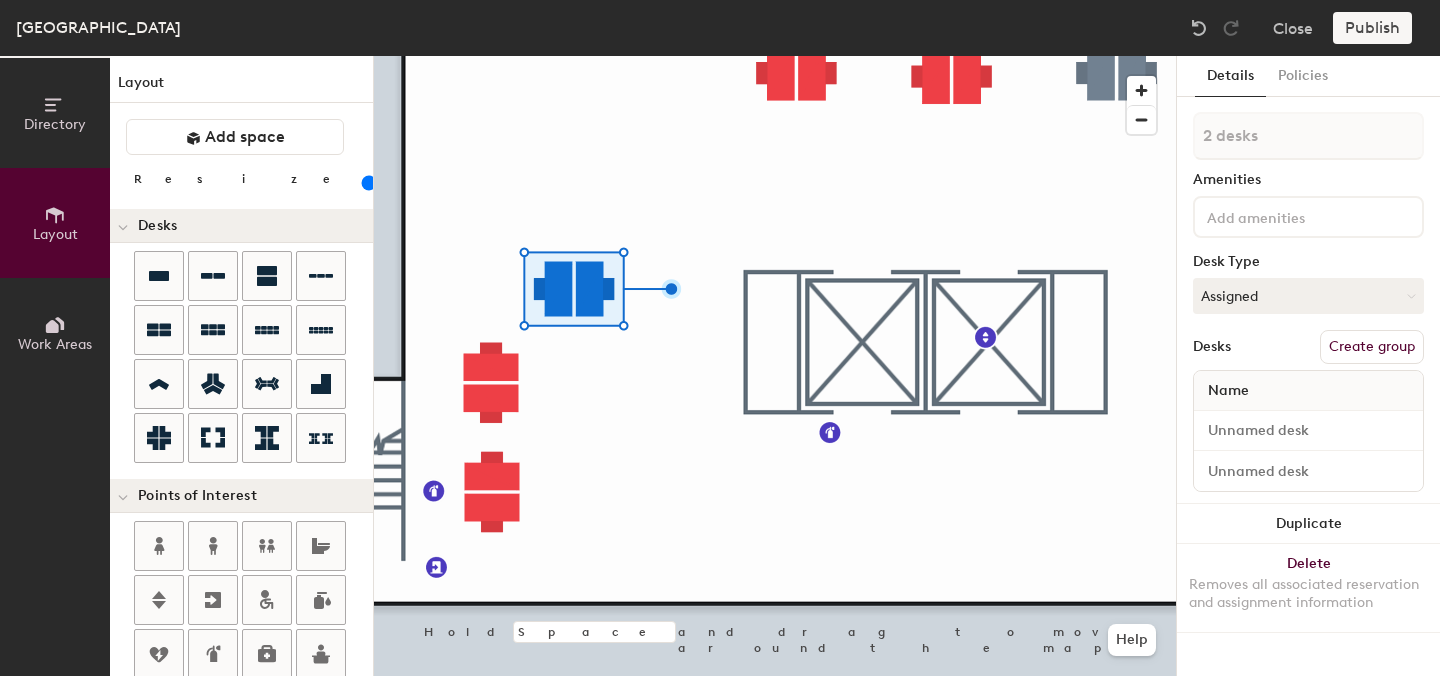 click 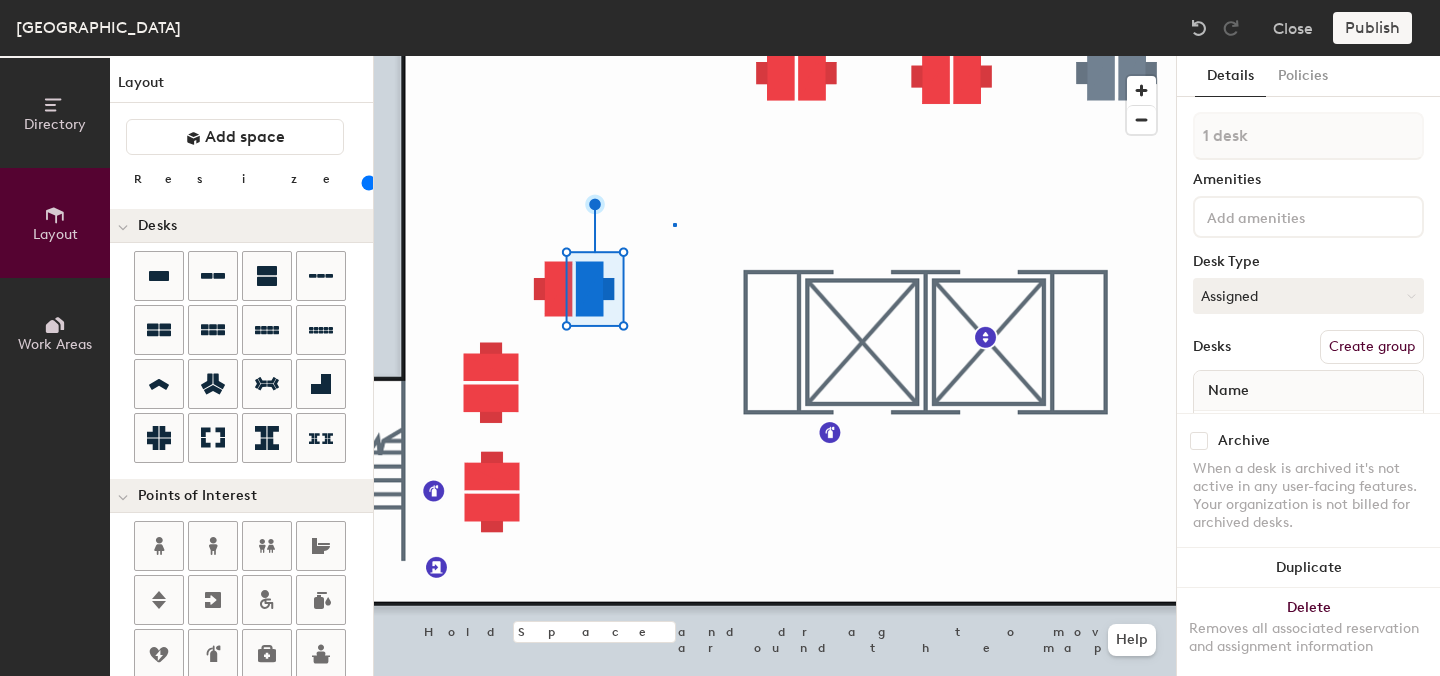 click 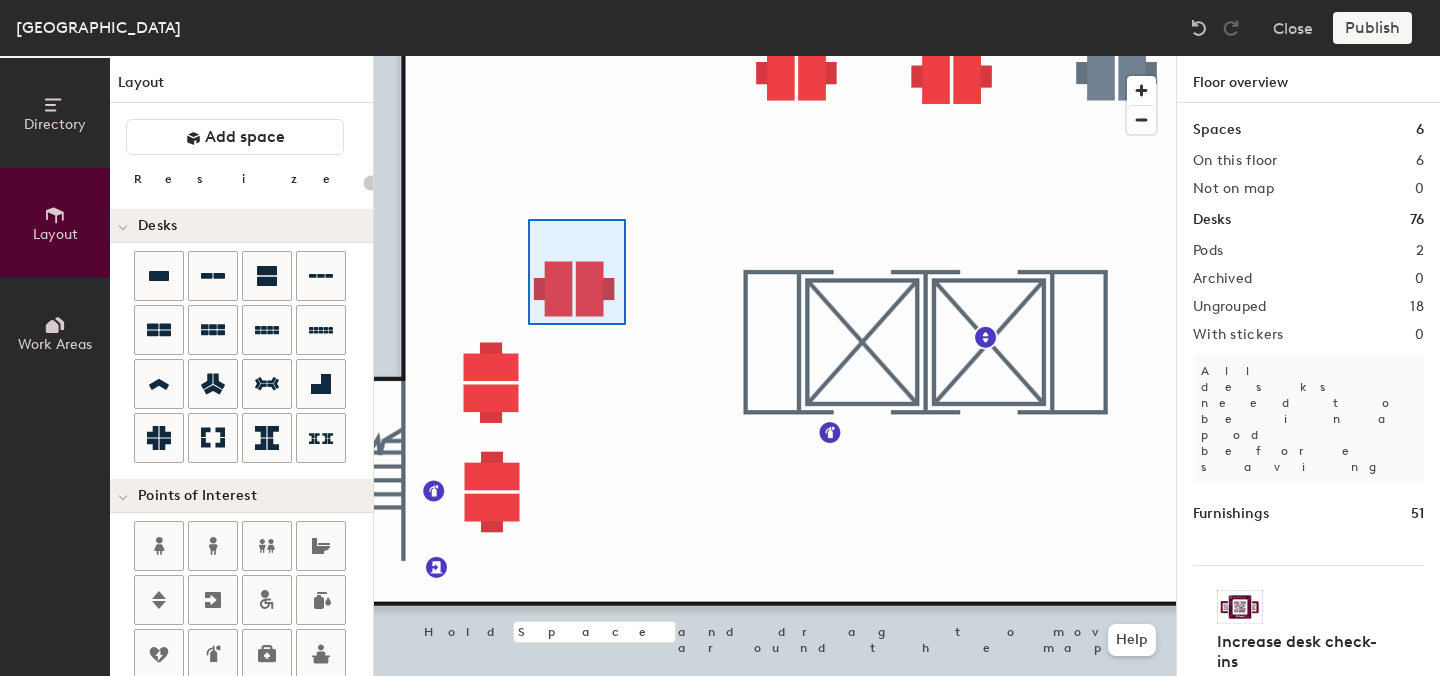 type on "100" 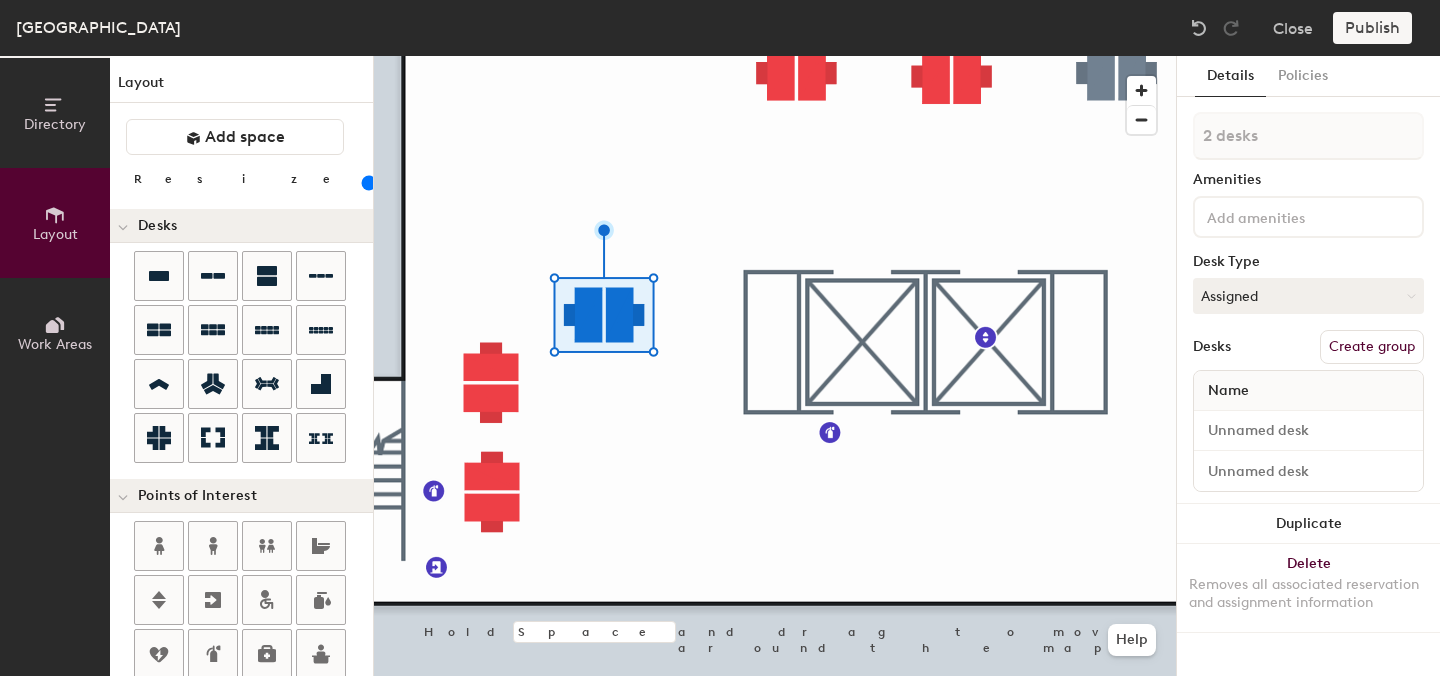 type on "1 desk" 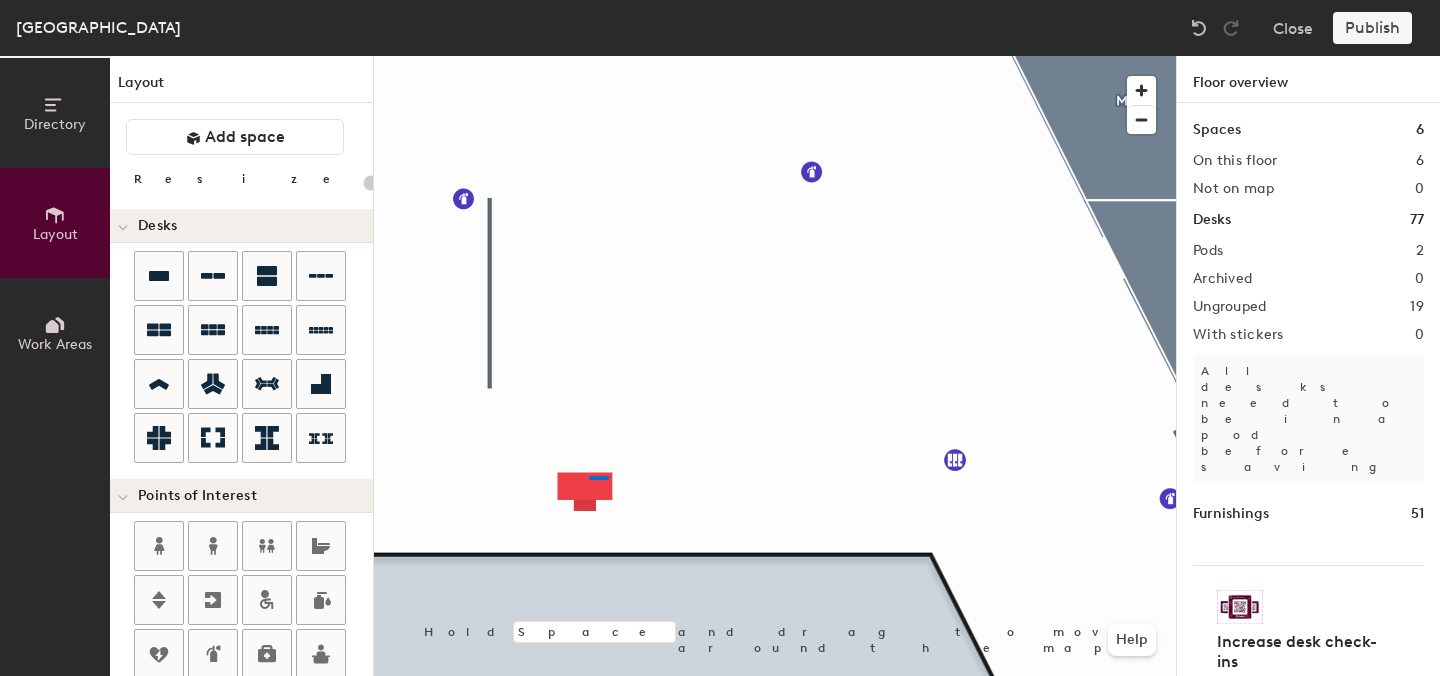 type on "100" 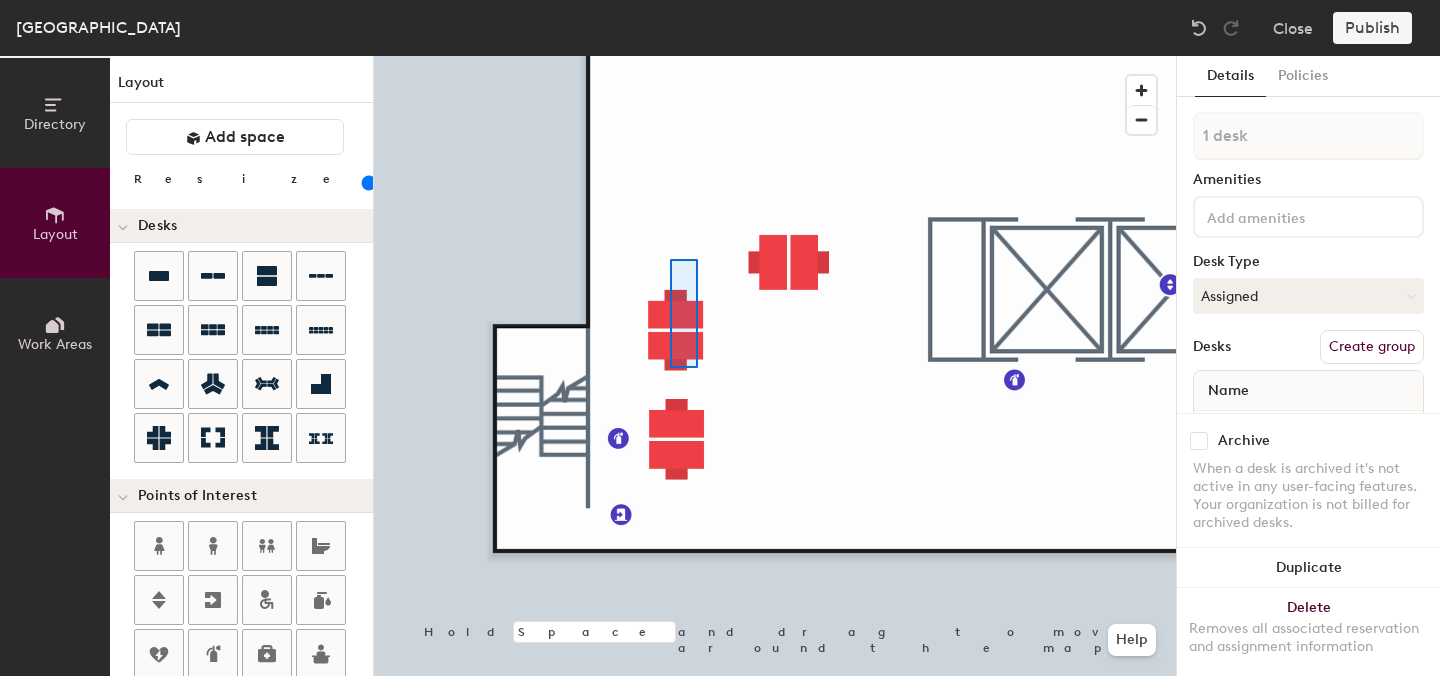 click 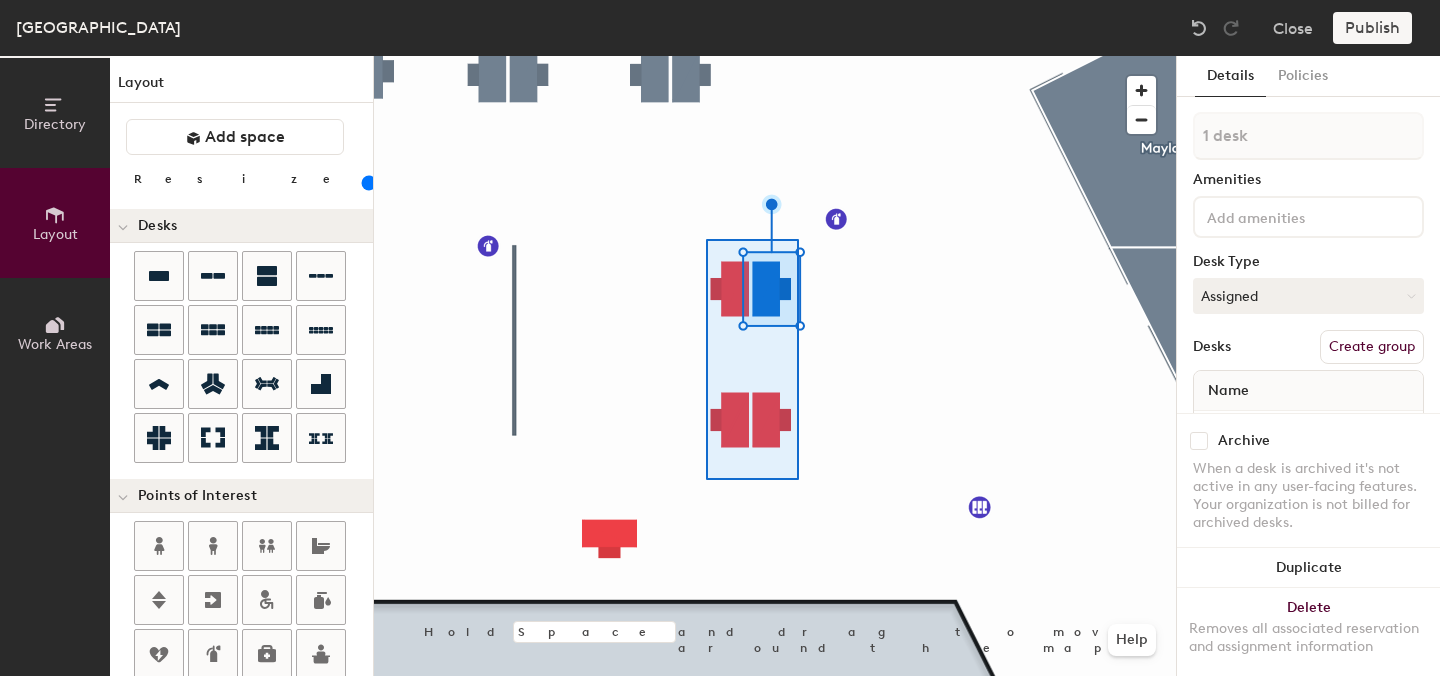 type on "4 desks" 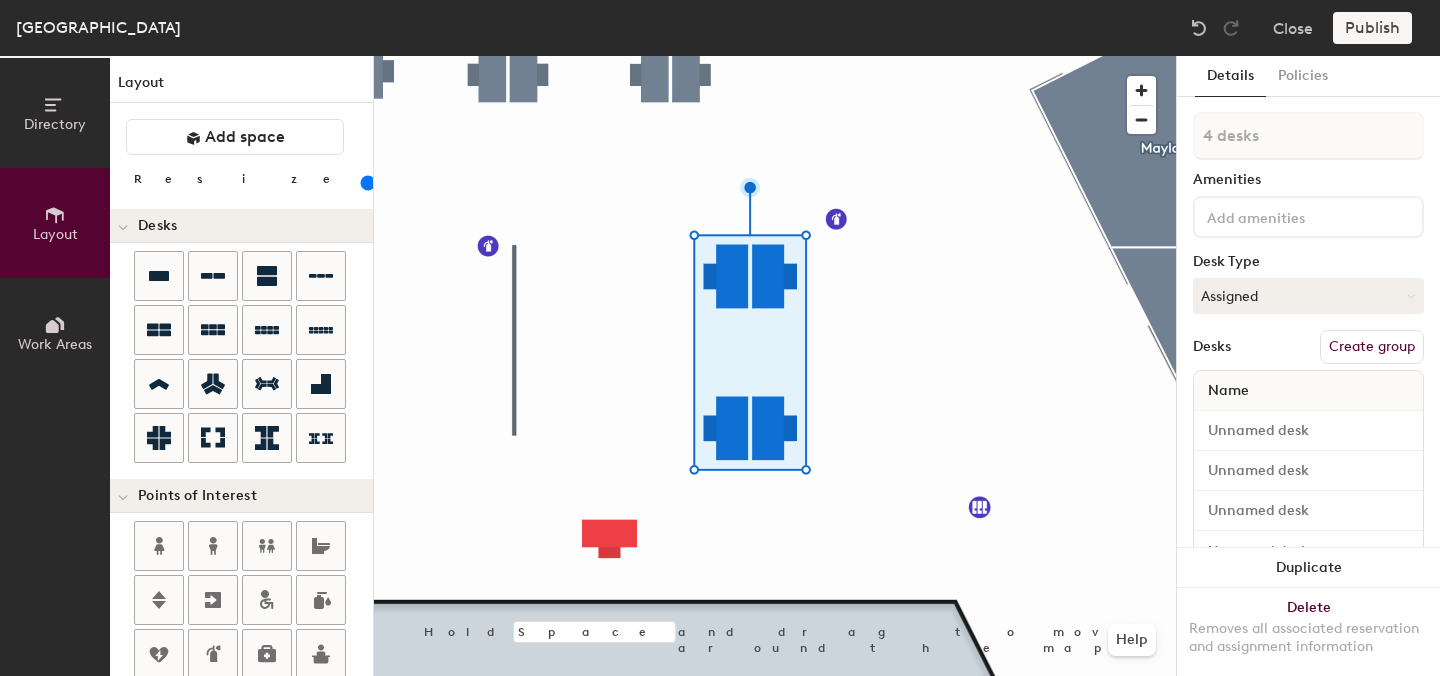 click 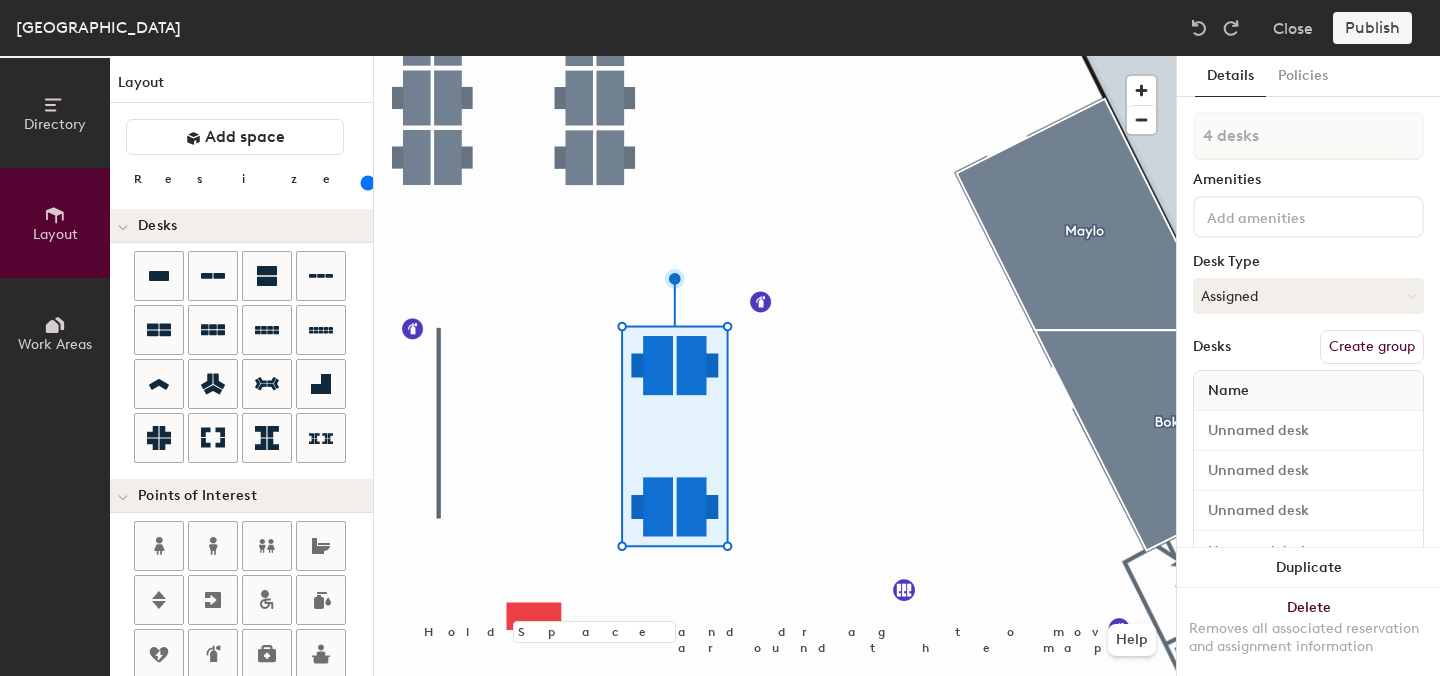type on "100" 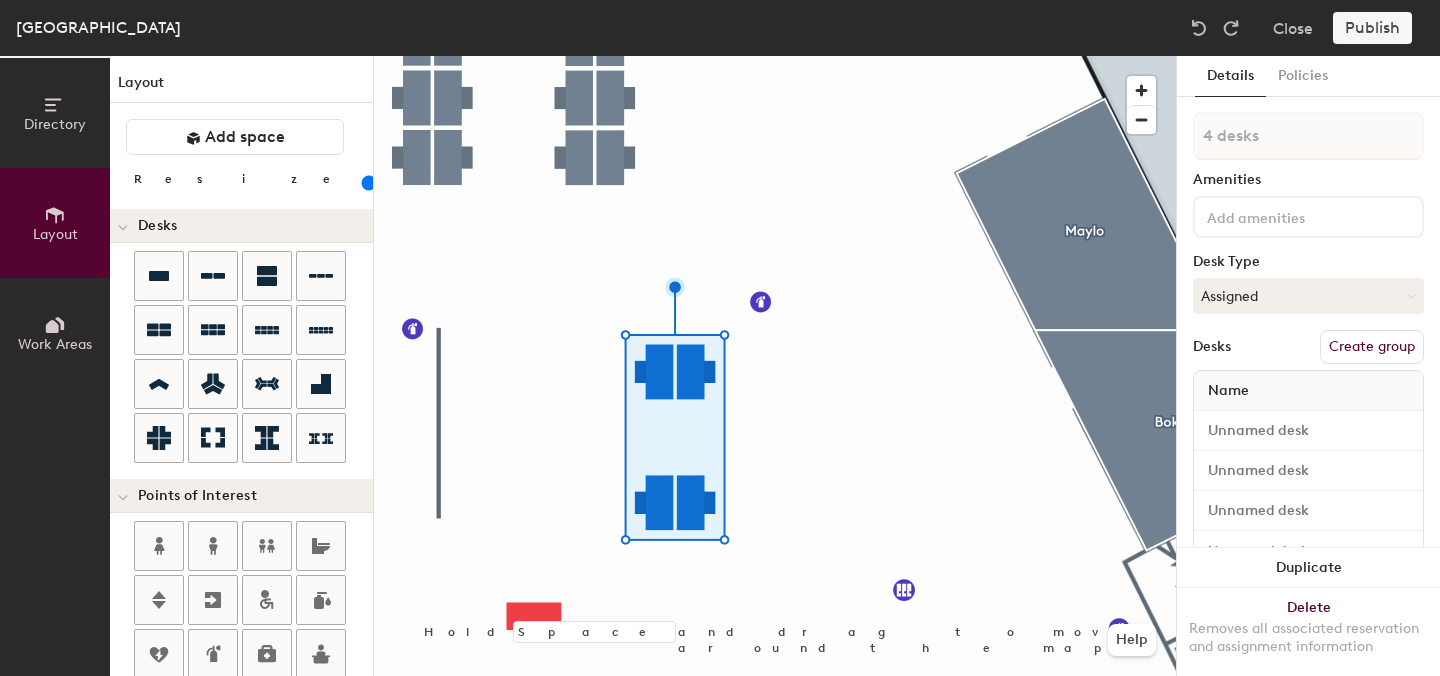 type on "1 desk" 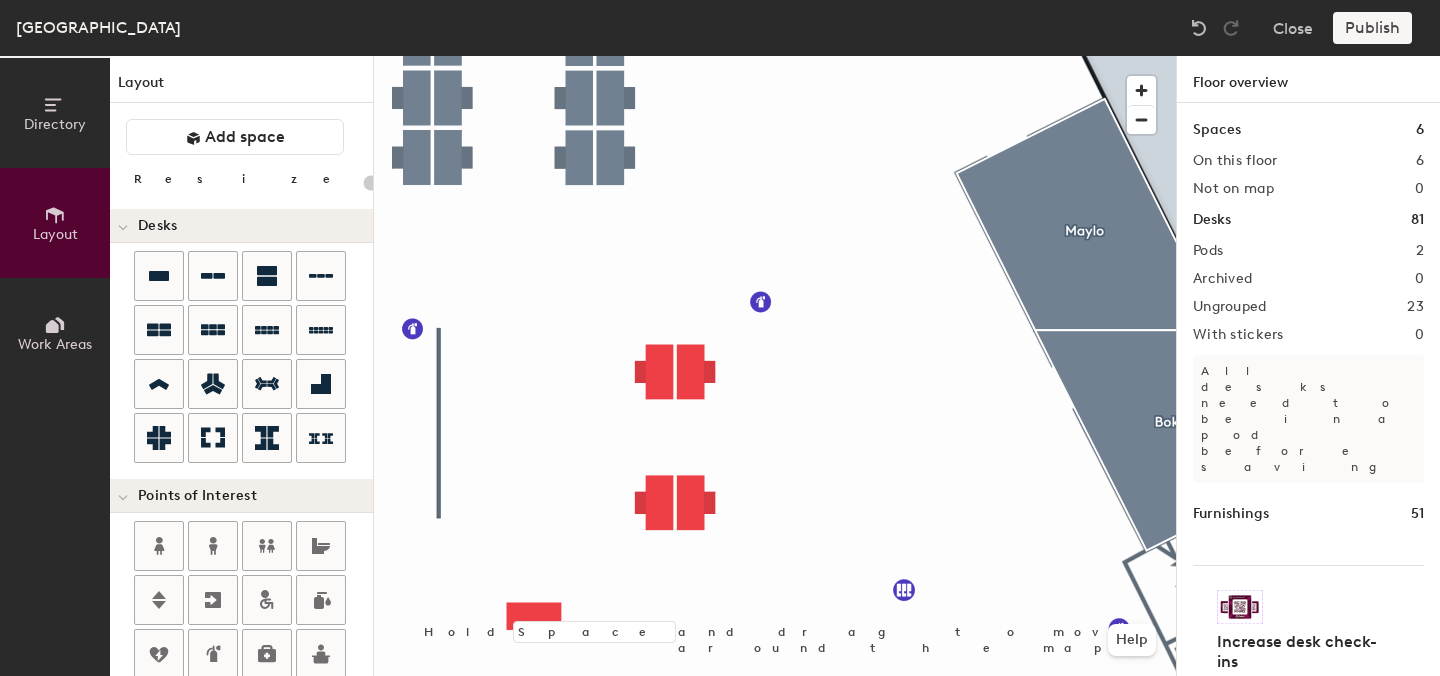 click 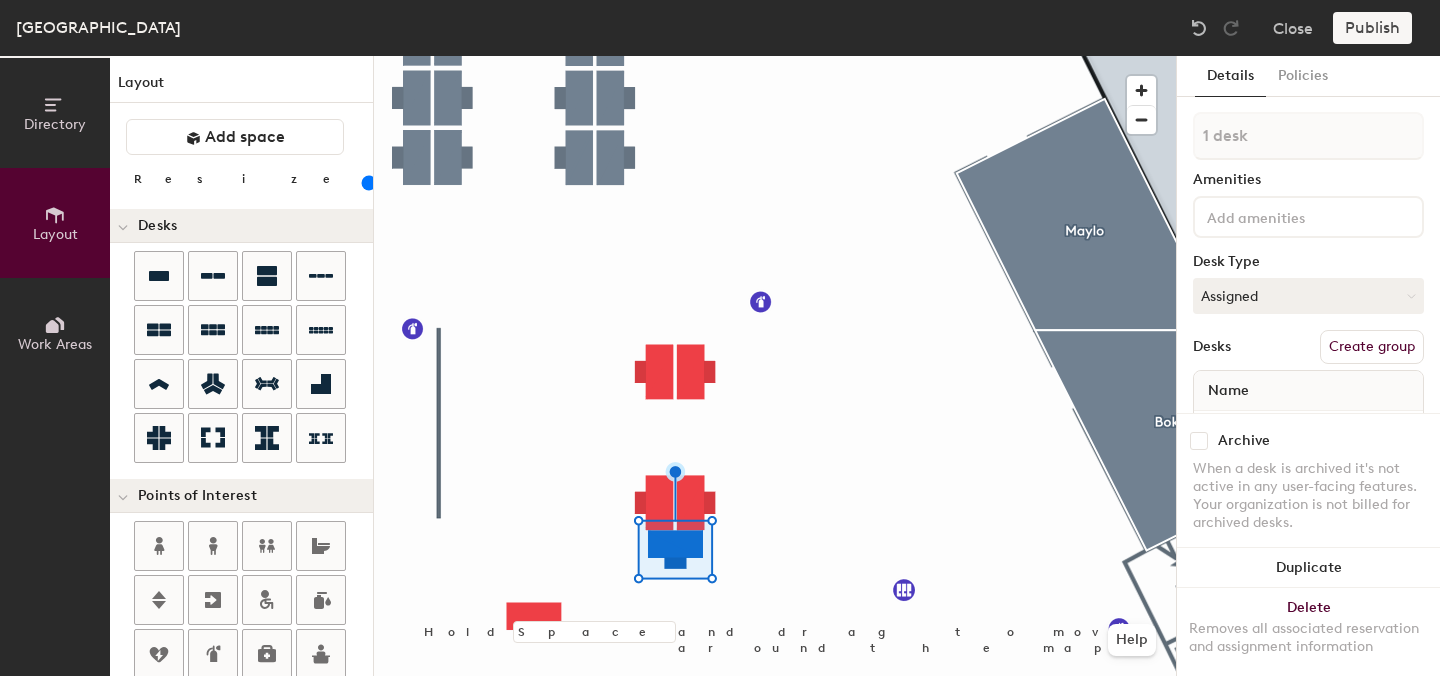 scroll, scrollTop: 0, scrollLeft: 0, axis: both 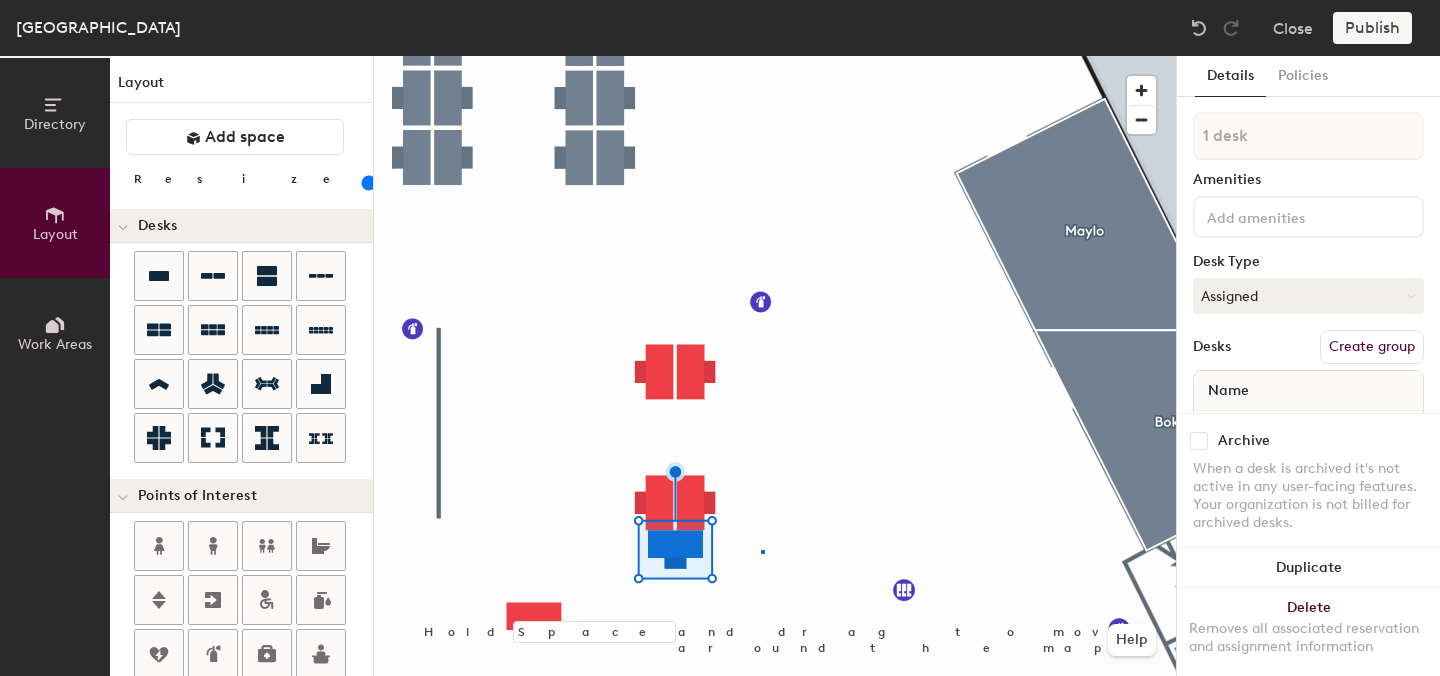 click 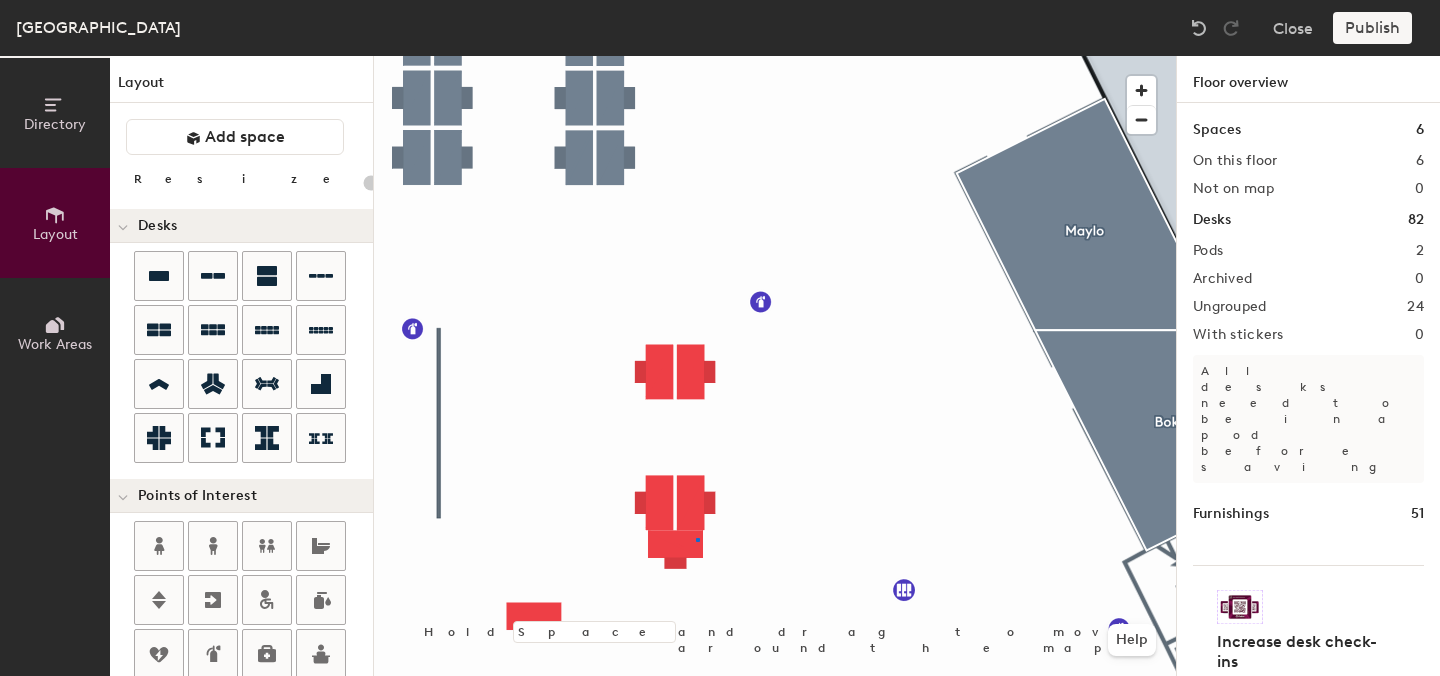 click 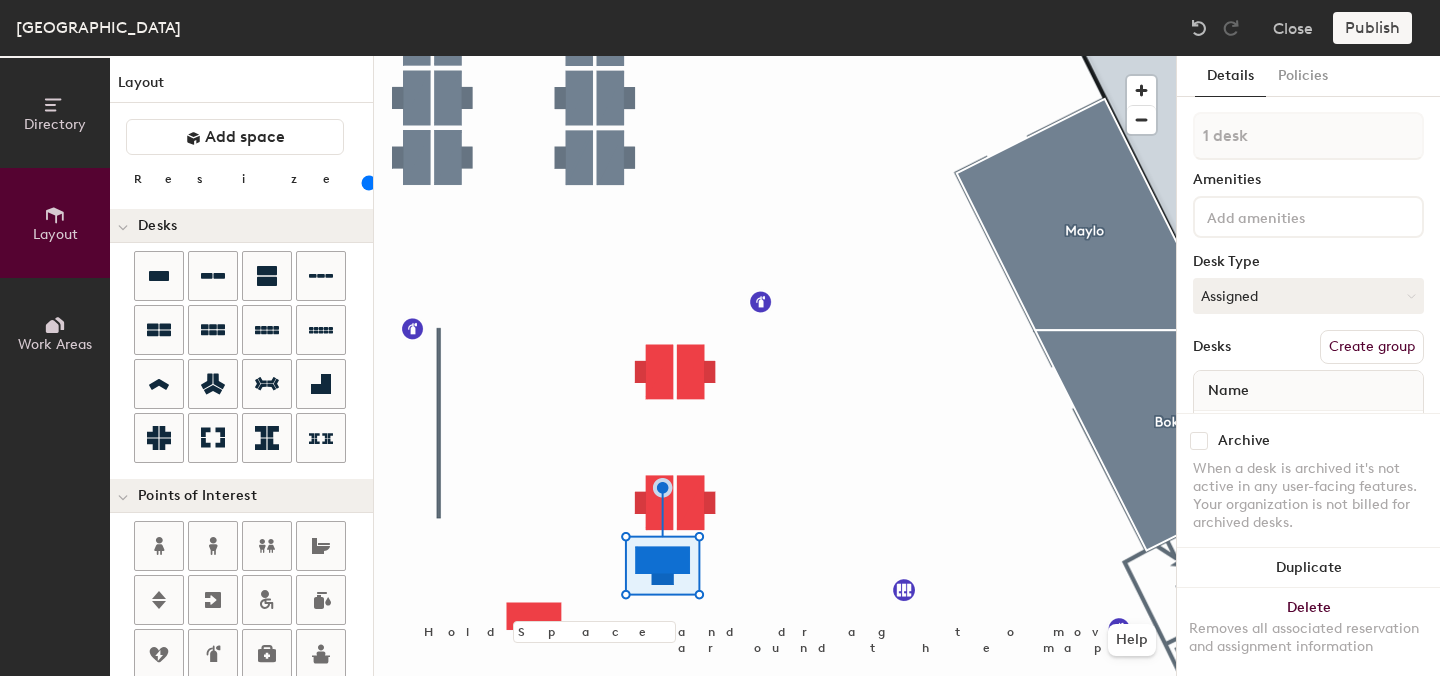 click 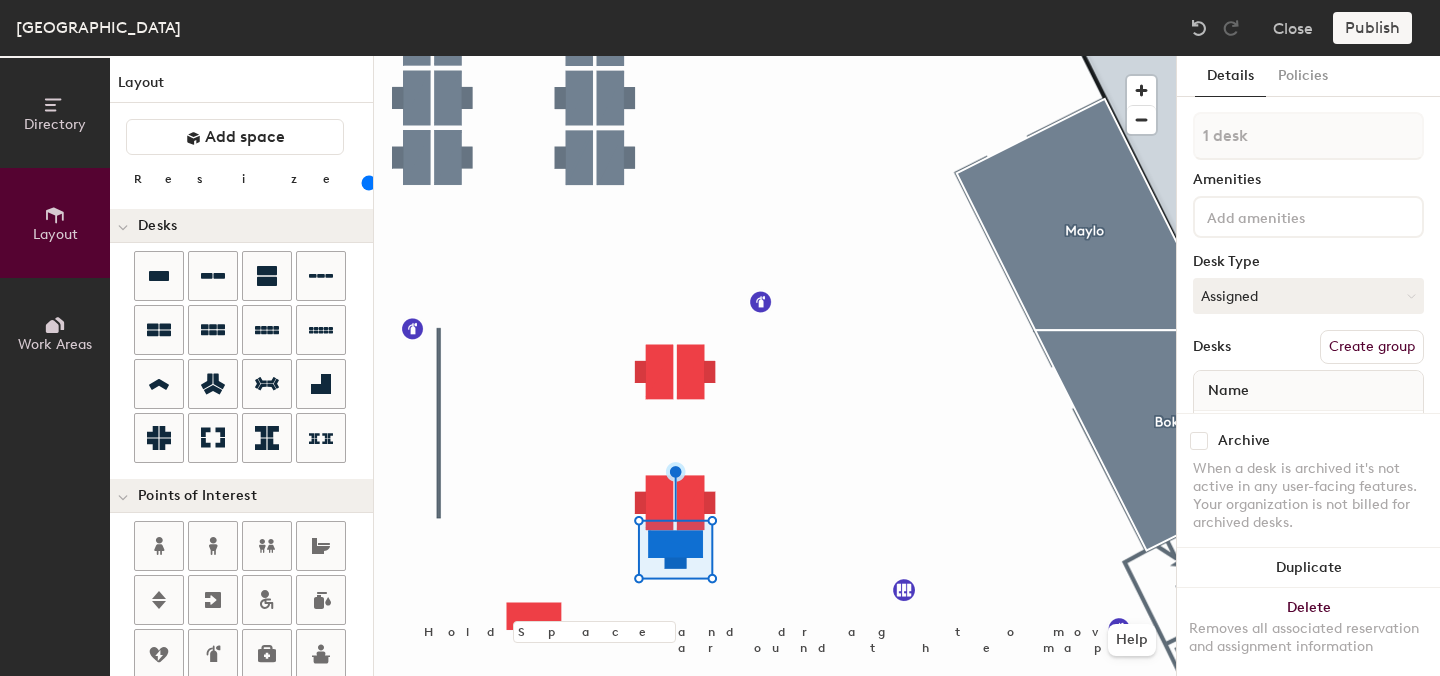 click 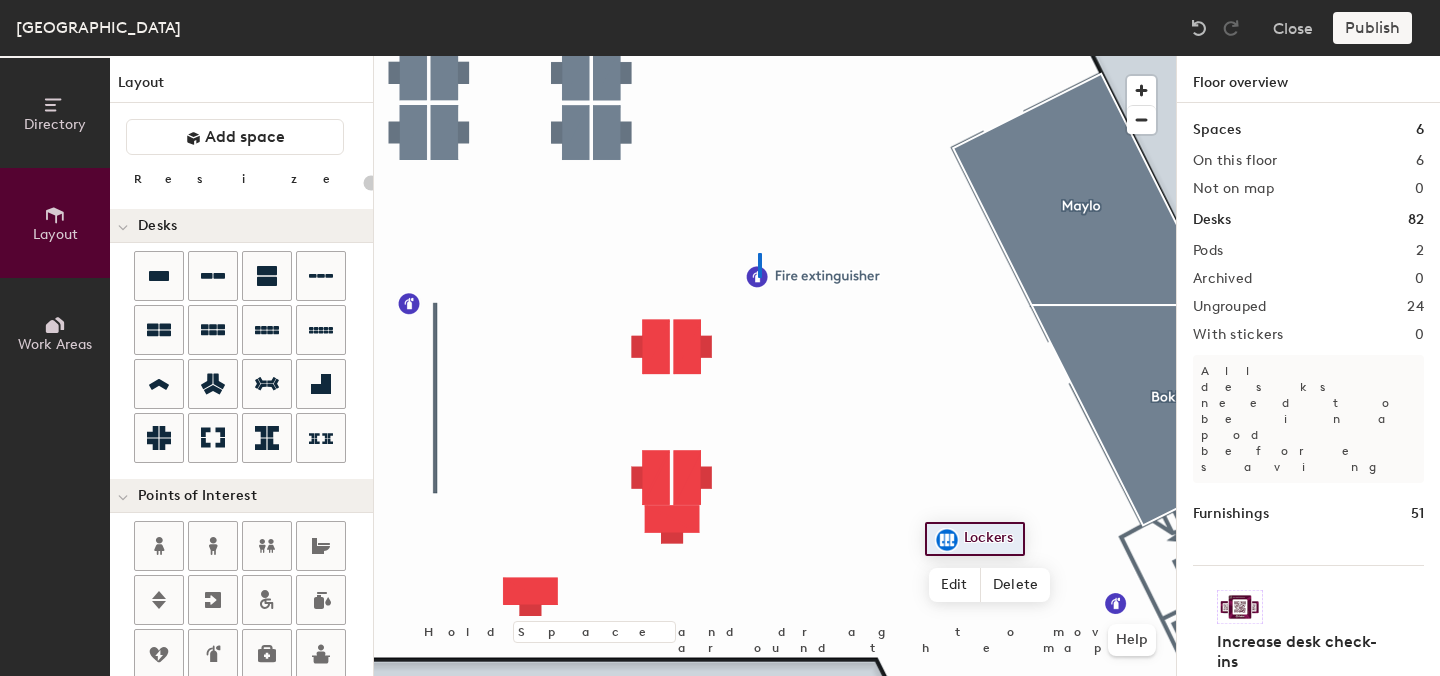 click 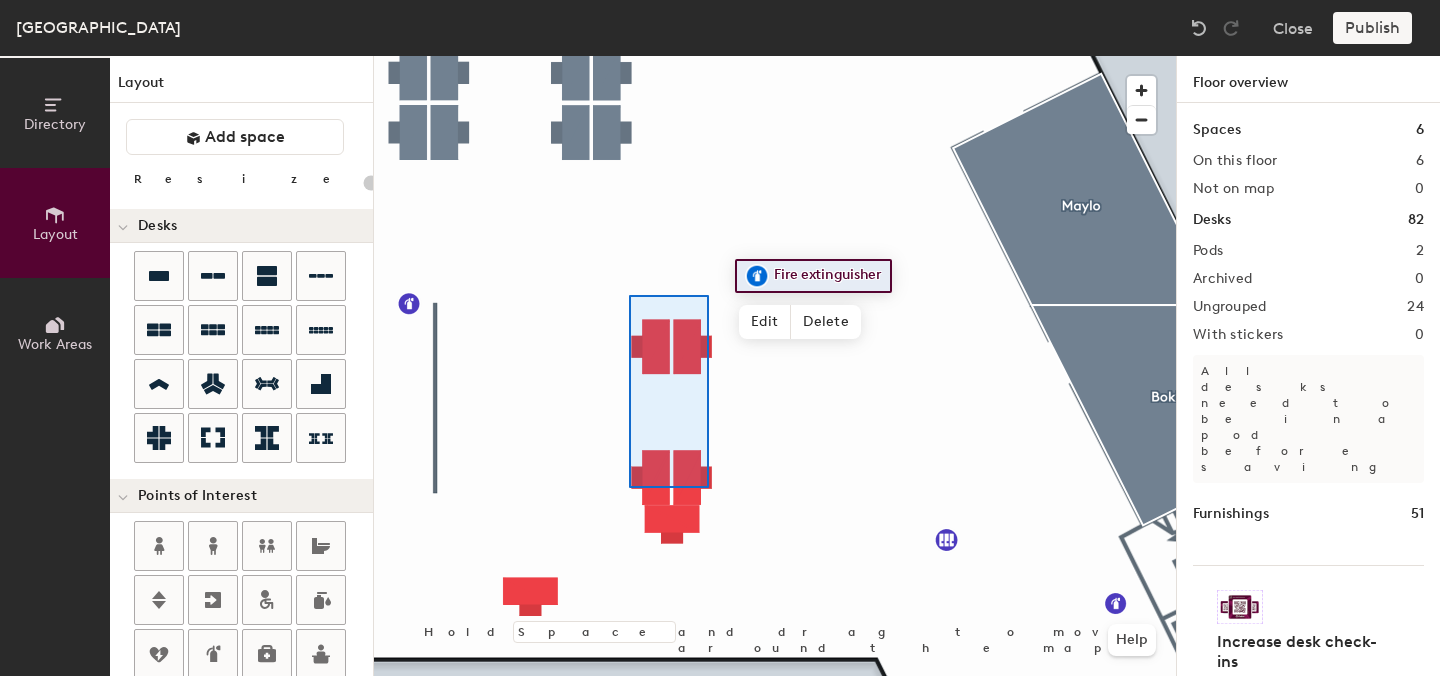 click 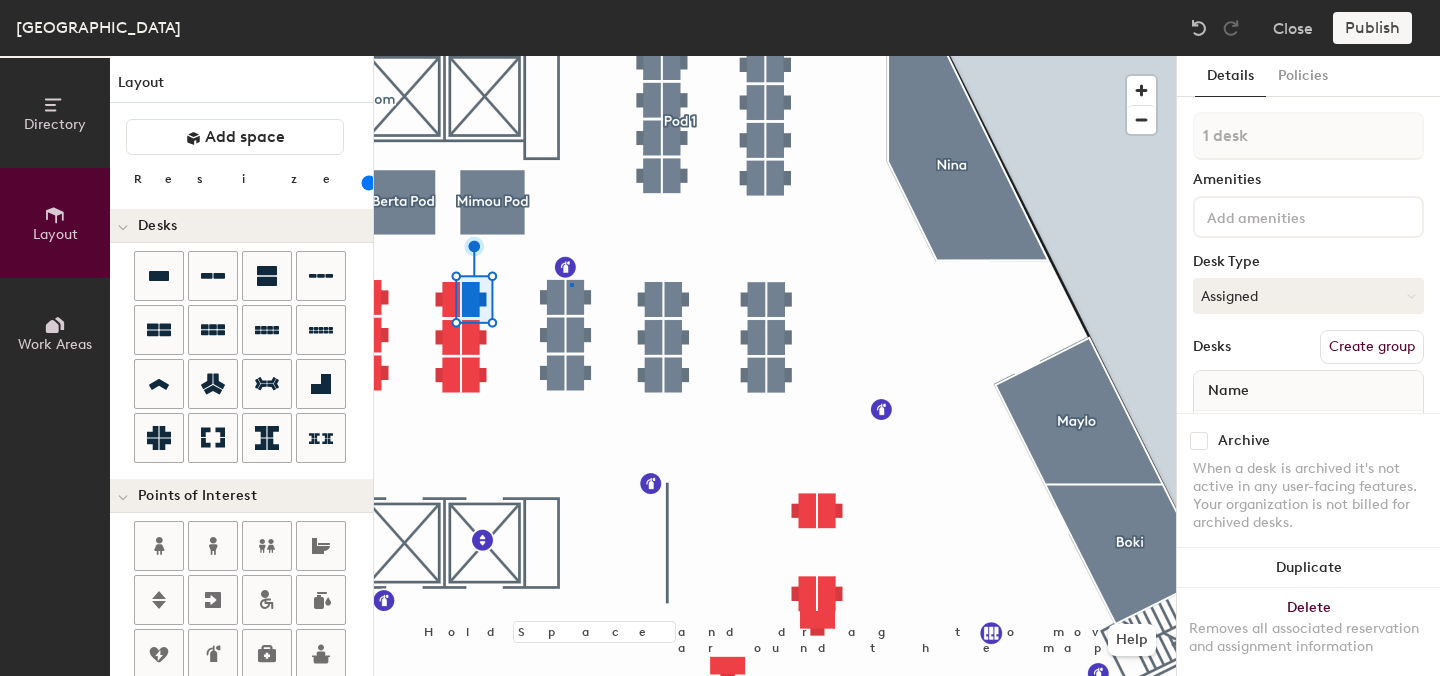 click 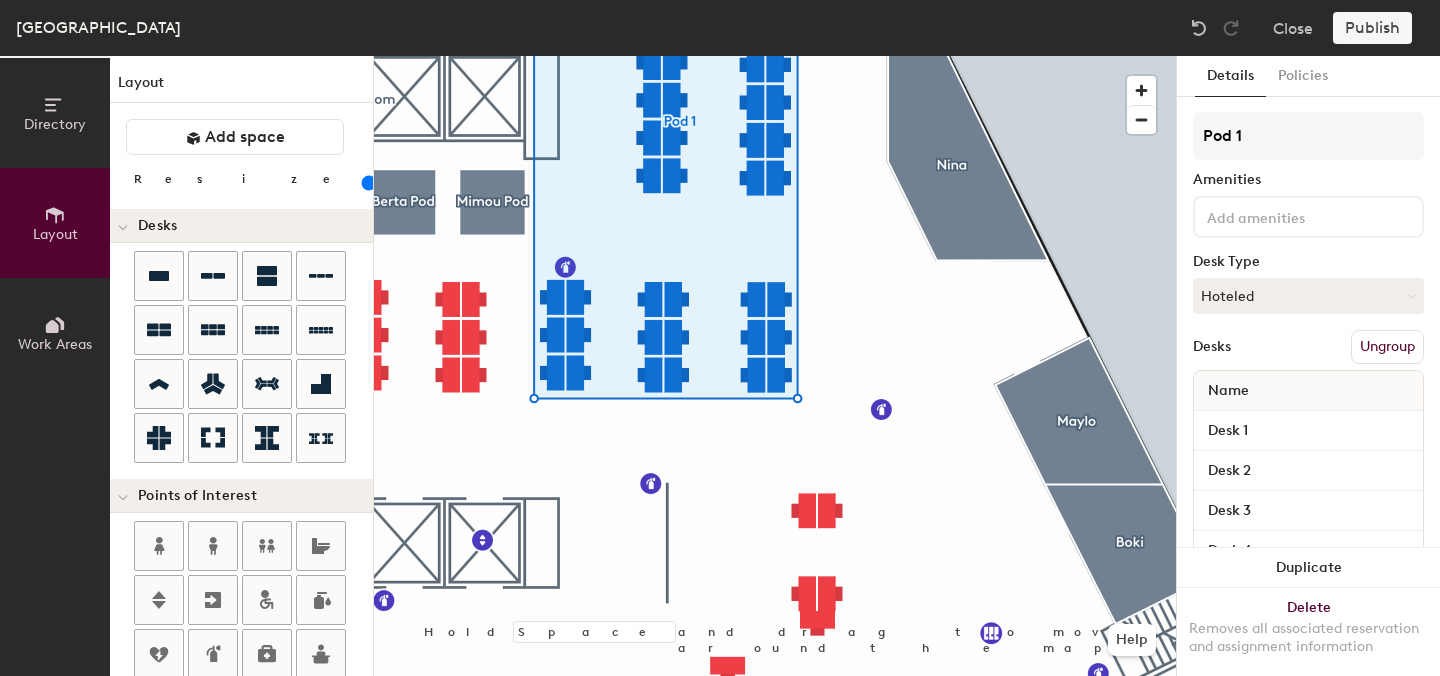 click 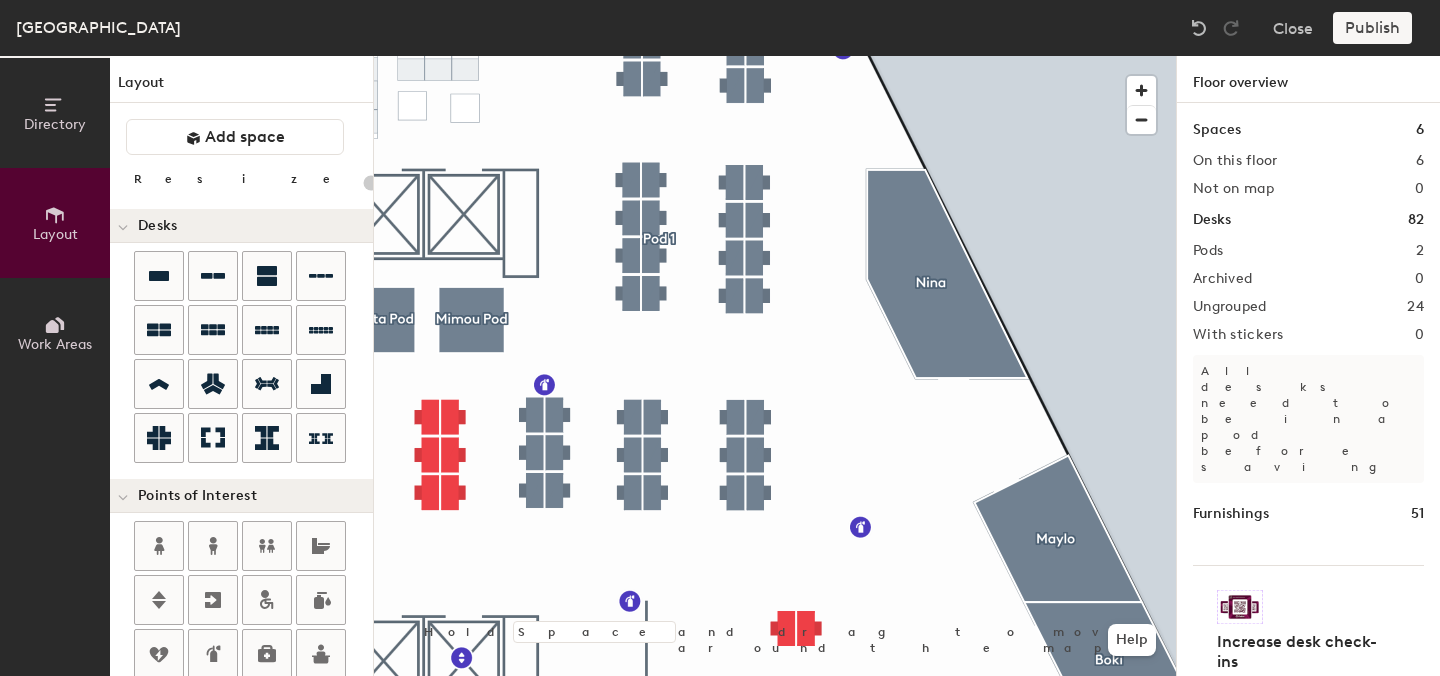 click 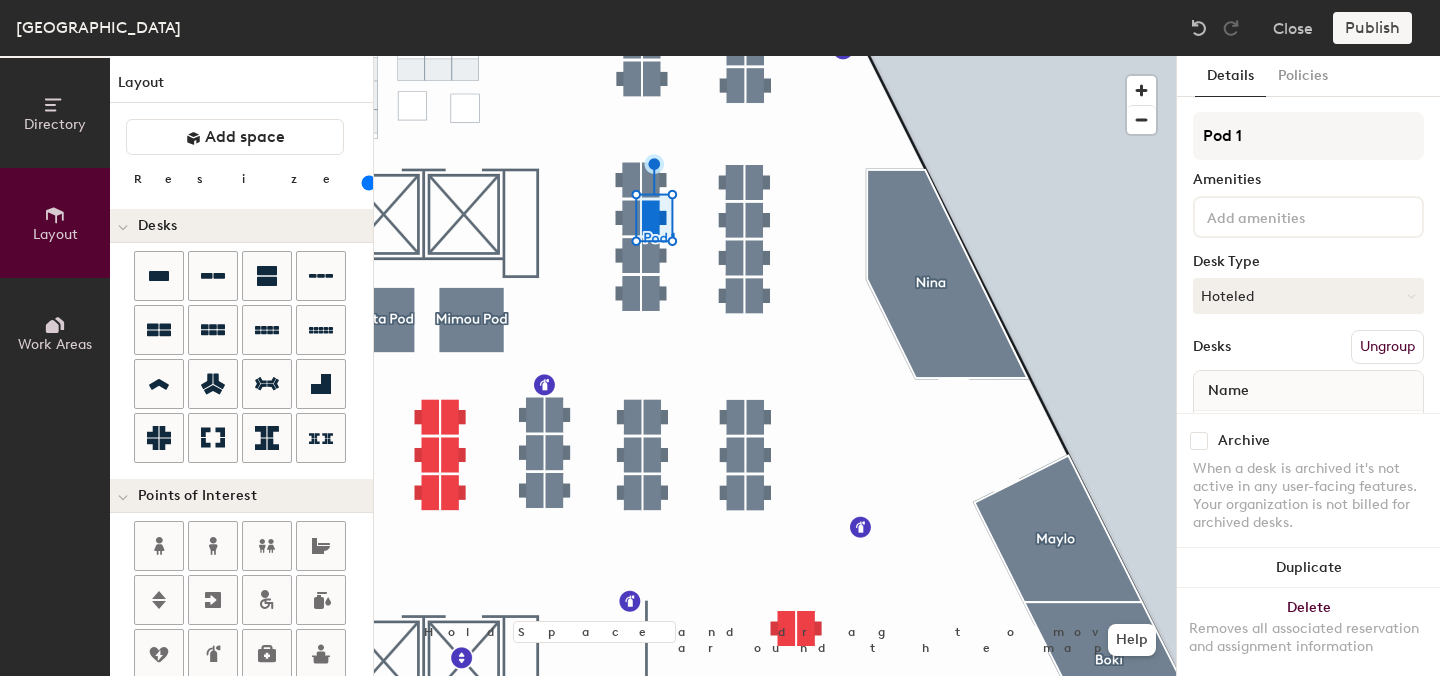 click 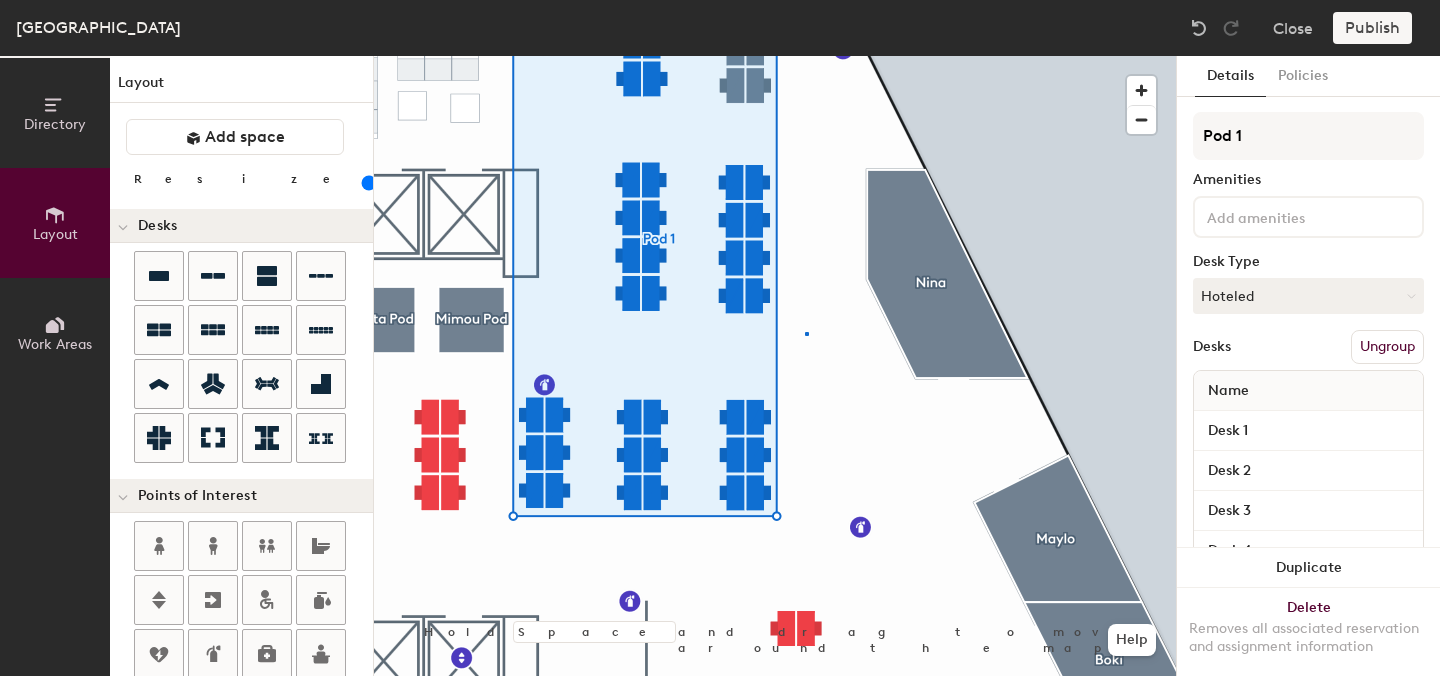click 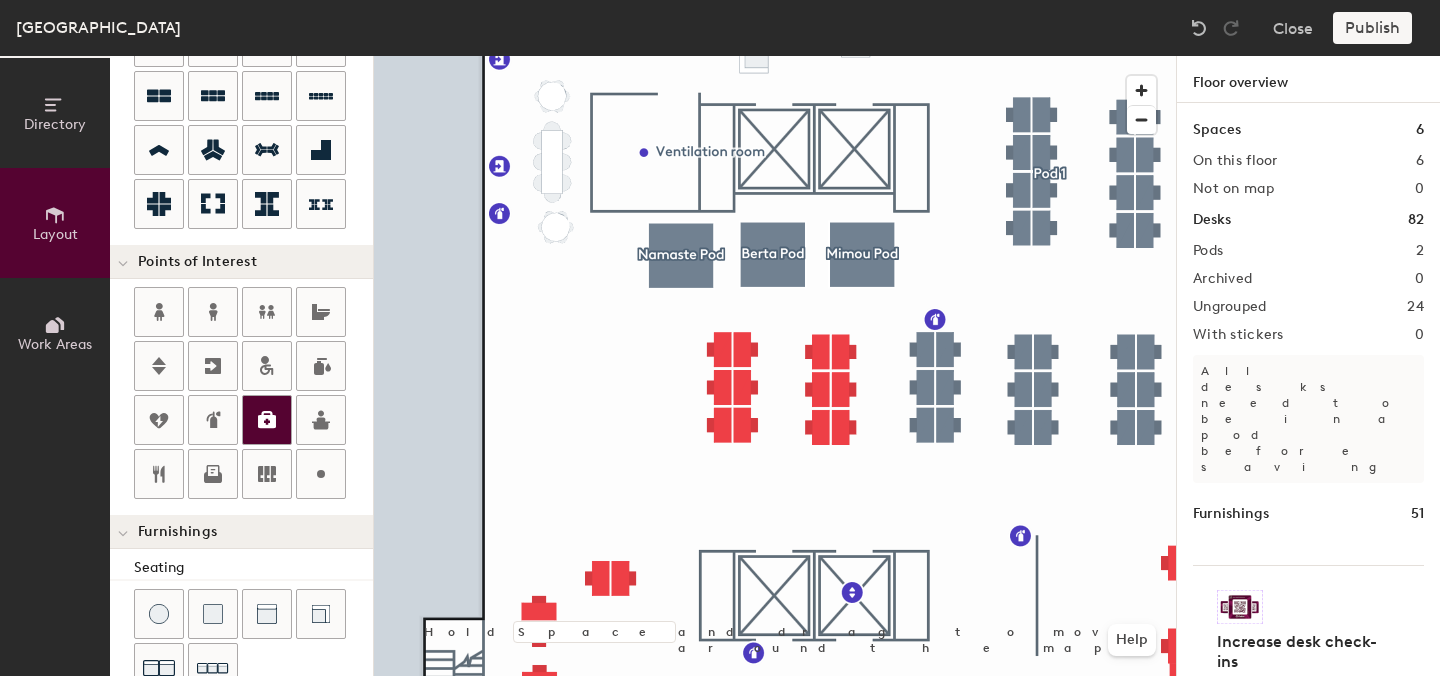 scroll, scrollTop: 299, scrollLeft: 0, axis: vertical 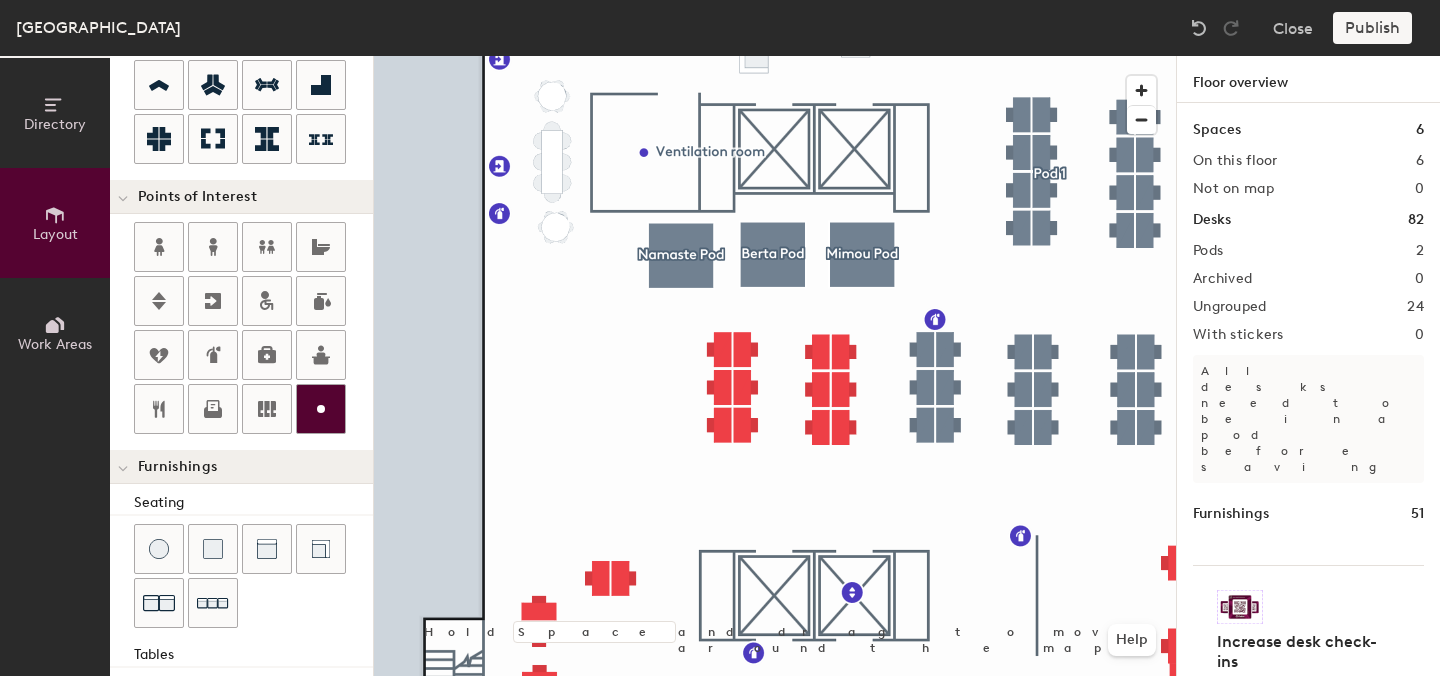 click 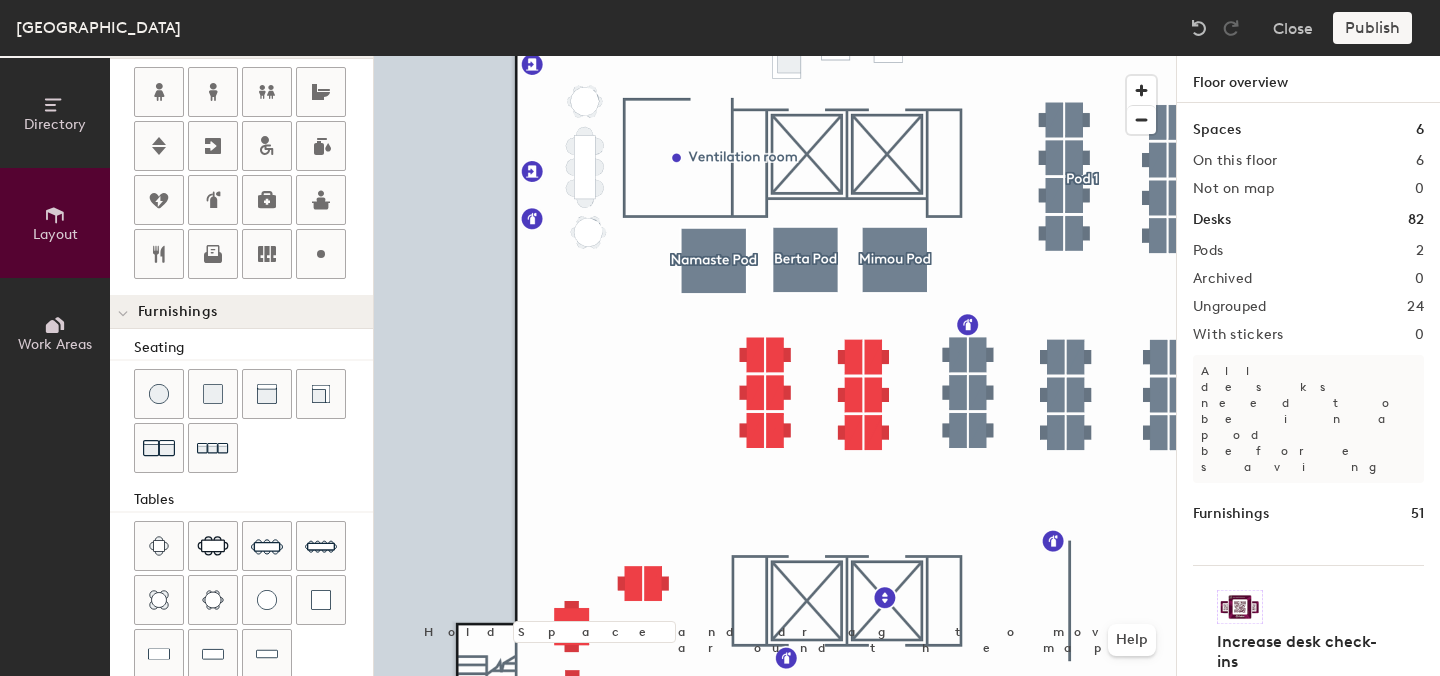 scroll, scrollTop: 472, scrollLeft: 0, axis: vertical 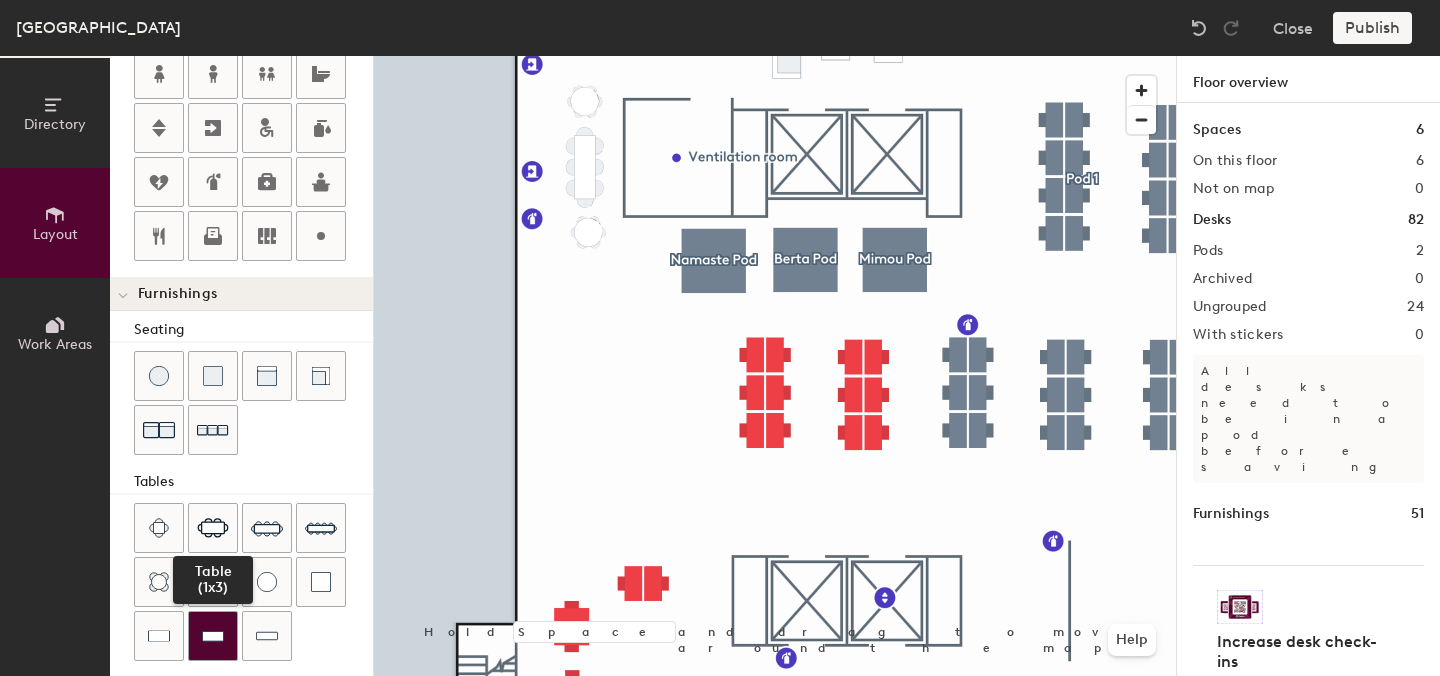 click 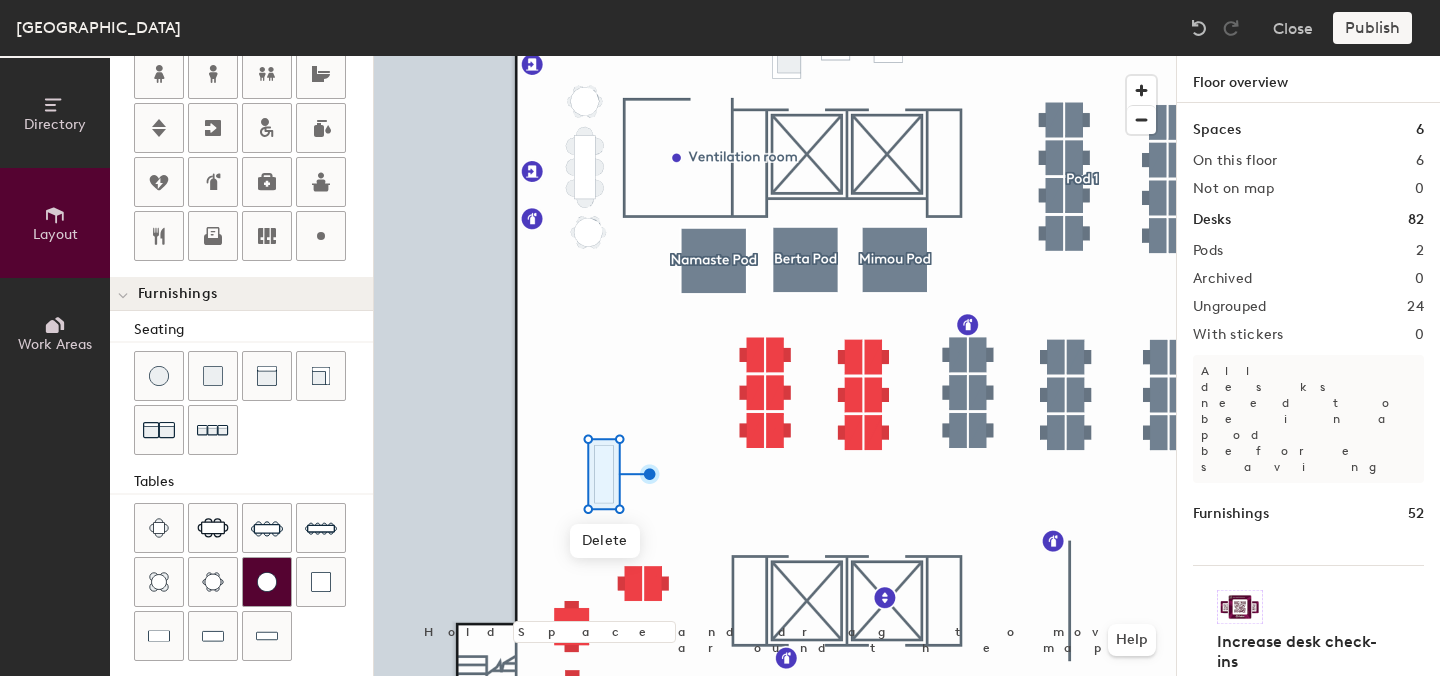 click 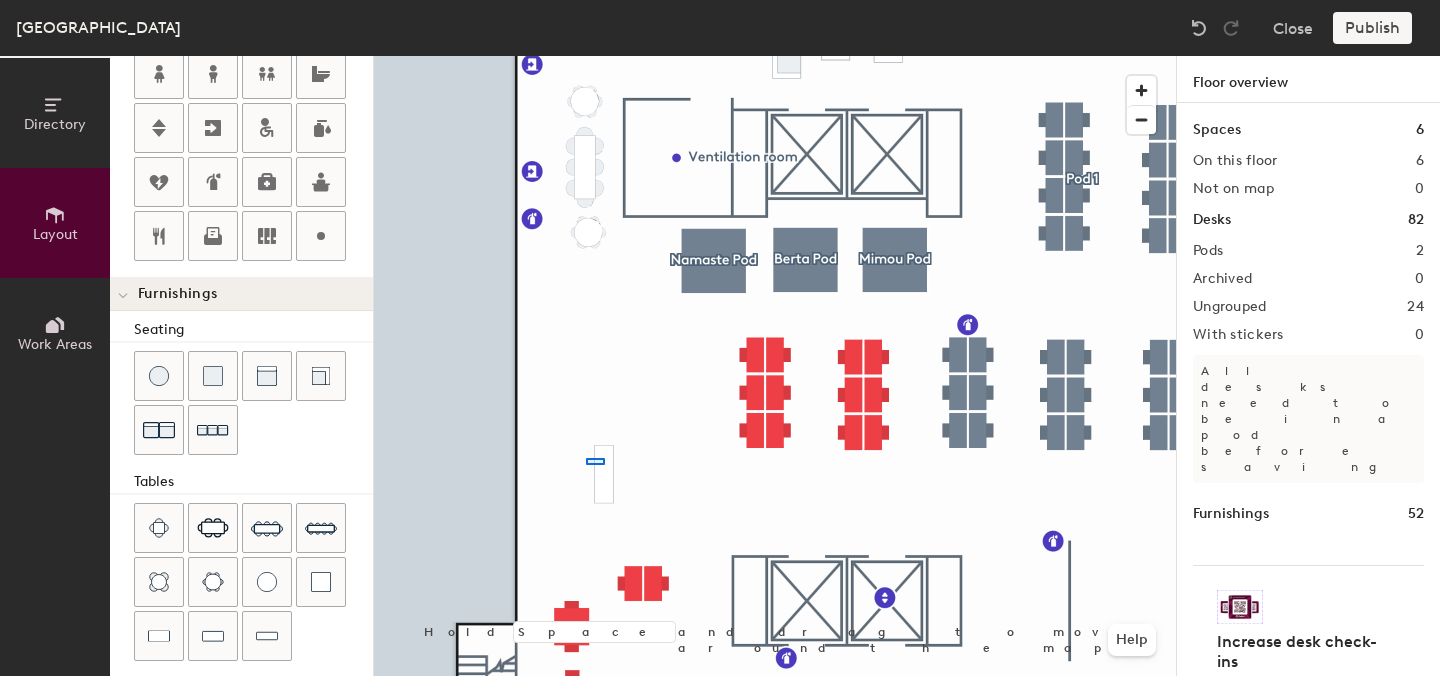 click 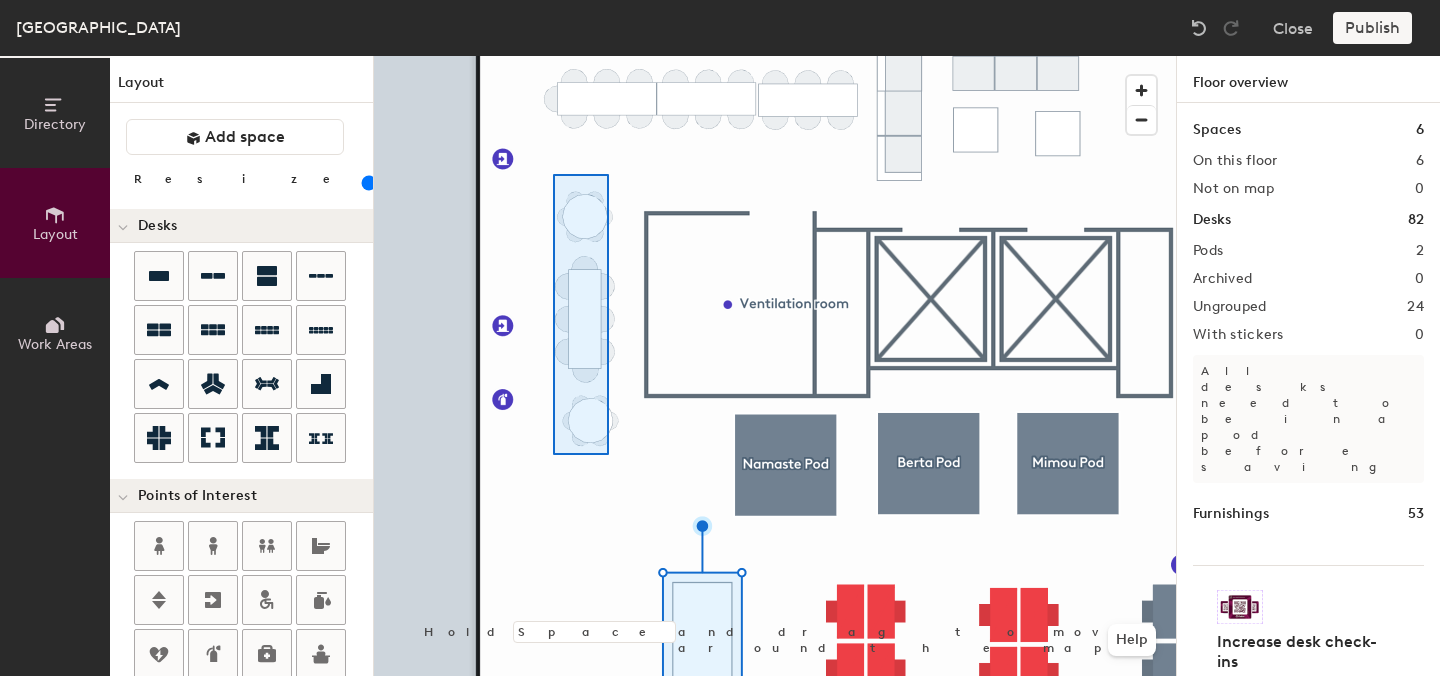 scroll, scrollTop: 0, scrollLeft: 0, axis: both 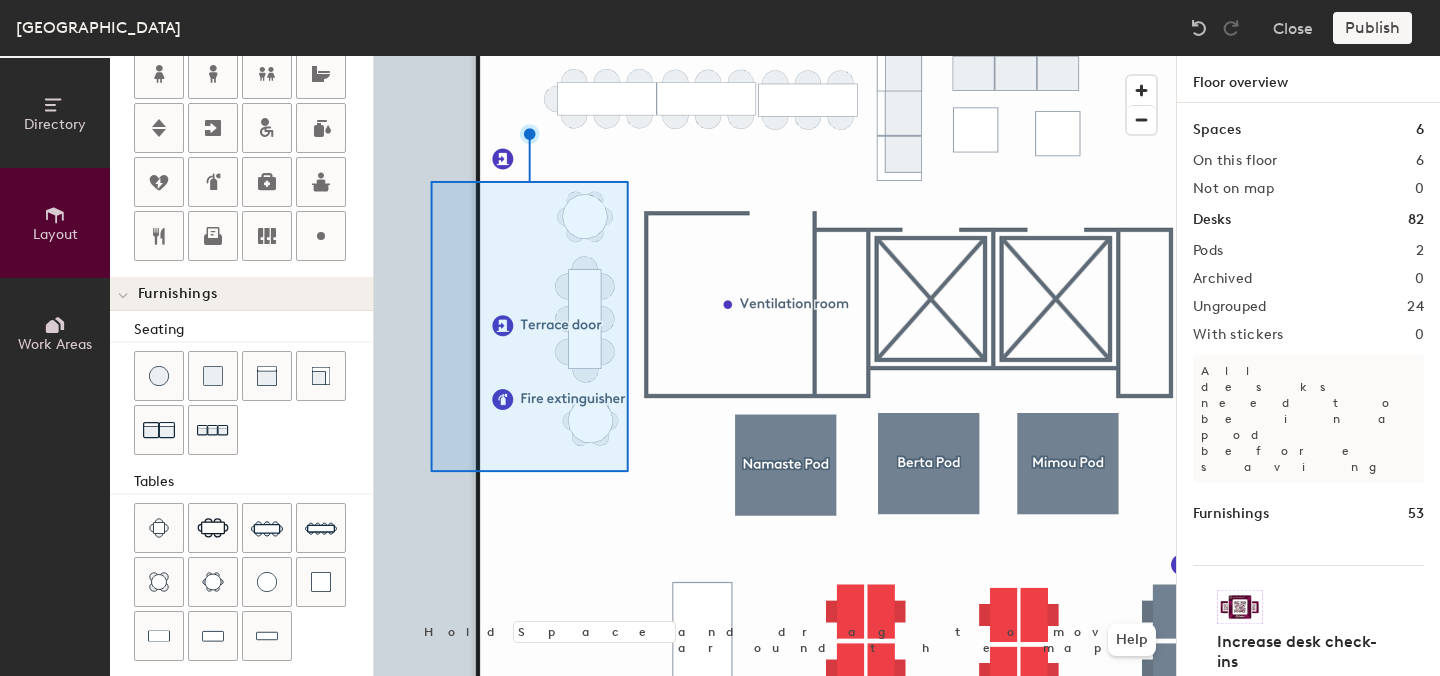 click 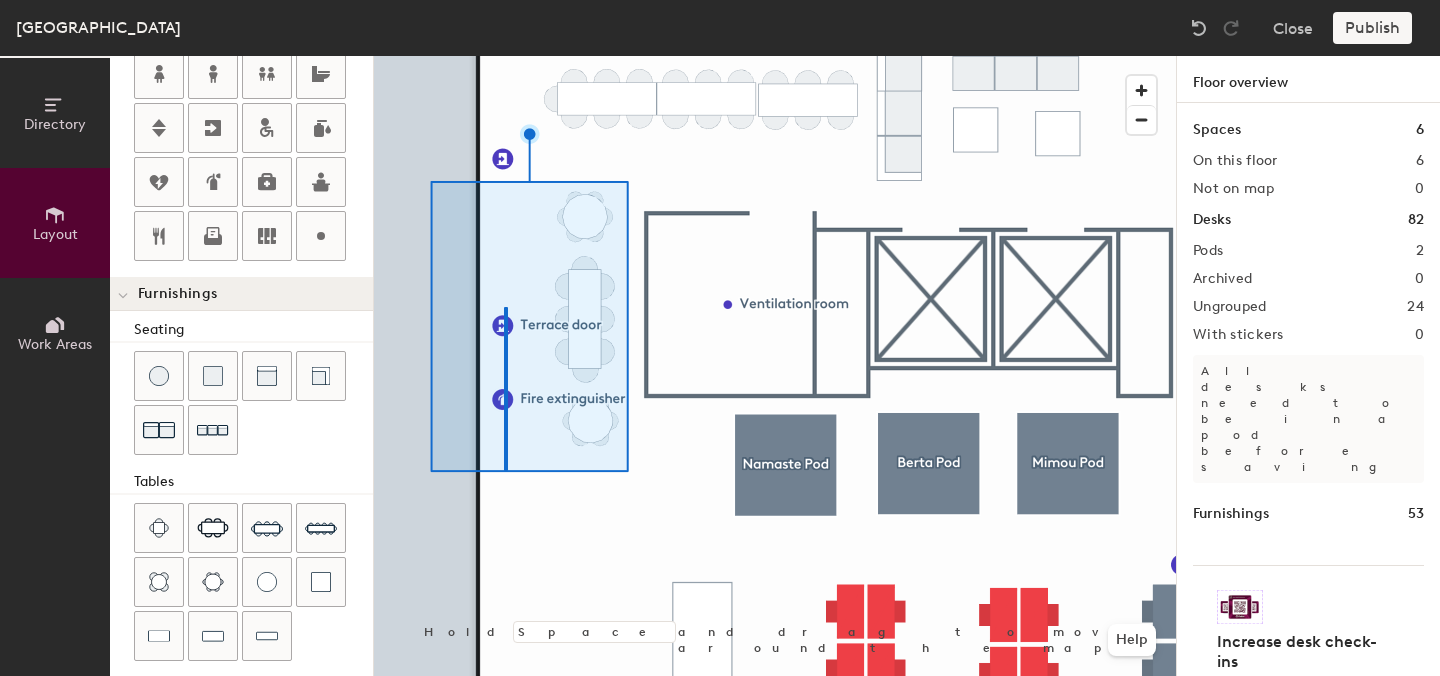 click 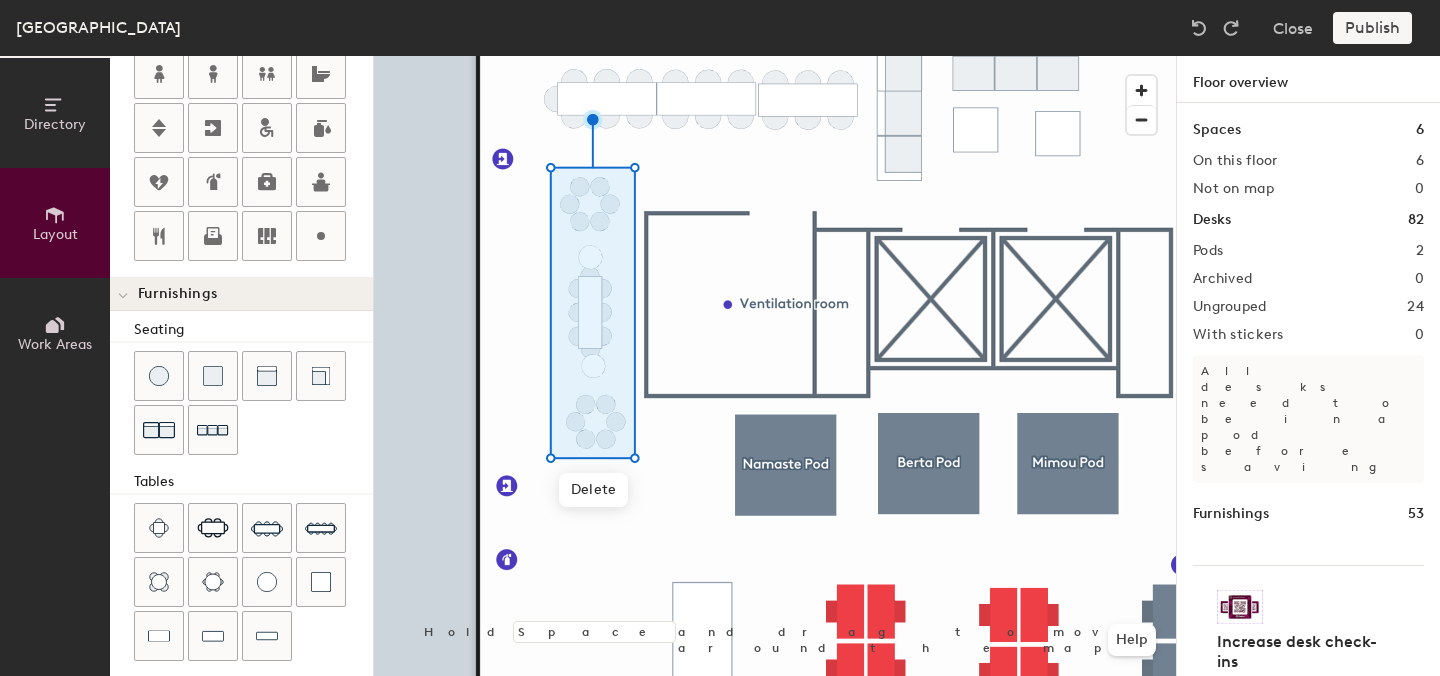 click 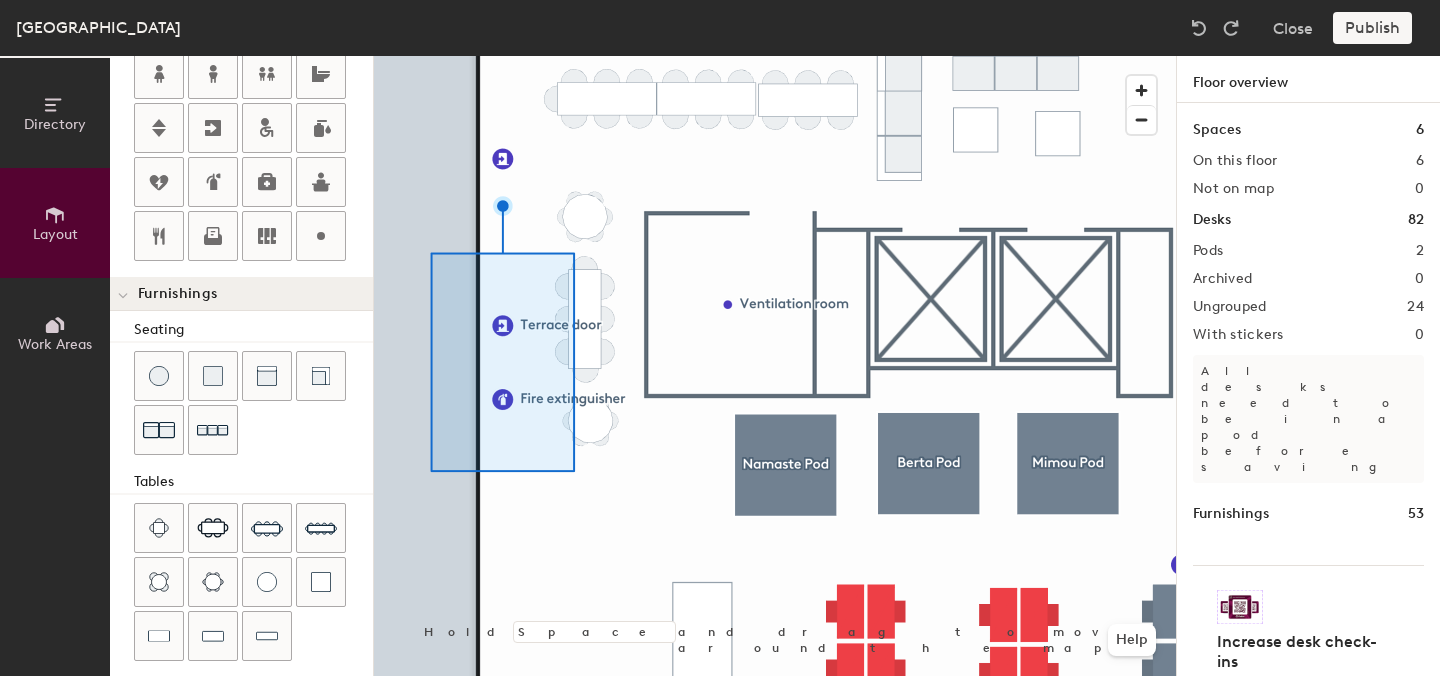 click 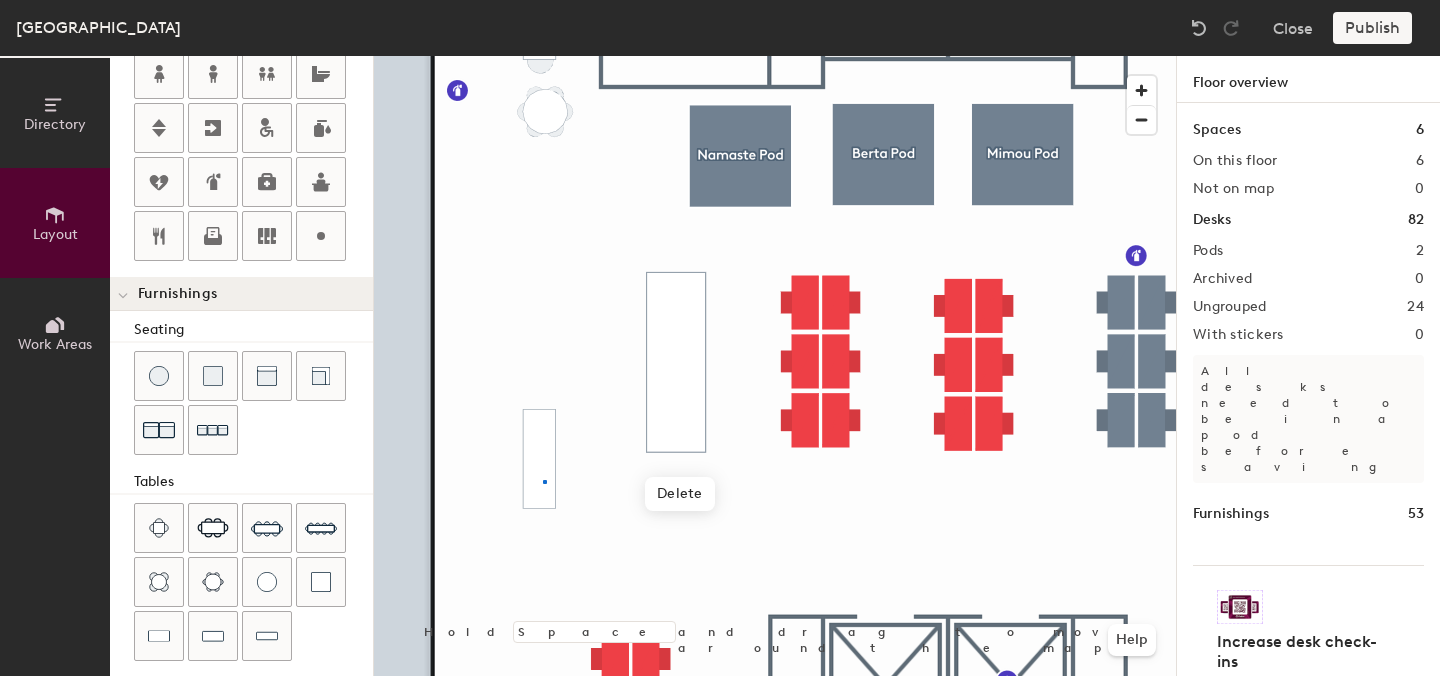 click 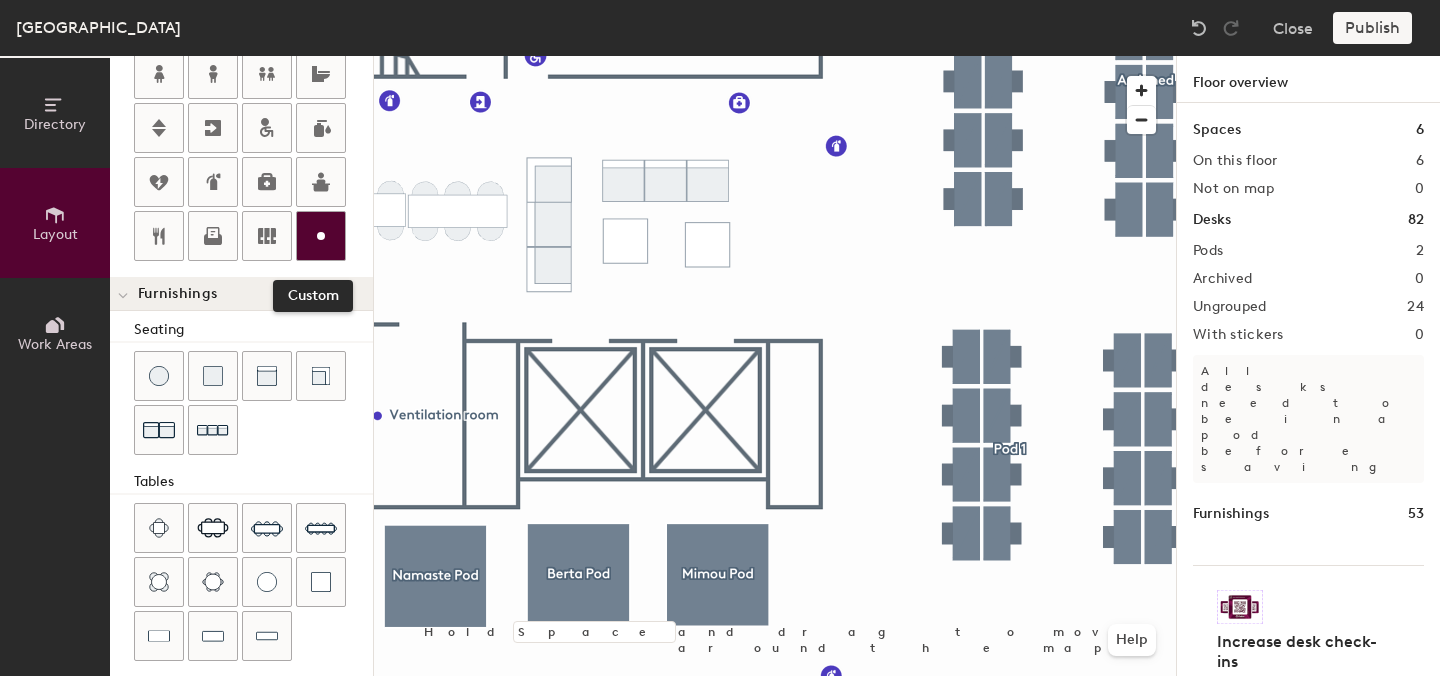 click 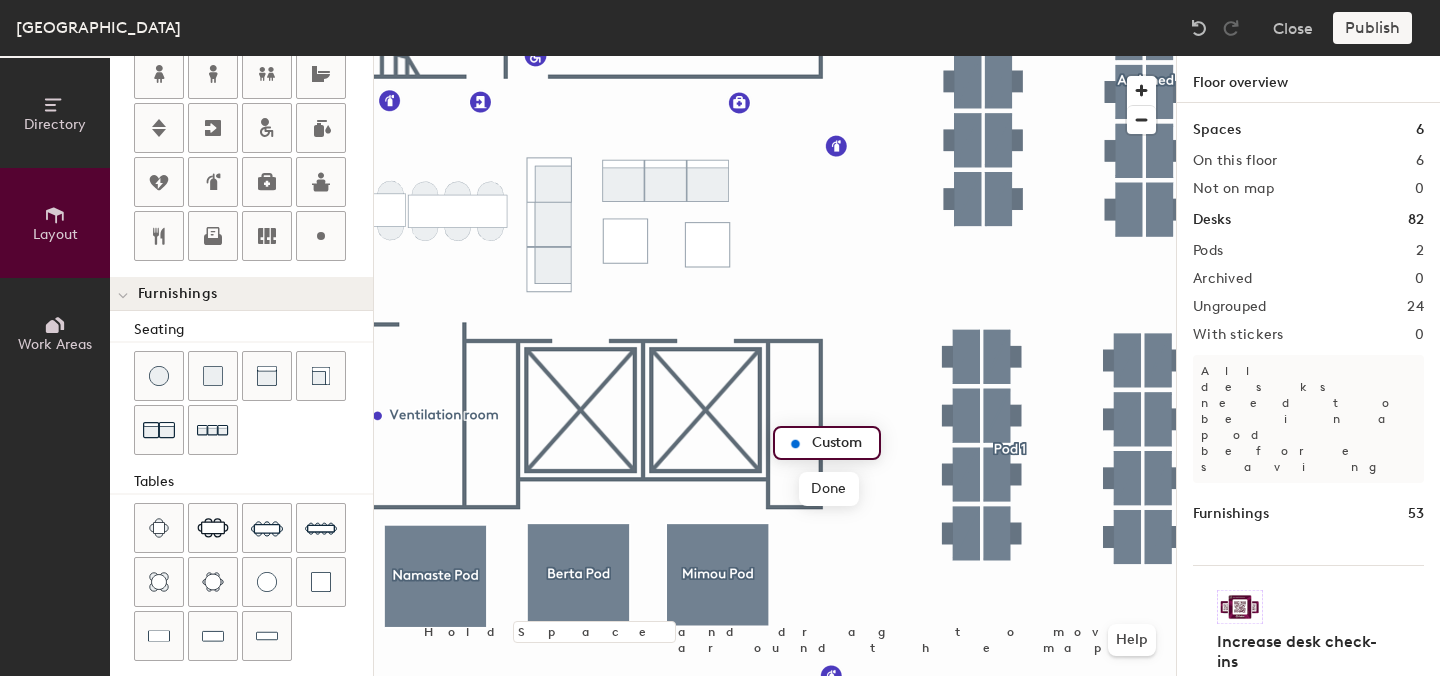 type on "20" 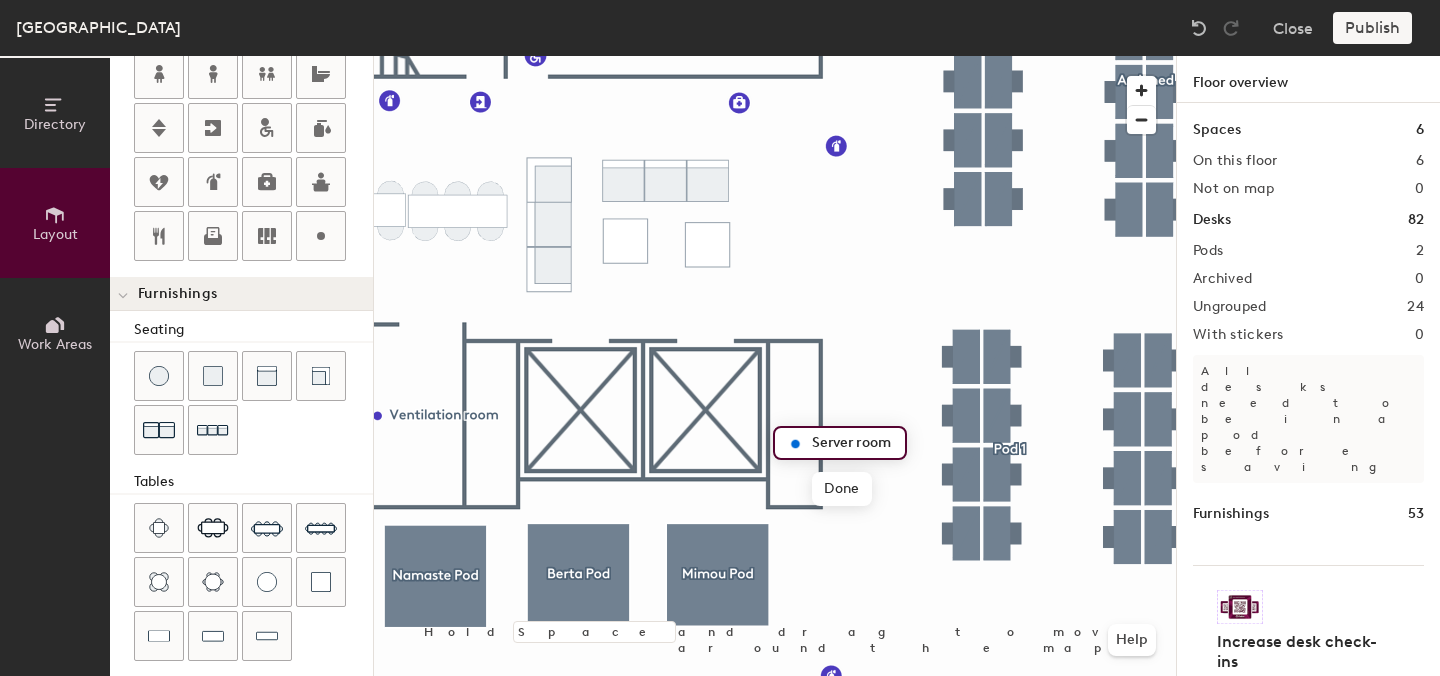 scroll, scrollTop: 0, scrollLeft: 0, axis: both 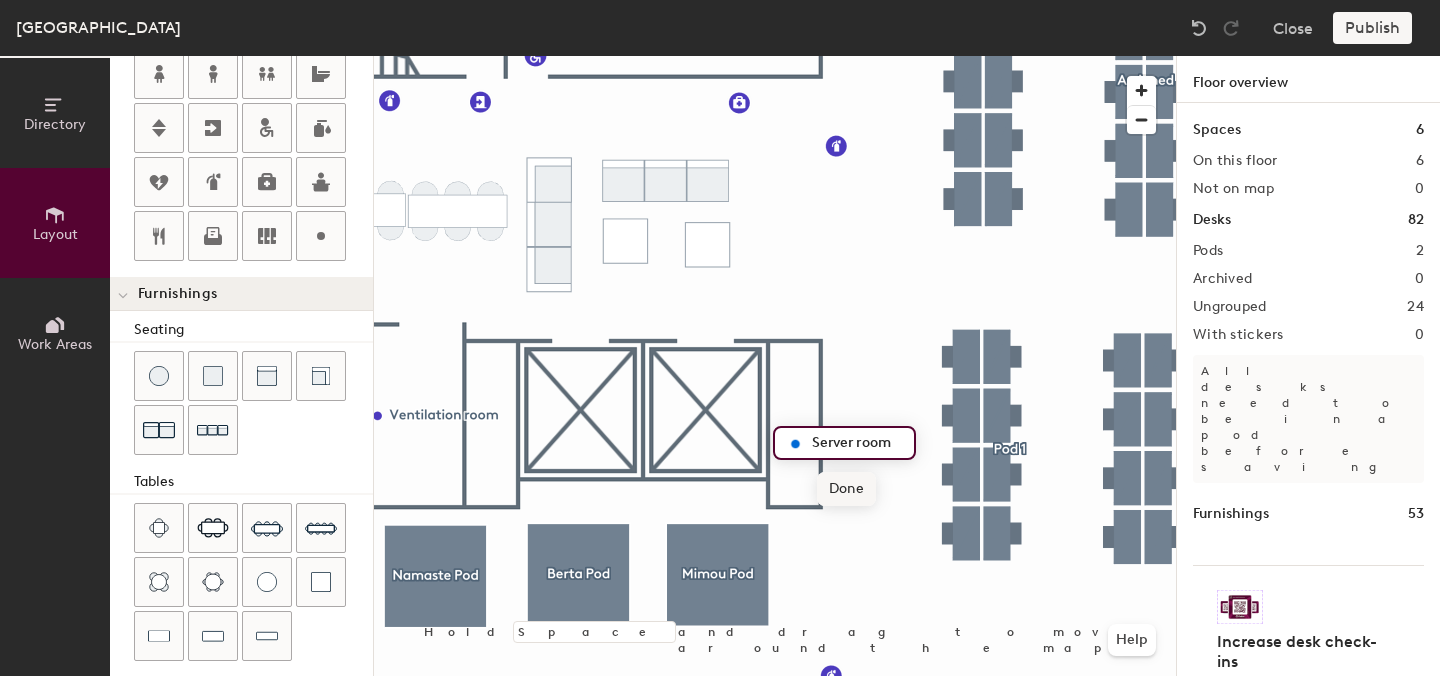 type on "Server room" 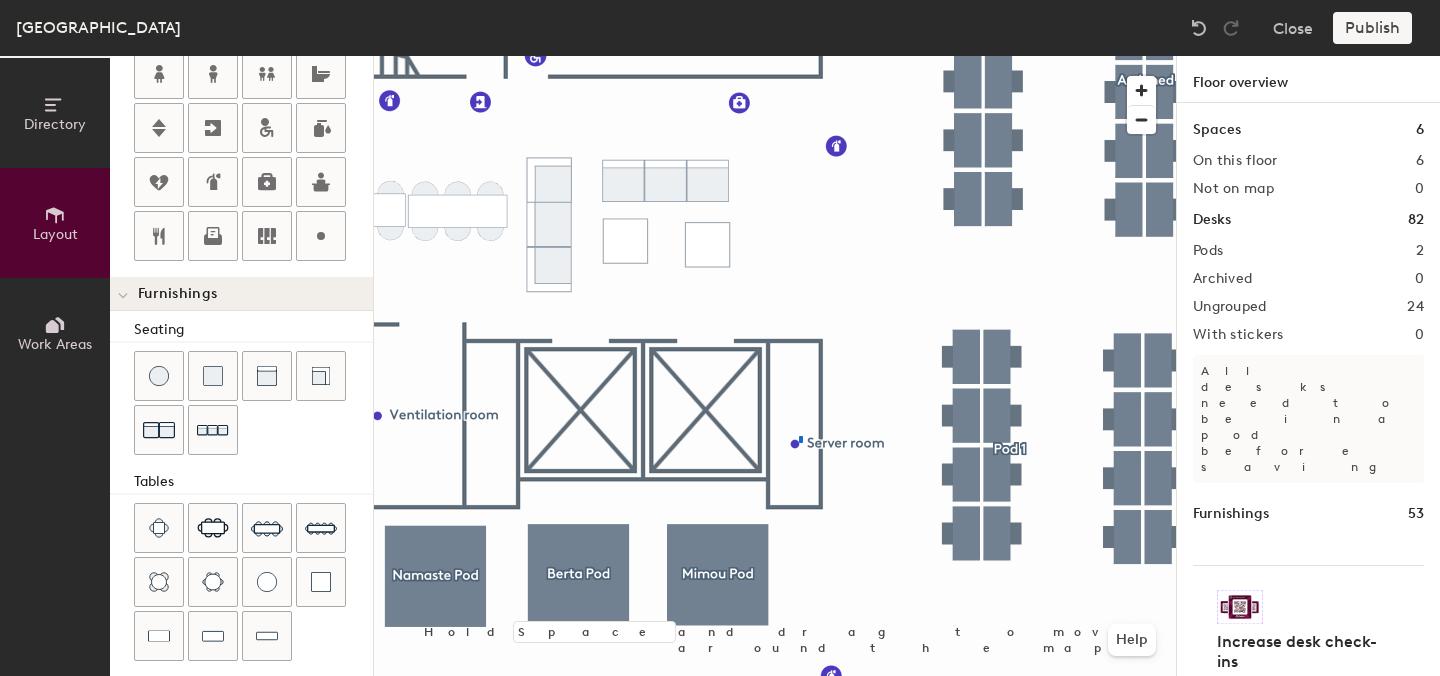 click 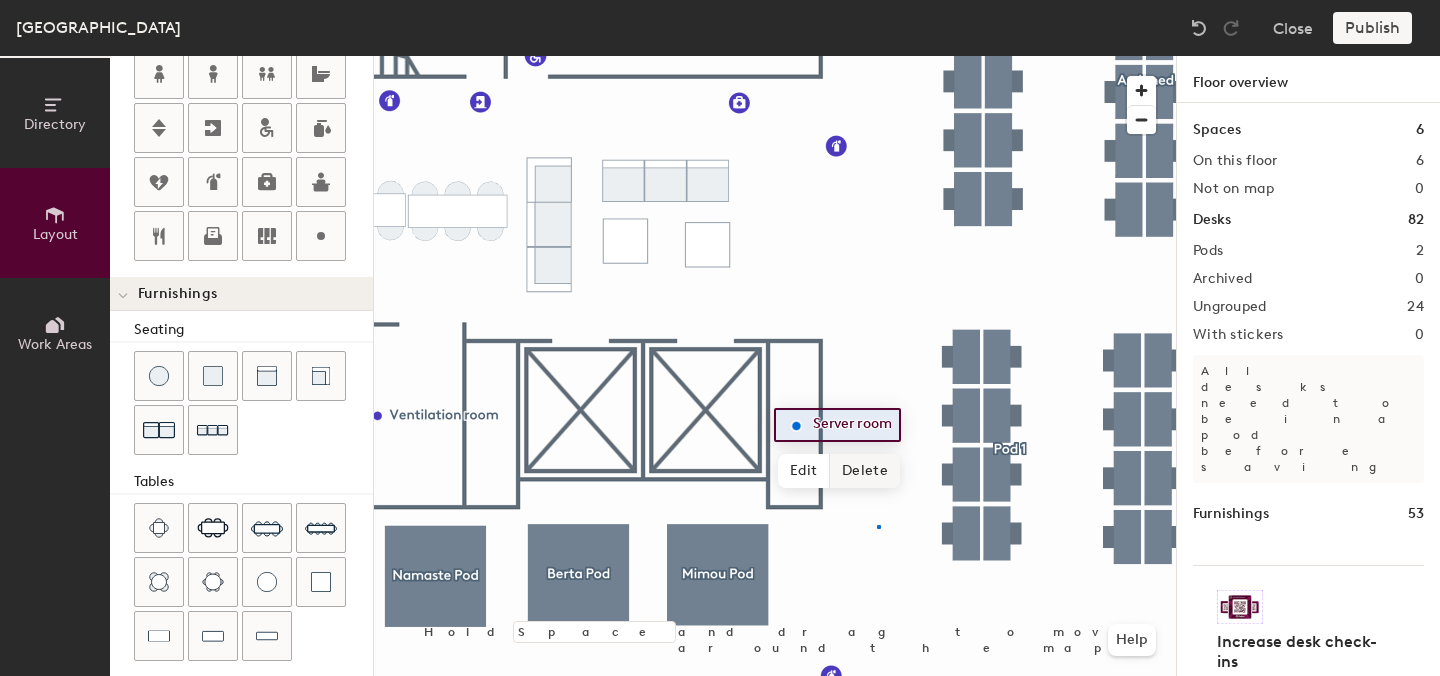 click 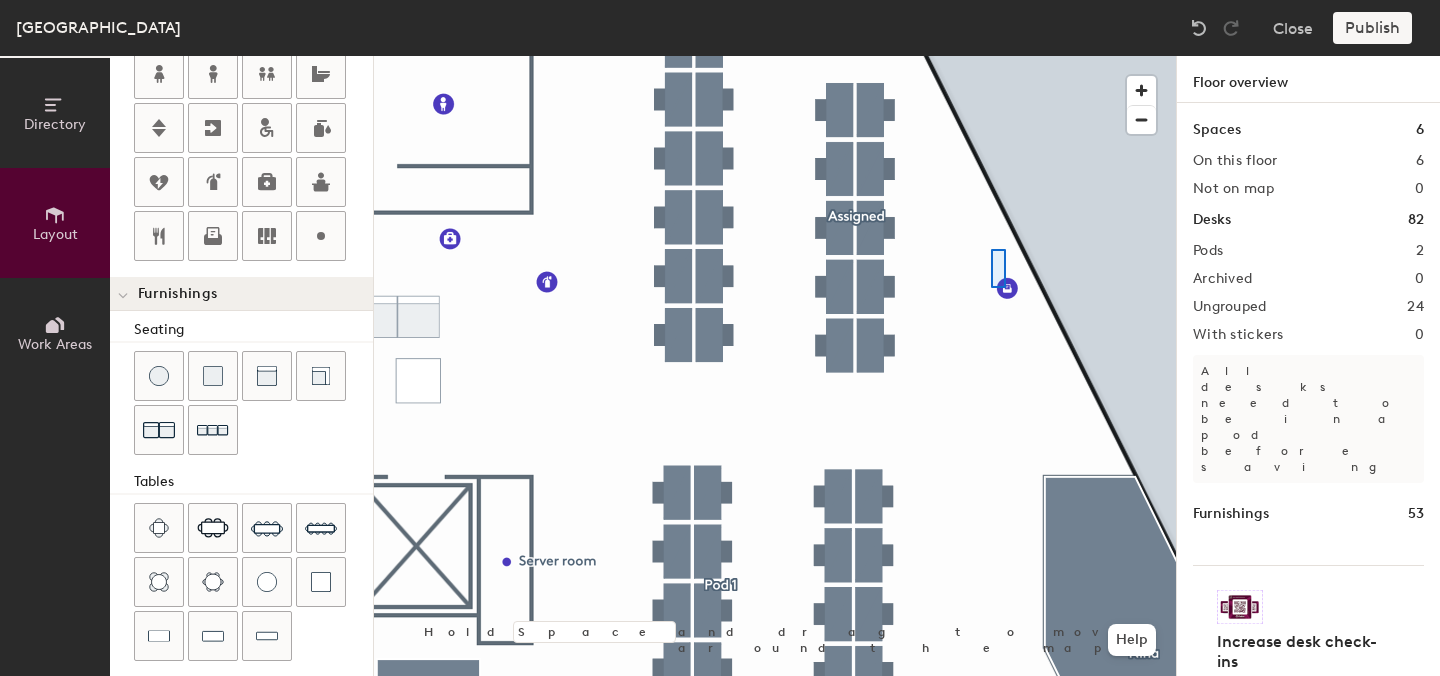 click 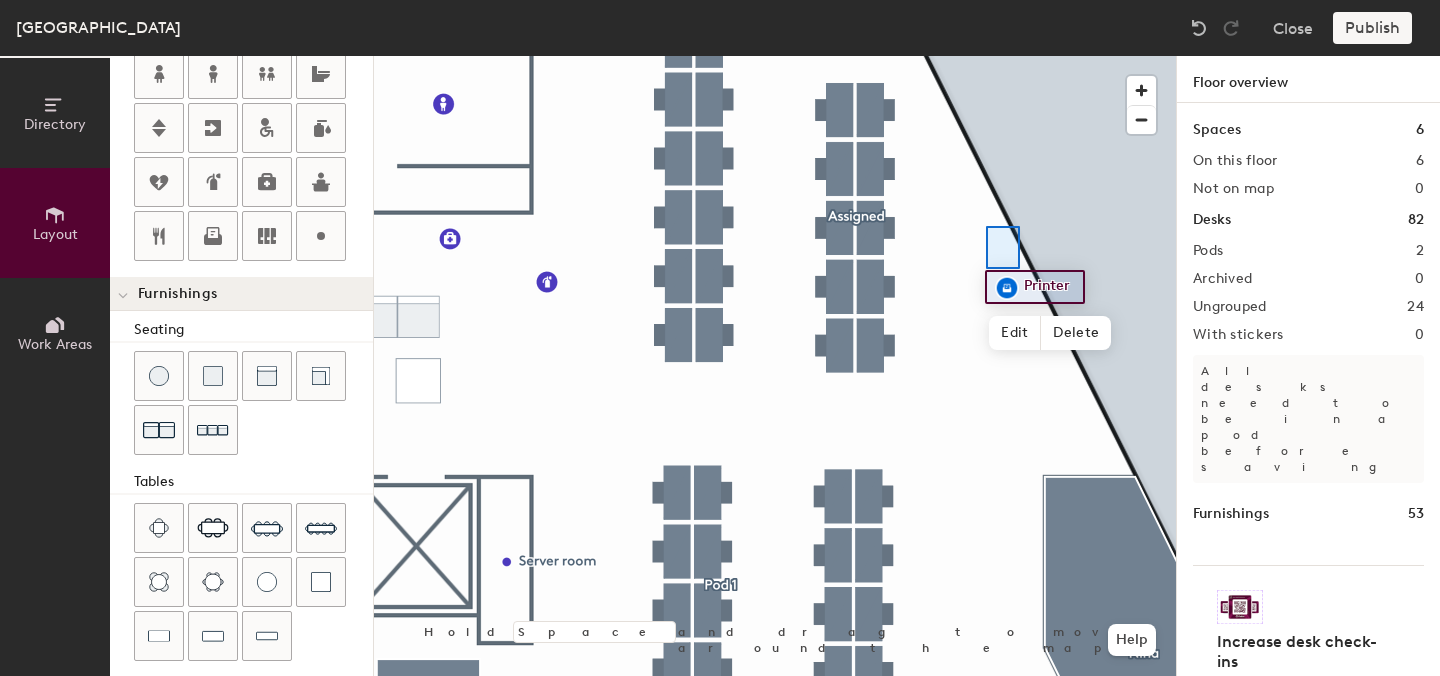click 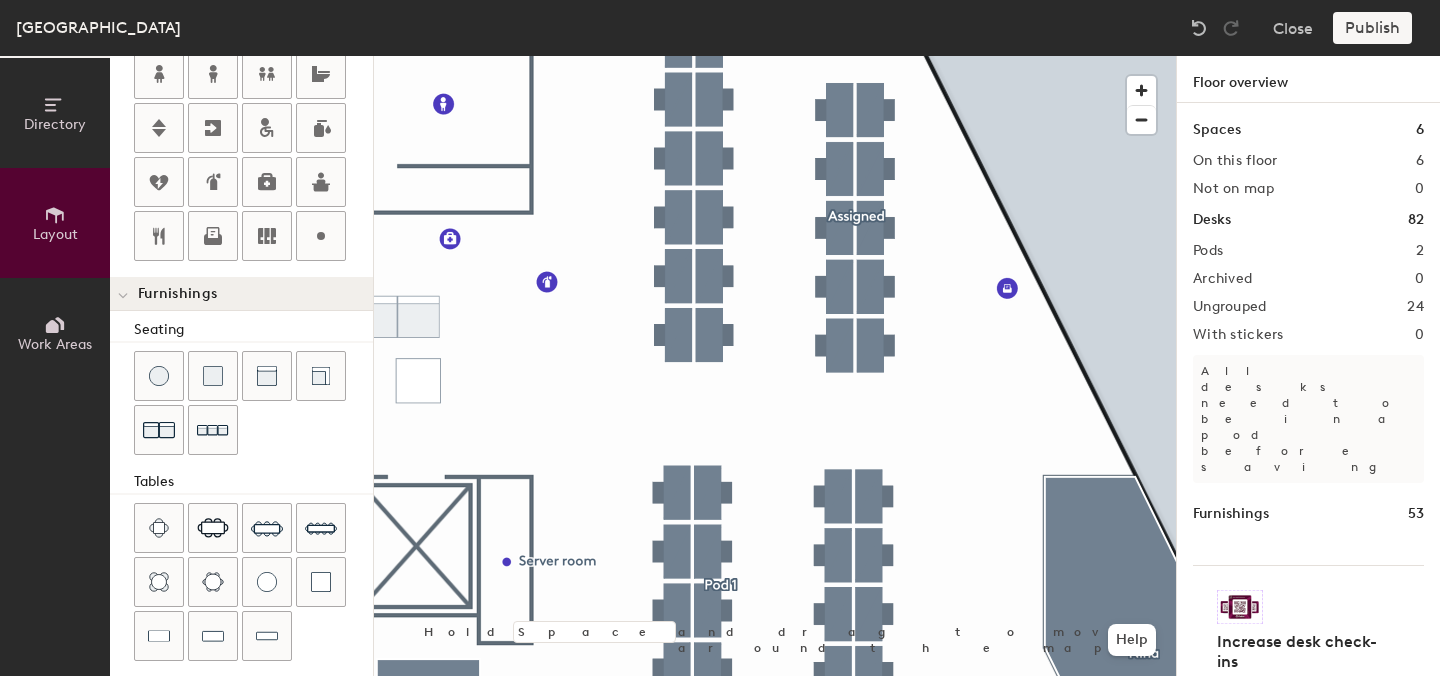 click 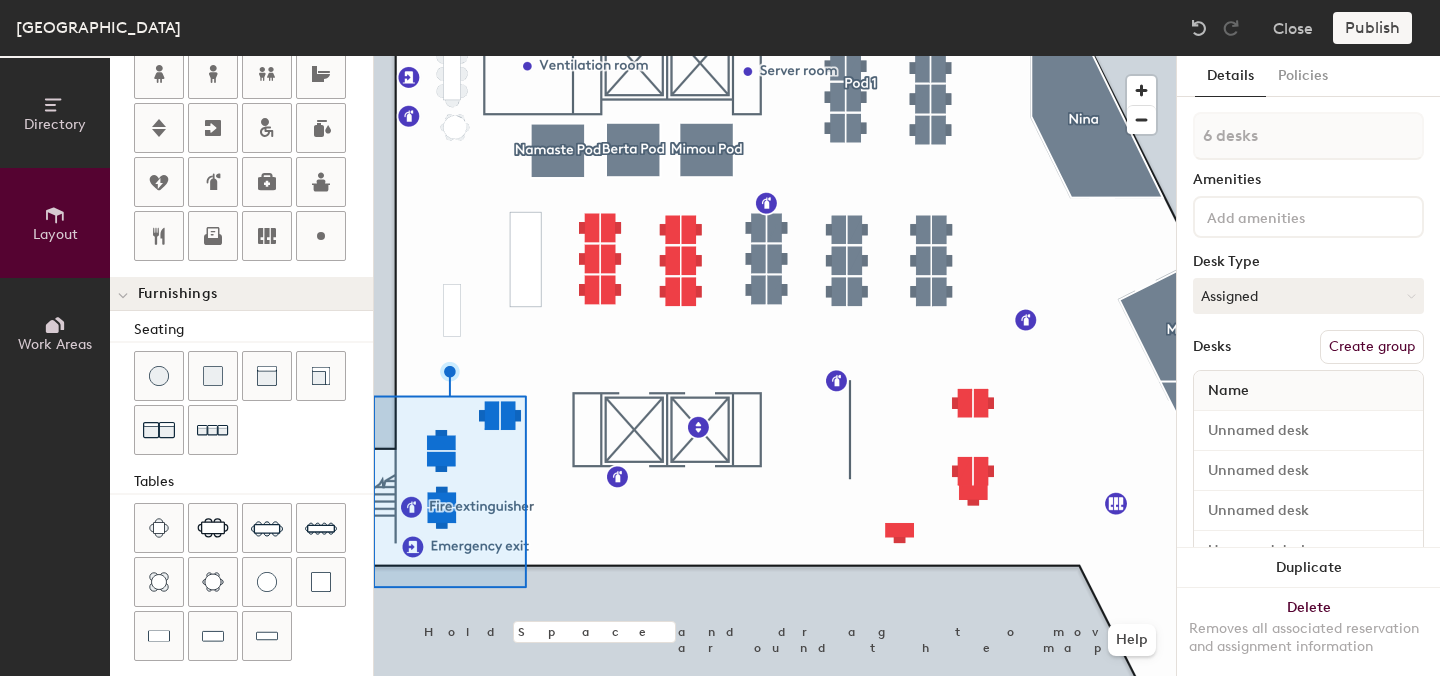 click 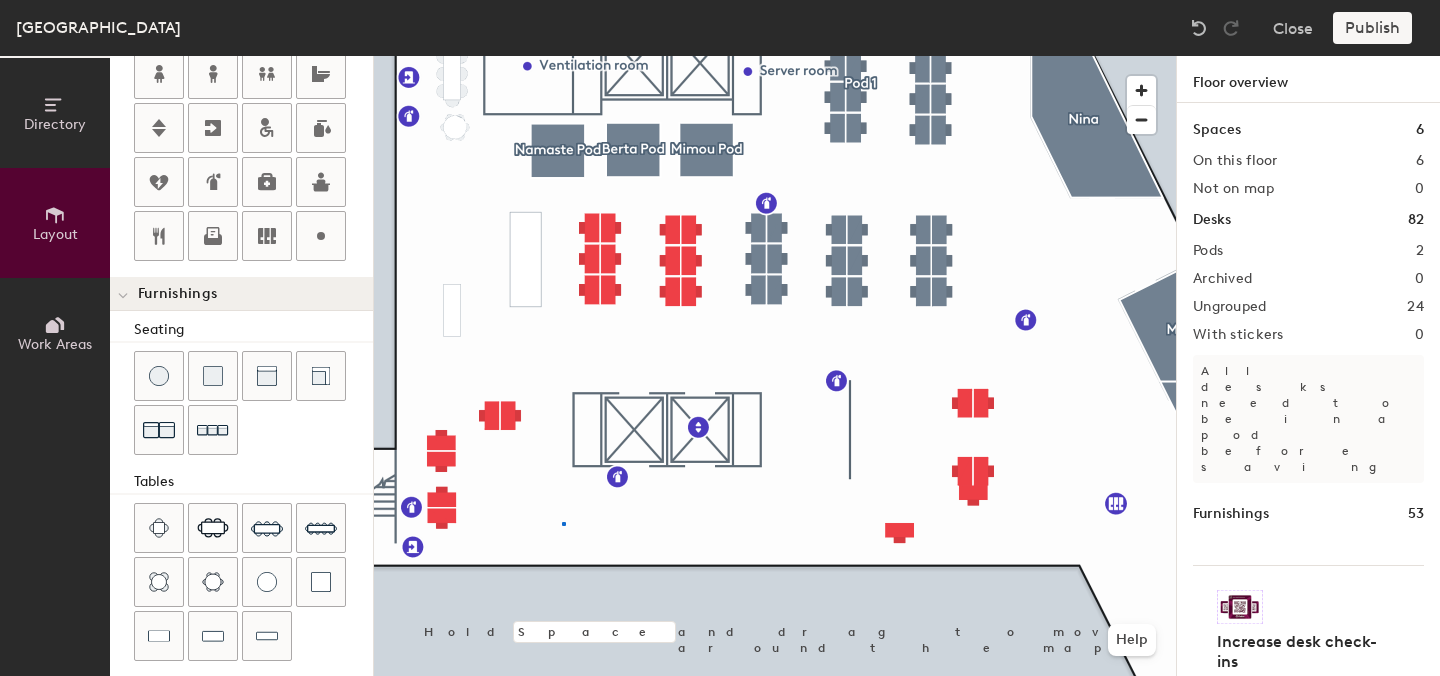 click 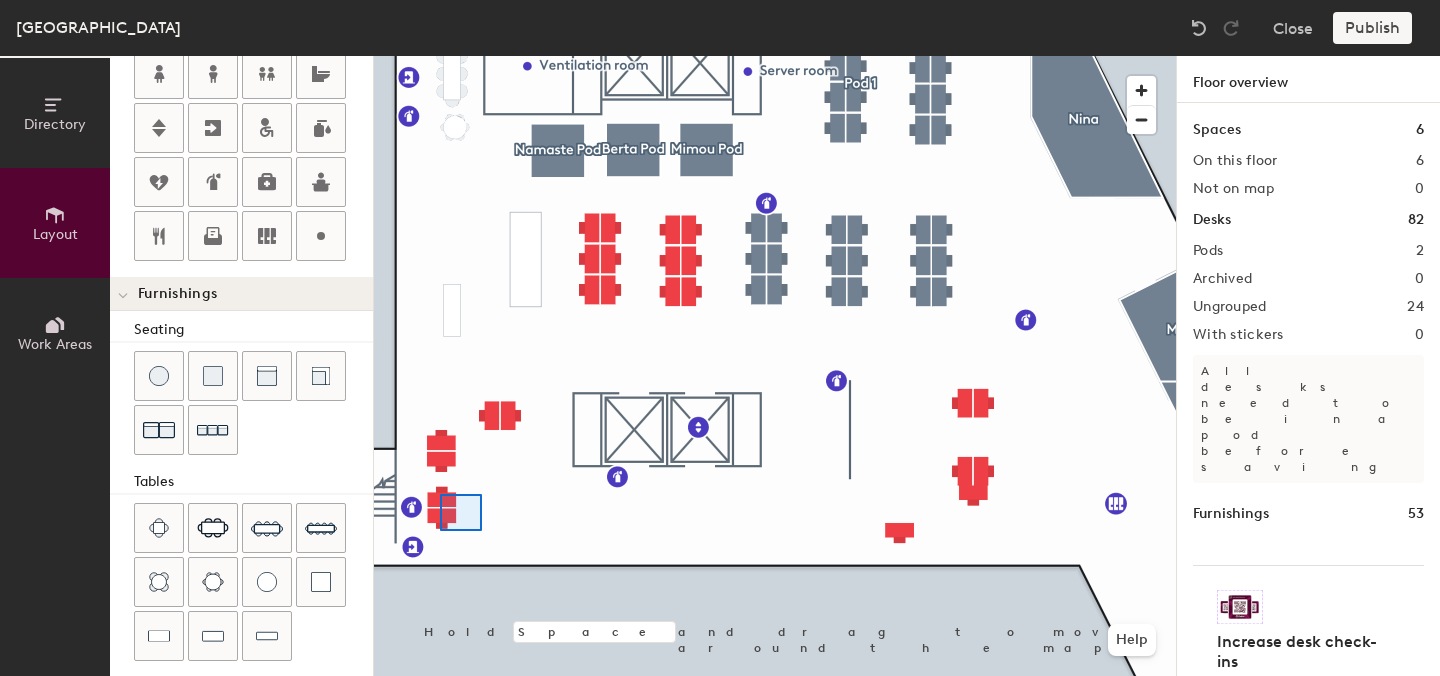click 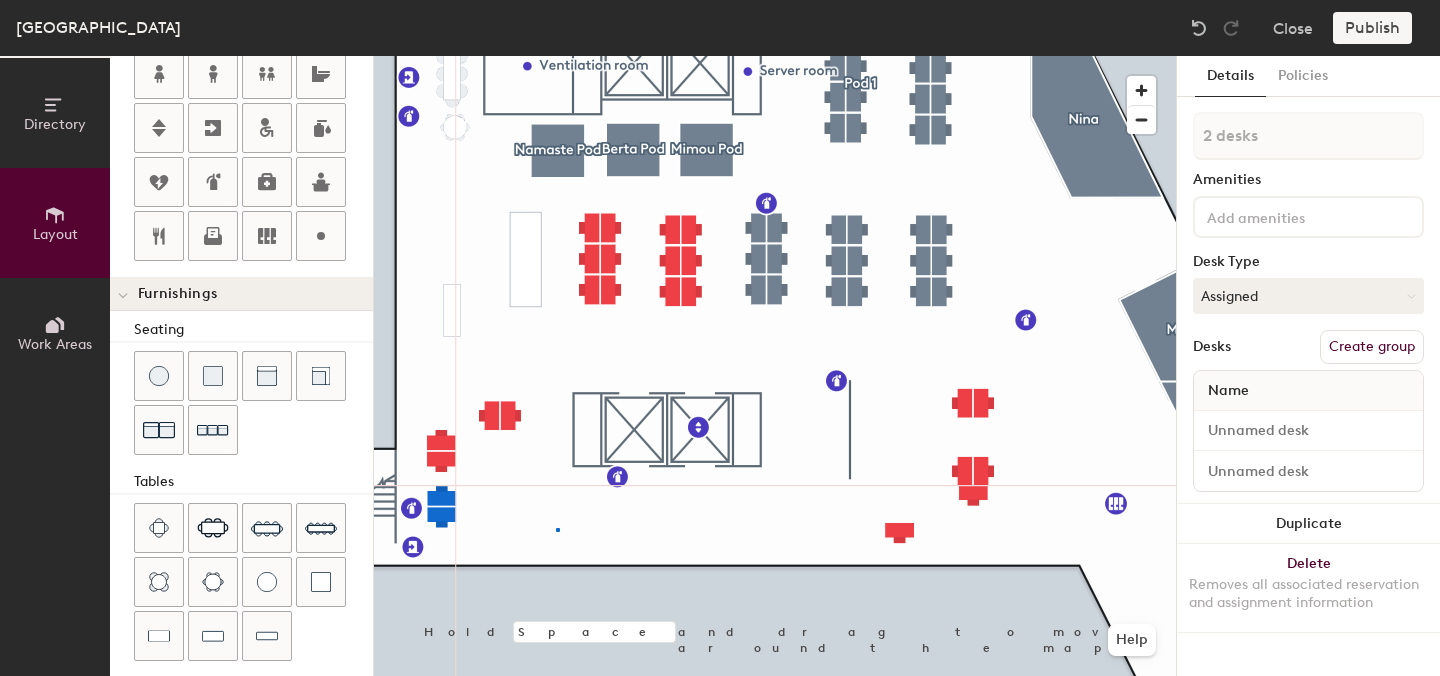 click 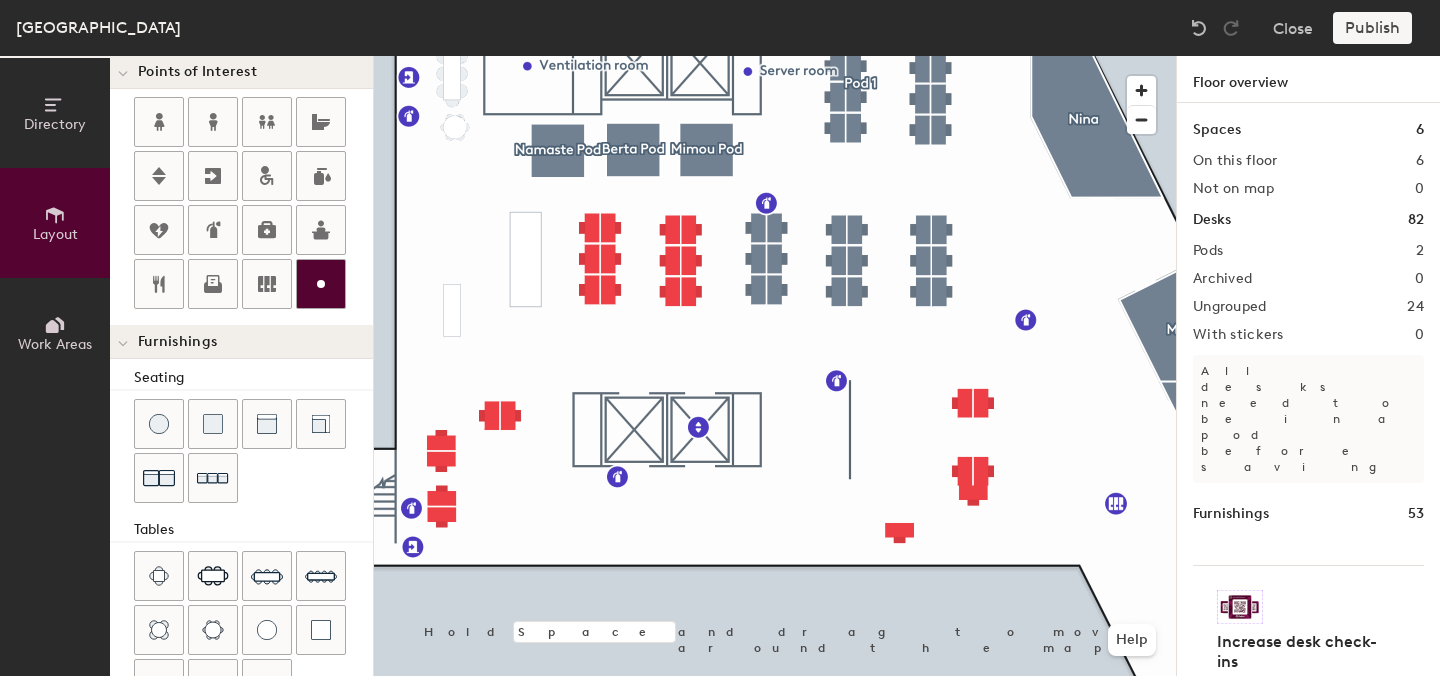 scroll, scrollTop: 412, scrollLeft: 0, axis: vertical 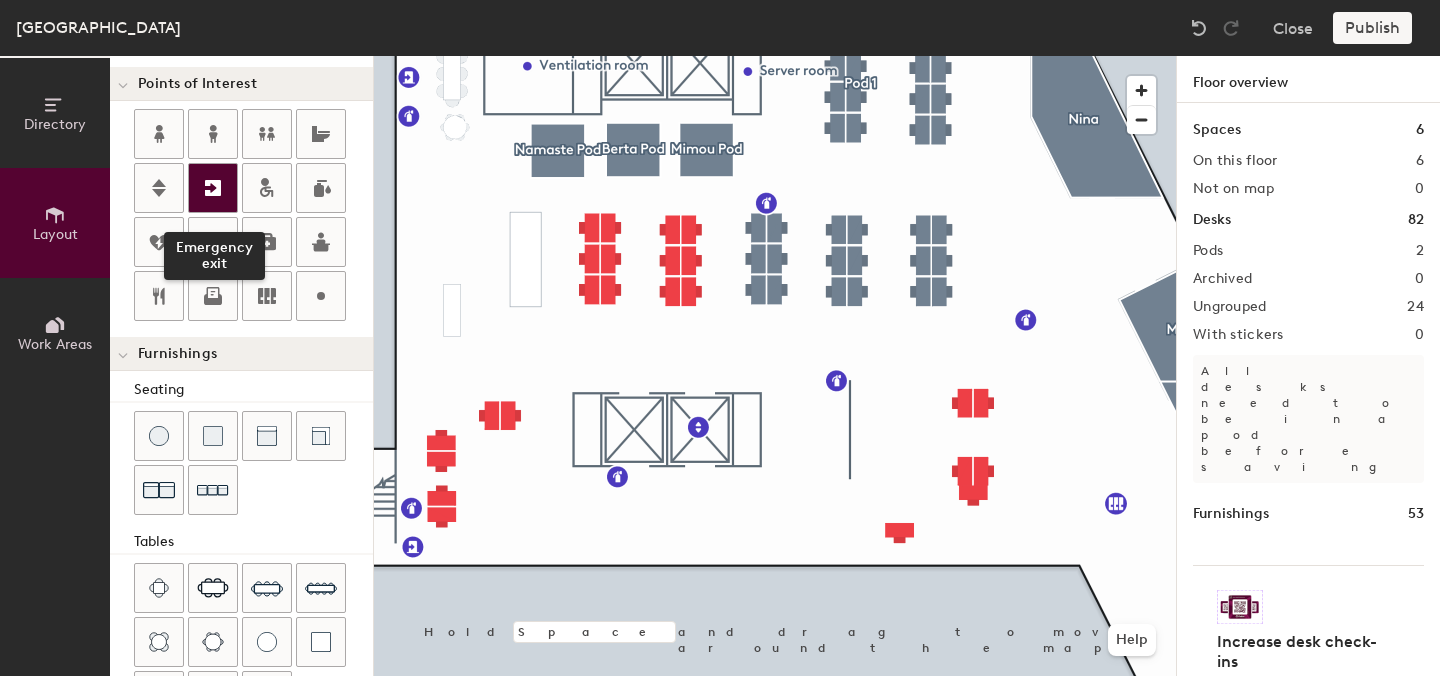 click 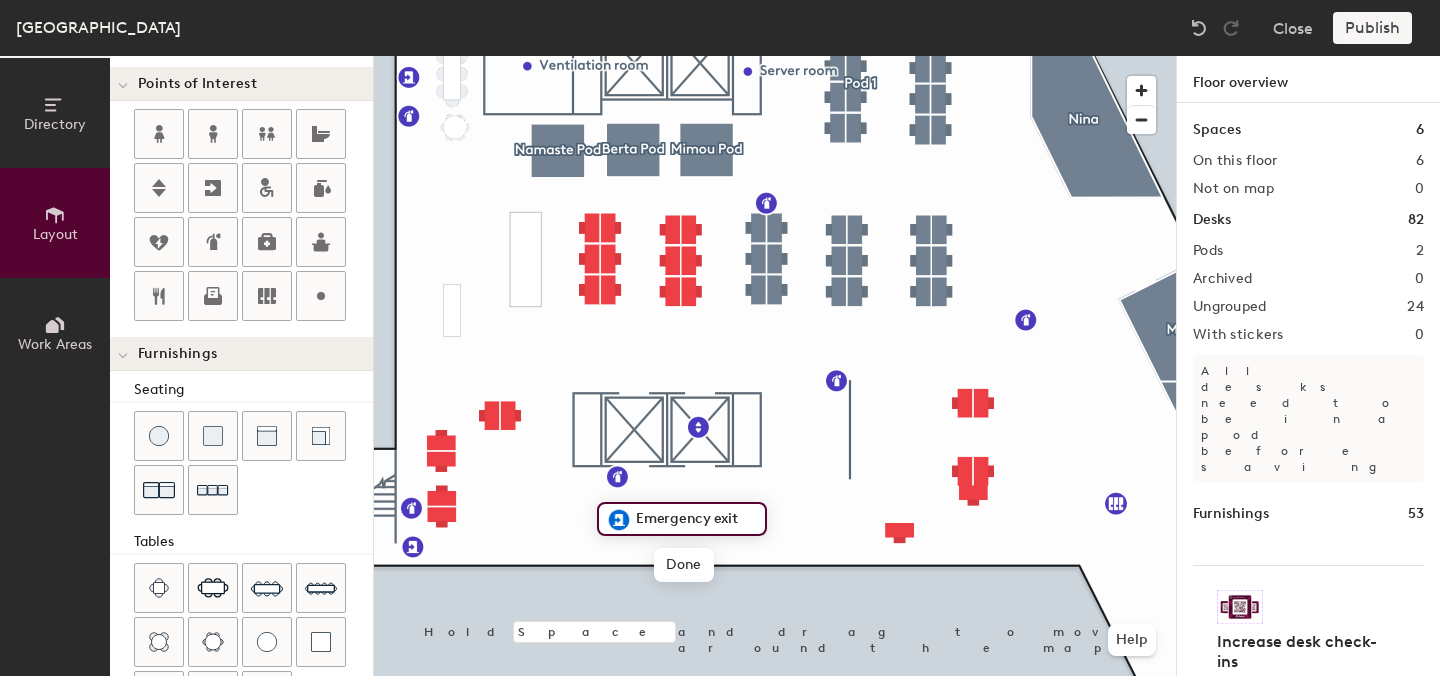 type on "20" 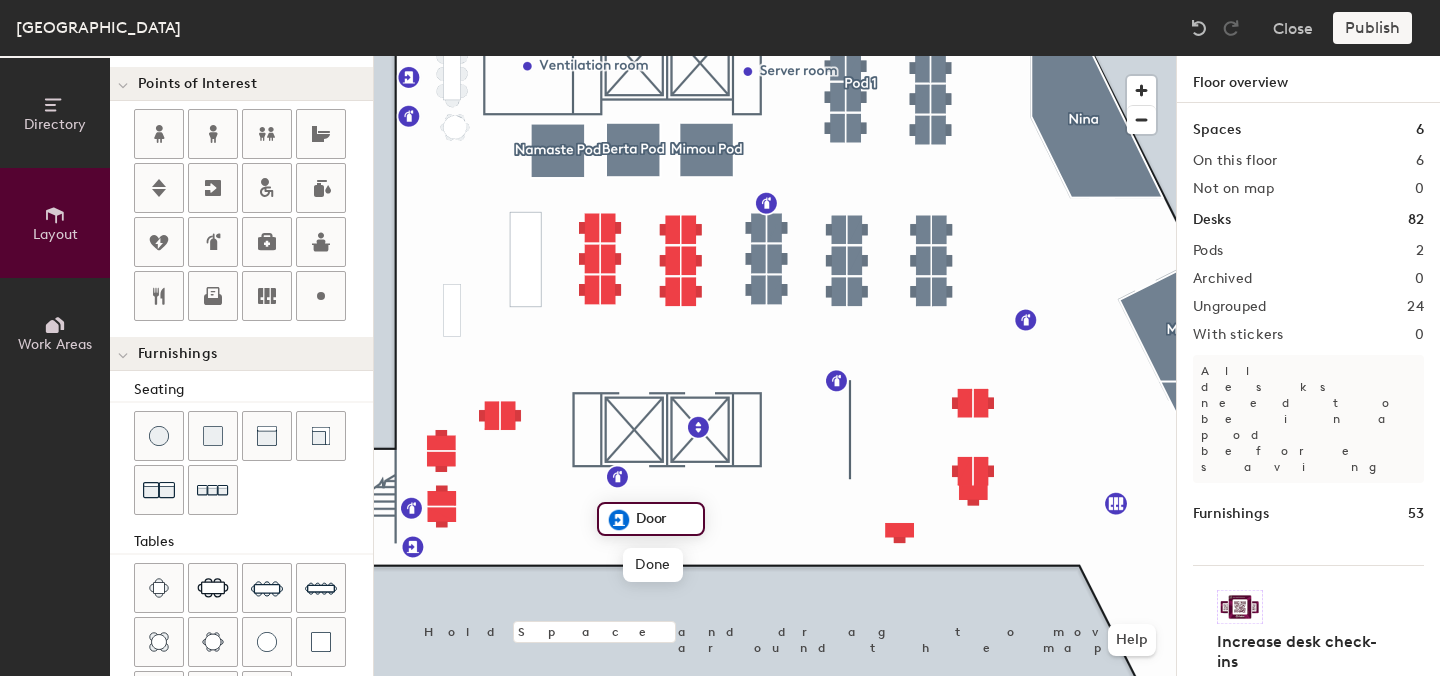 type on "Door" 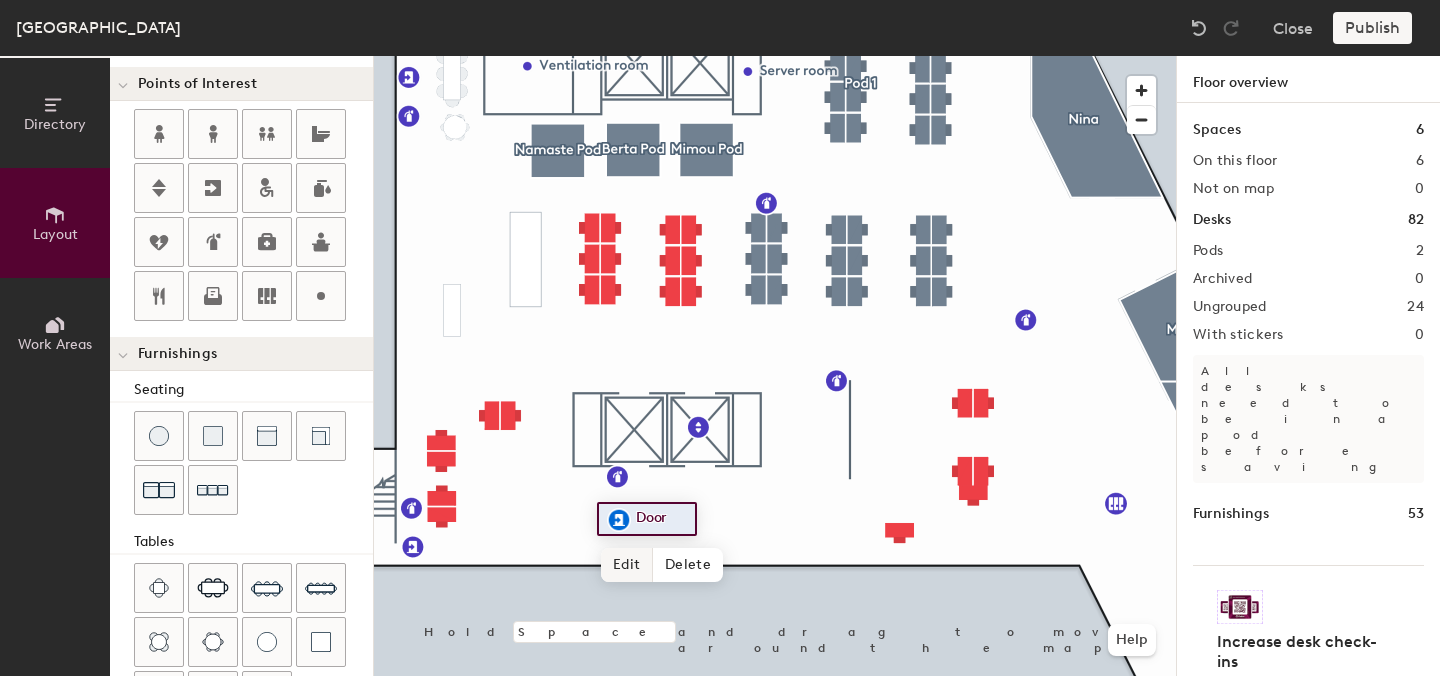 click 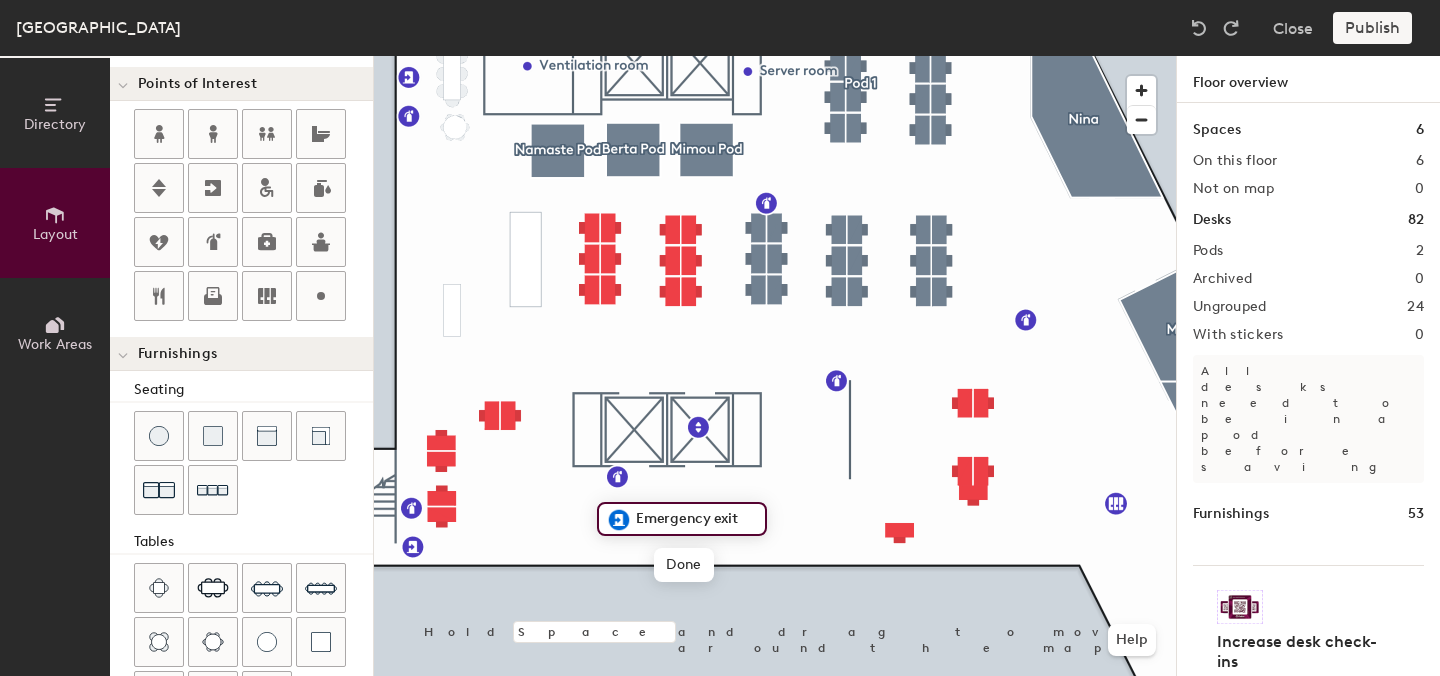 click 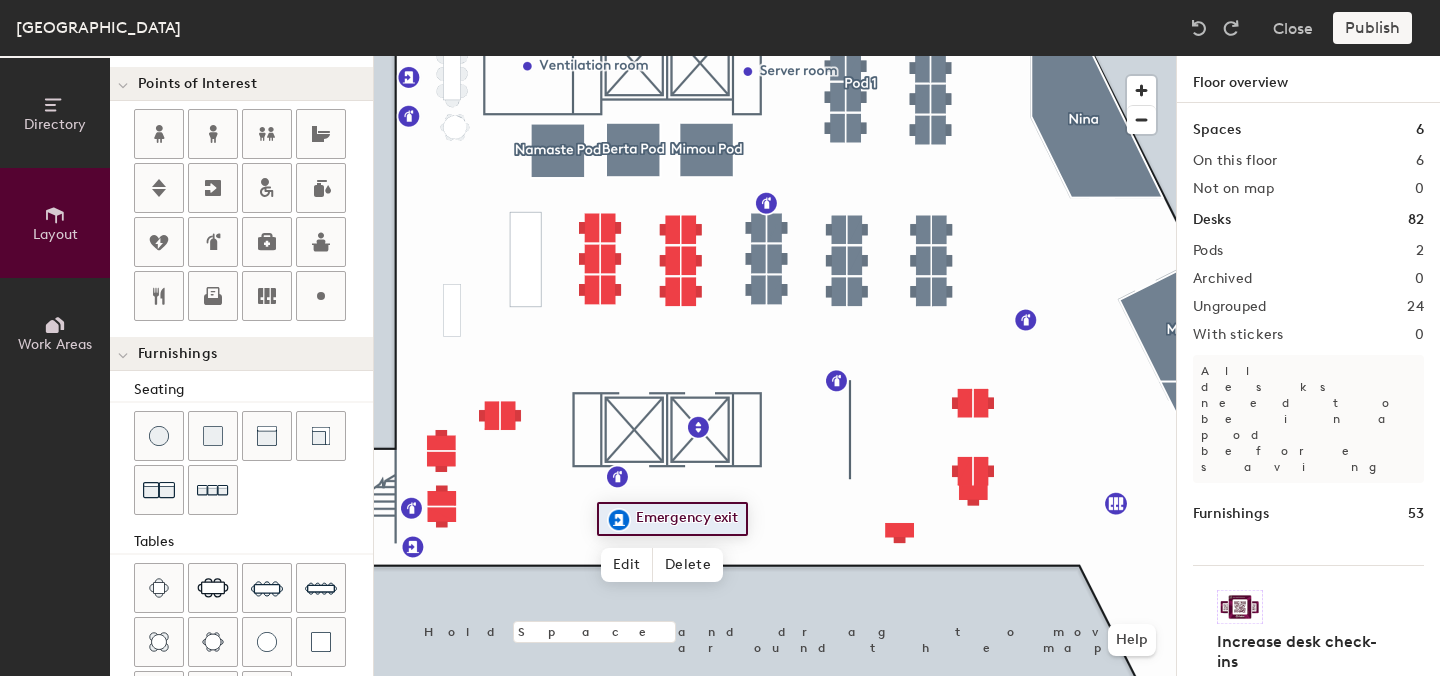 type on "20" 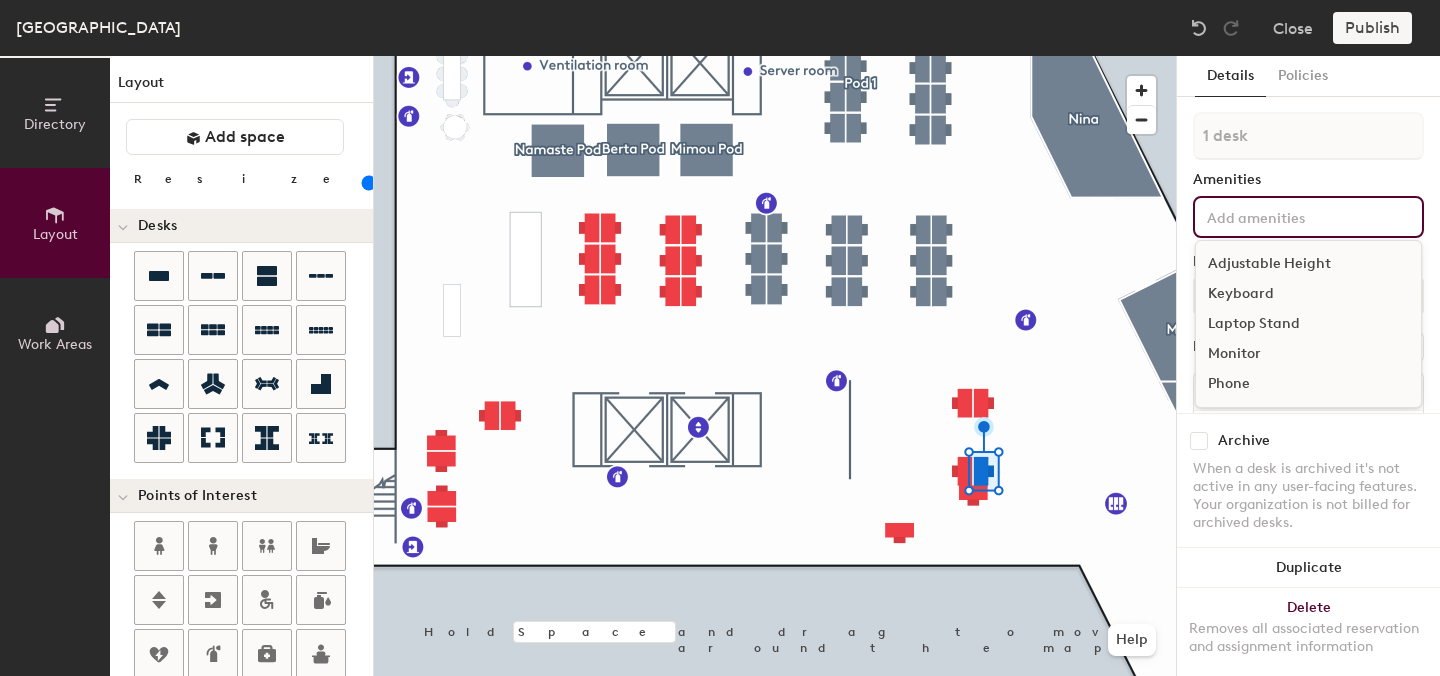 scroll, scrollTop: 0, scrollLeft: 0, axis: both 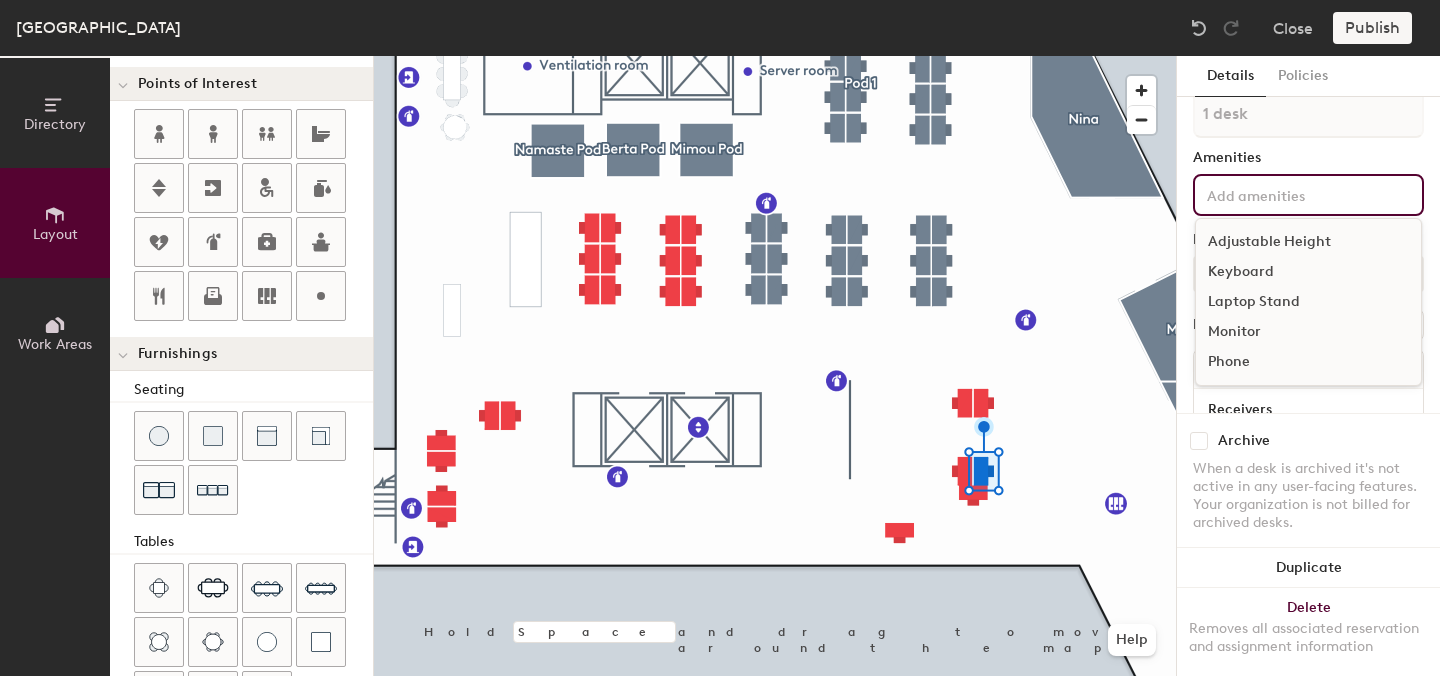 click on "Keyboard" 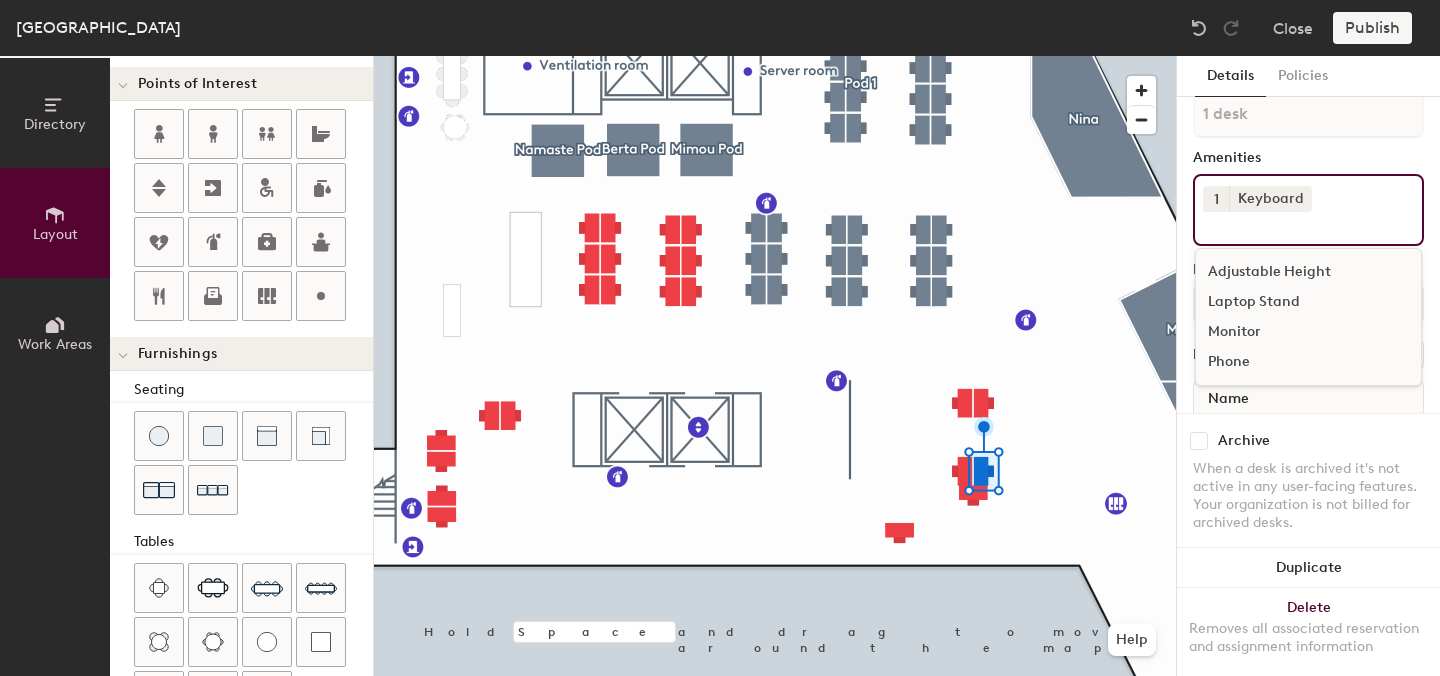 click on "Laptop Stand" 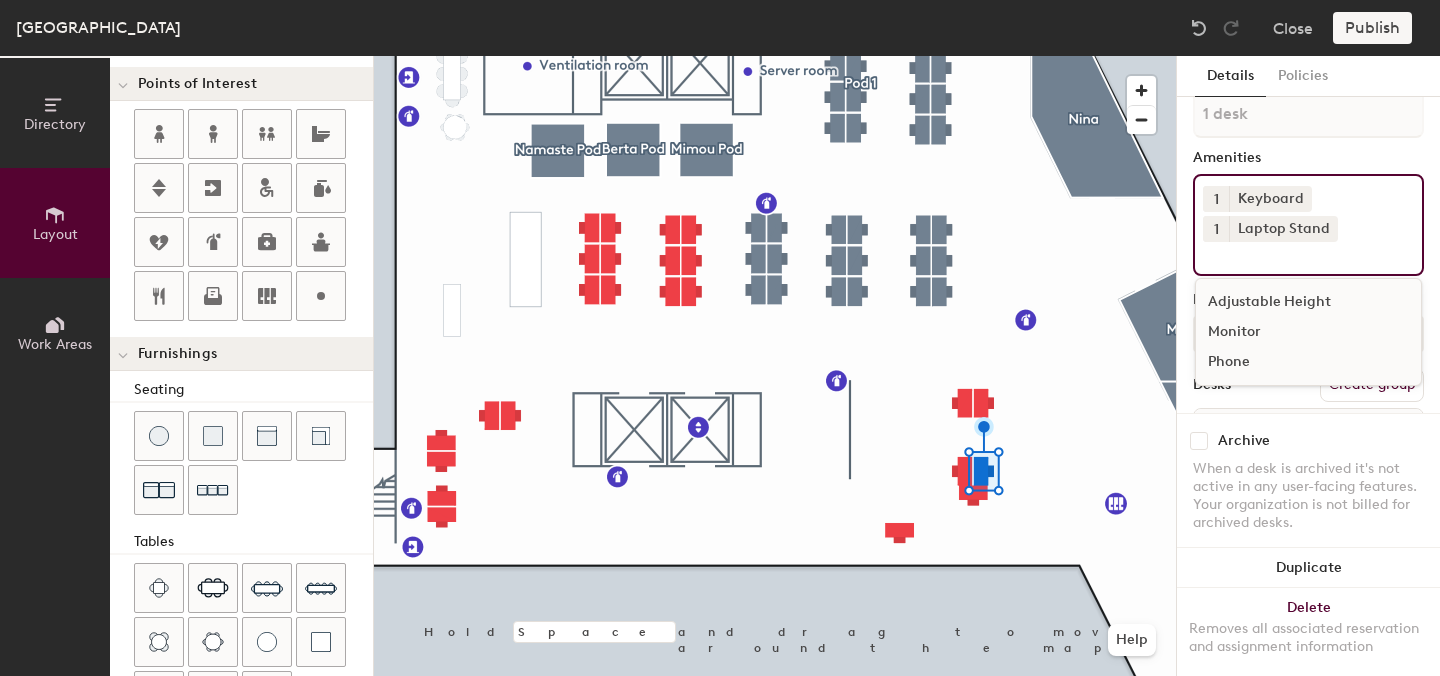 click on "Monitor" 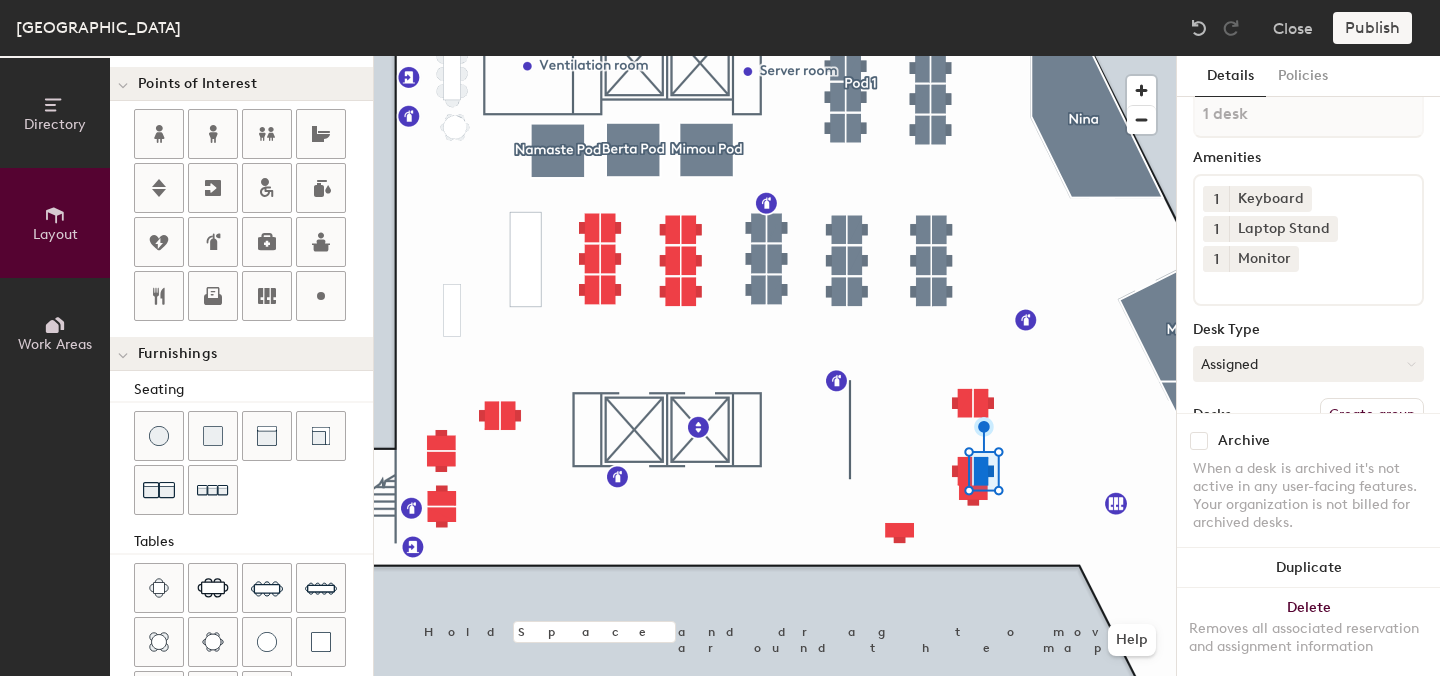 click on "Details Policies 1 desk Amenities 1 Keyboard 1 Laptop Stand 1 Monitor Desk Type Assigned Desks Create group Name Receivers Archive When a desk is archived it's not active in any user-facing features. Your organization is not billed for archived desks. Duplicate Delete Removes all associated reservation and assignment information" 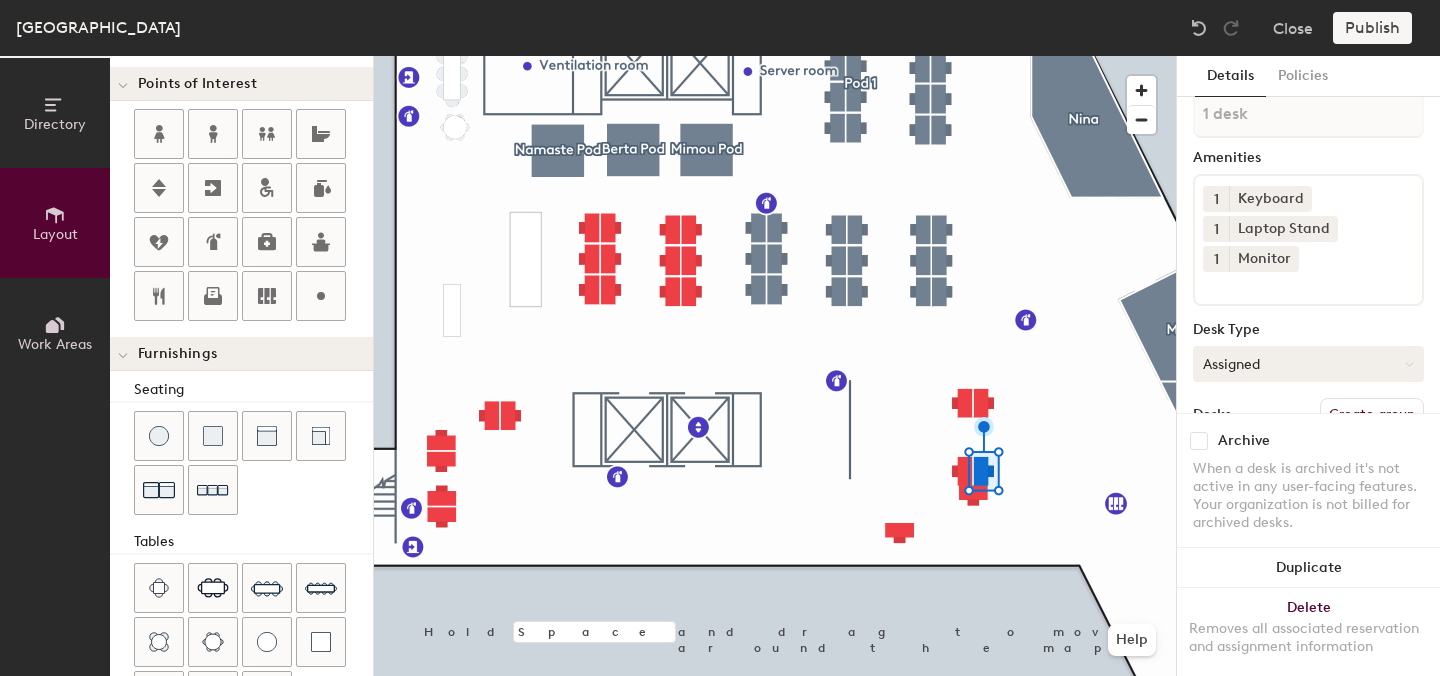 click on "Assigned" 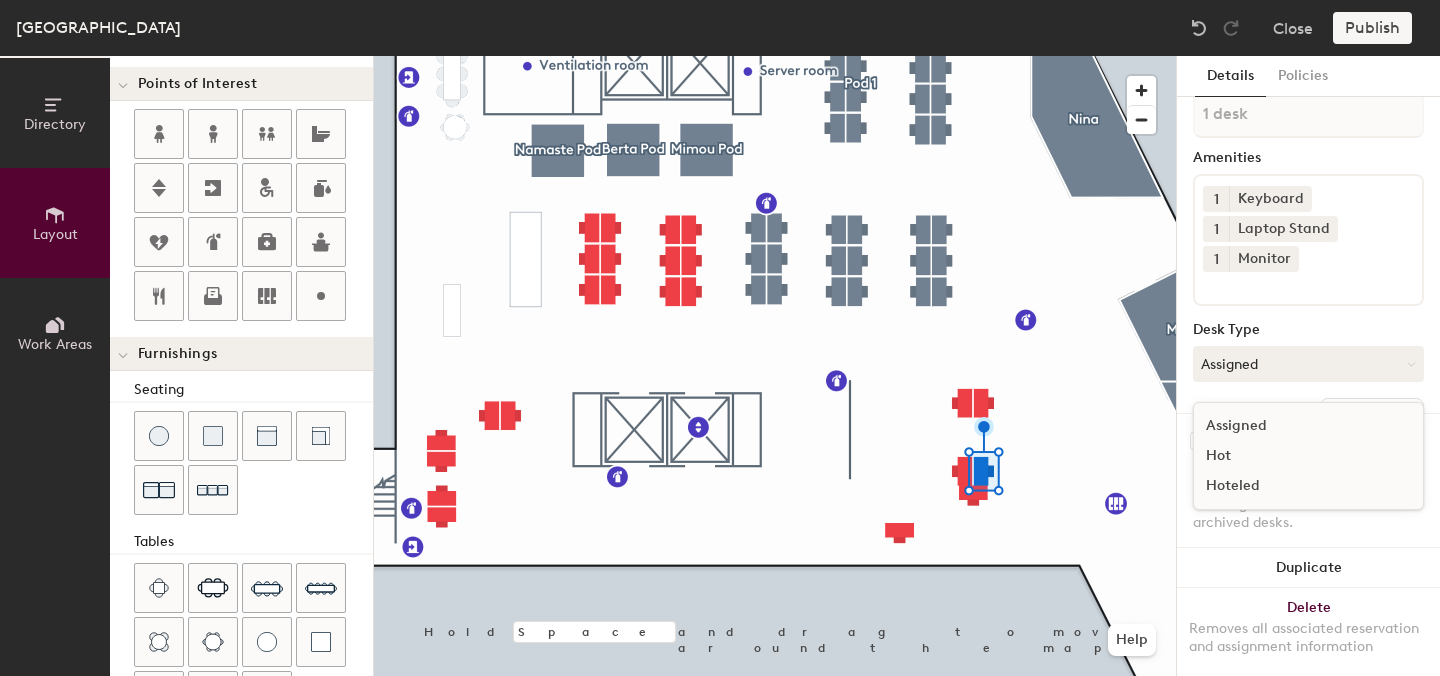 click on "Assigned" 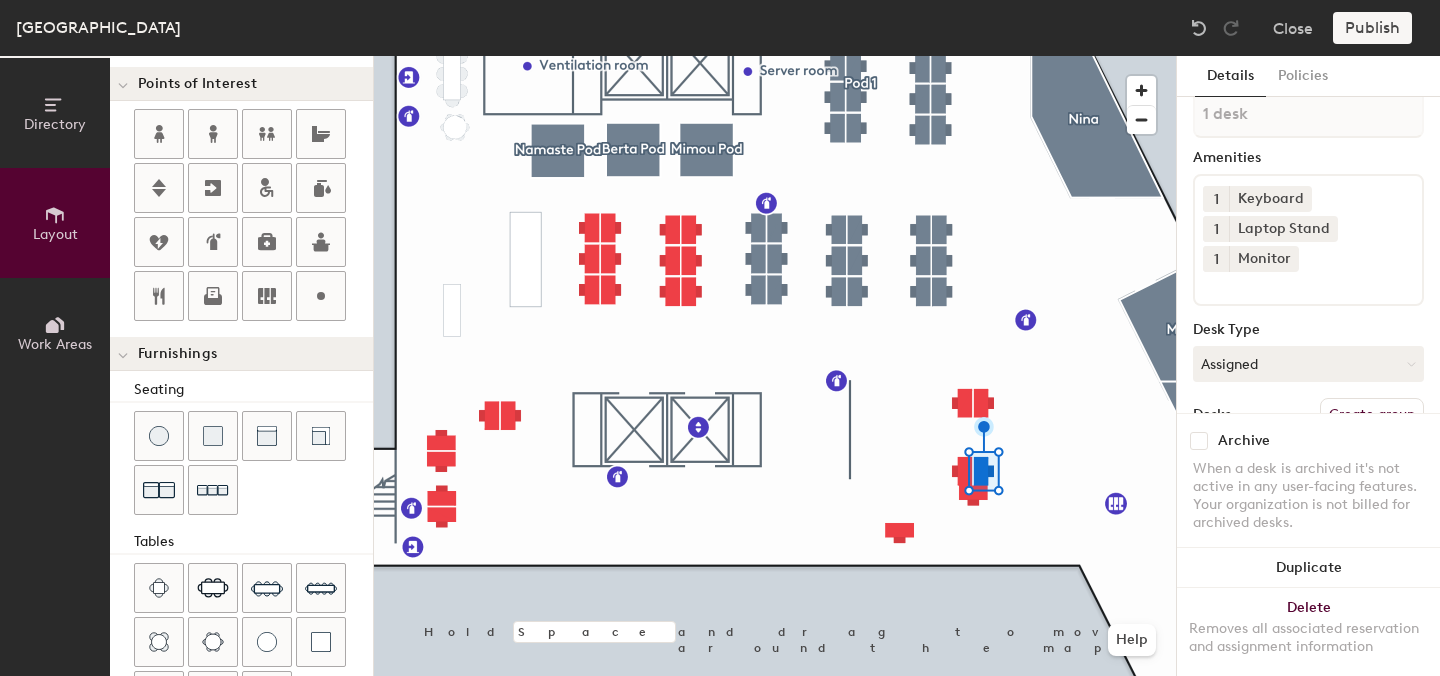 scroll, scrollTop: 175, scrollLeft: 0, axis: vertical 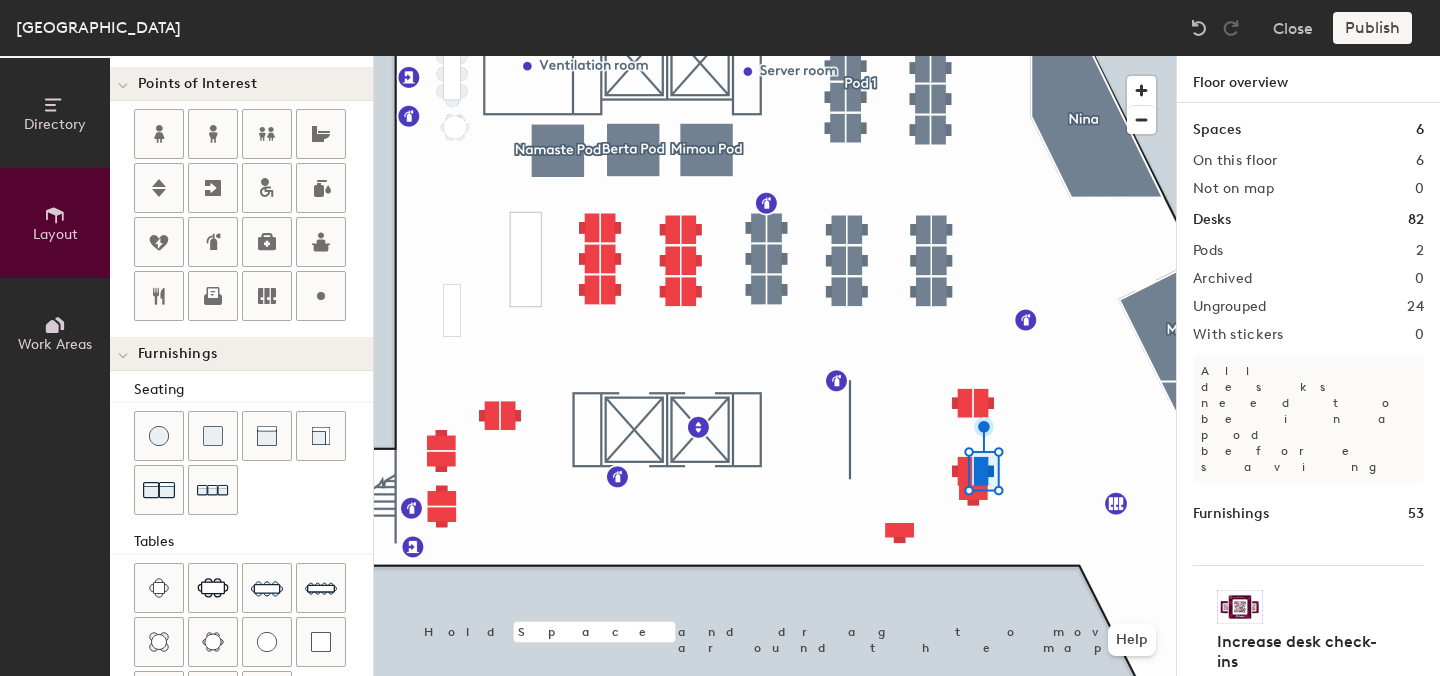 click 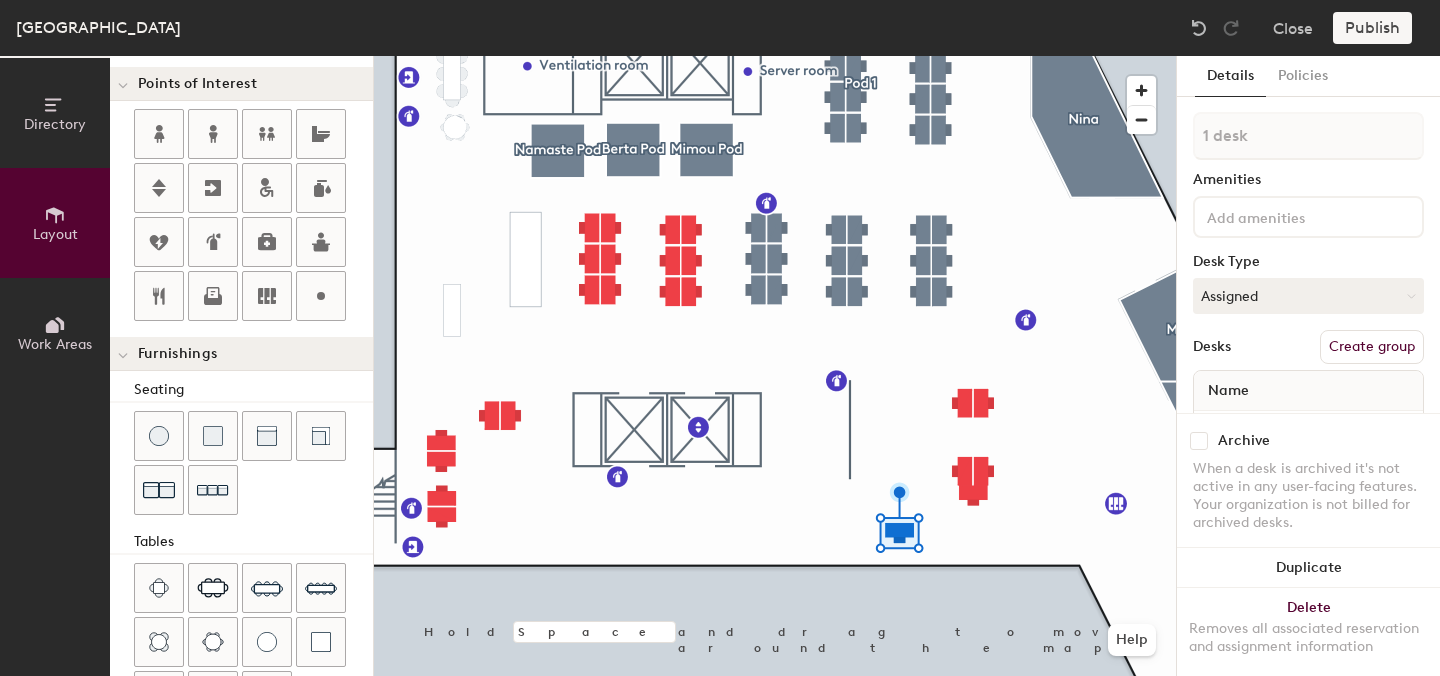 click 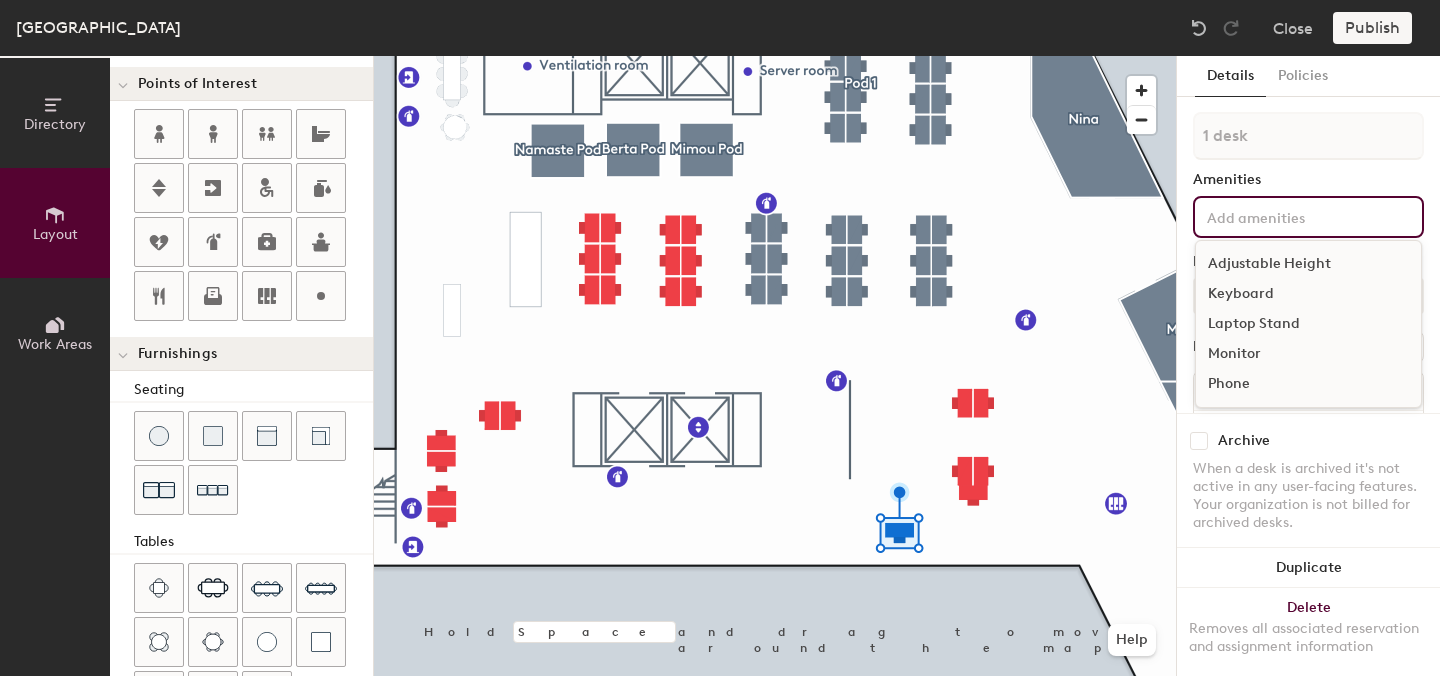 click on "Keyboard" 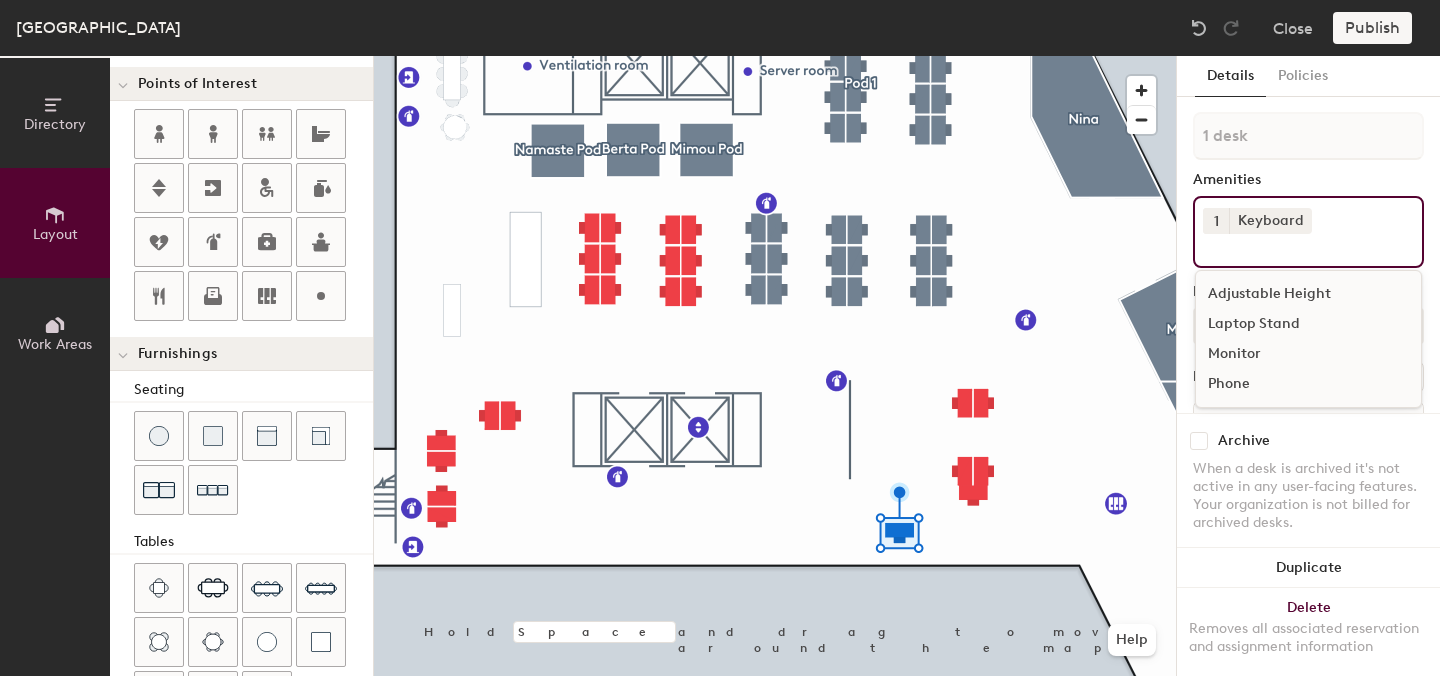 click 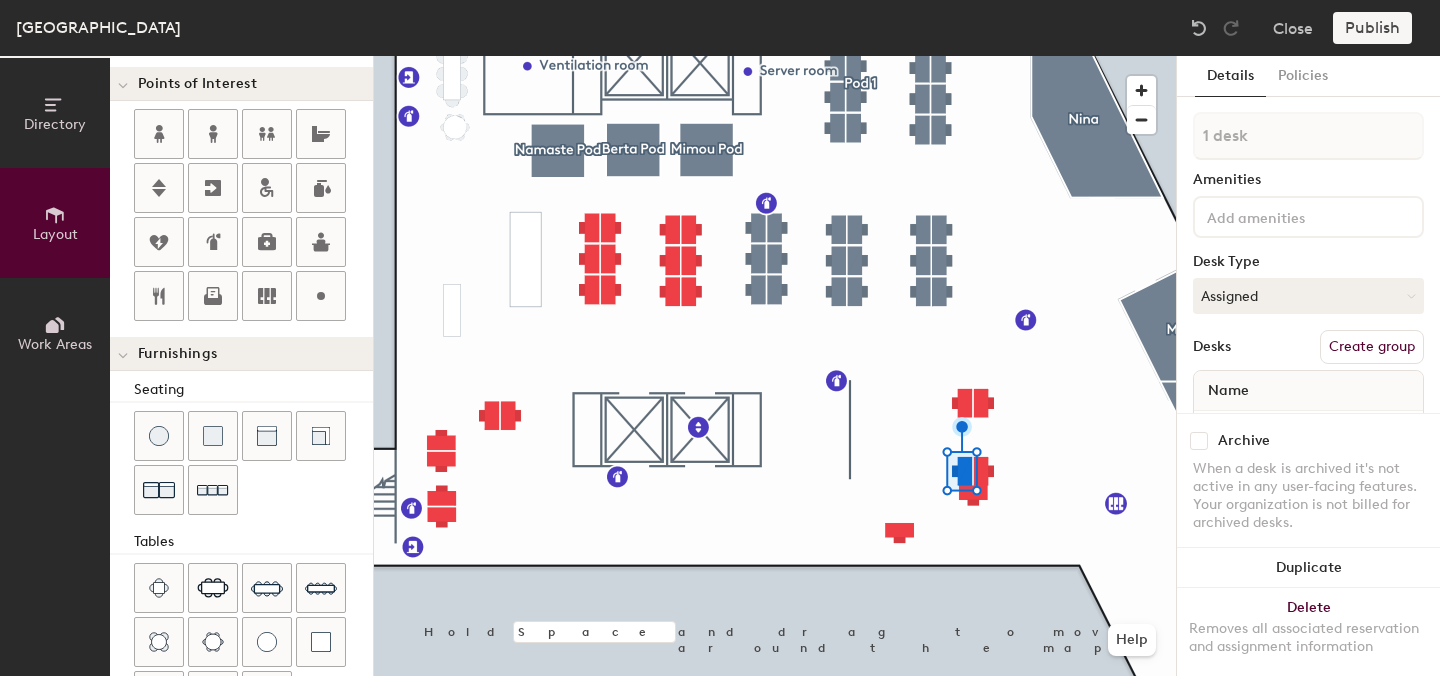 click on "Publish" 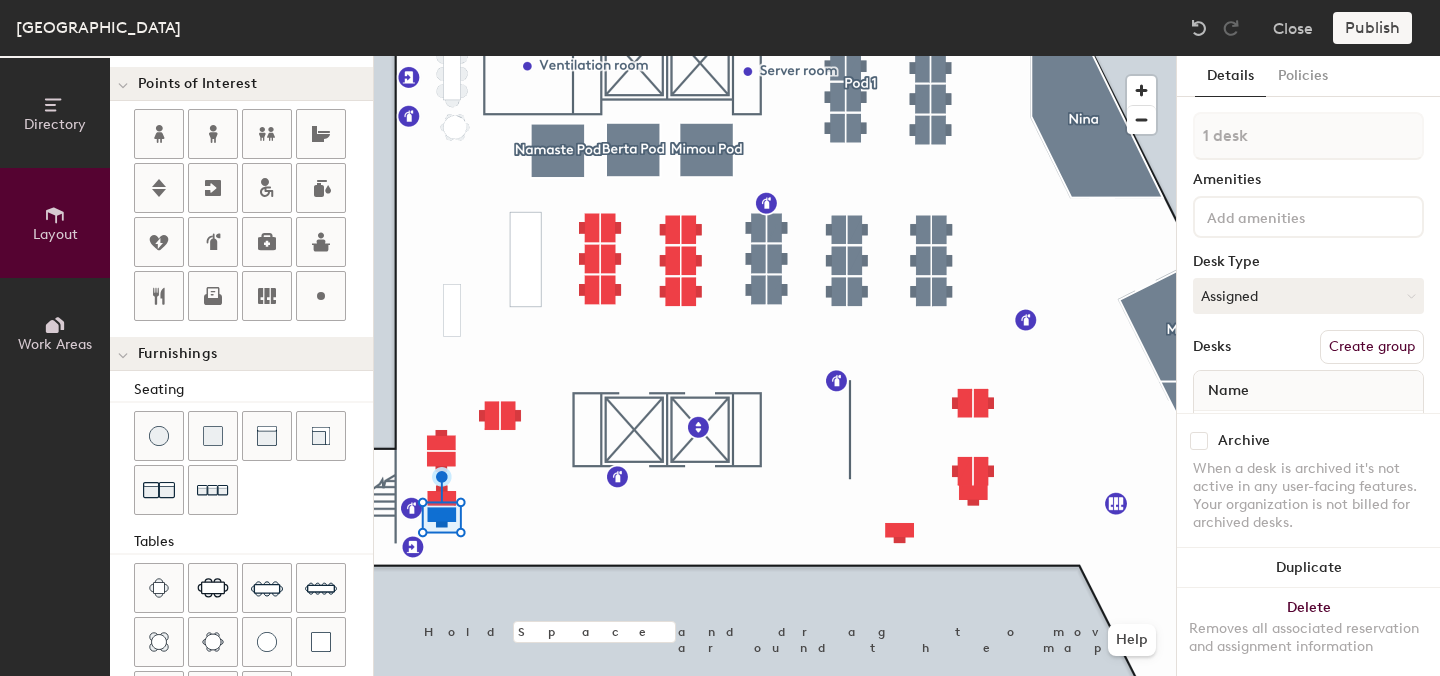 click on "Publish" 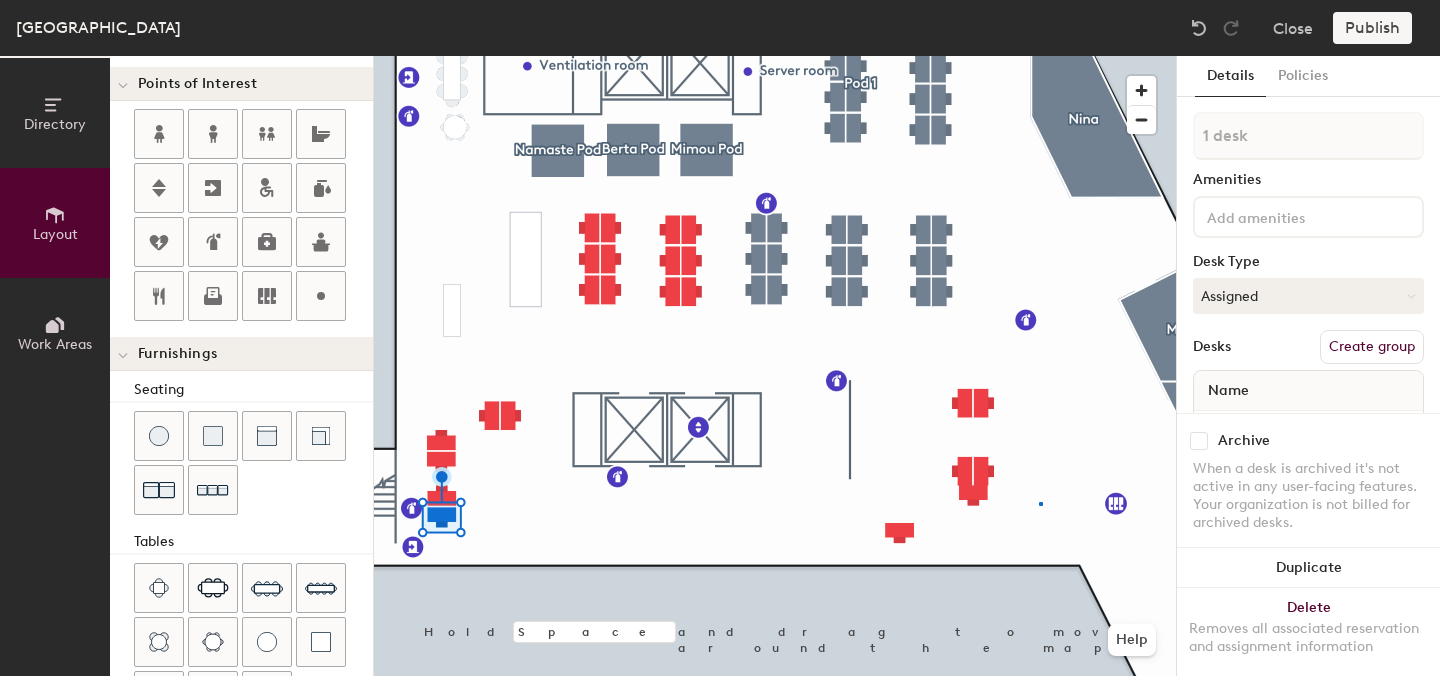 click 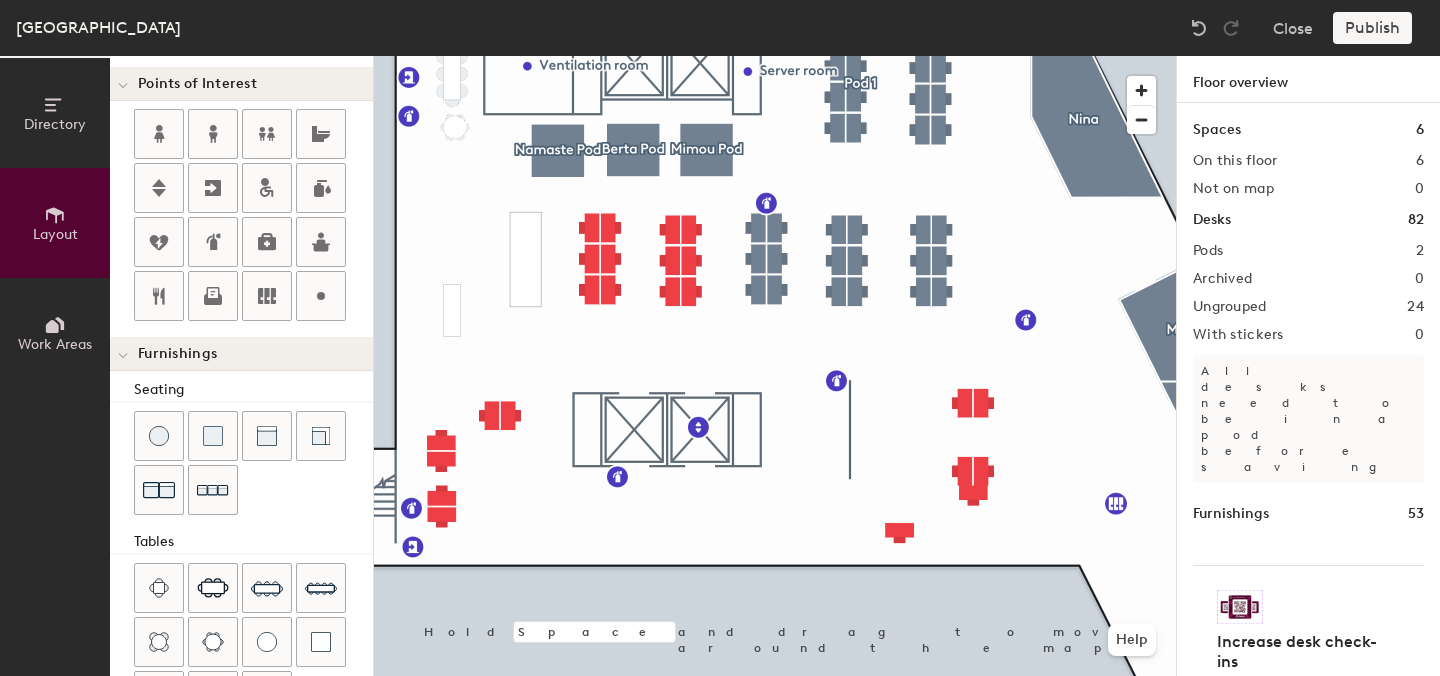 click on "Publish" 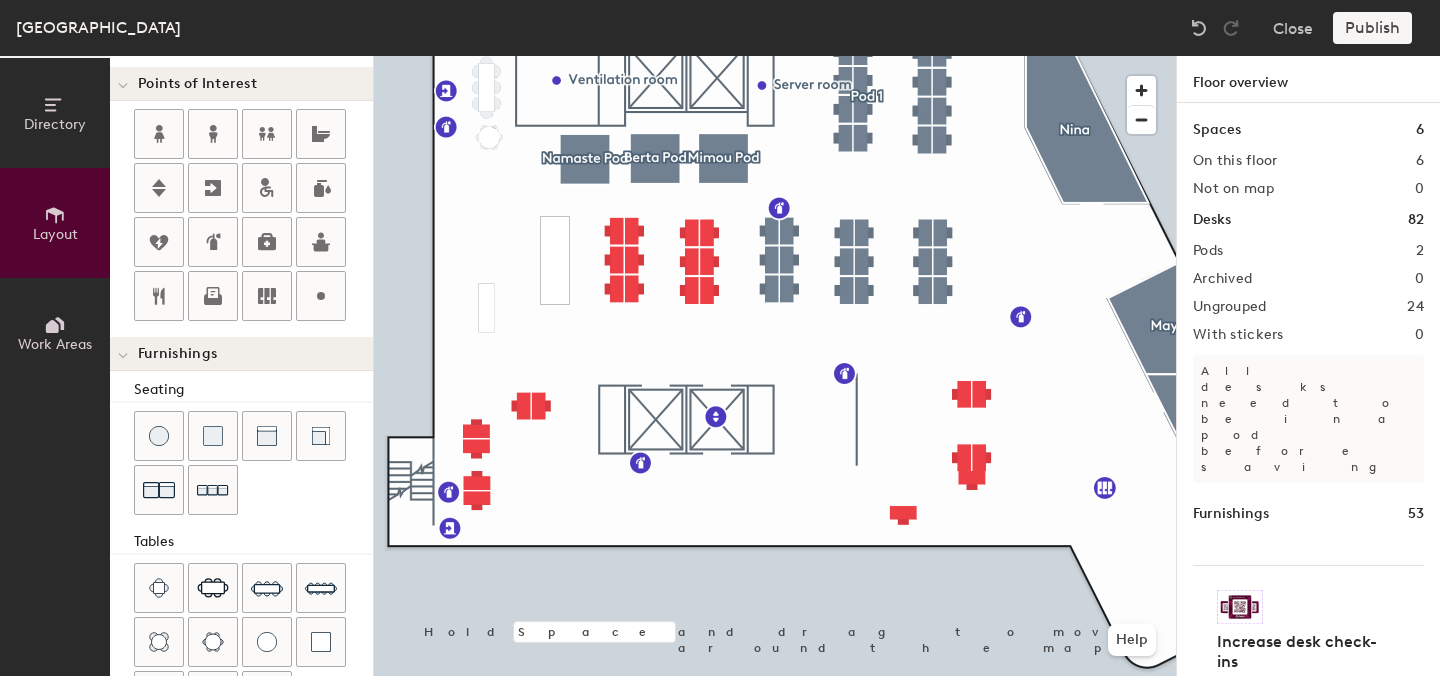 click 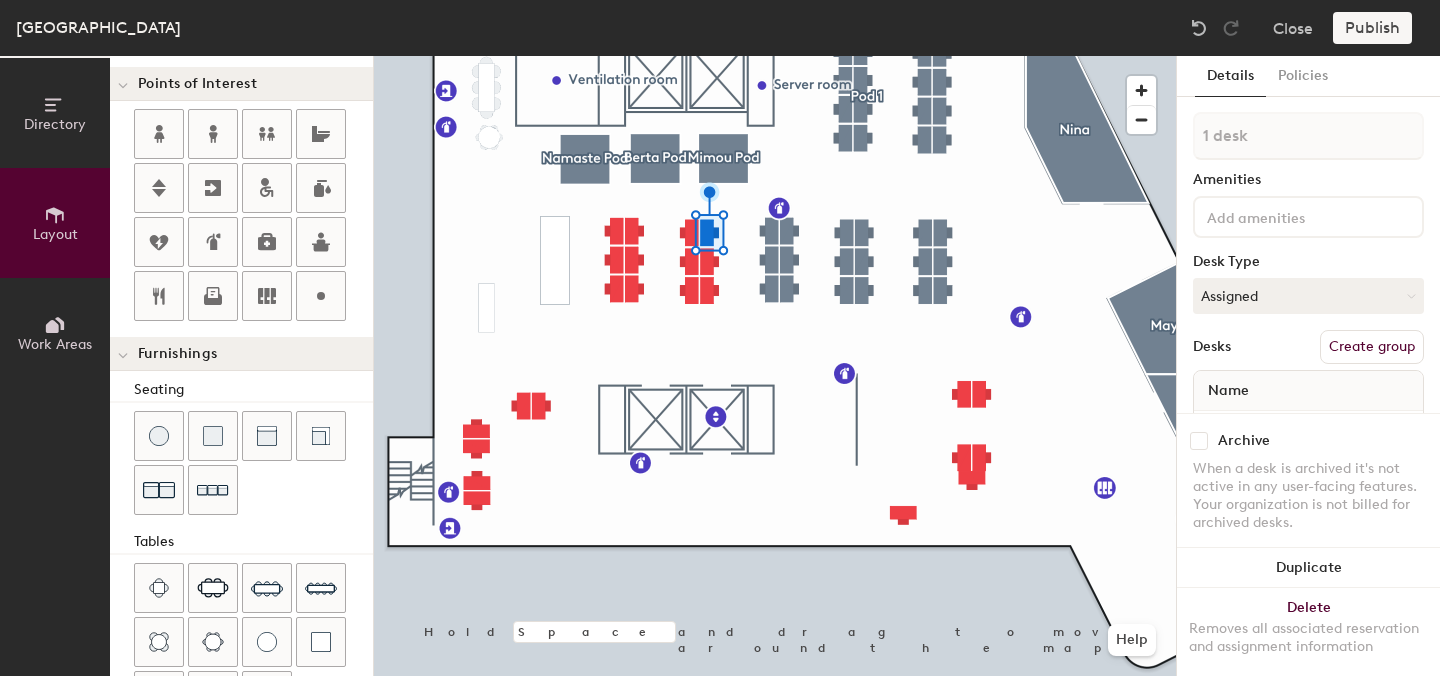 click on "Publish" 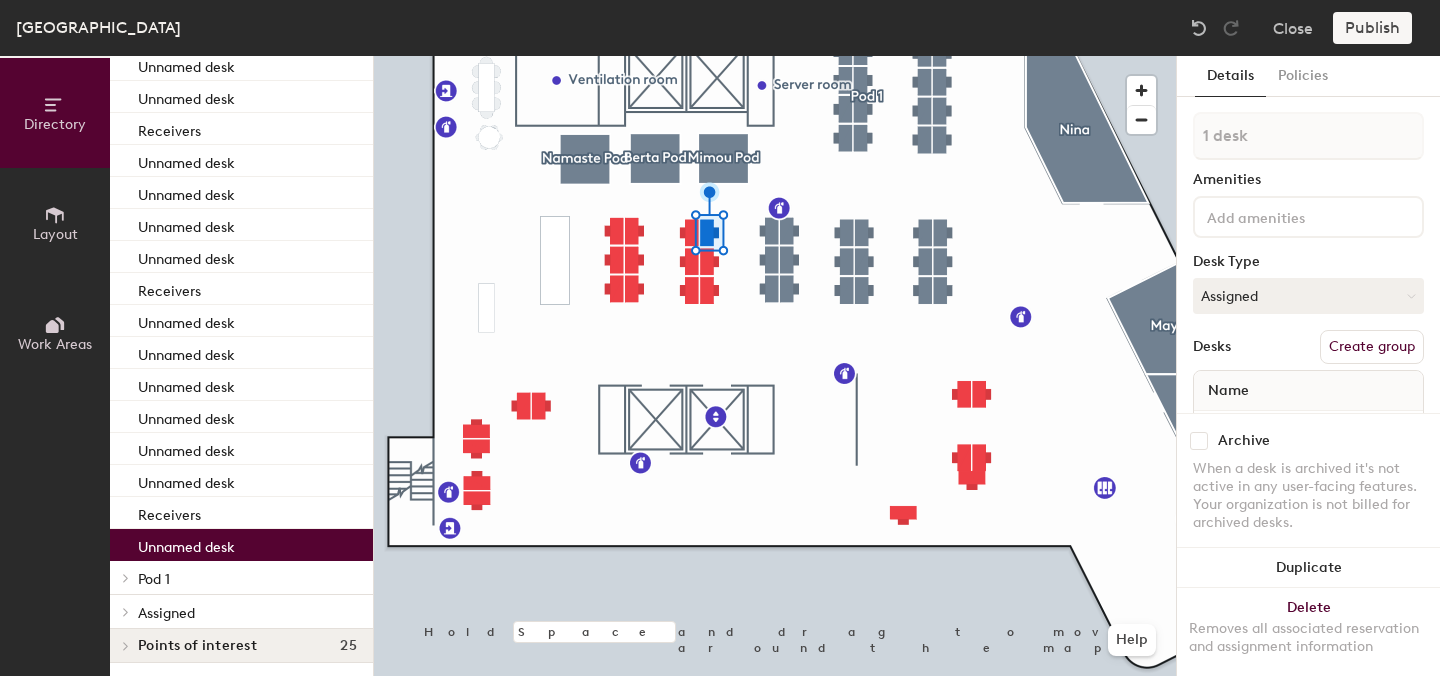 scroll, scrollTop: 0, scrollLeft: 0, axis: both 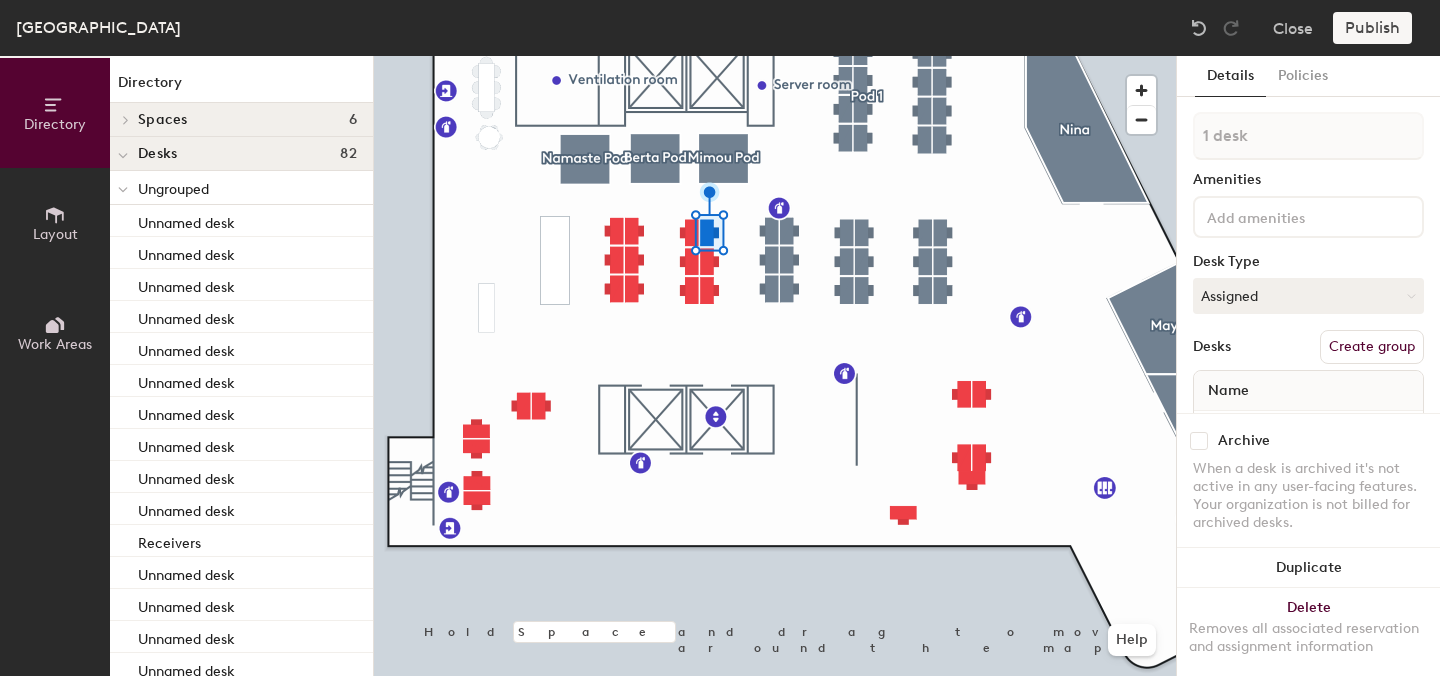 click on "Layout" 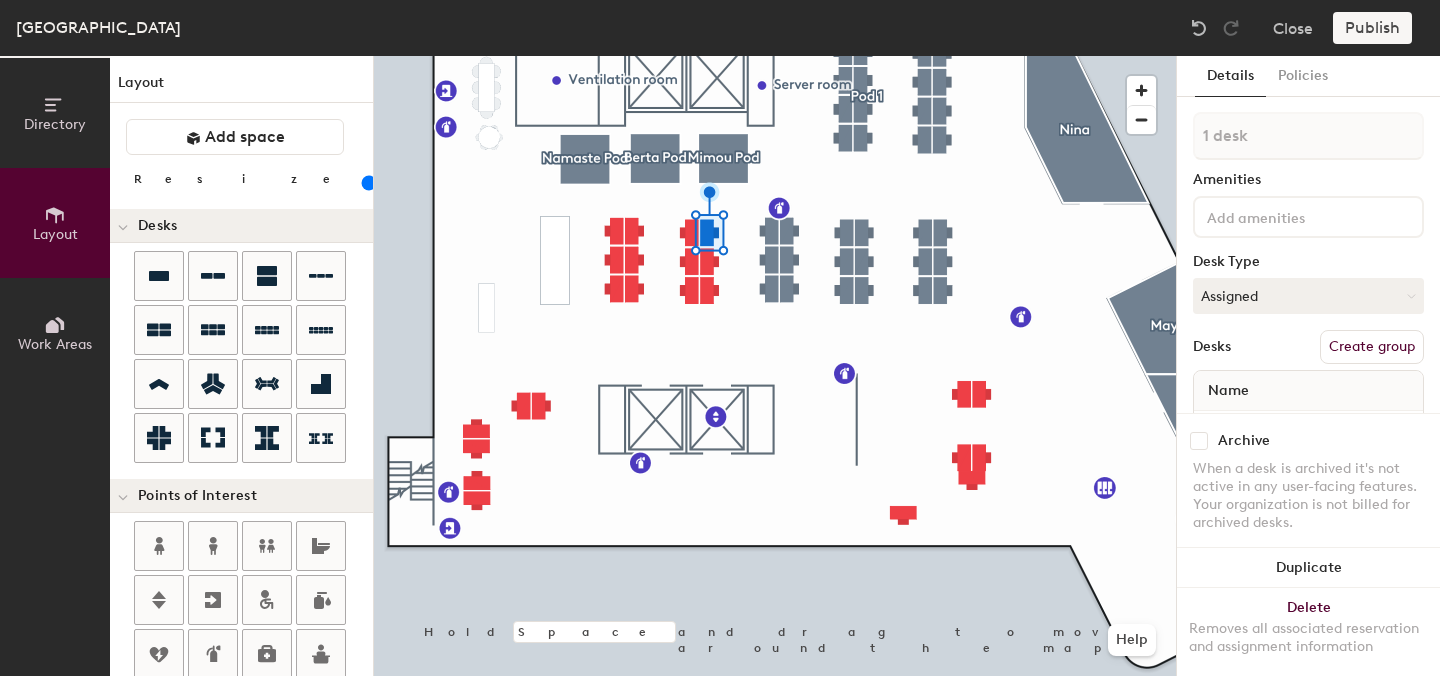 click on "Directory" 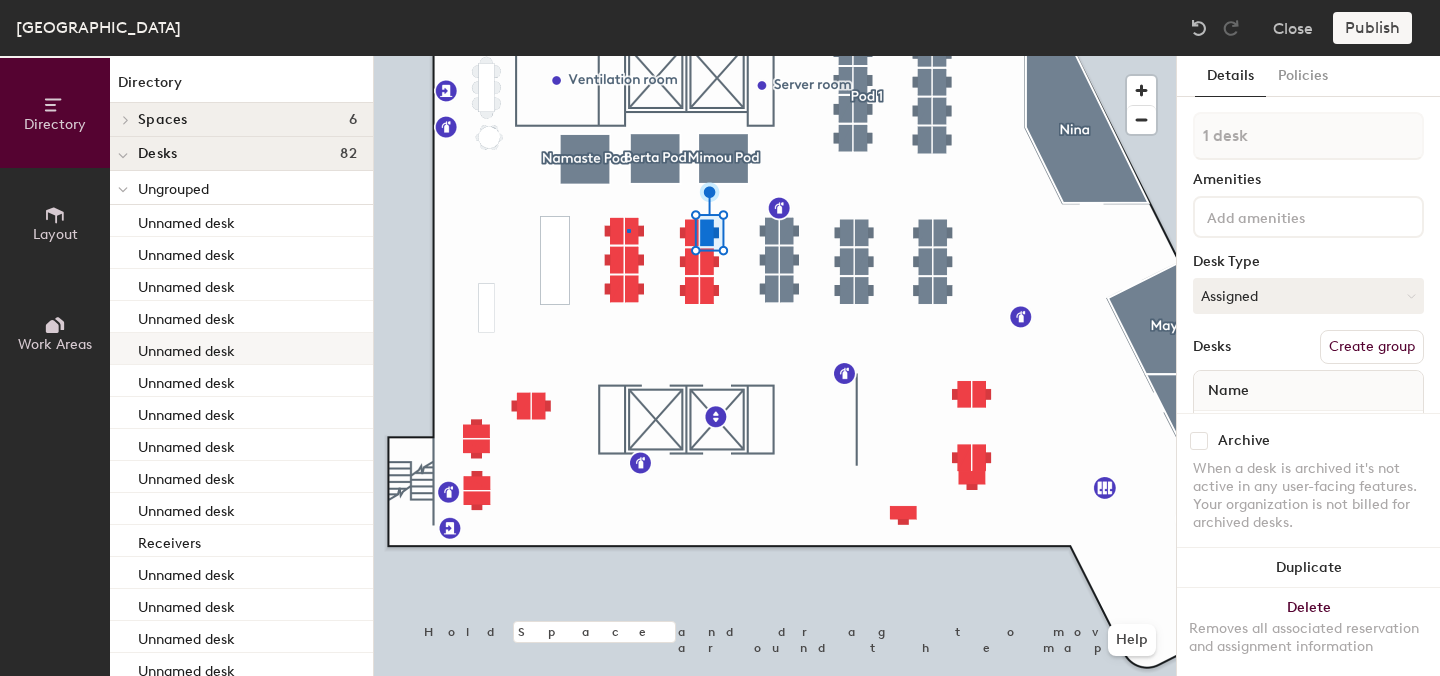 click 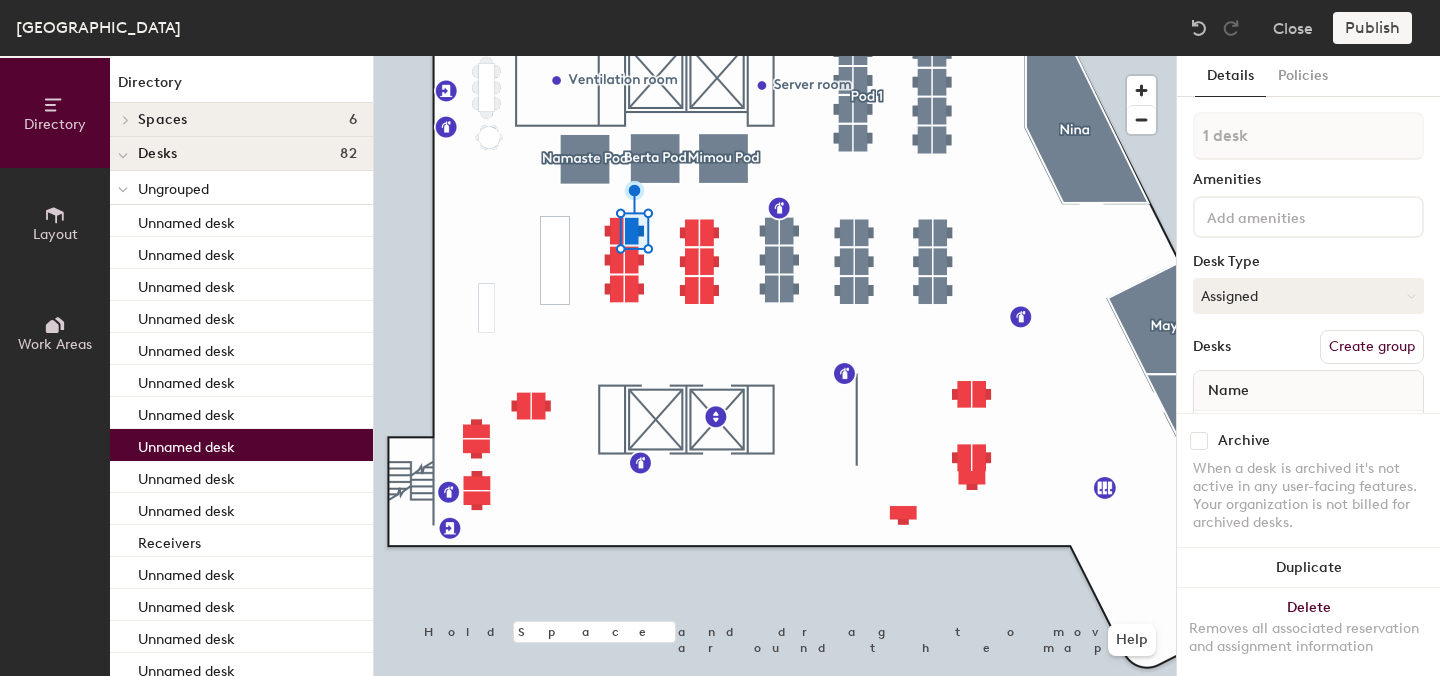 click on "Unnamed desk" 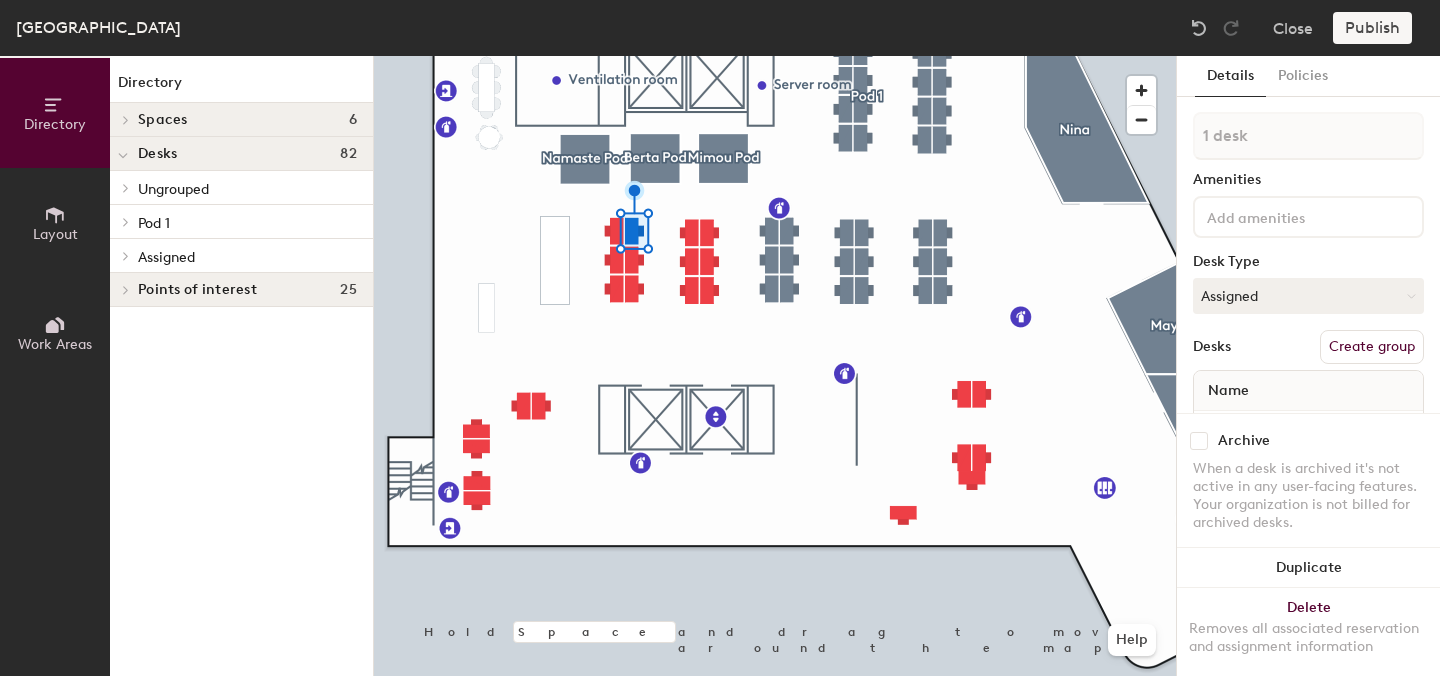 click on "Ungrouped" 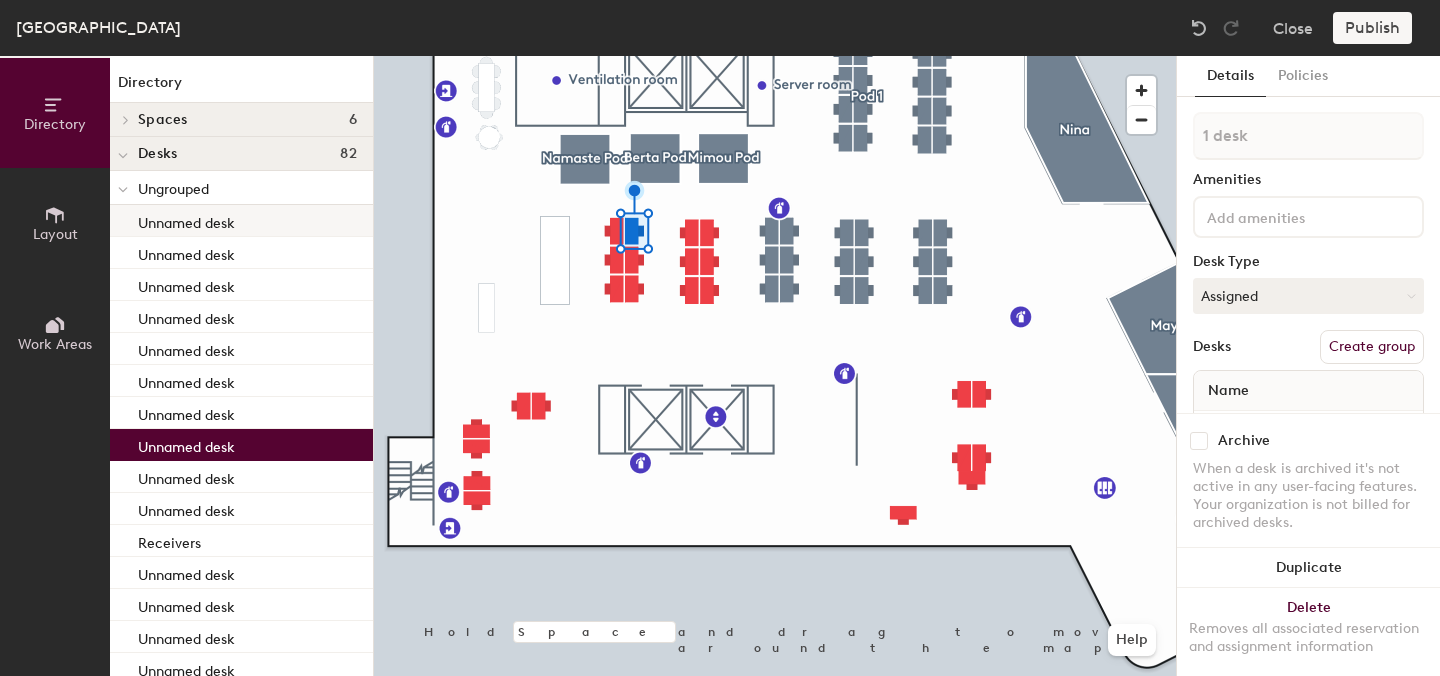 click on "Unnamed desk" 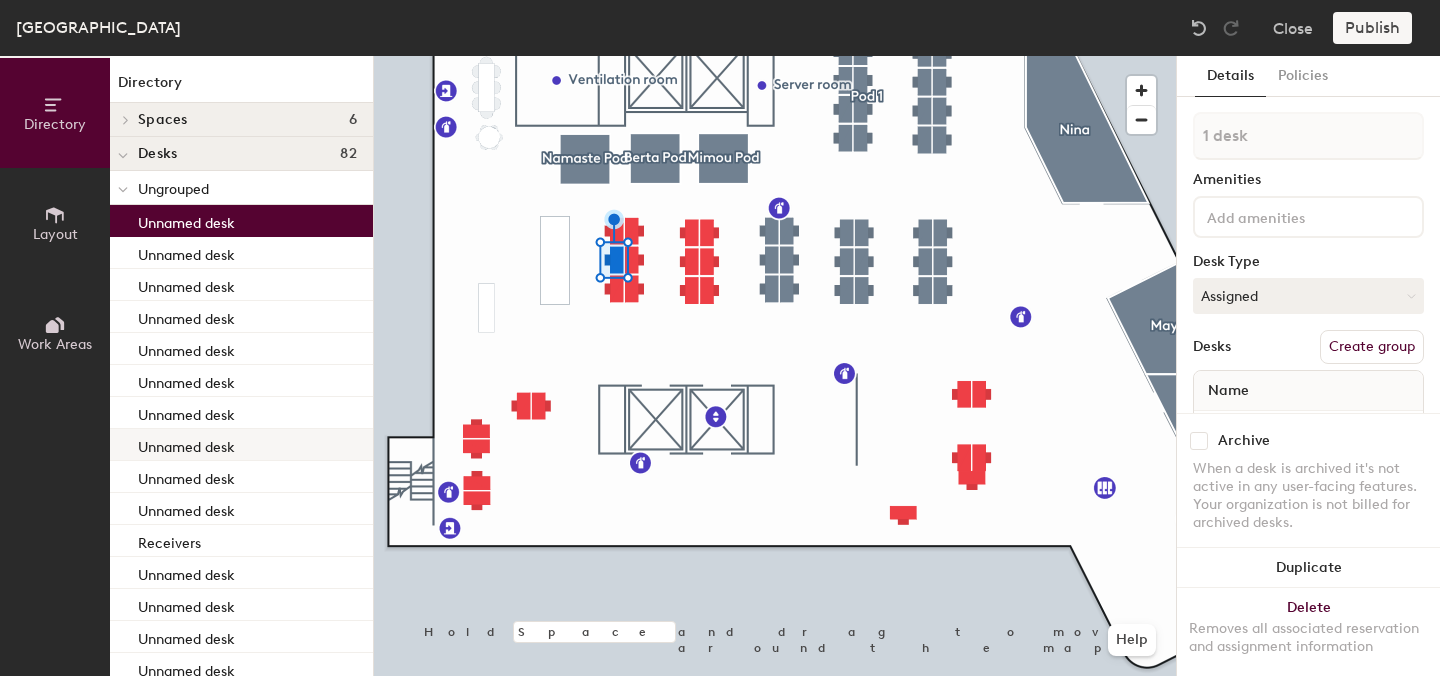 scroll, scrollTop: 316, scrollLeft: 0, axis: vertical 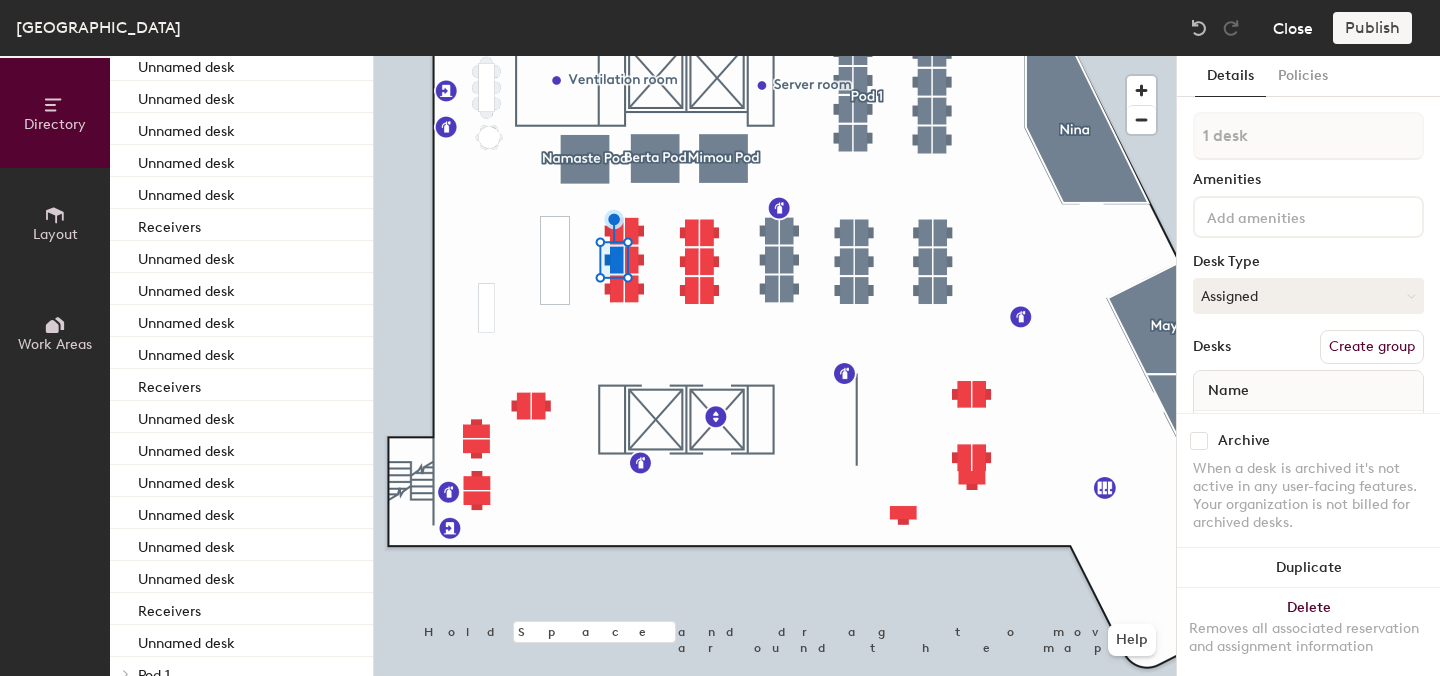 click on "Close" 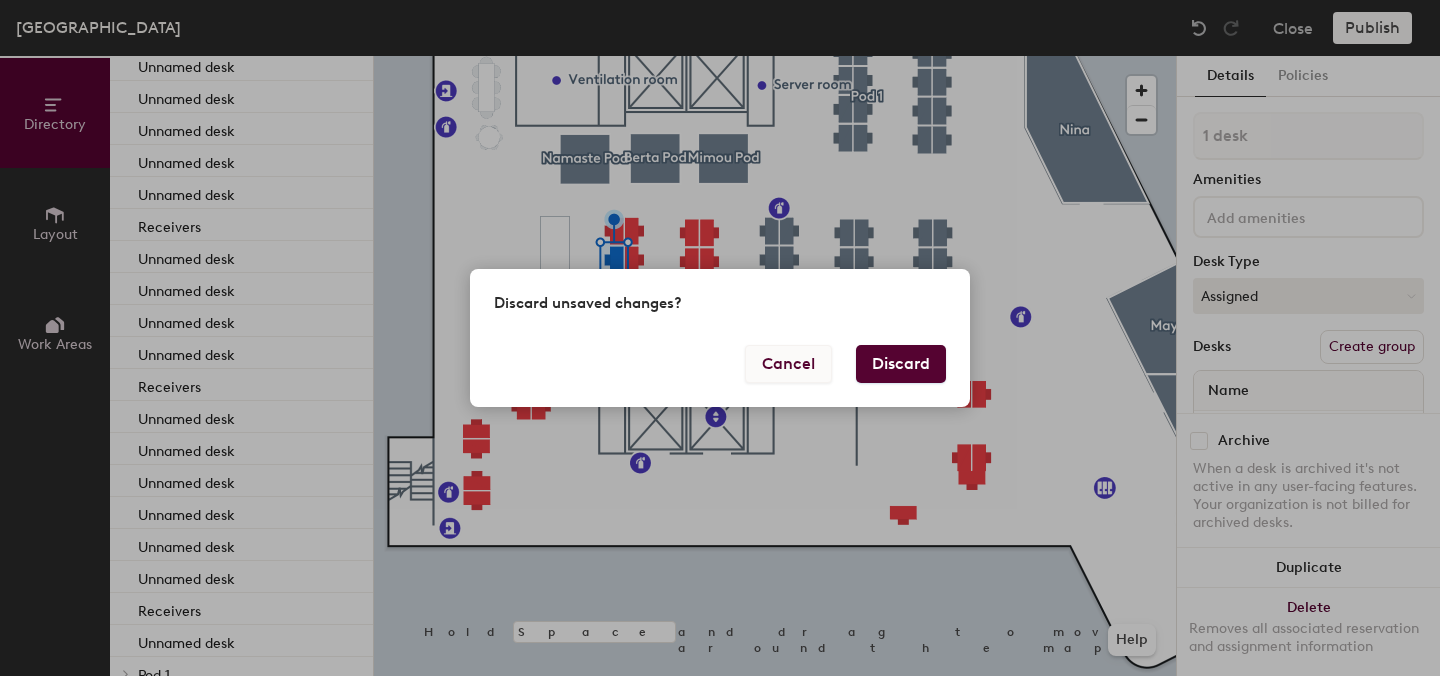 click on "Cancel" at bounding box center [788, 364] 